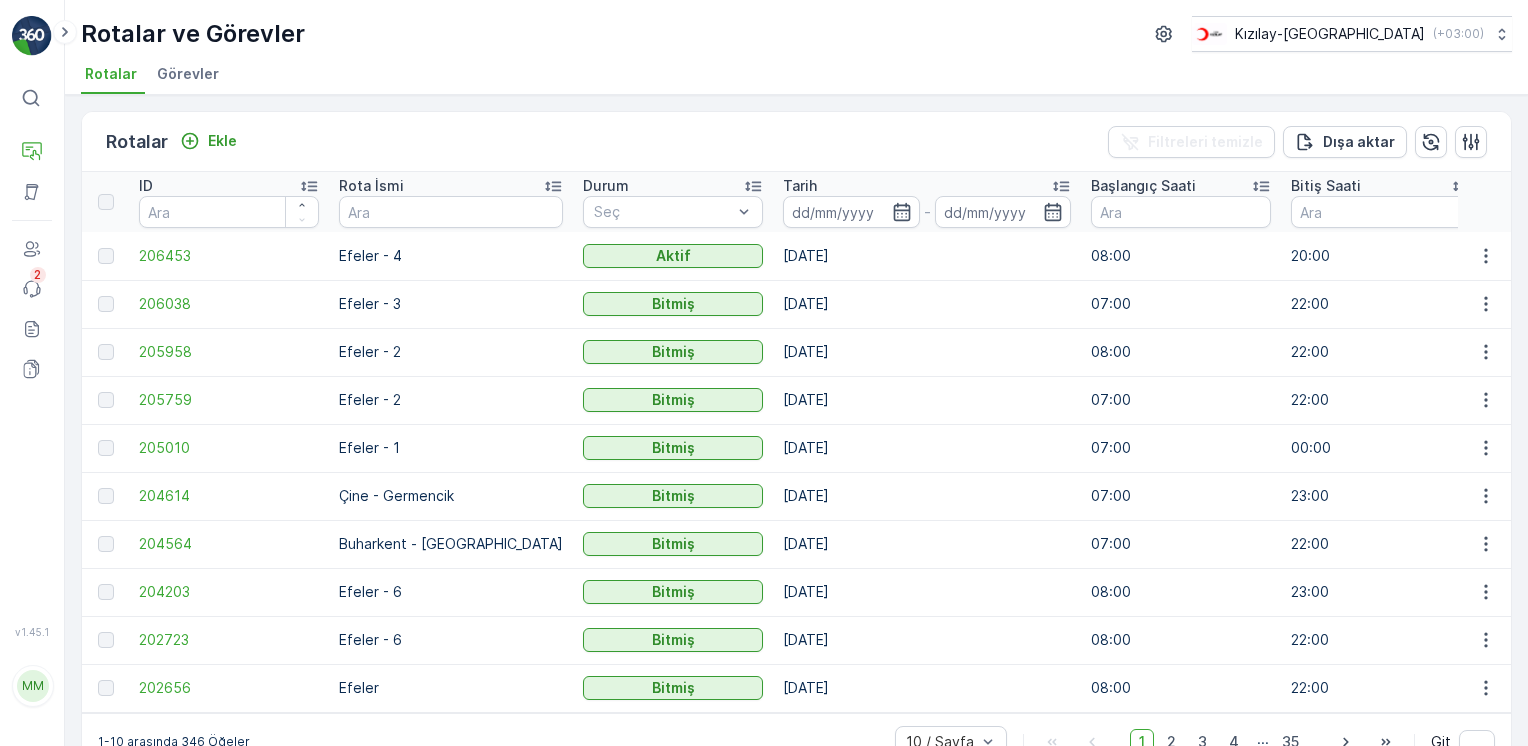 scroll, scrollTop: 0, scrollLeft: 0, axis: both 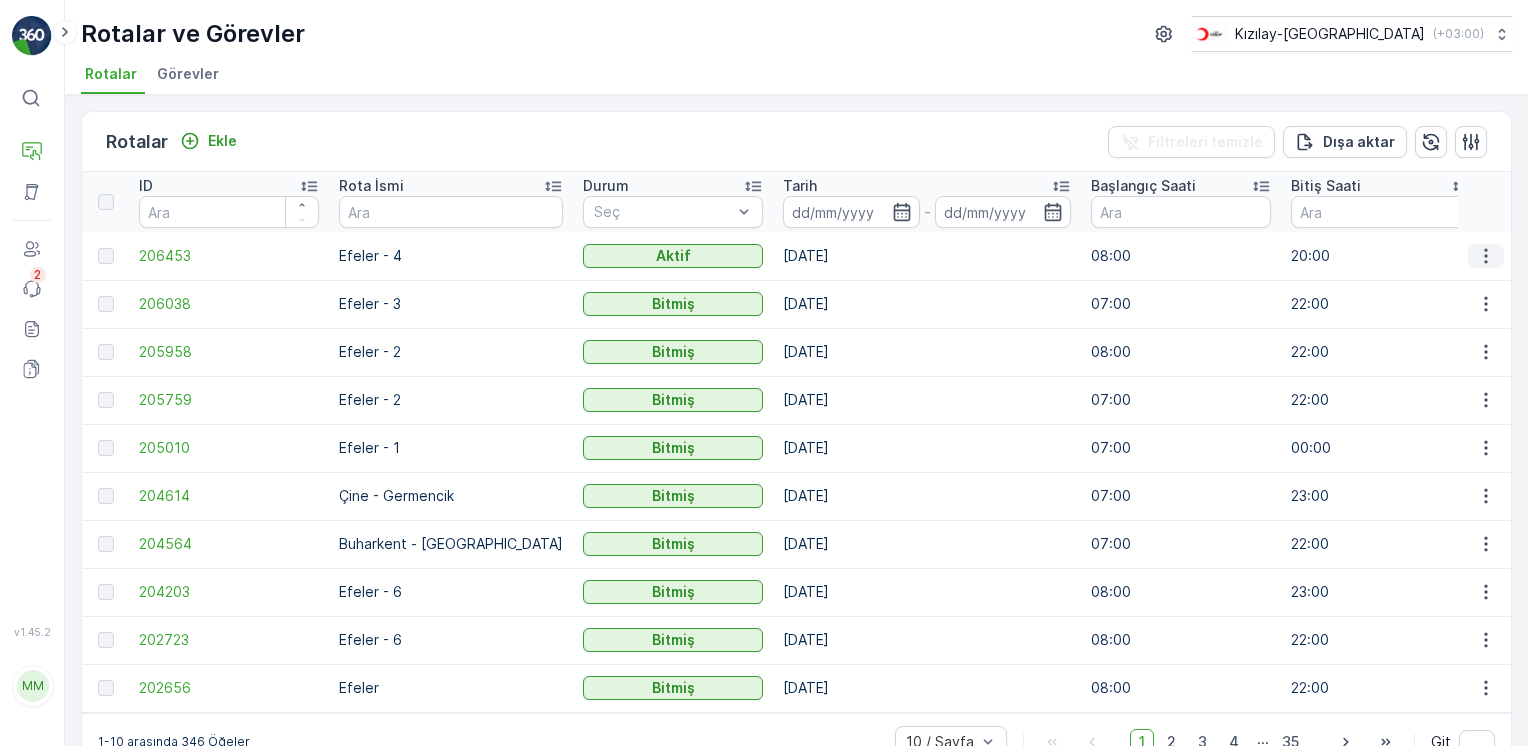 click at bounding box center [1486, 256] 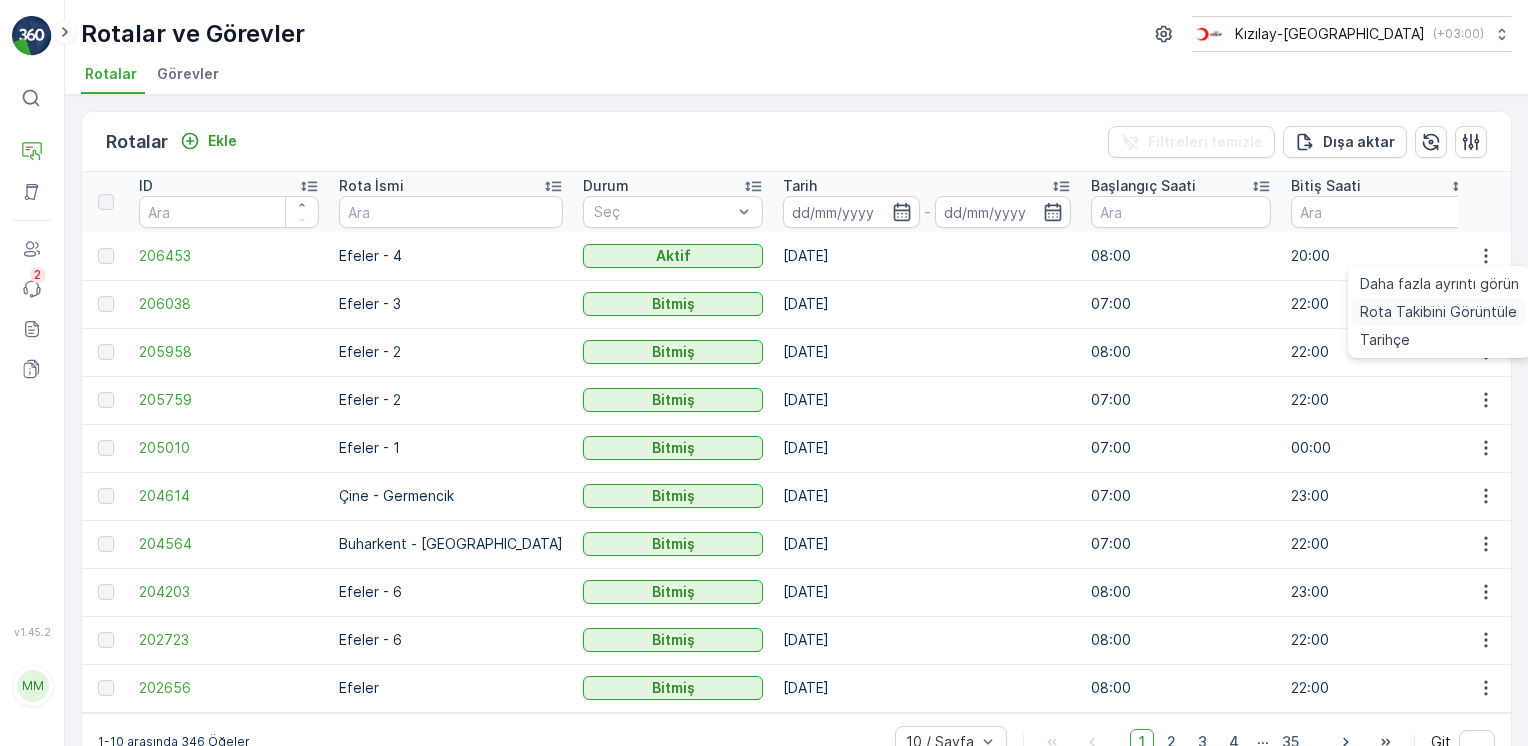 click on "Rota Takibini Görüntüle" at bounding box center [1438, 312] 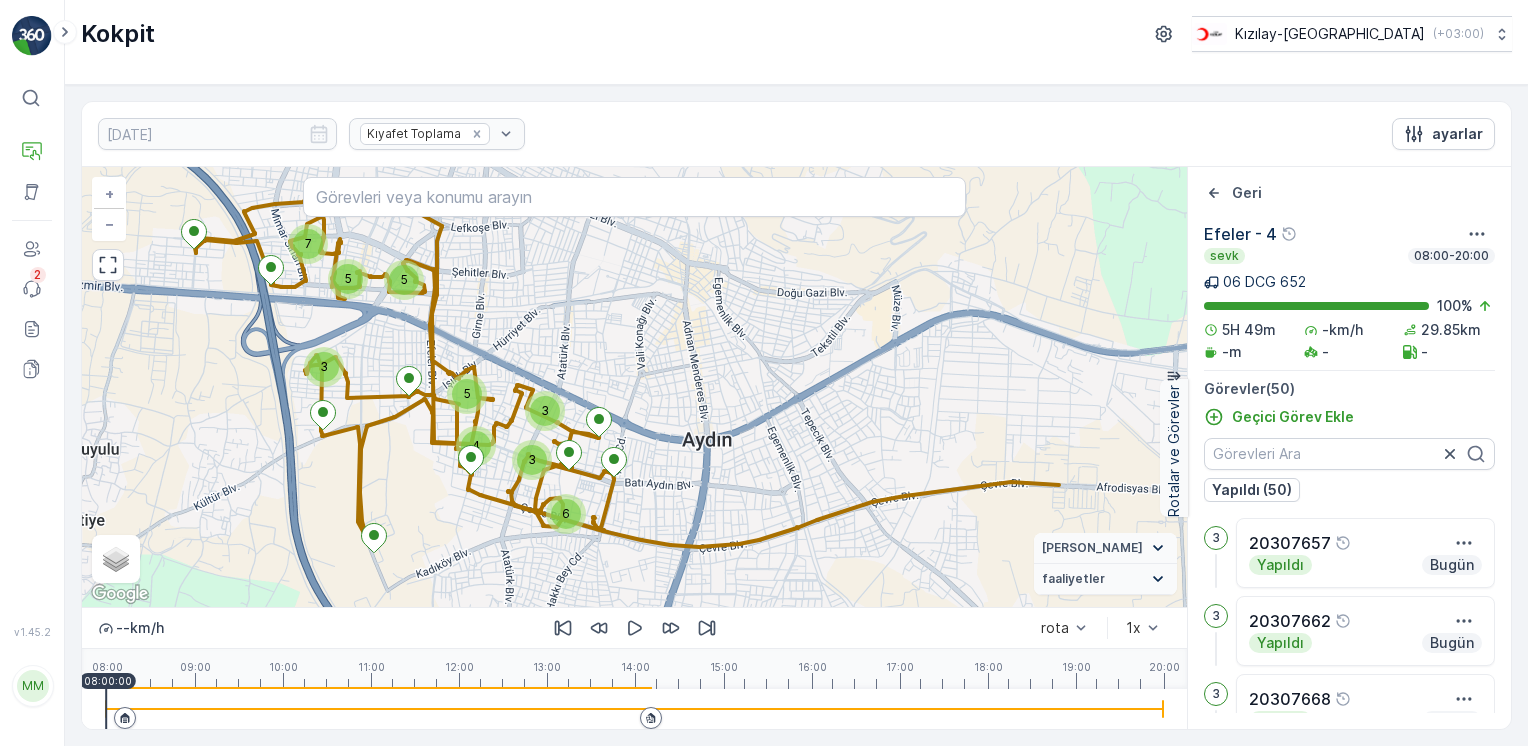 click 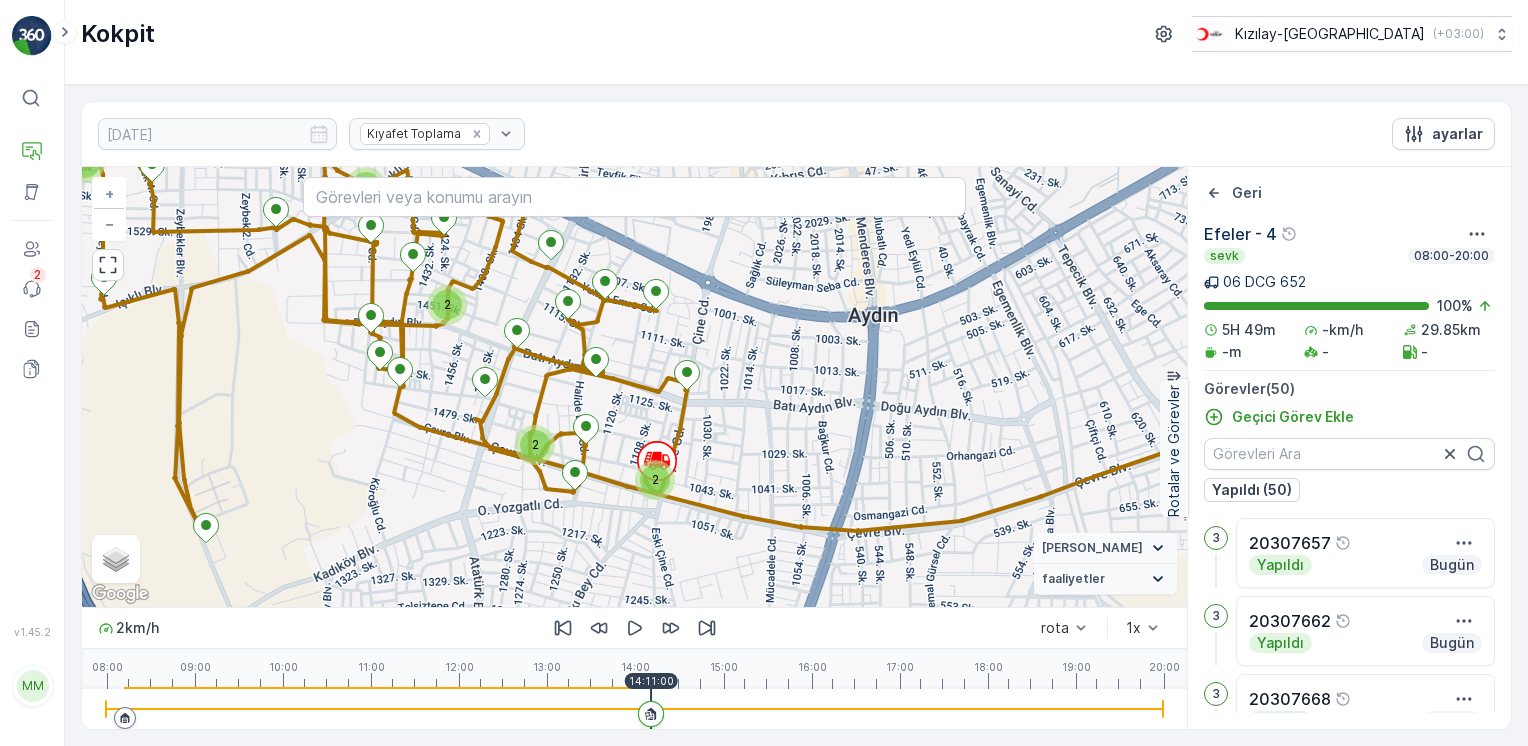 drag, startPoint x: 797, startPoint y: 502, endPoint x: 774, endPoint y: 405, distance: 99.68952 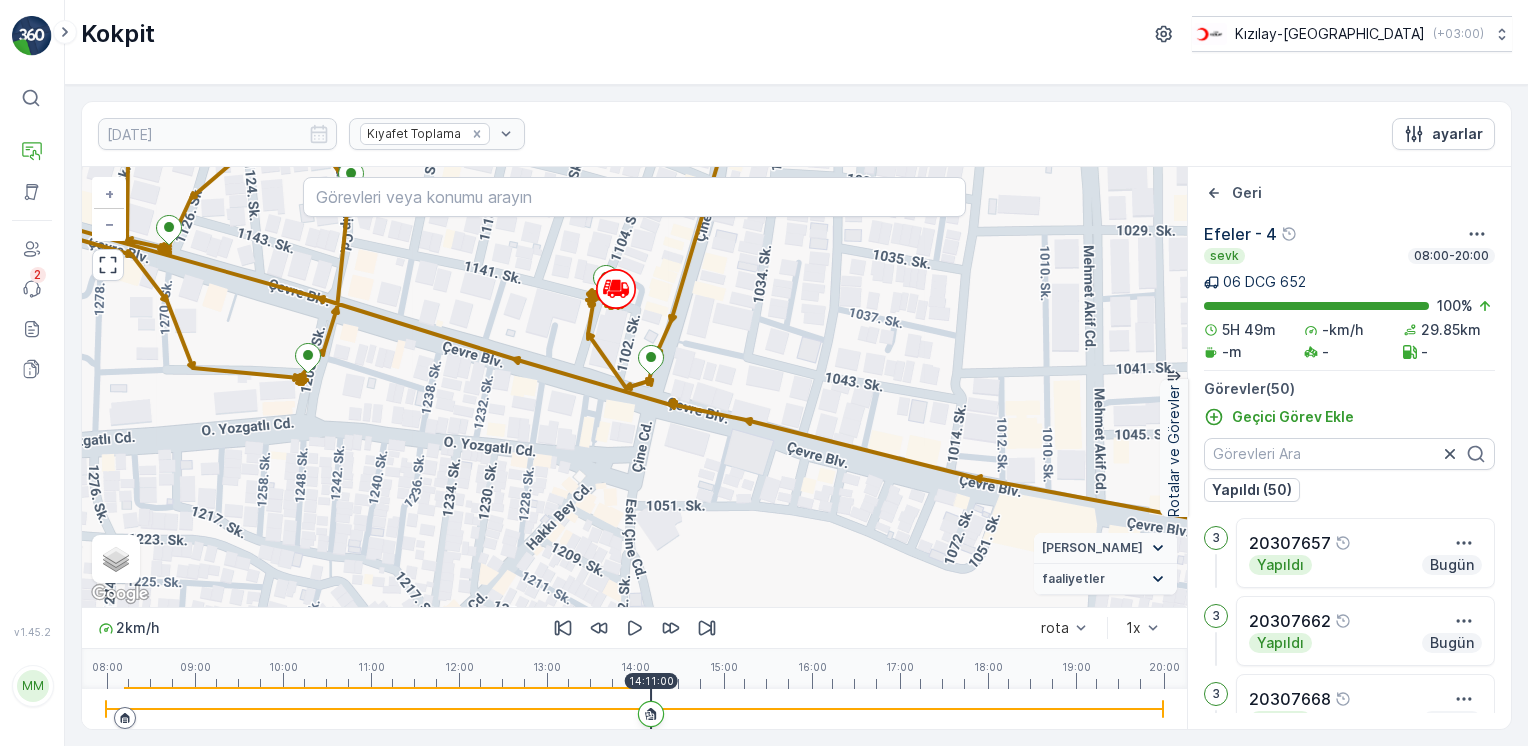 click 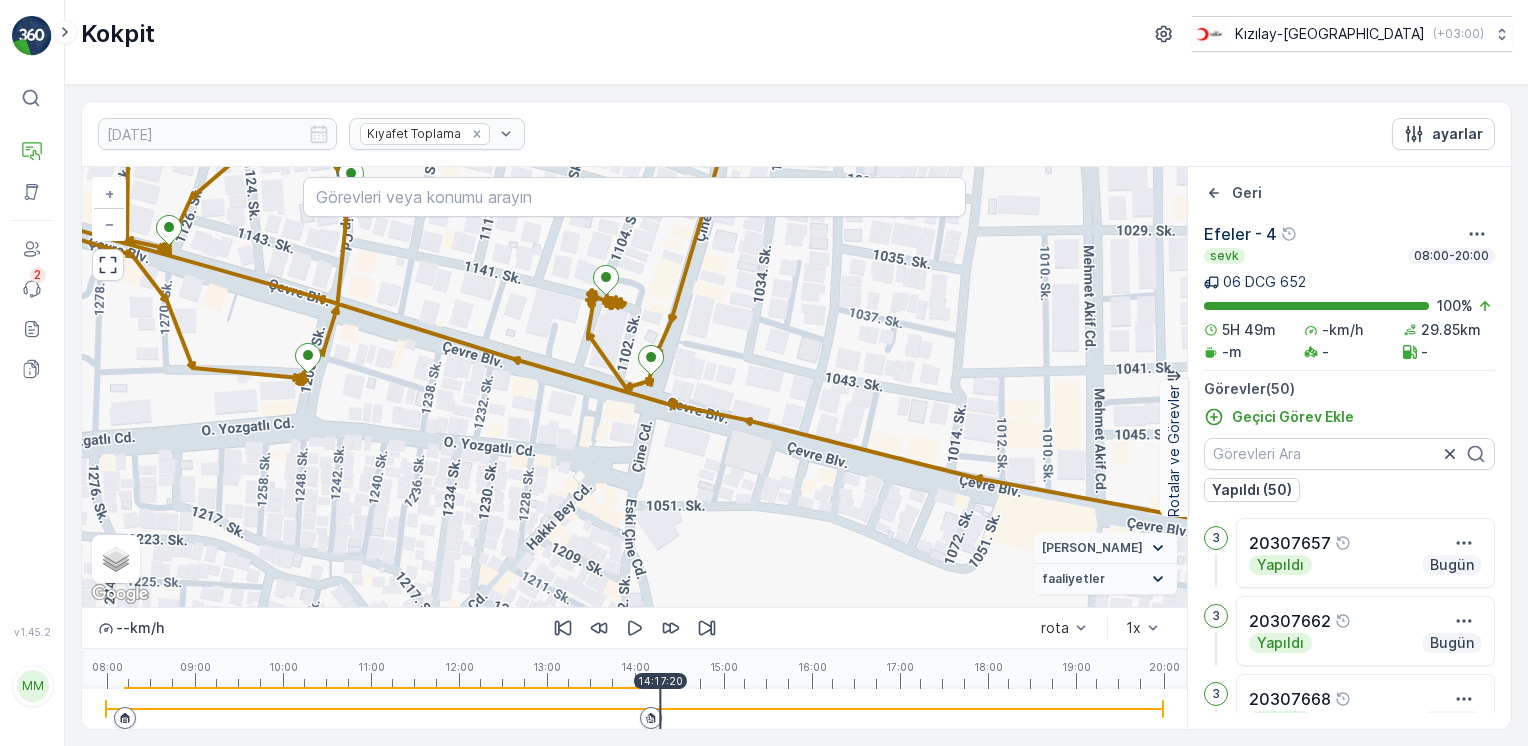 click at bounding box center (634, 709) 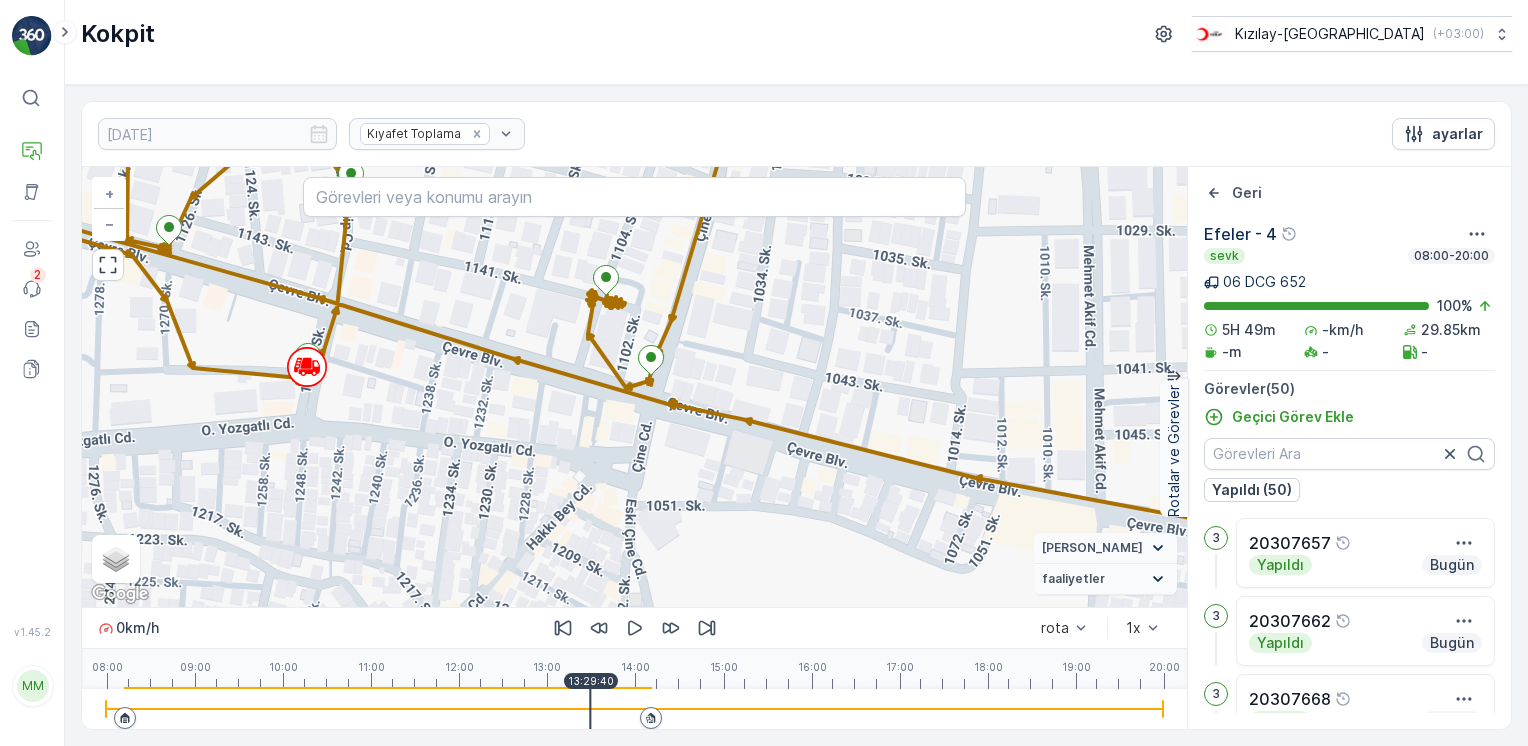 click at bounding box center [634, 709] 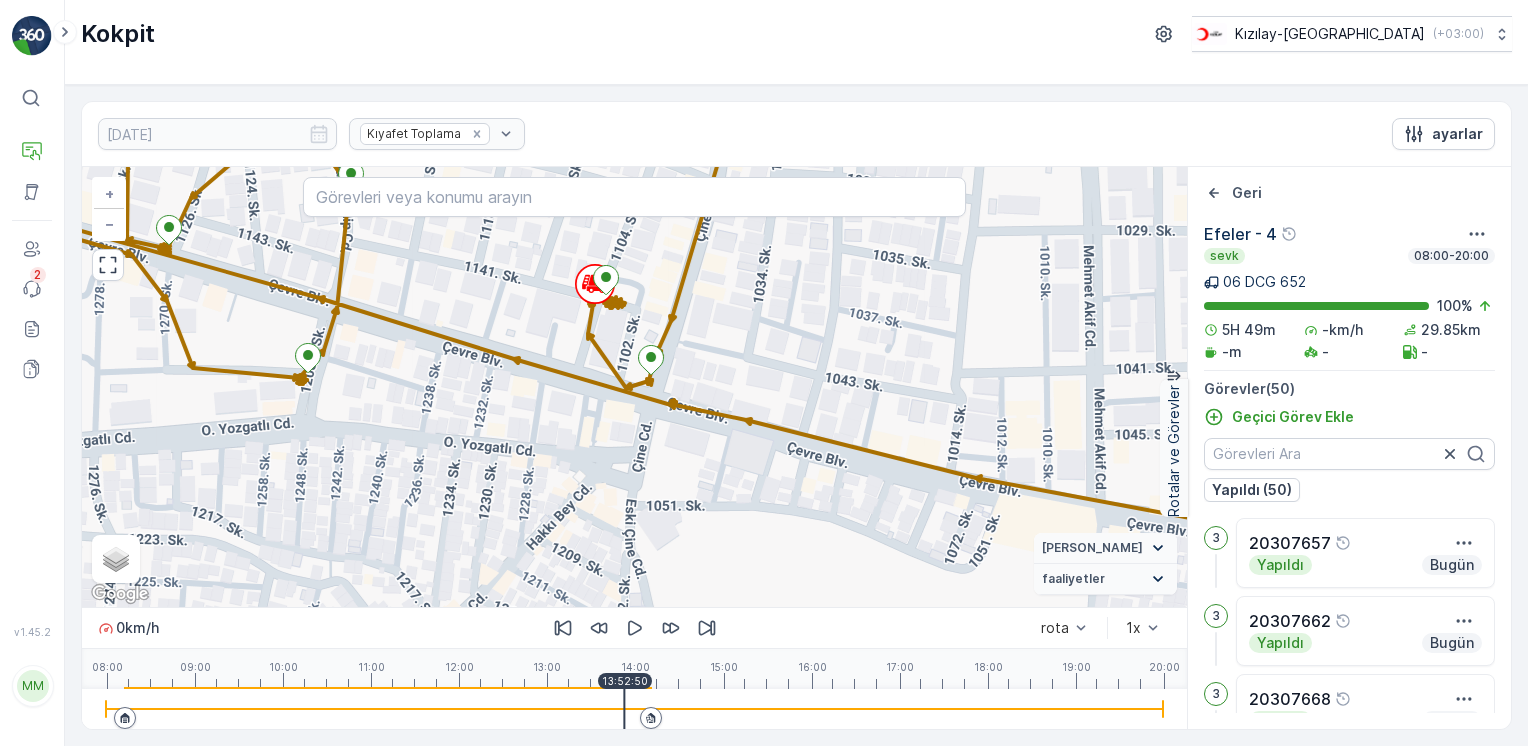click at bounding box center [651, 718] 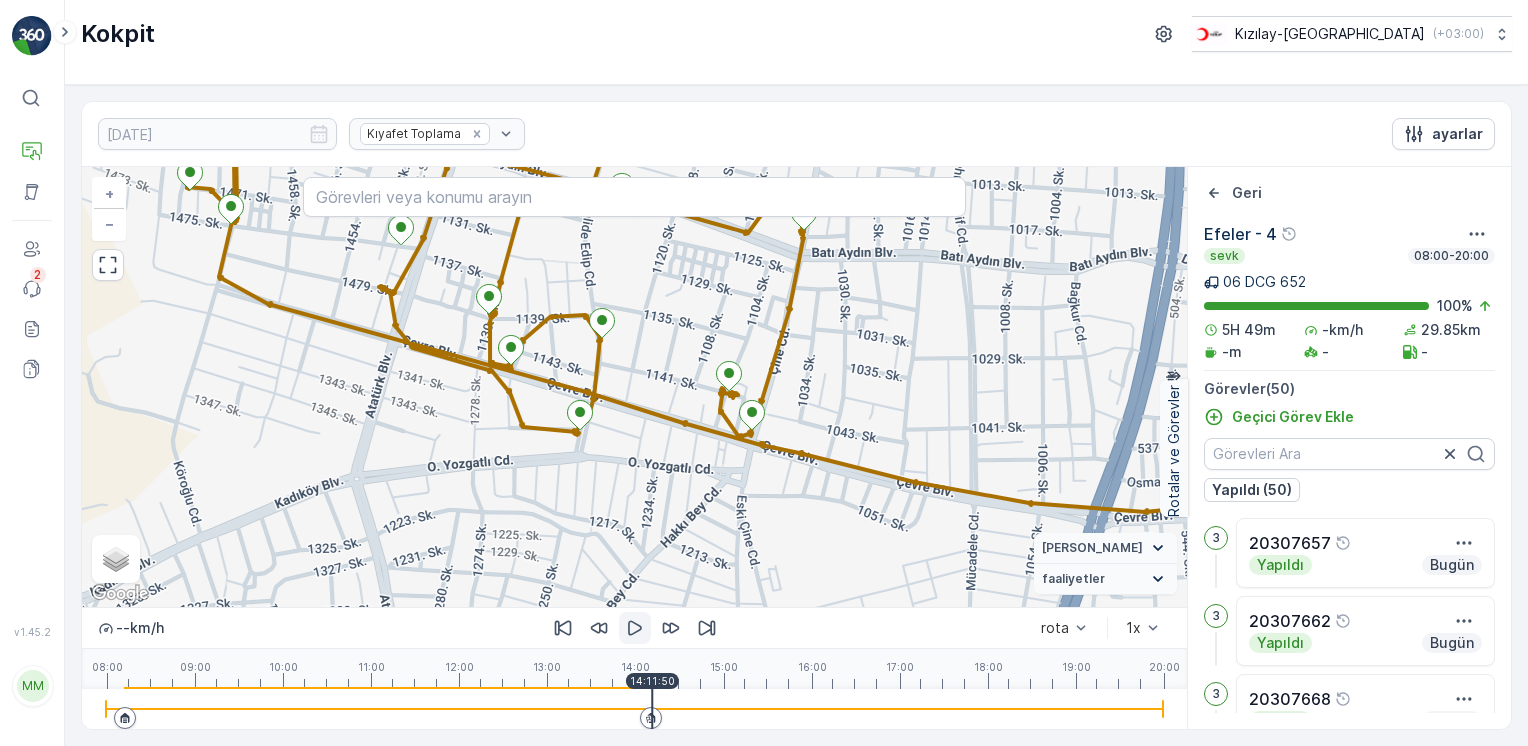 click at bounding box center [635, 628] 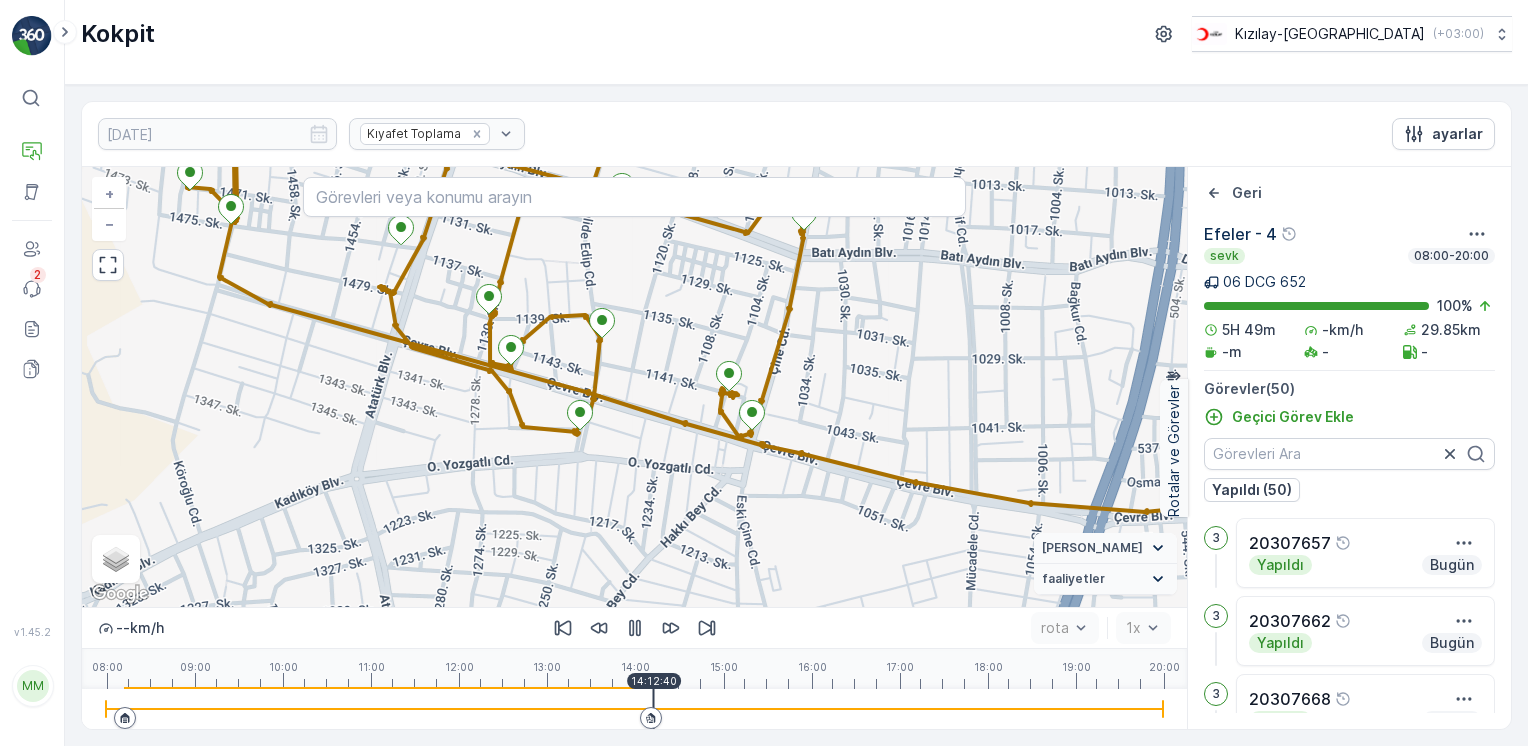 click 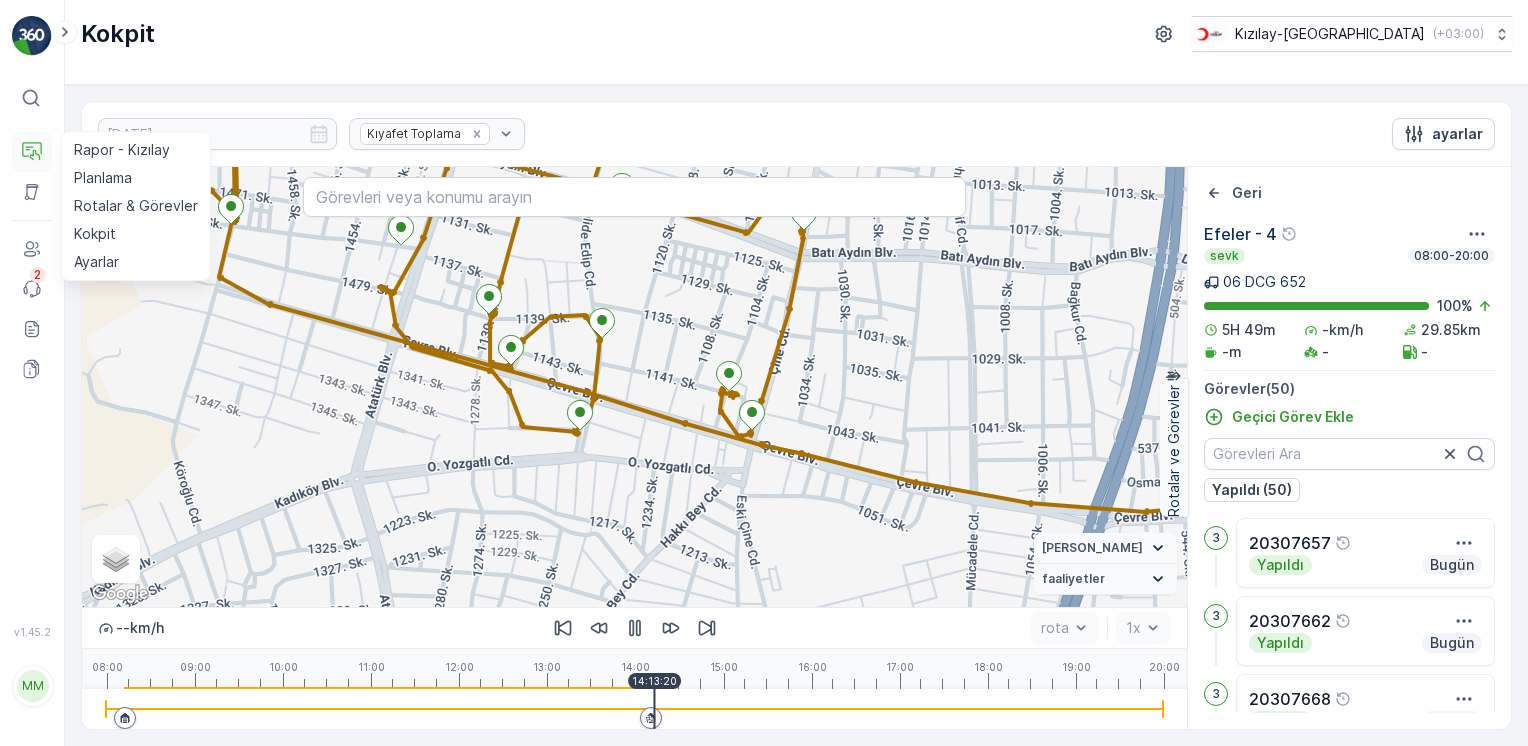 click 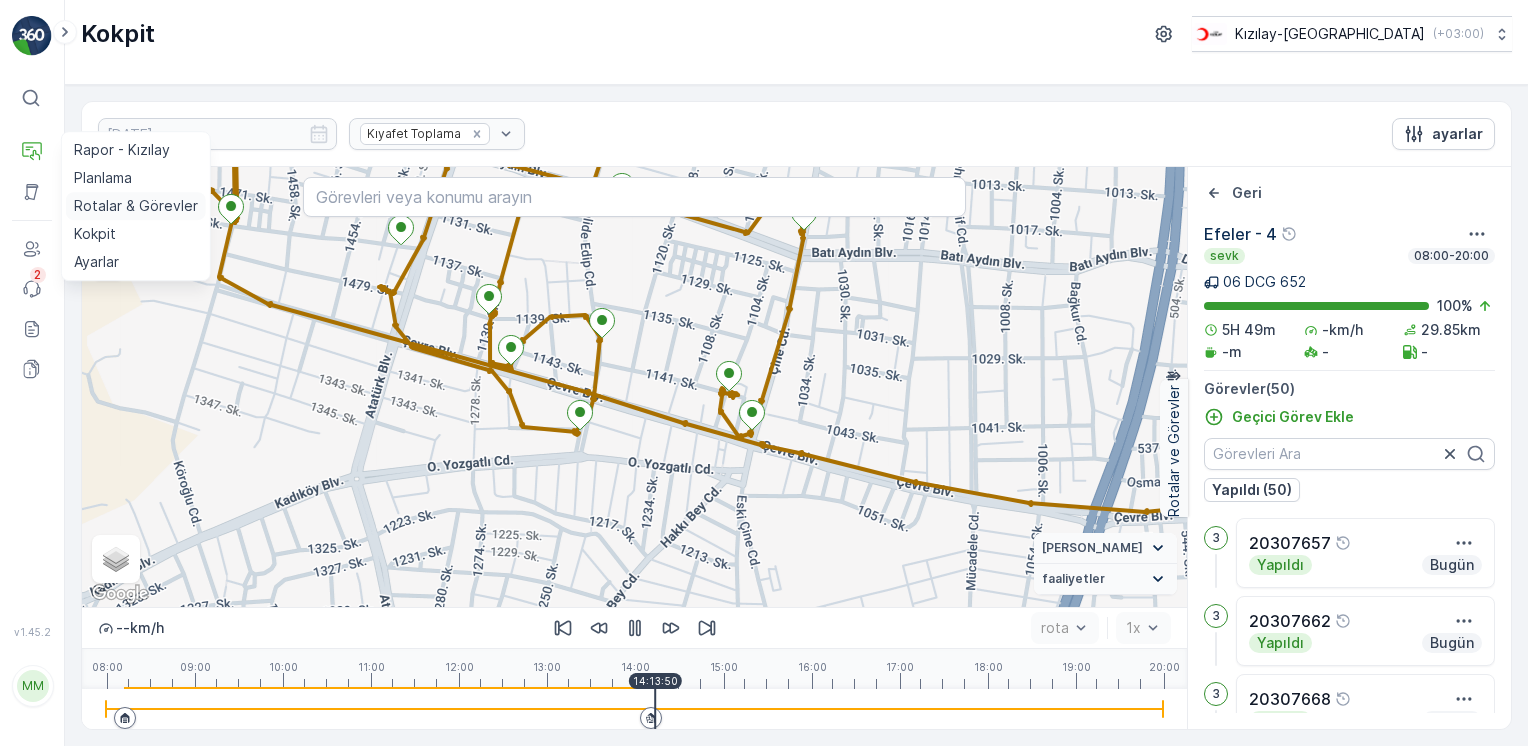 click on "Rotalar & Görevler" at bounding box center [136, 206] 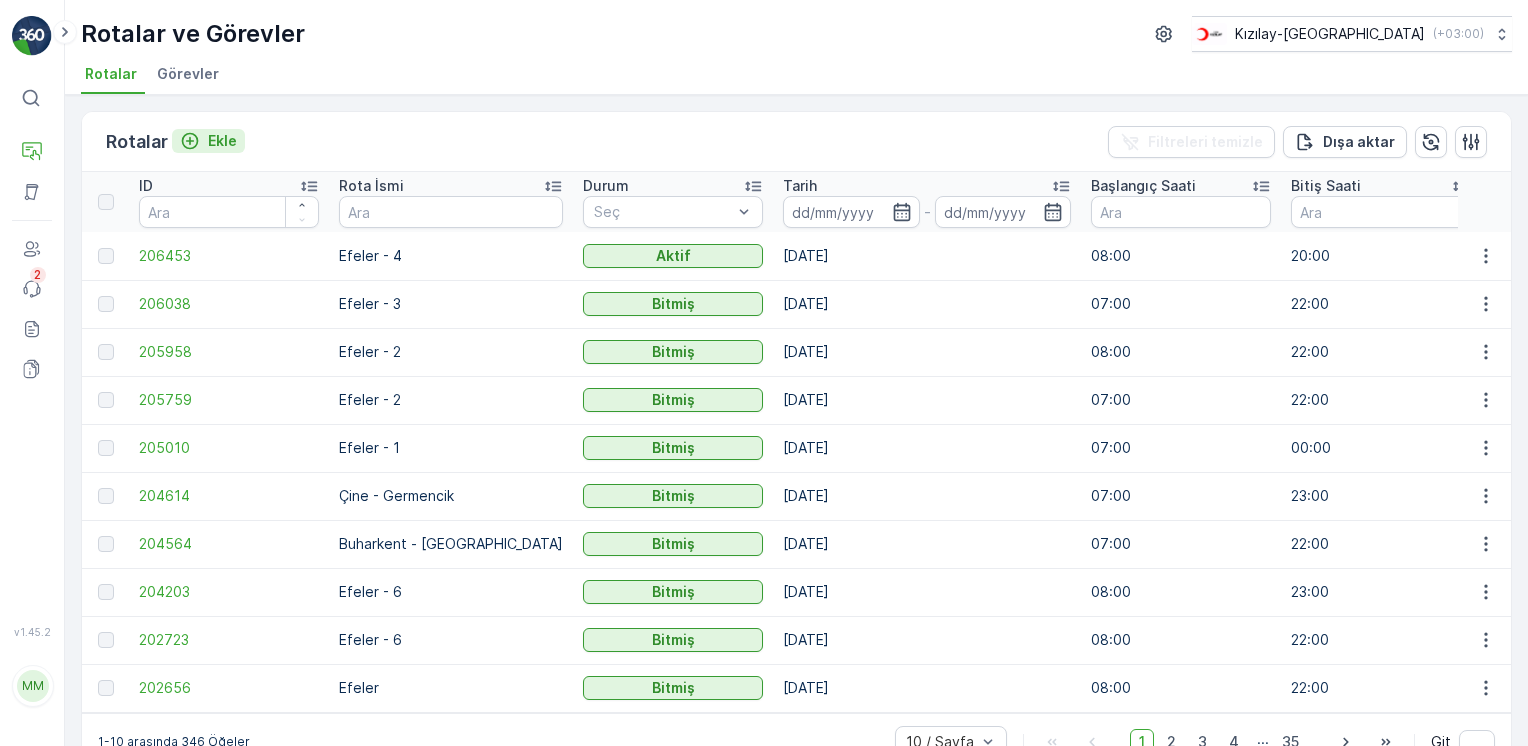 click on "Ekle" at bounding box center (222, 141) 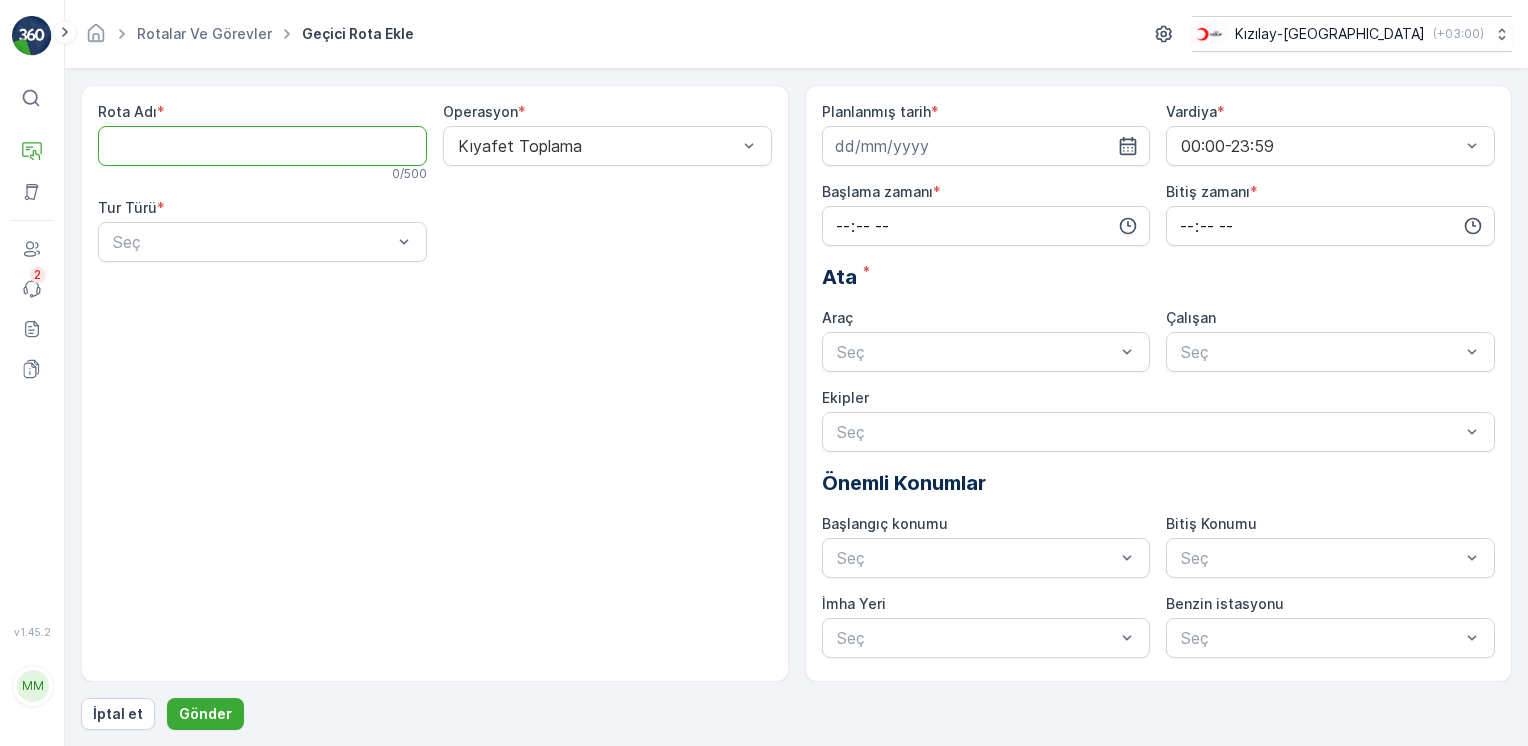 click on "Rota Adı" at bounding box center [262, 146] 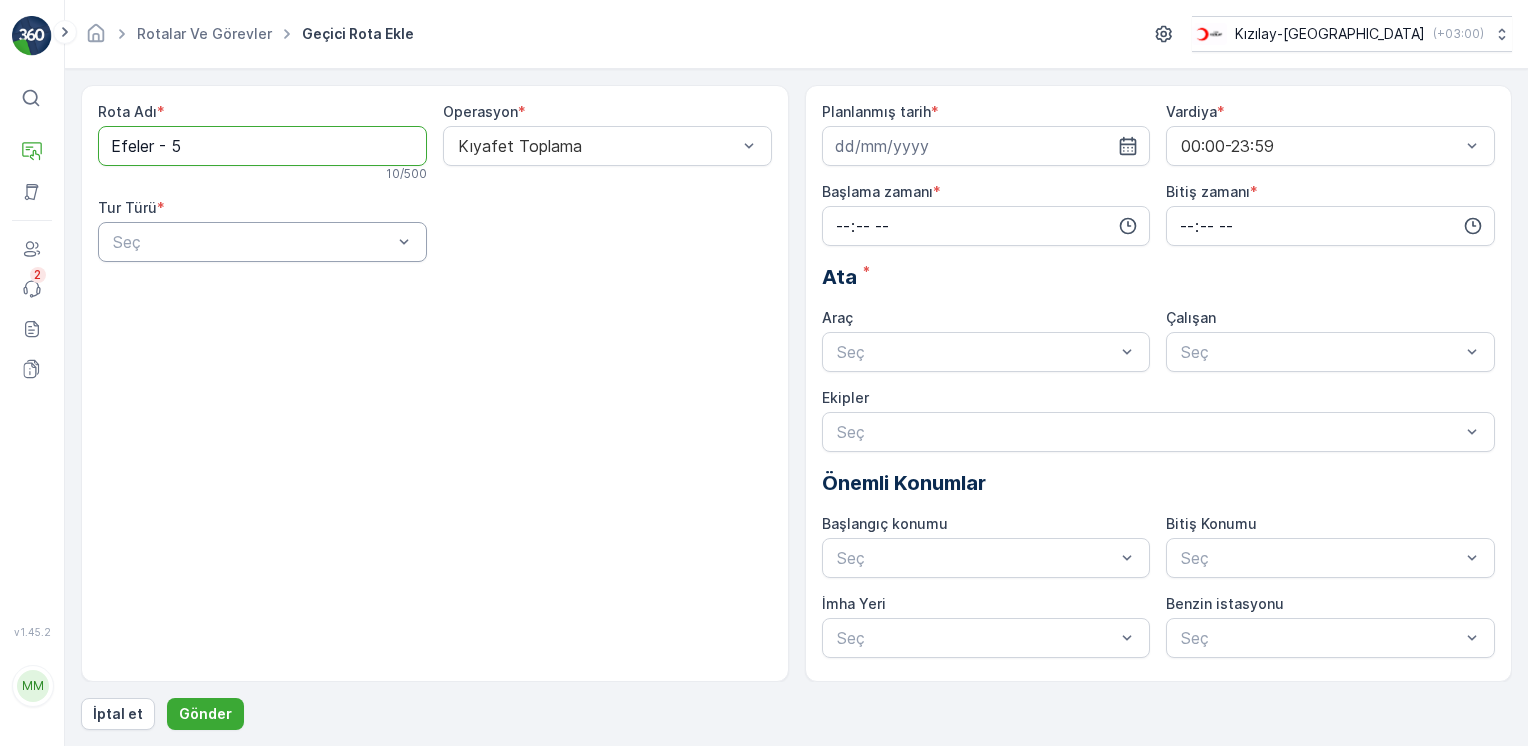 type on "Efeler - 5" 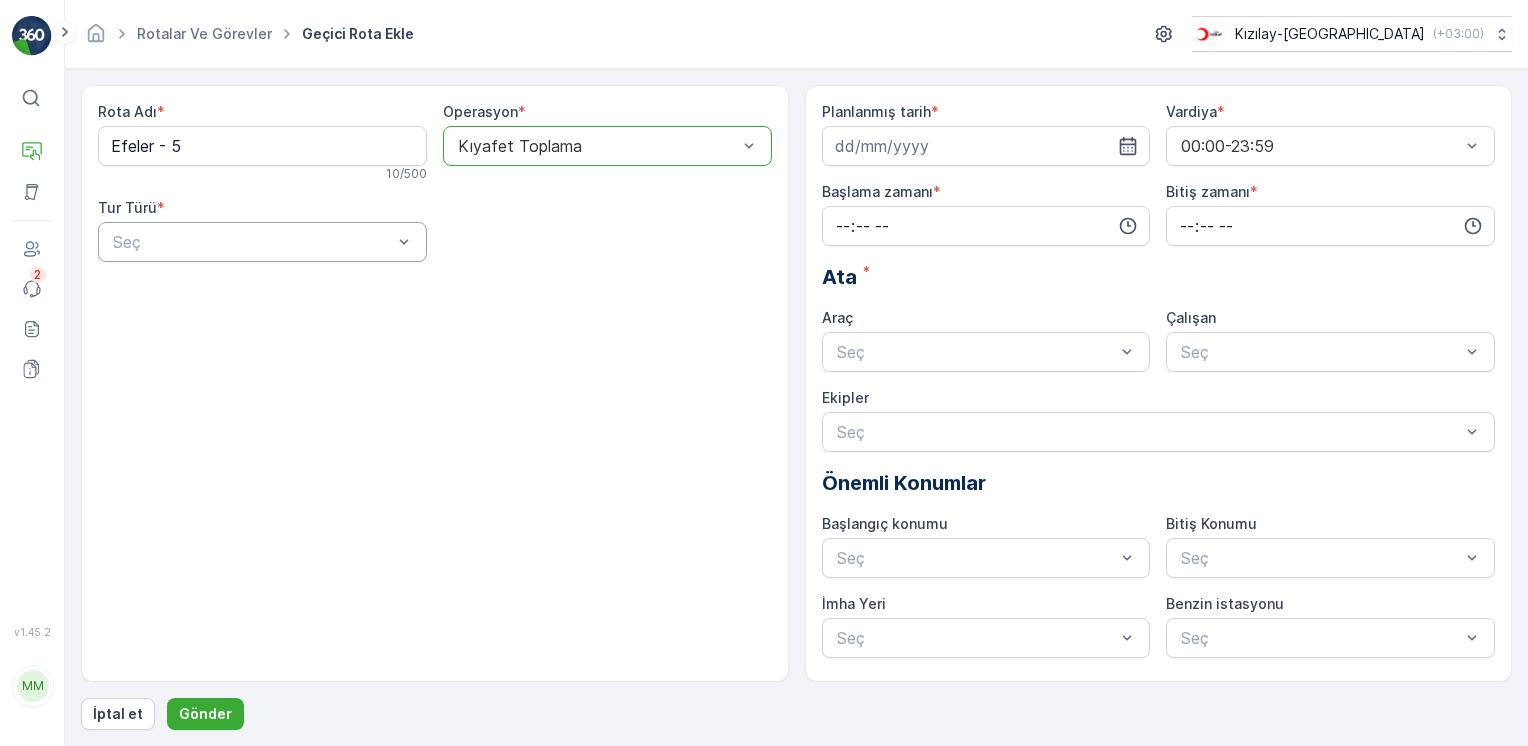 click at bounding box center (252, 242) 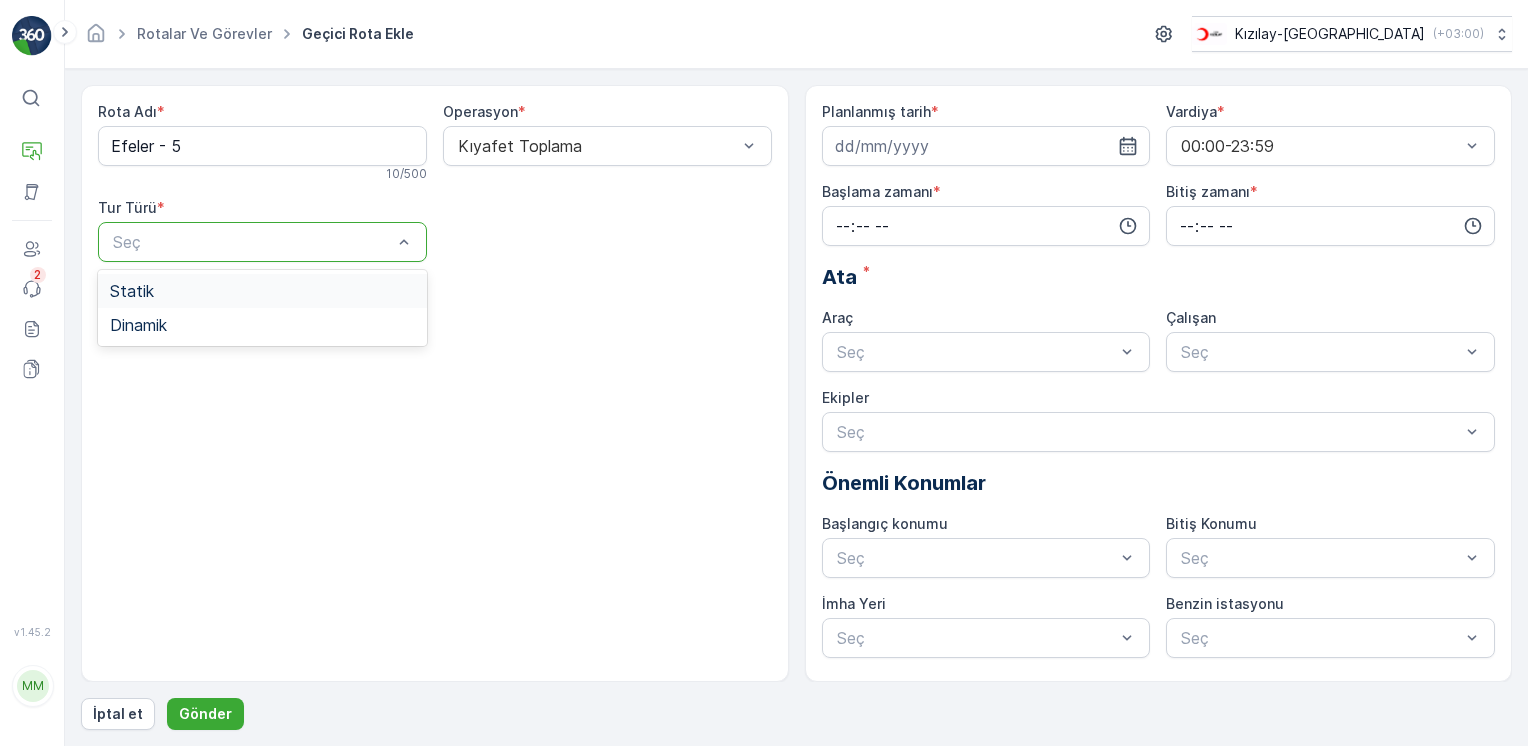click on "Statik" at bounding box center [262, 291] 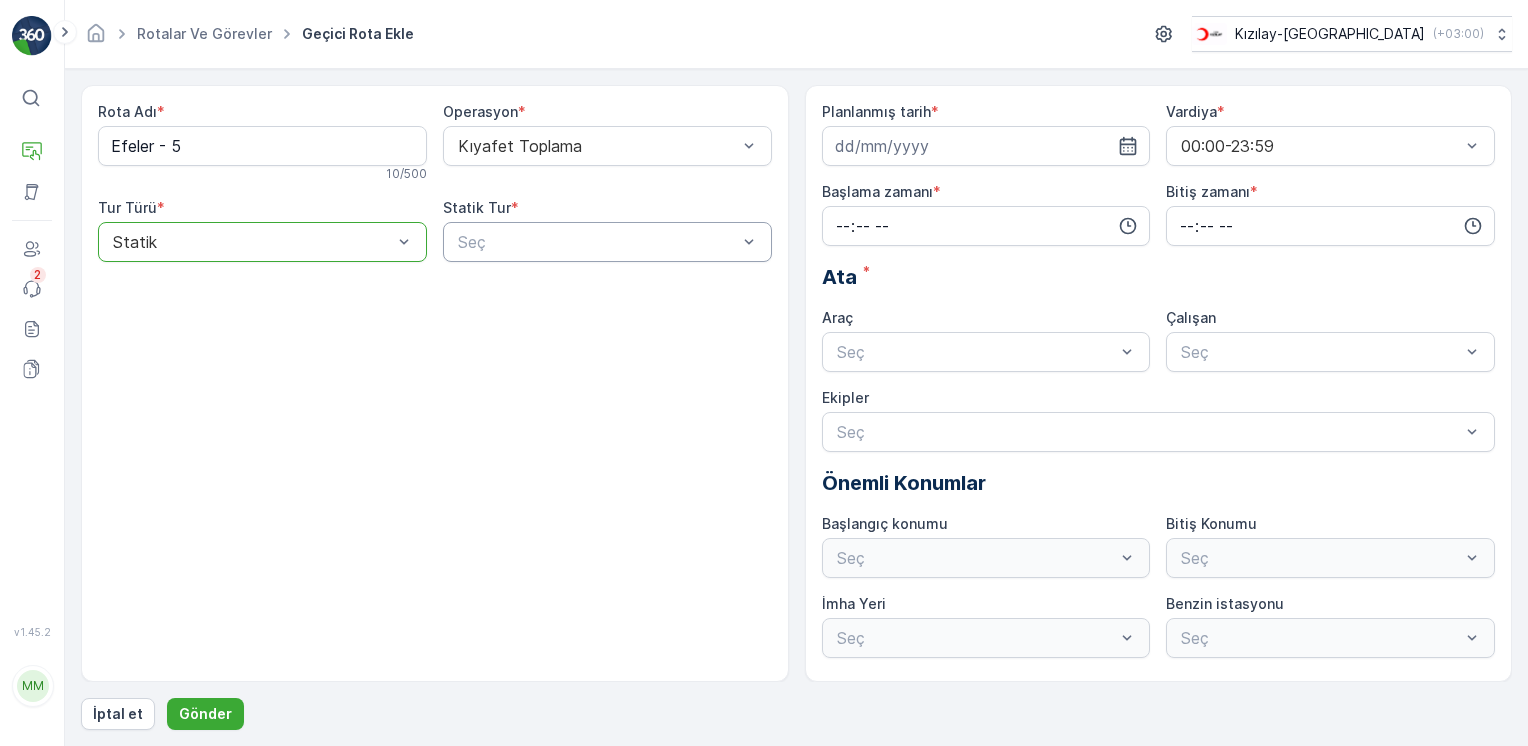 click at bounding box center [597, 242] 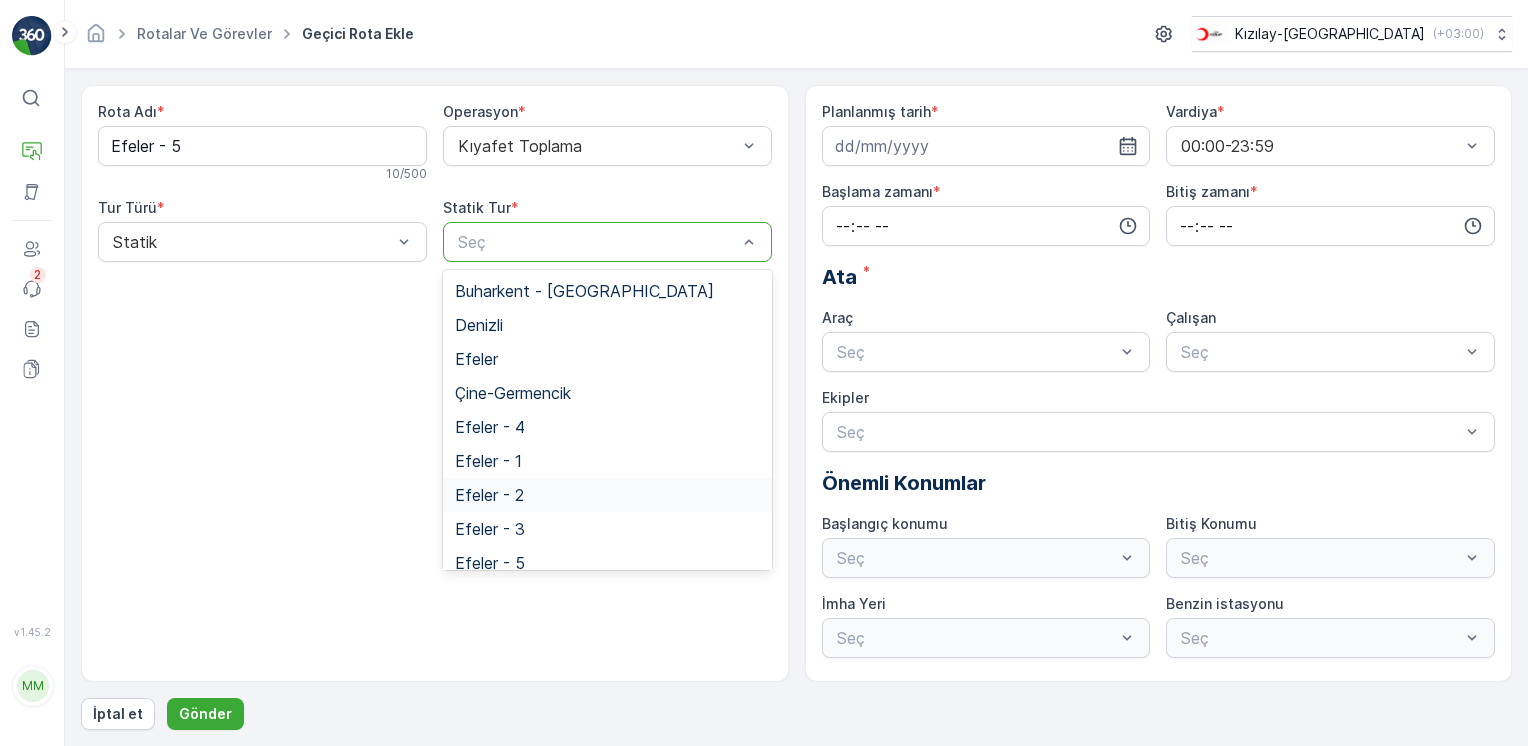scroll, scrollTop: 82, scrollLeft: 0, axis: vertical 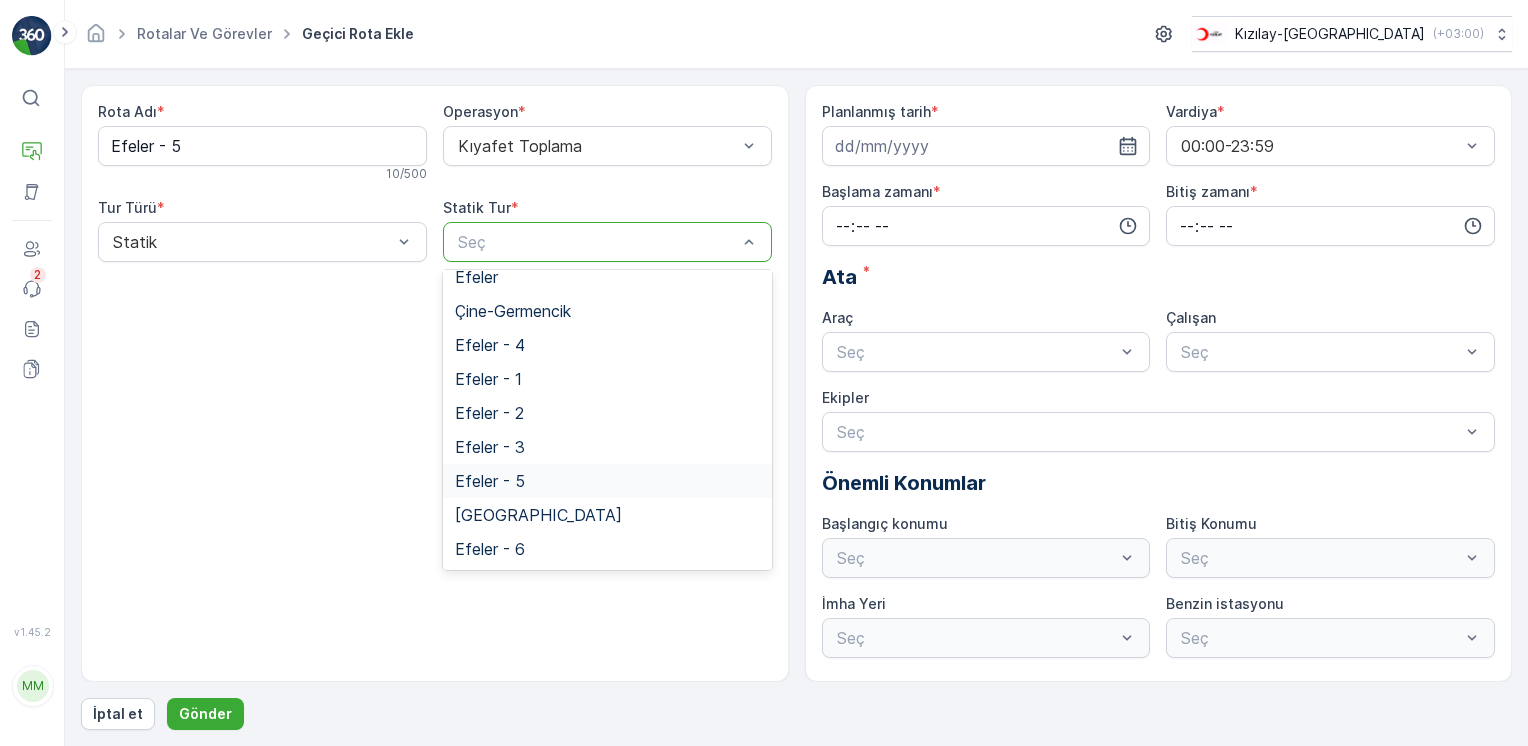 click on "Efeler - 5" at bounding box center (490, 481) 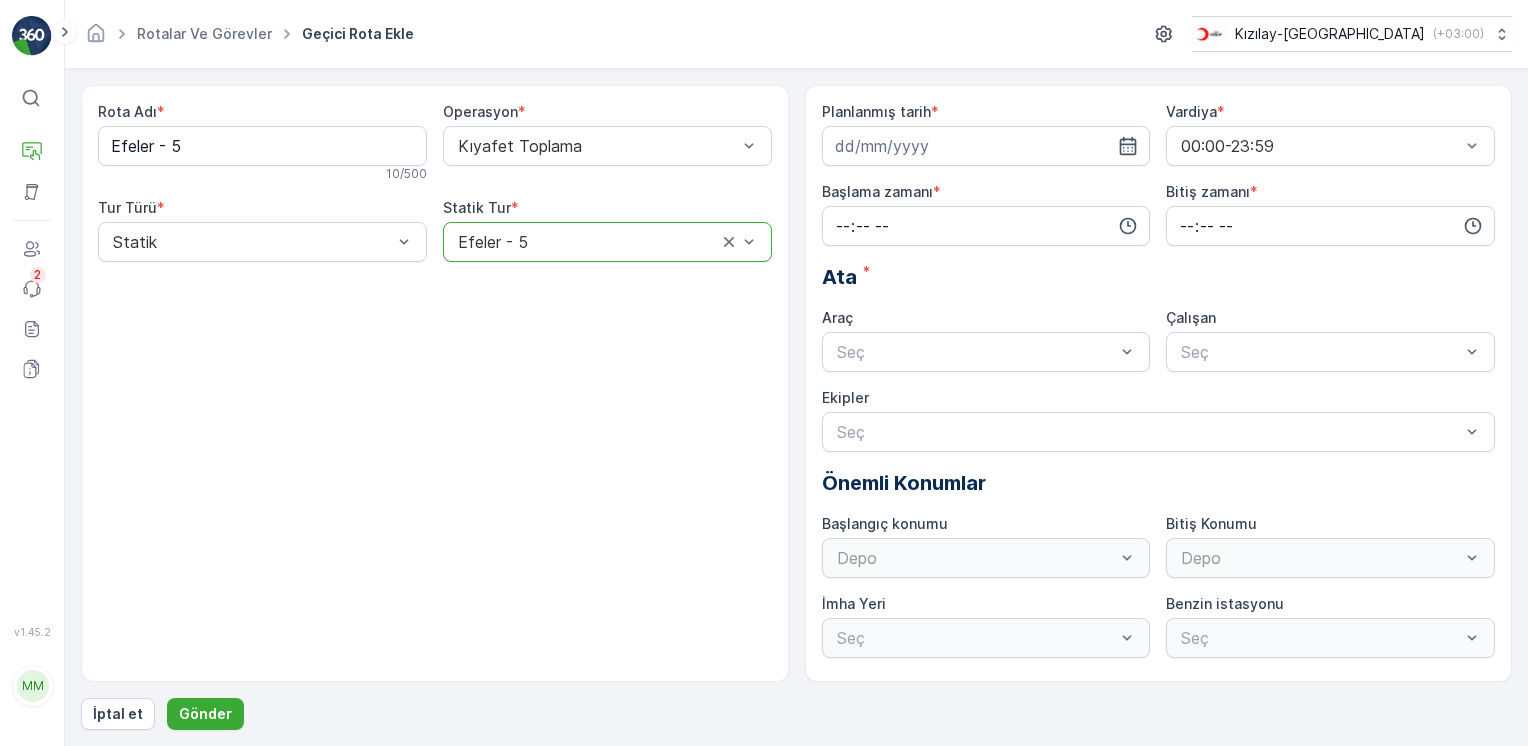 click at bounding box center [739, 242] 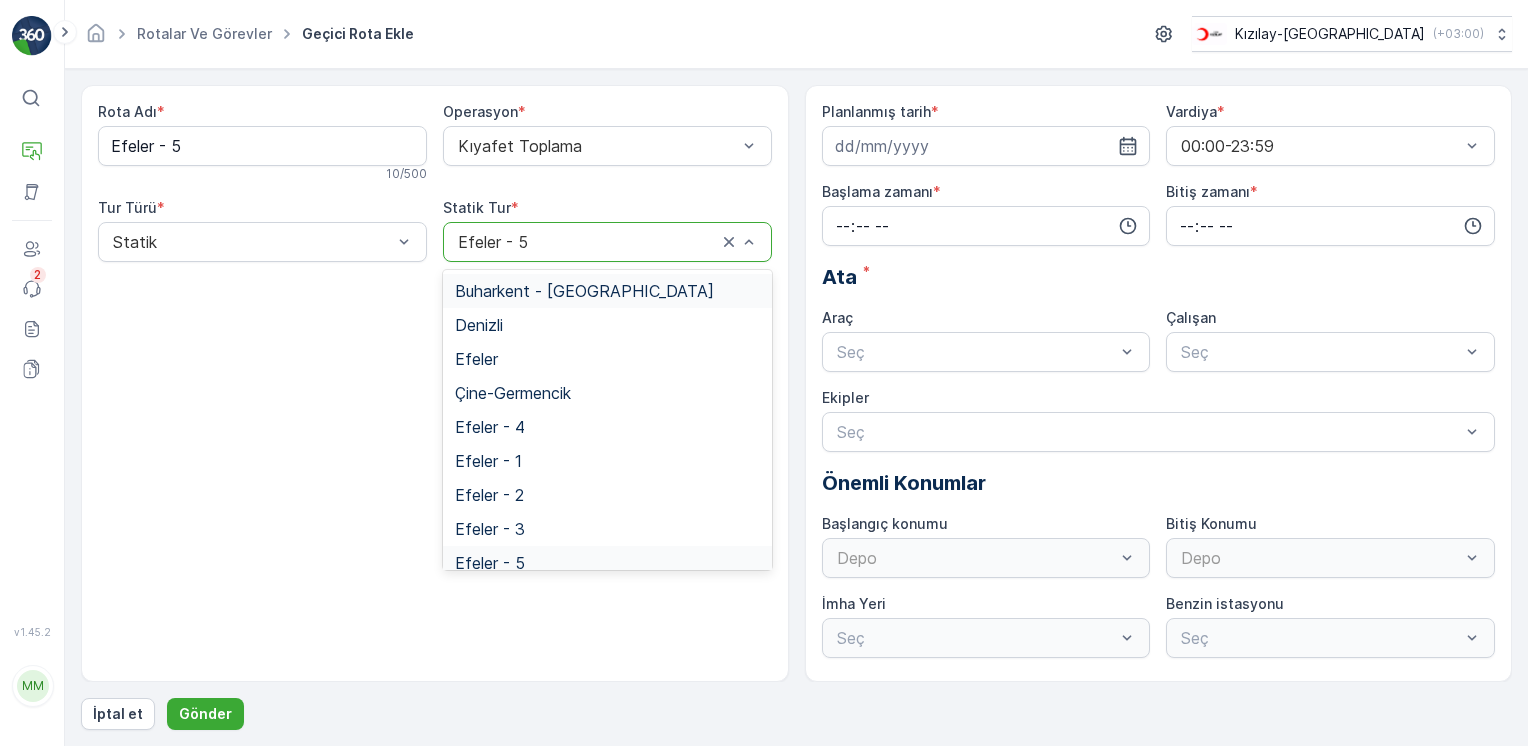 click on "Statik Tur *" at bounding box center [607, 208] 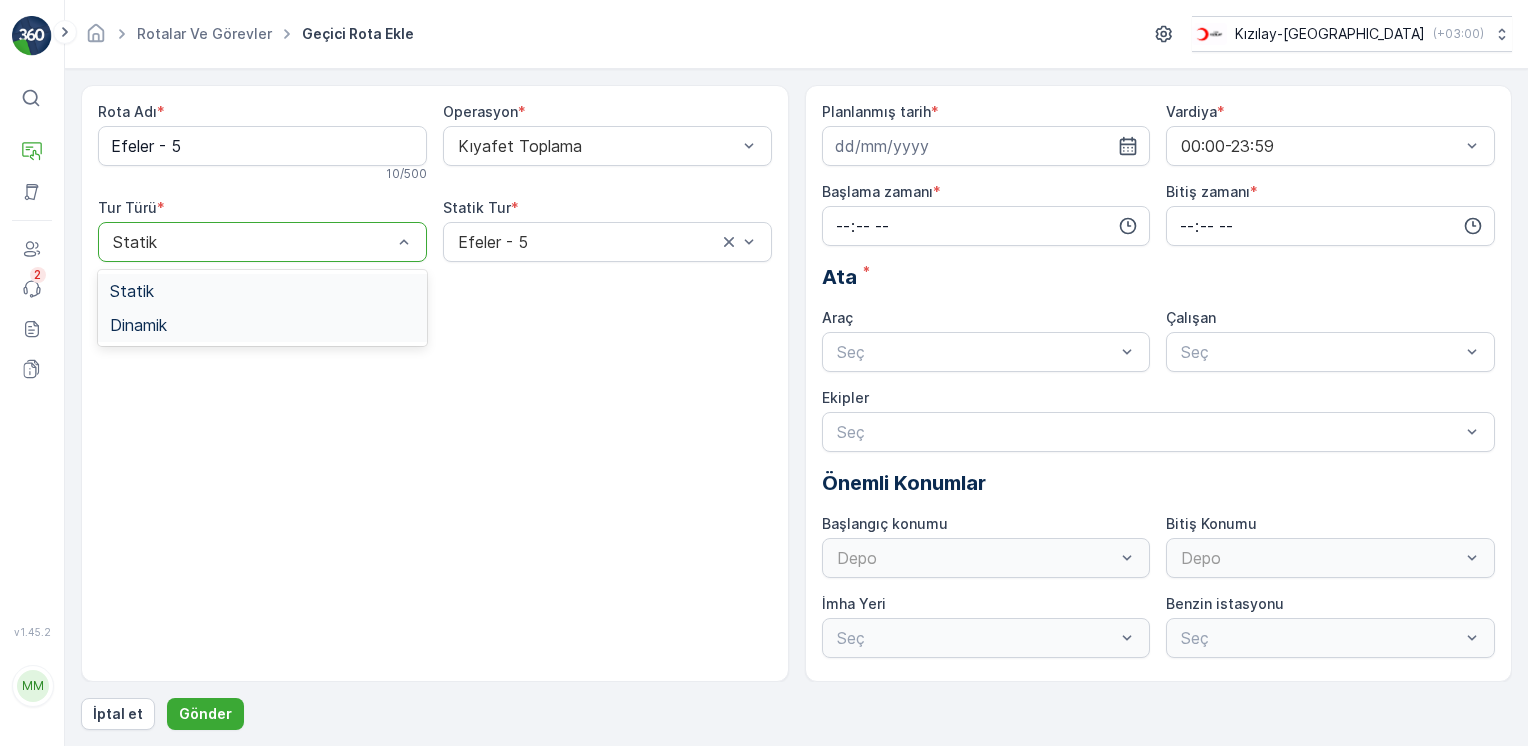 click on "Dinamik" at bounding box center [262, 325] 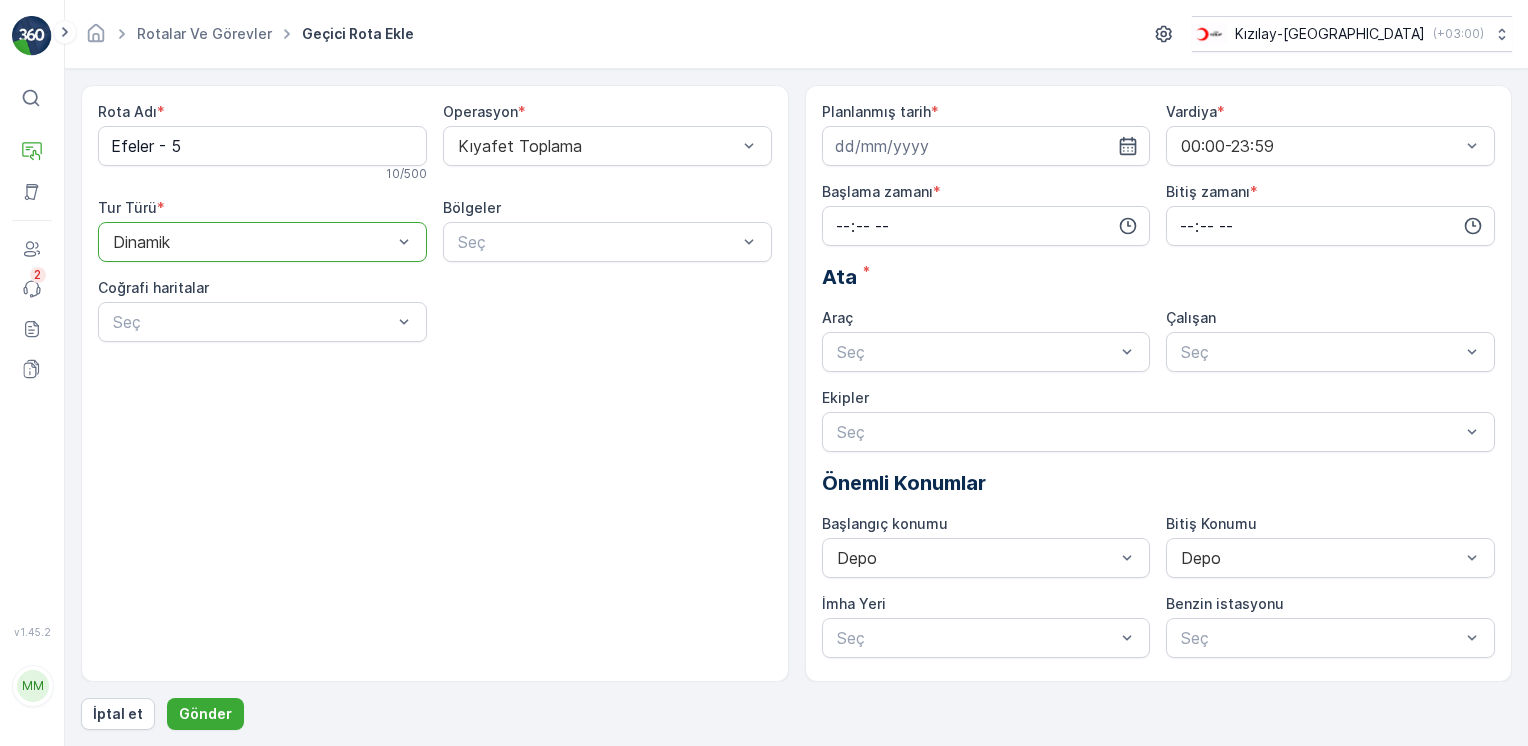 click at bounding box center (252, 242) 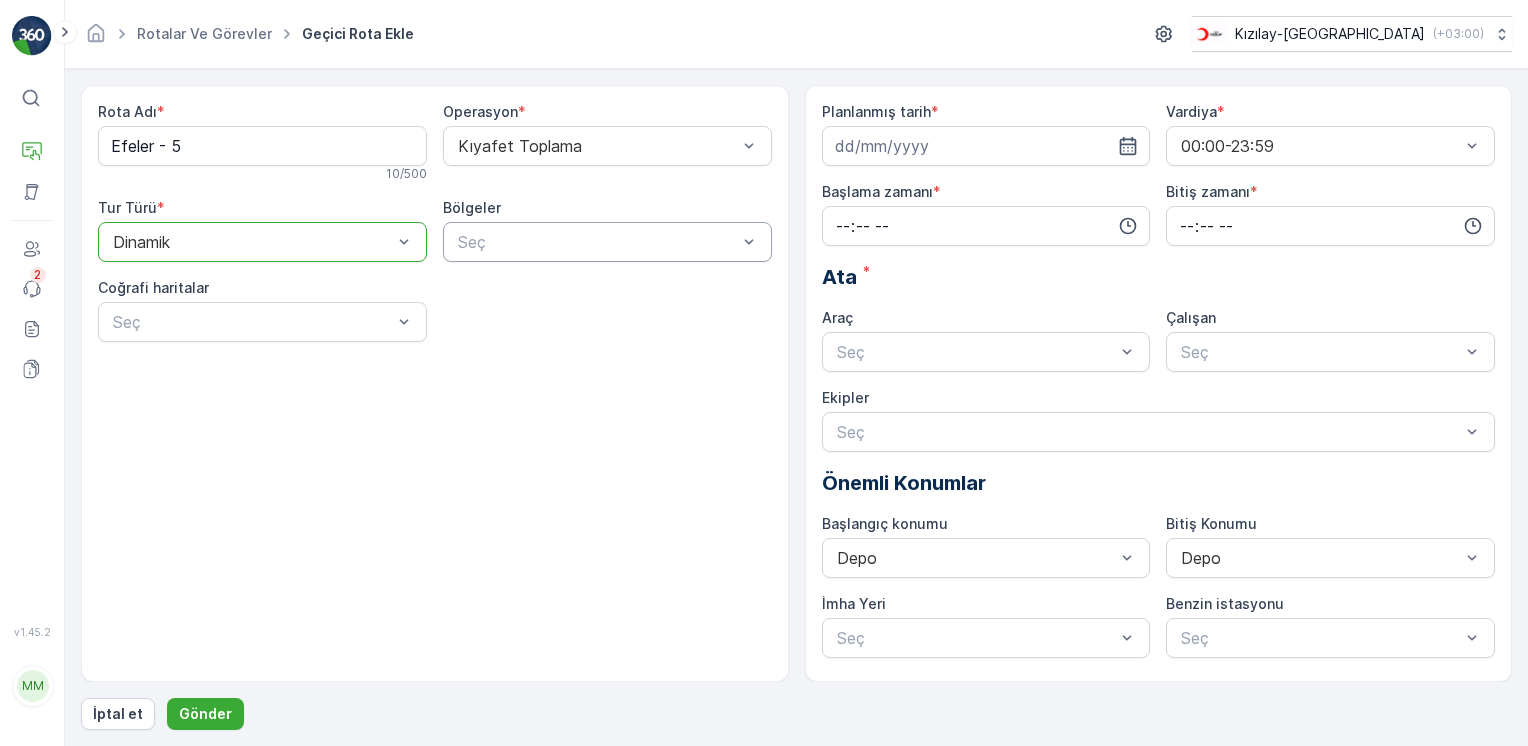 click at bounding box center [597, 242] 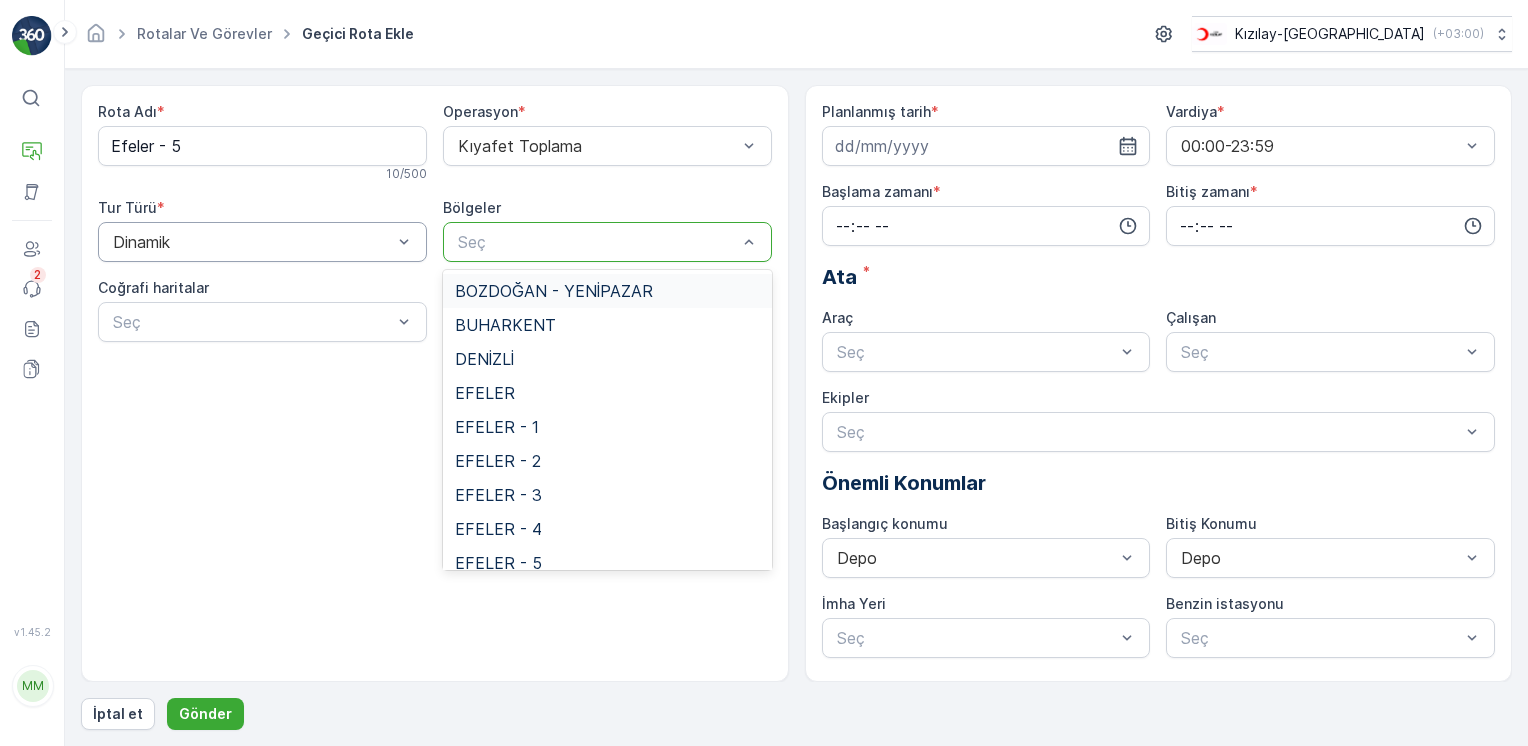 click at bounding box center (252, 242) 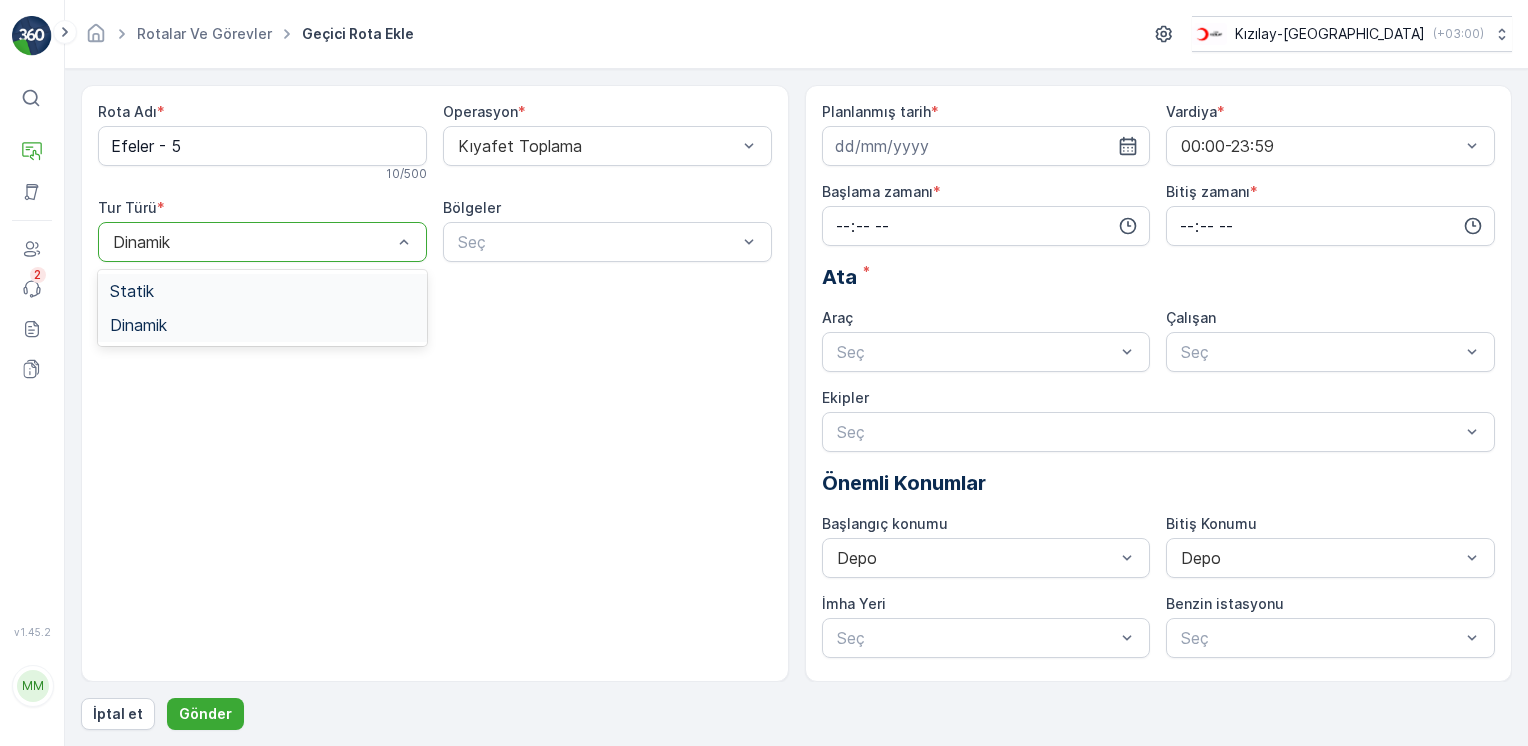 click on "Statik" at bounding box center [262, 291] 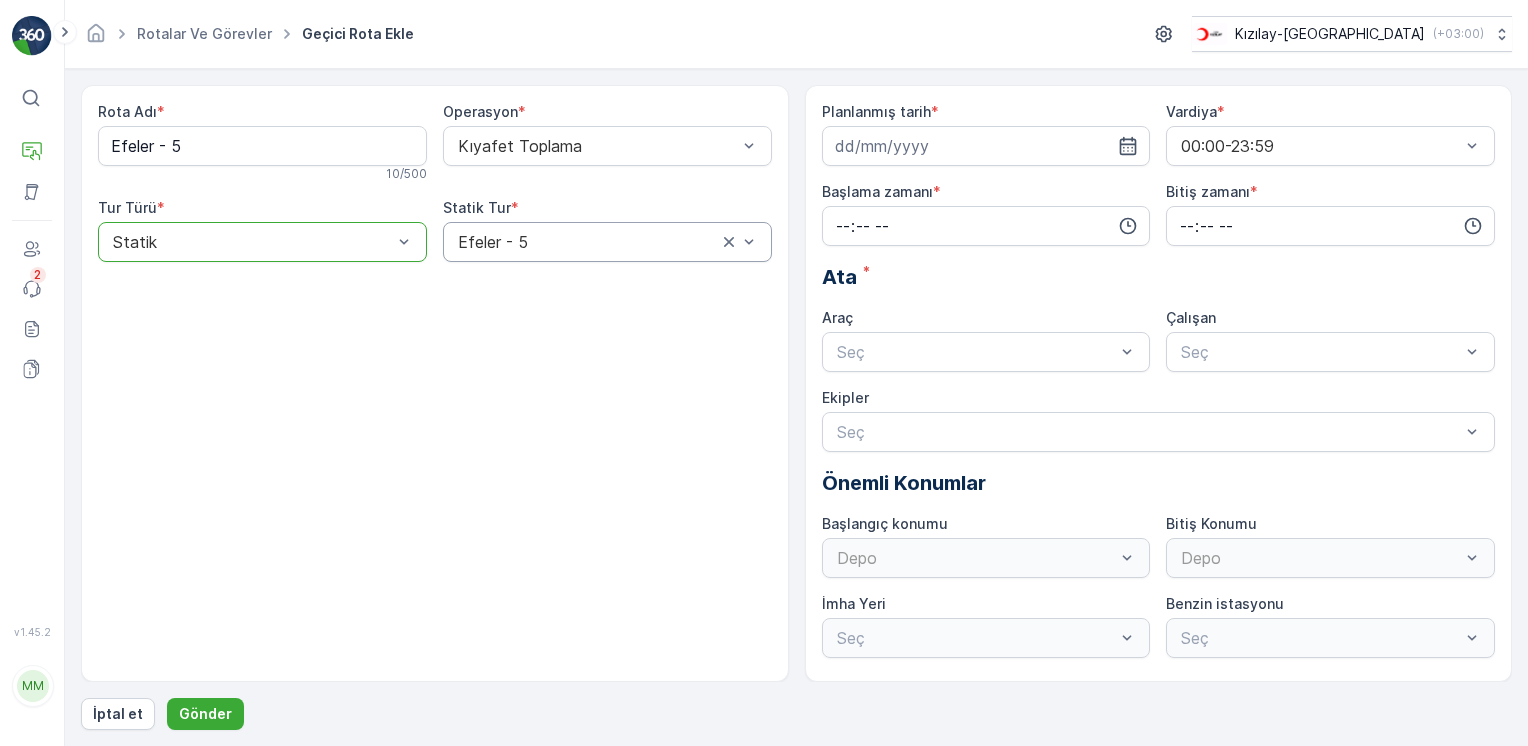 click on "Efeler - 5" at bounding box center [607, 242] 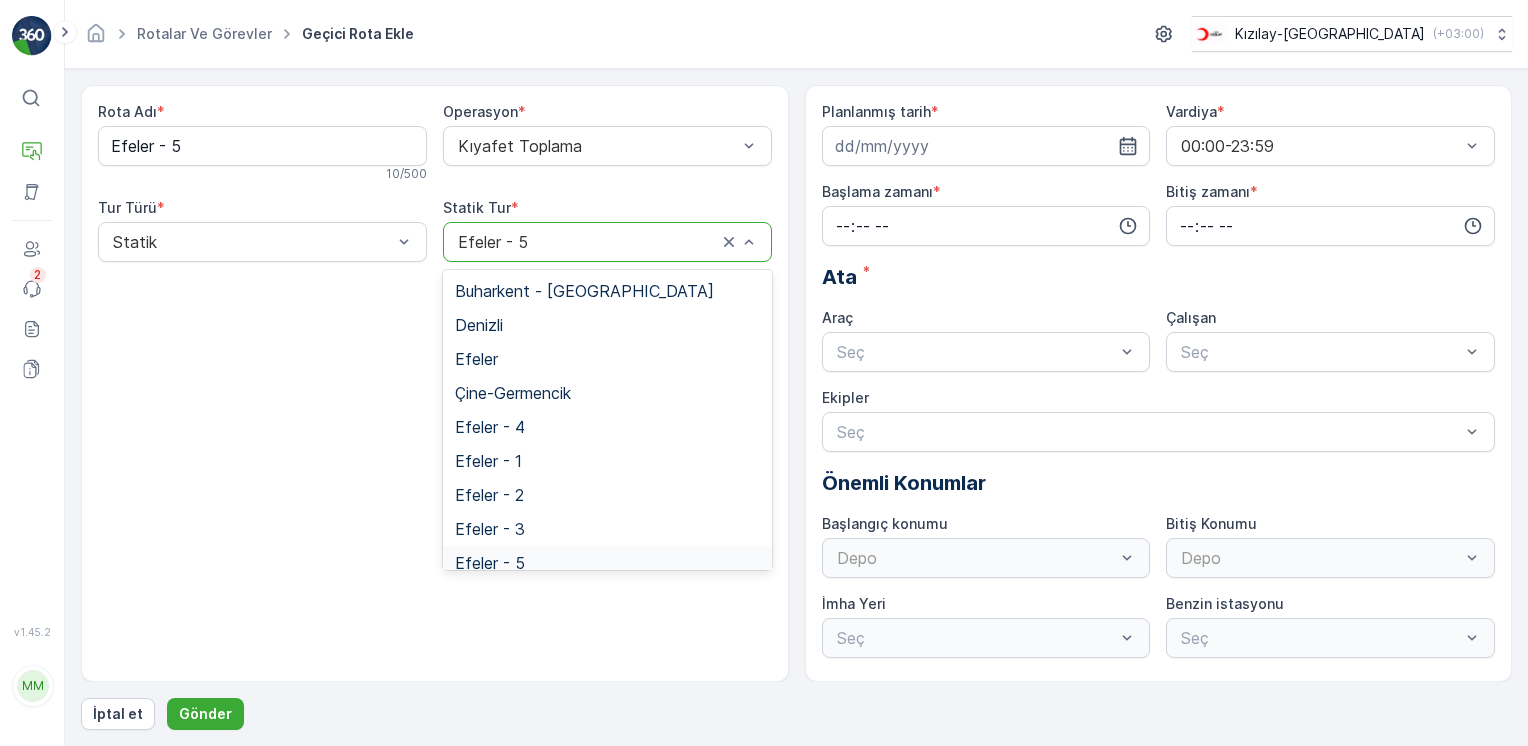 scroll, scrollTop: 21, scrollLeft: 0, axis: vertical 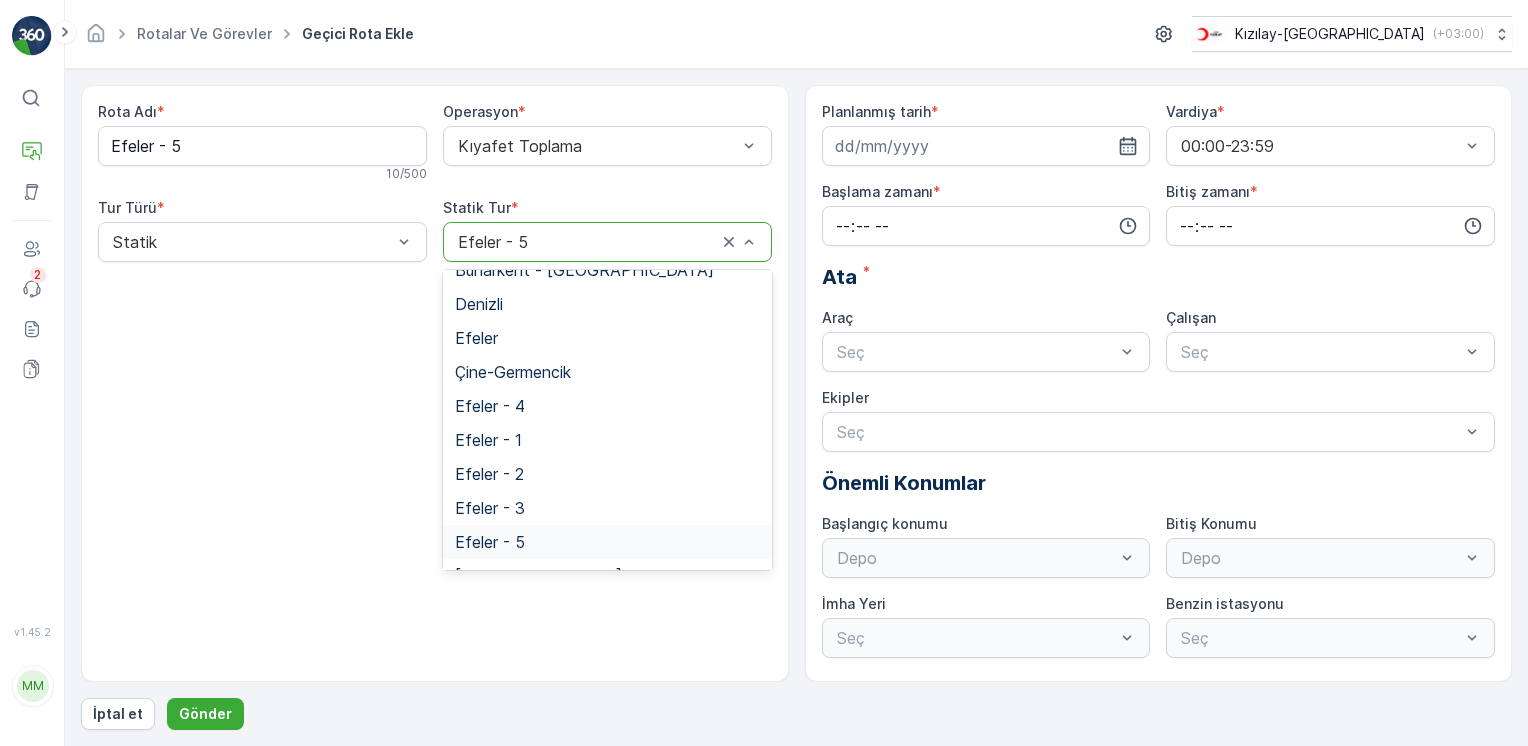 drag, startPoint x: 732, startPoint y: 191, endPoint x: 744, endPoint y: 192, distance: 12.0415945 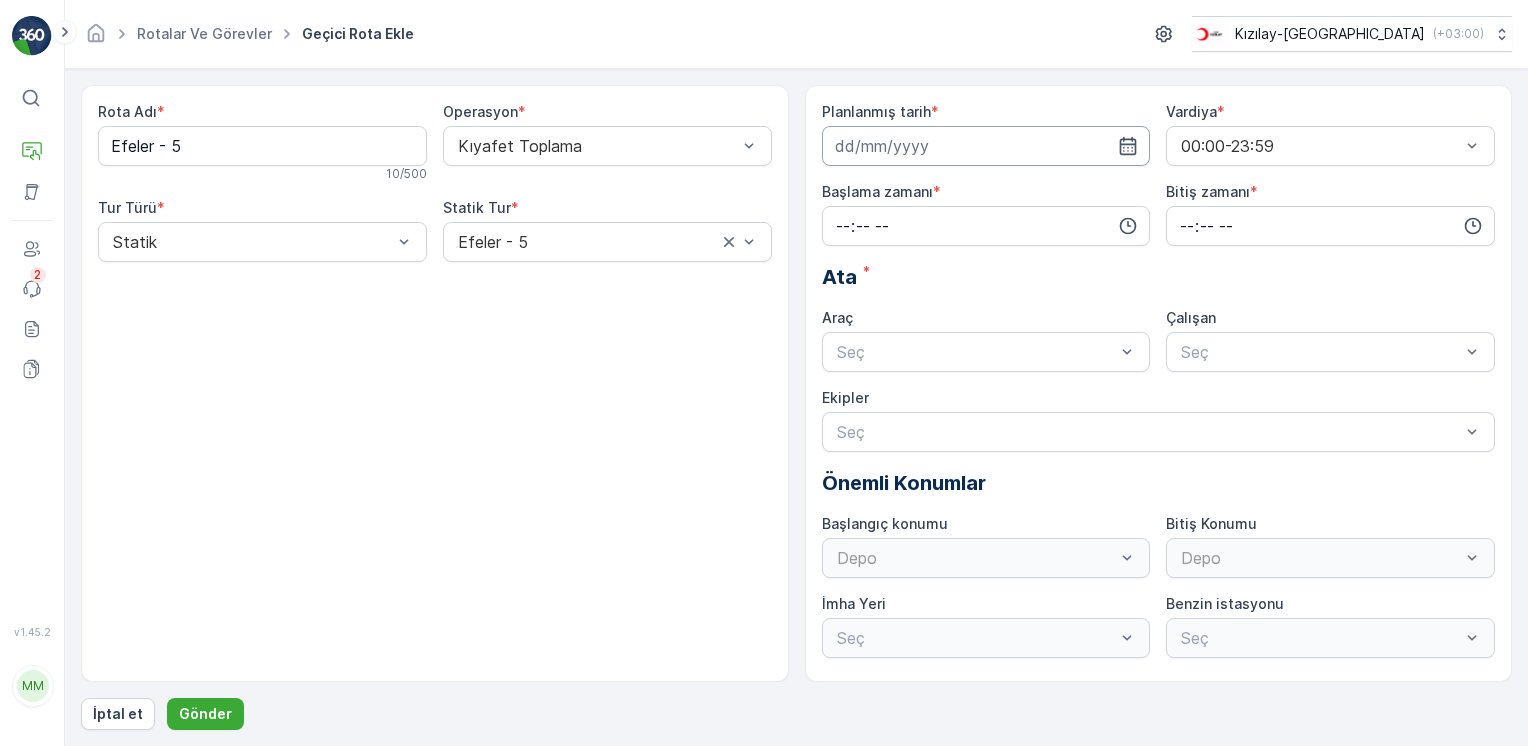 click at bounding box center (986, 146) 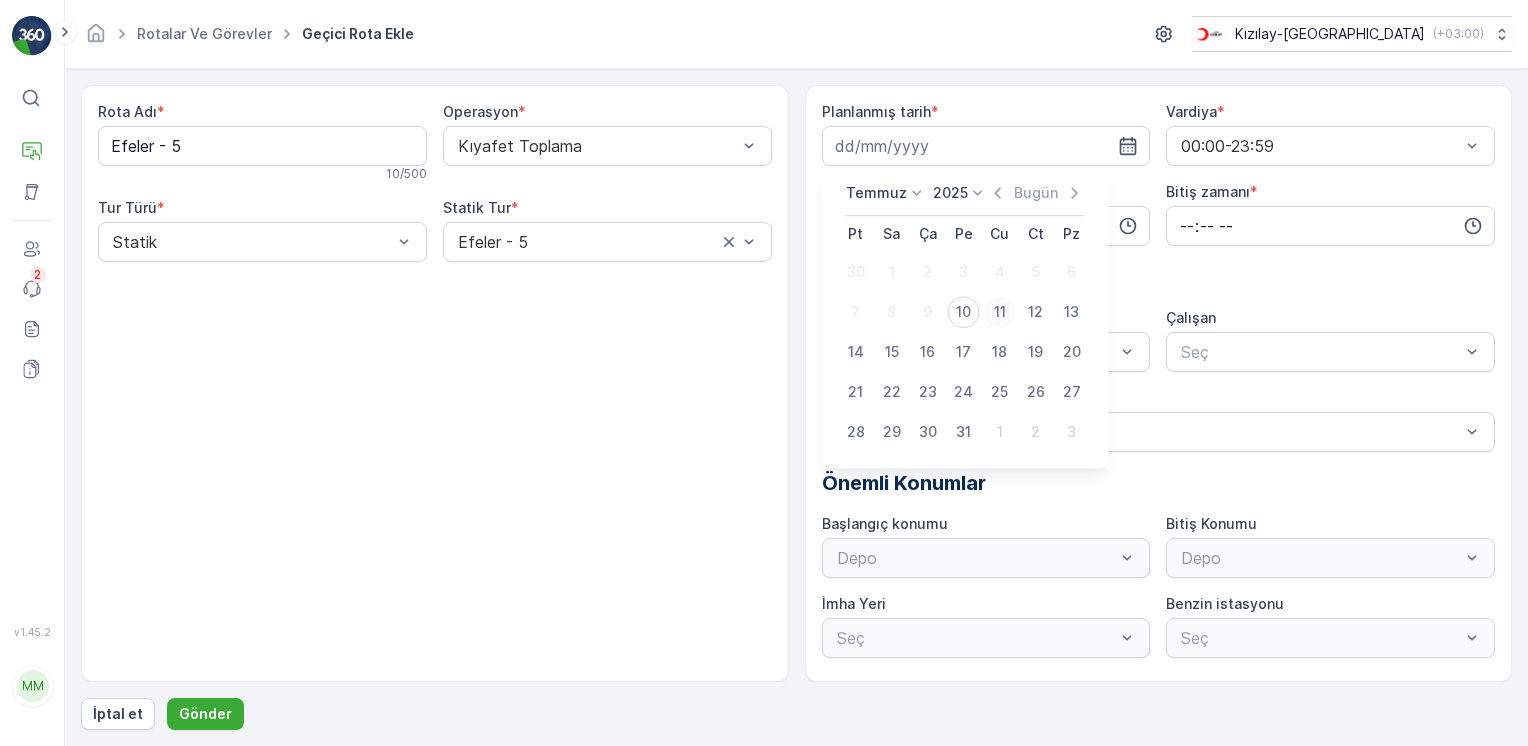 click on "11" at bounding box center [1000, 312] 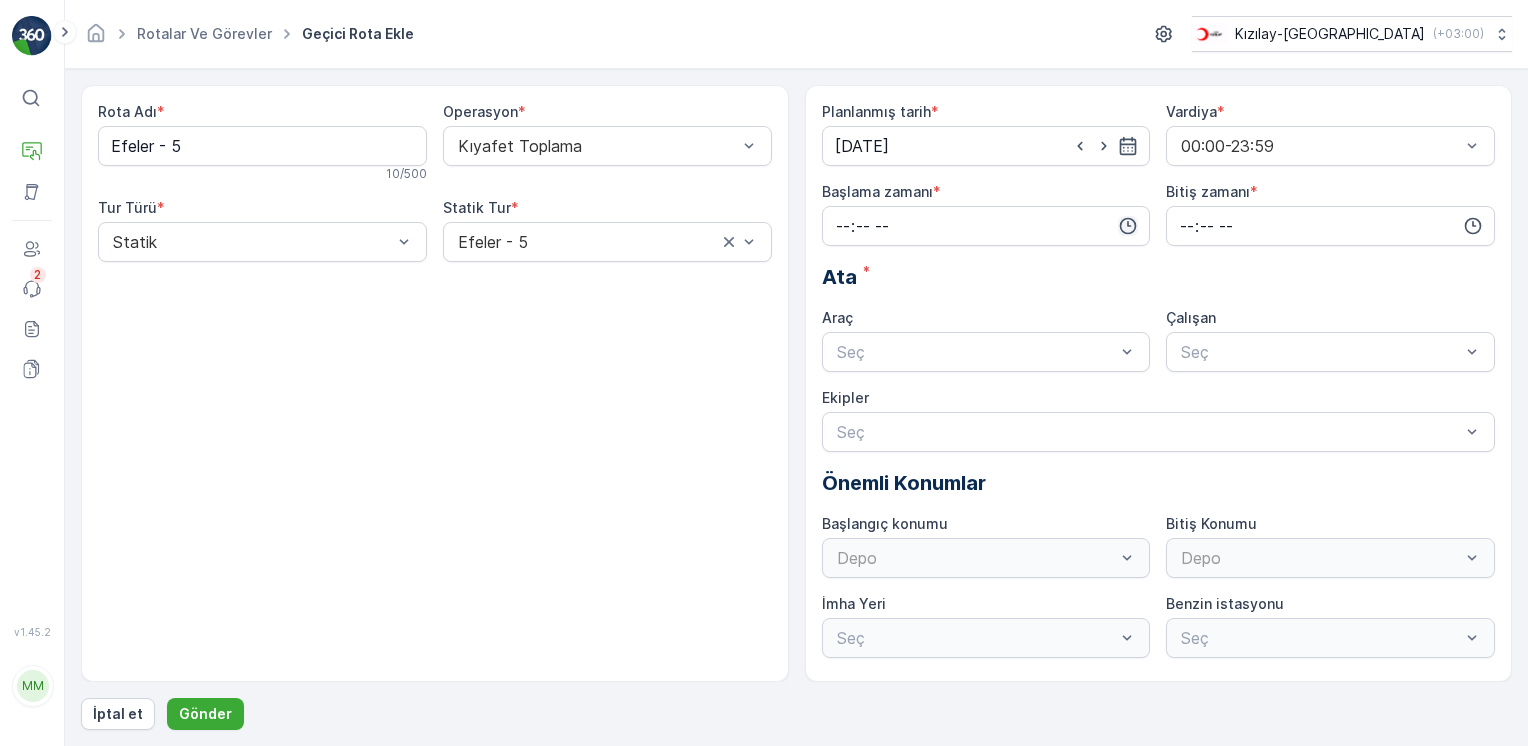 click 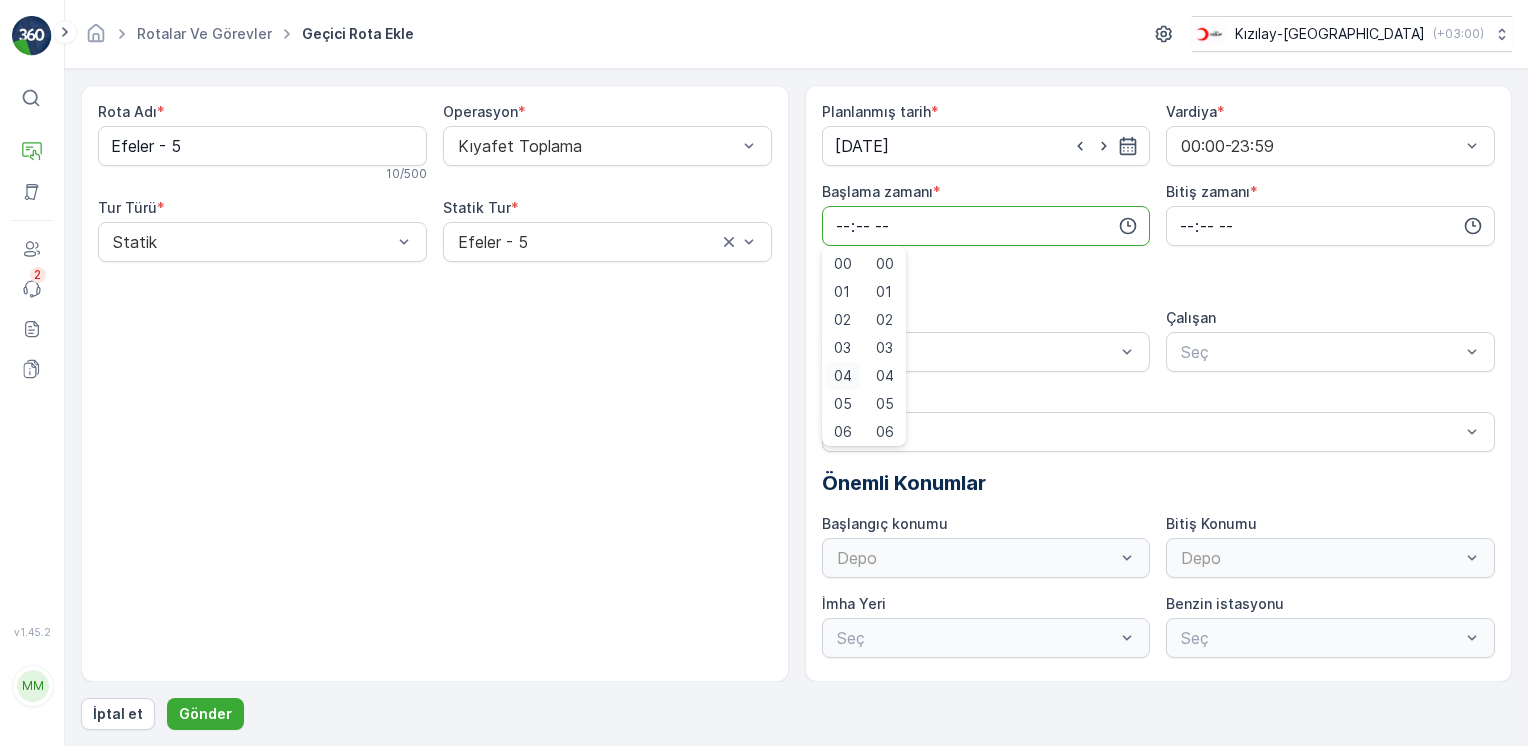 scroll, scrollTop: 100, scrollLeft: 0, axis: vertical 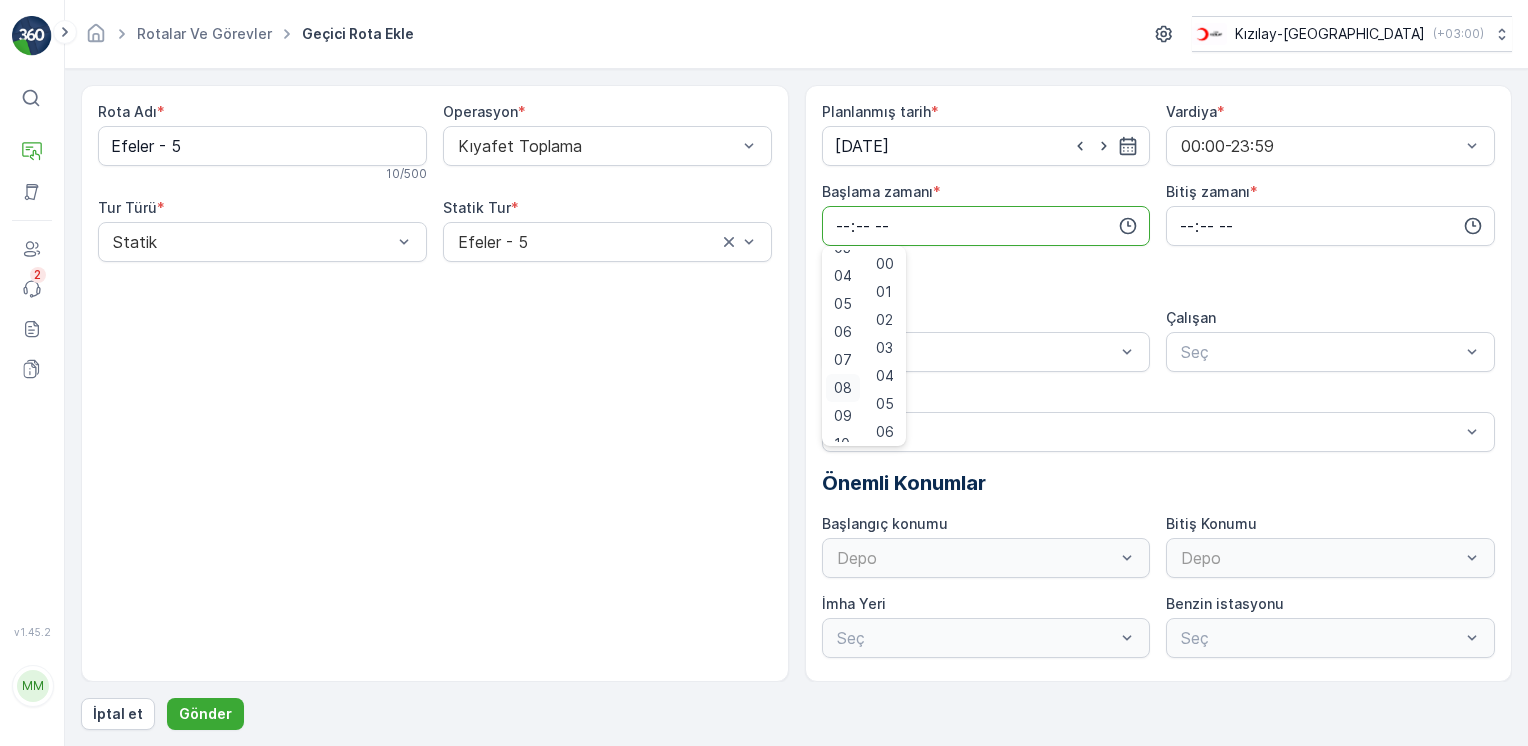 click on "08" at bounding box center (843, 388) 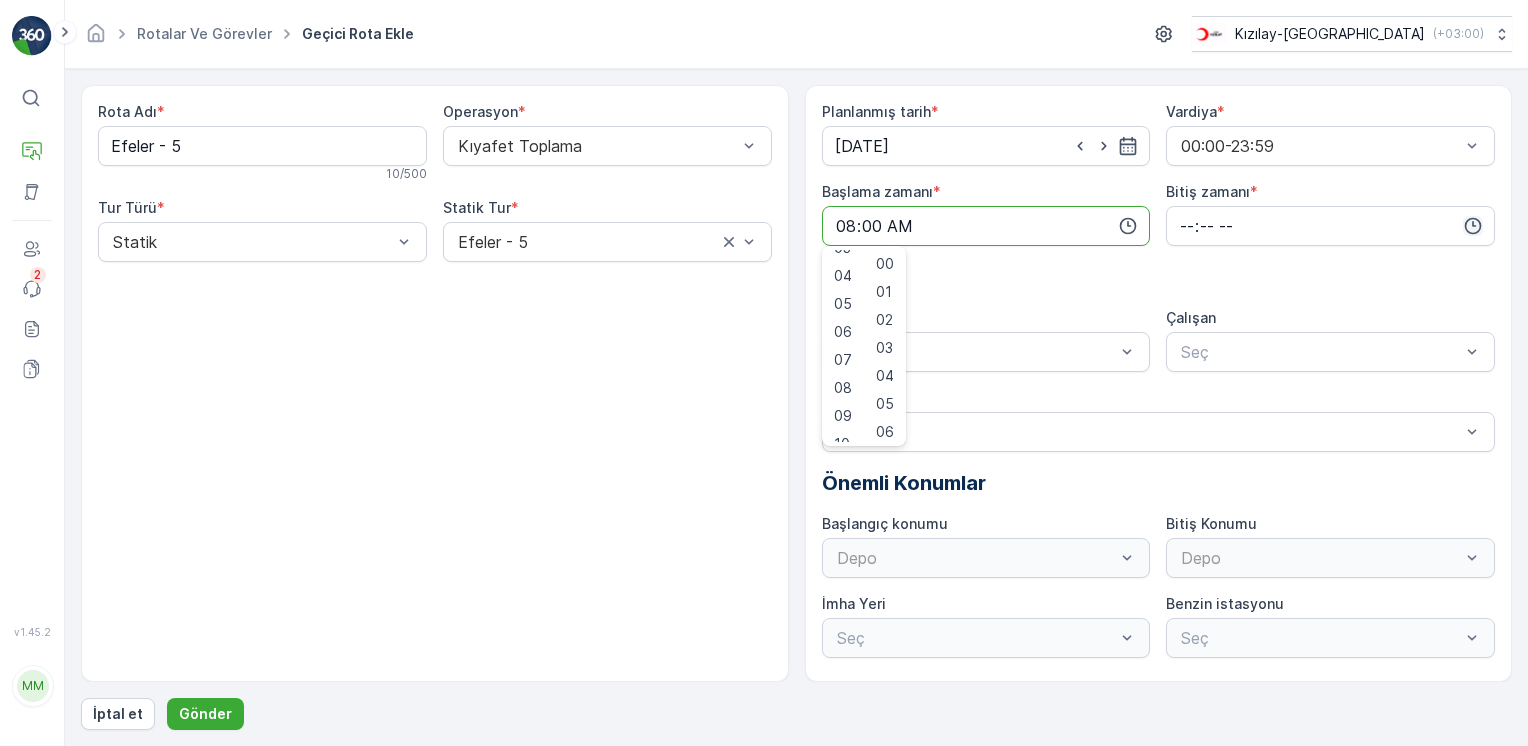 click 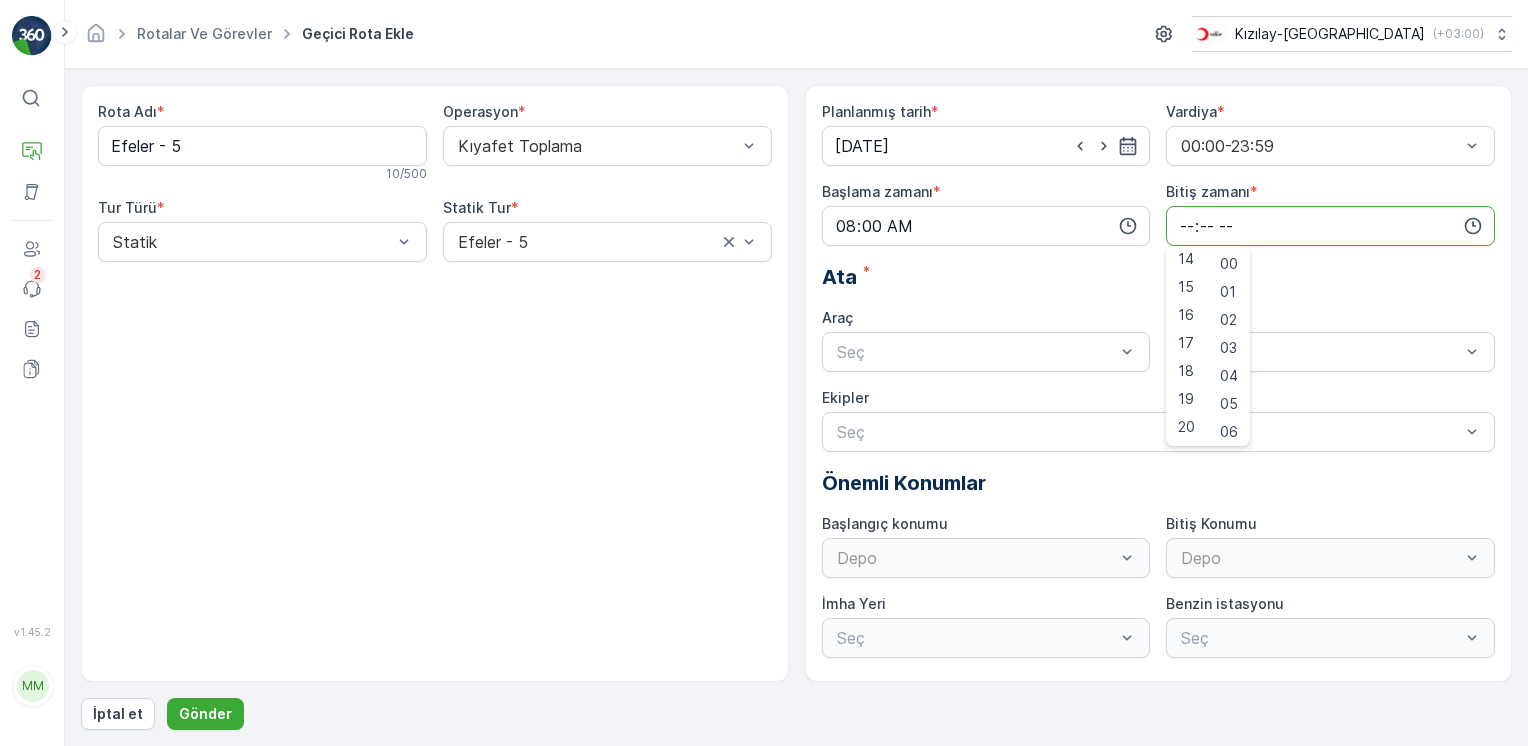 scroll, scrollTop: 480, scrollLeft: 0, axis: vertical 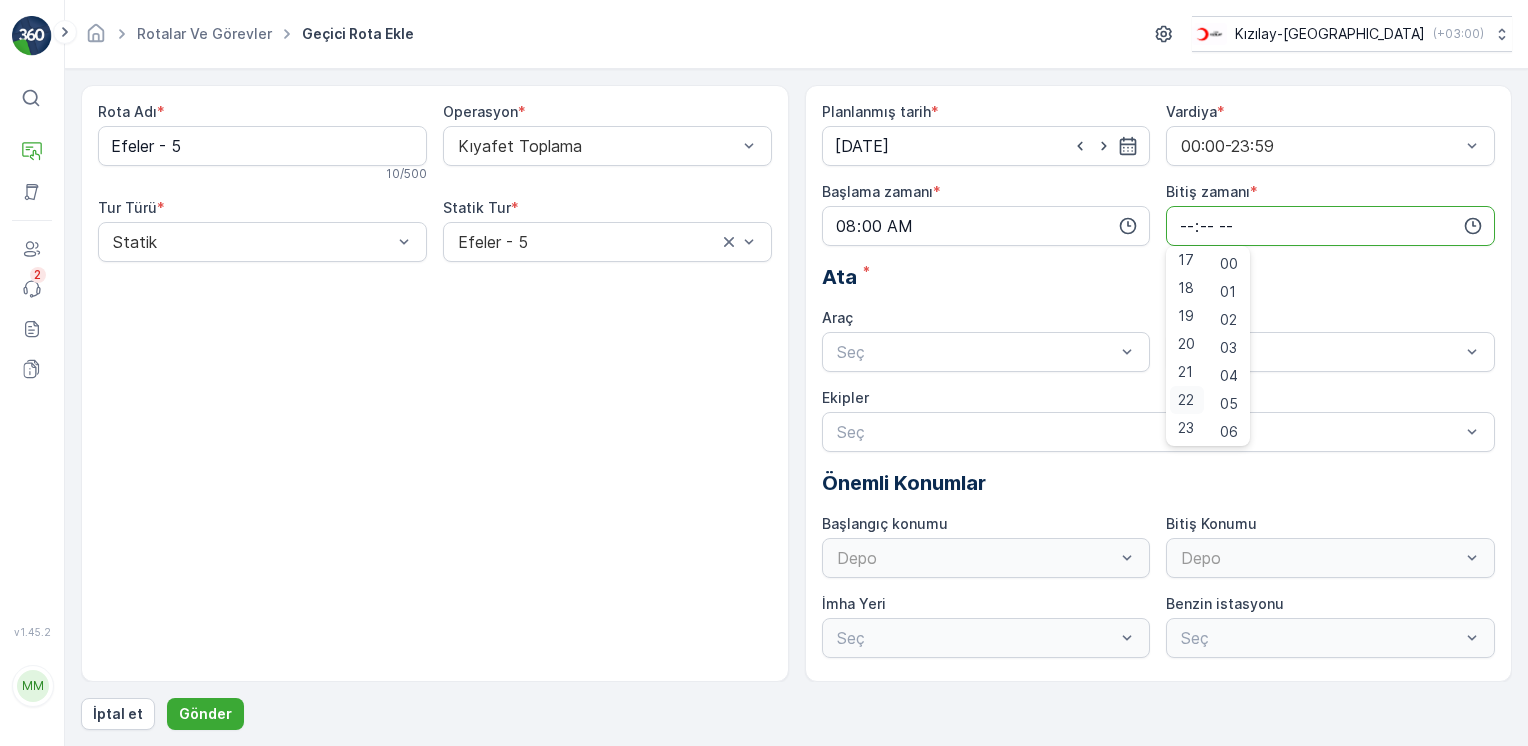 click on "22" at bounding box center (1186, 400) 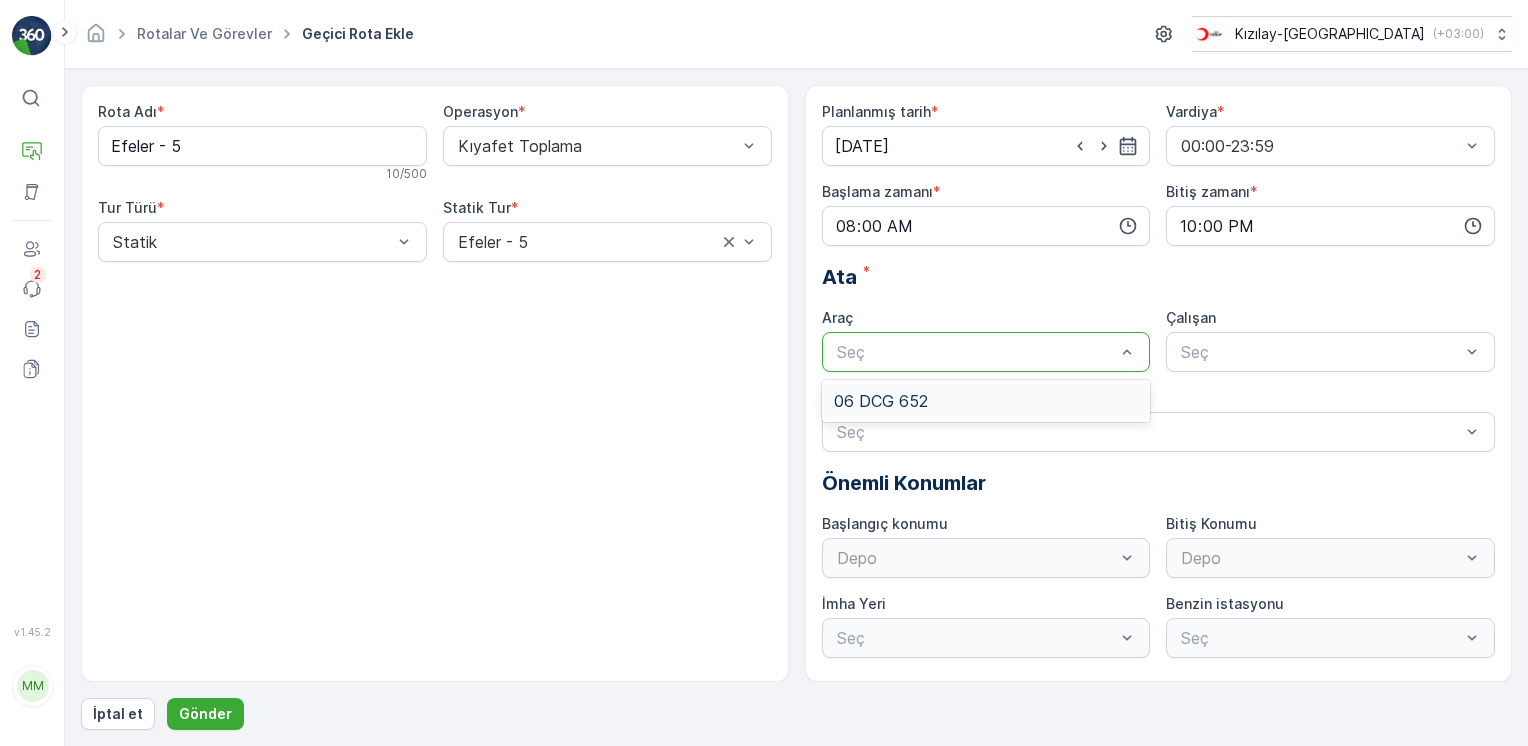 click on "06 DCG 652" at bounding box center (986, 401) 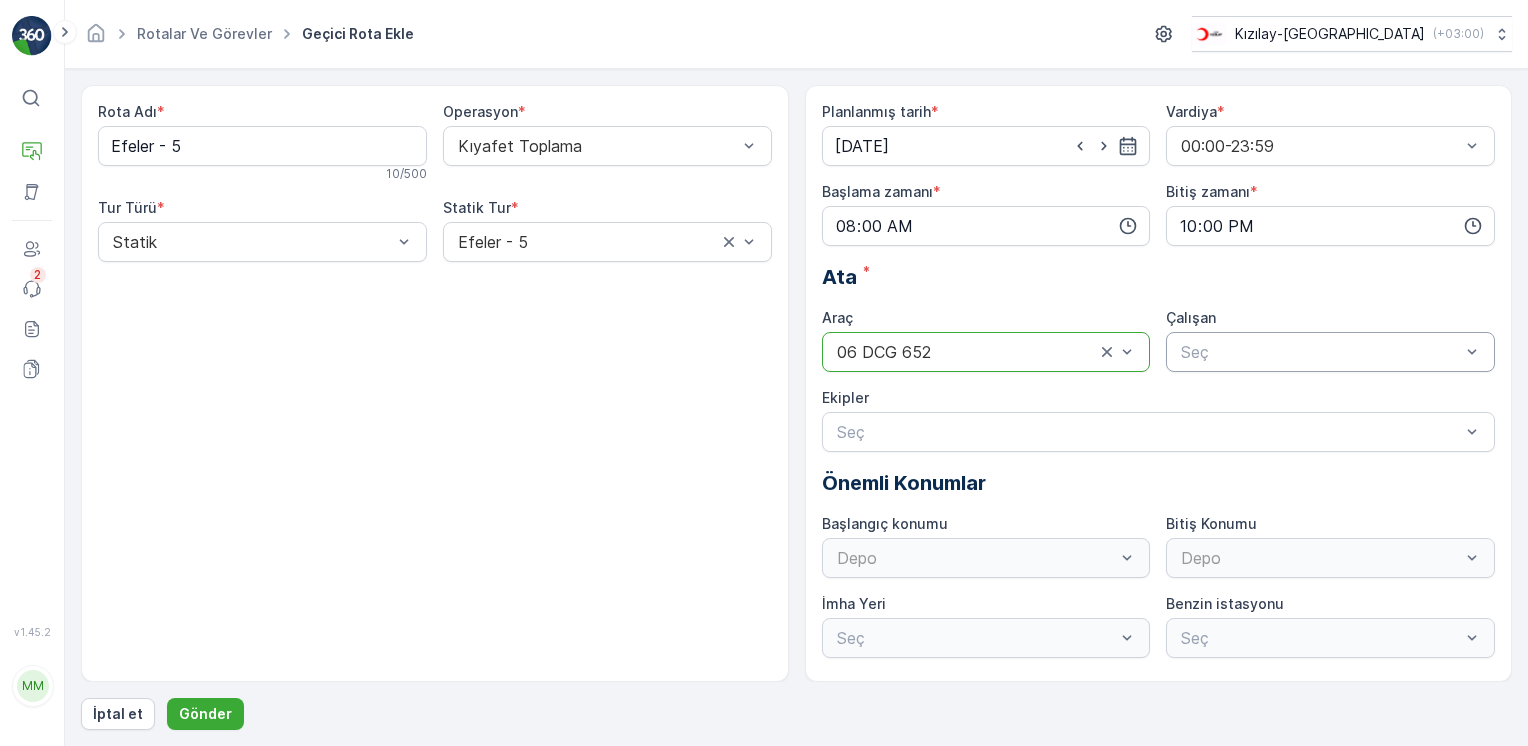 click at bounding box center (1320, 352) 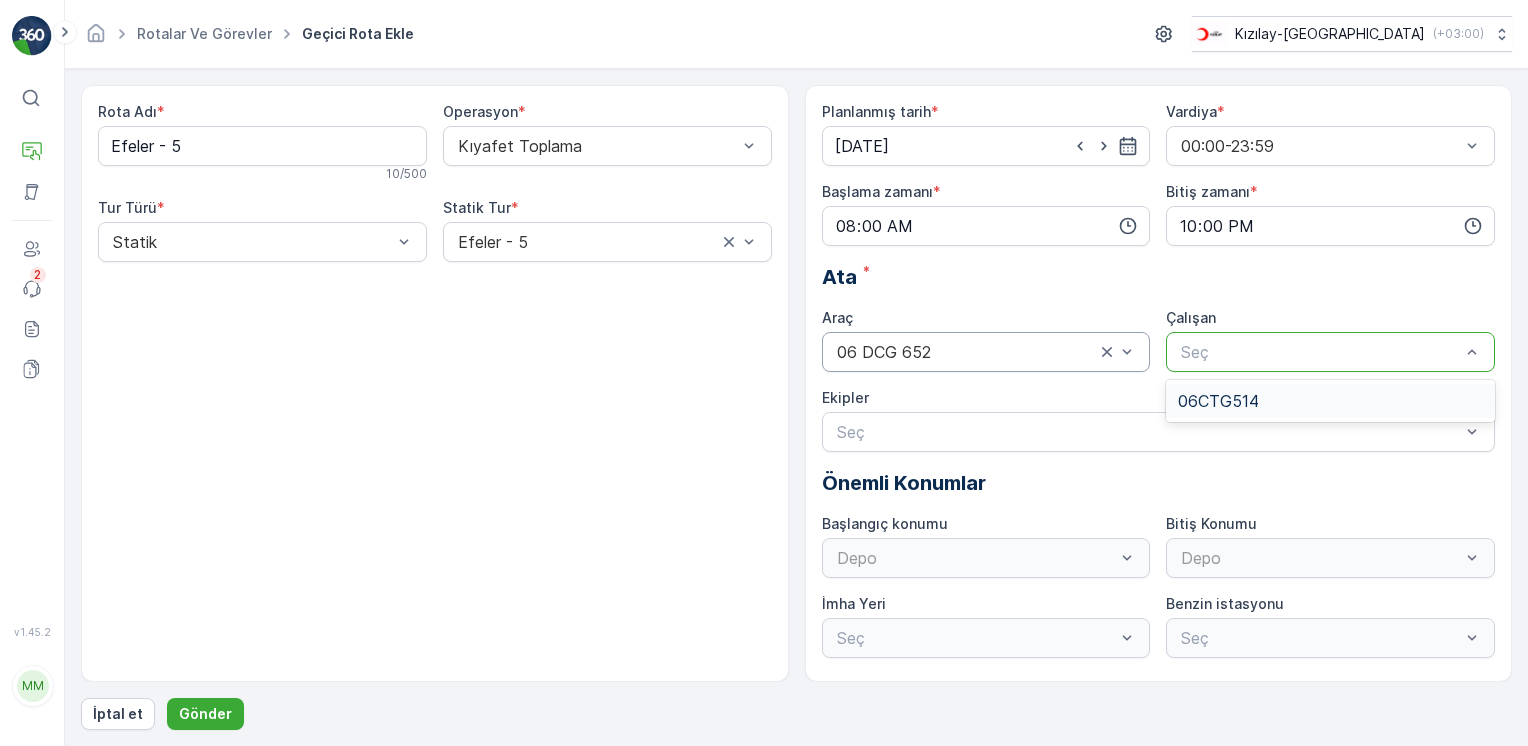 click on "06CTG514" at bounding box center (1330, 401) 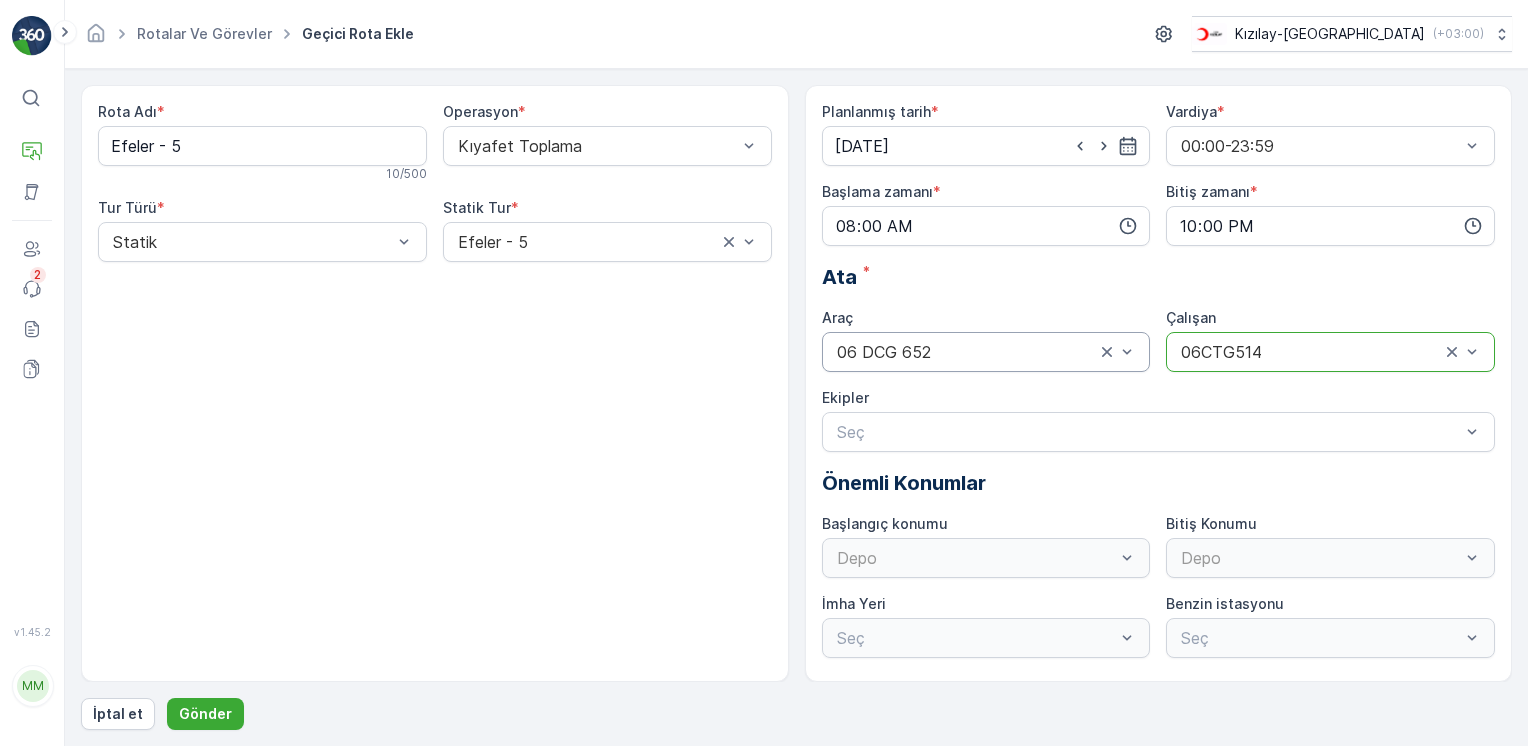 click on "Depo" at bounding box center [986, 558] 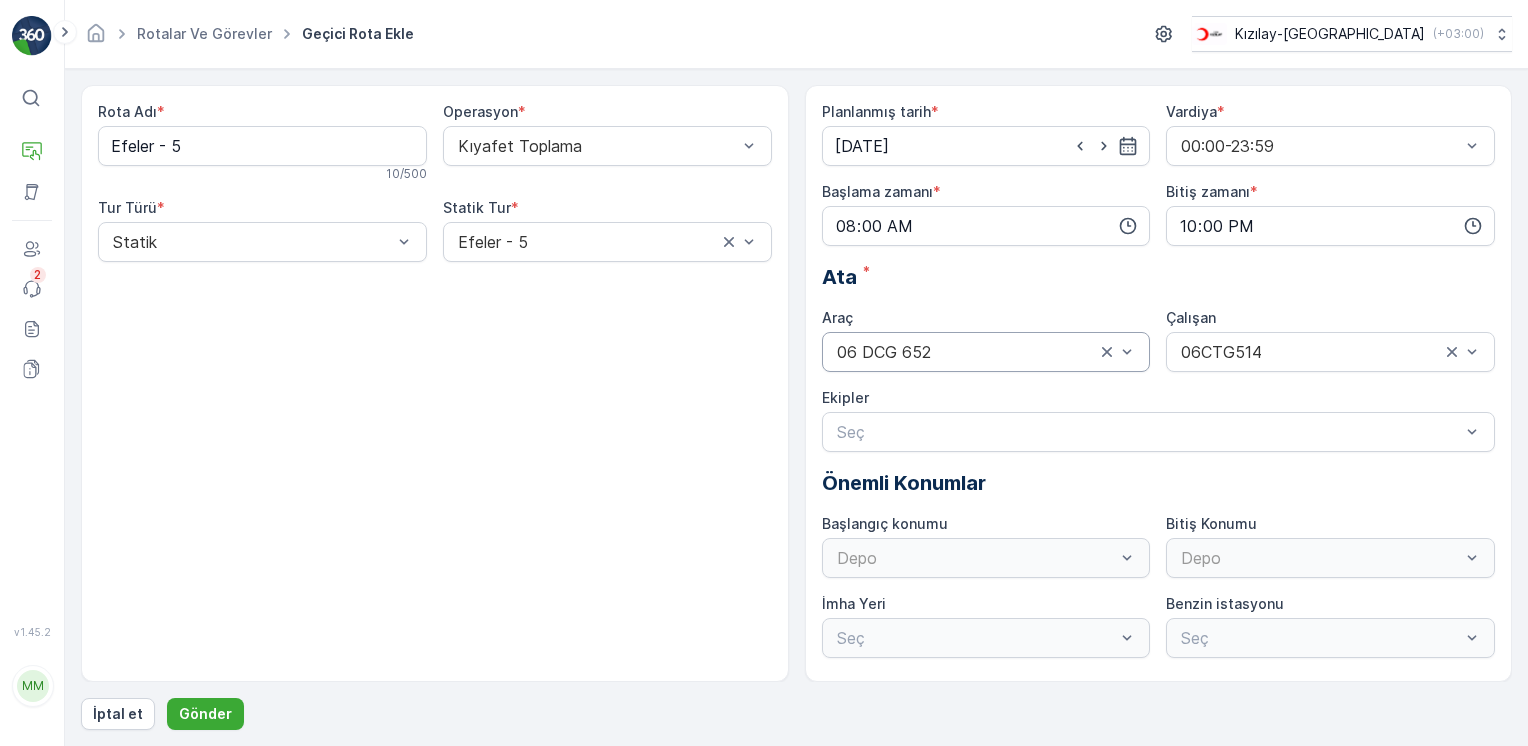 click on "Bitiş Konumu" at bounding box center [1330, 524] 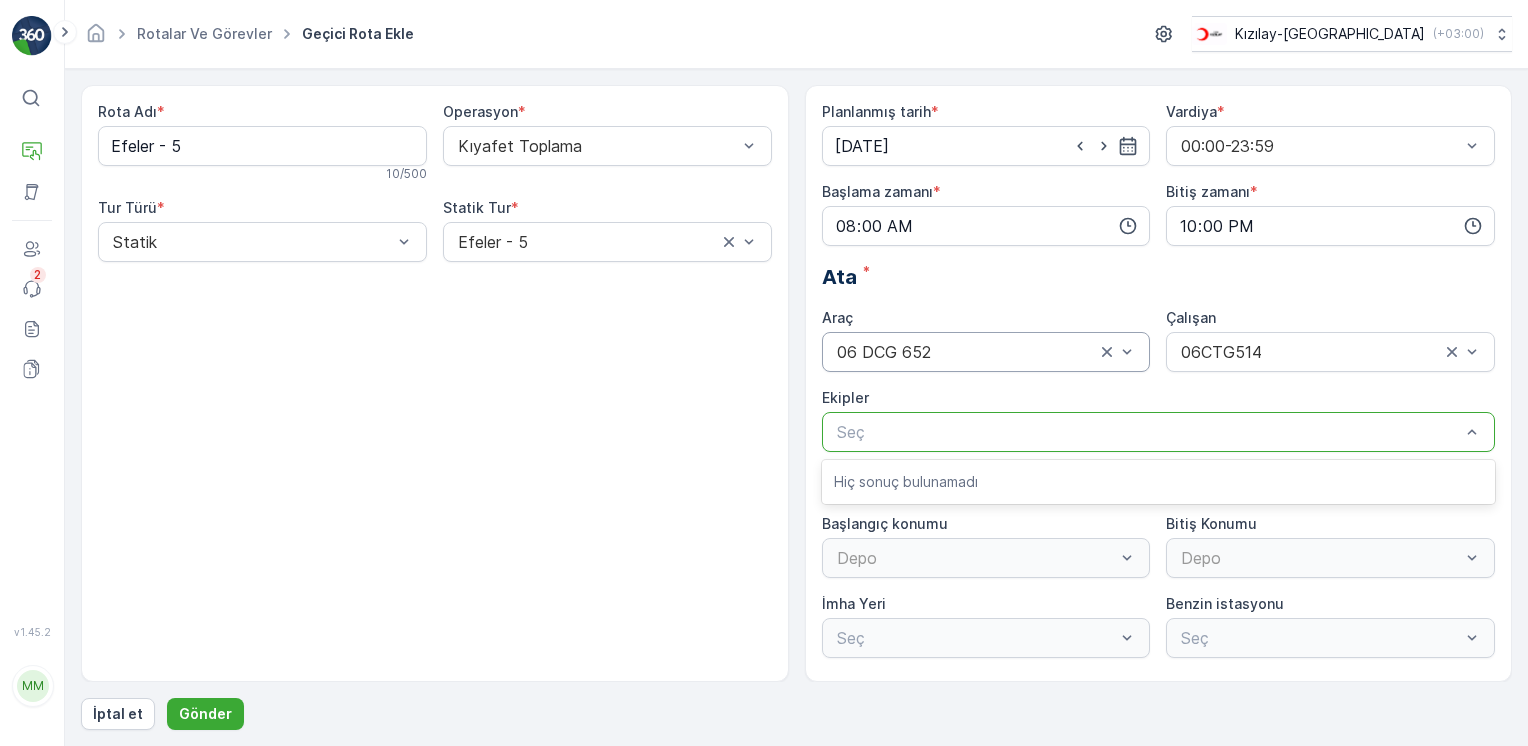 click on "Seç" at bounding box center (1159, 432) 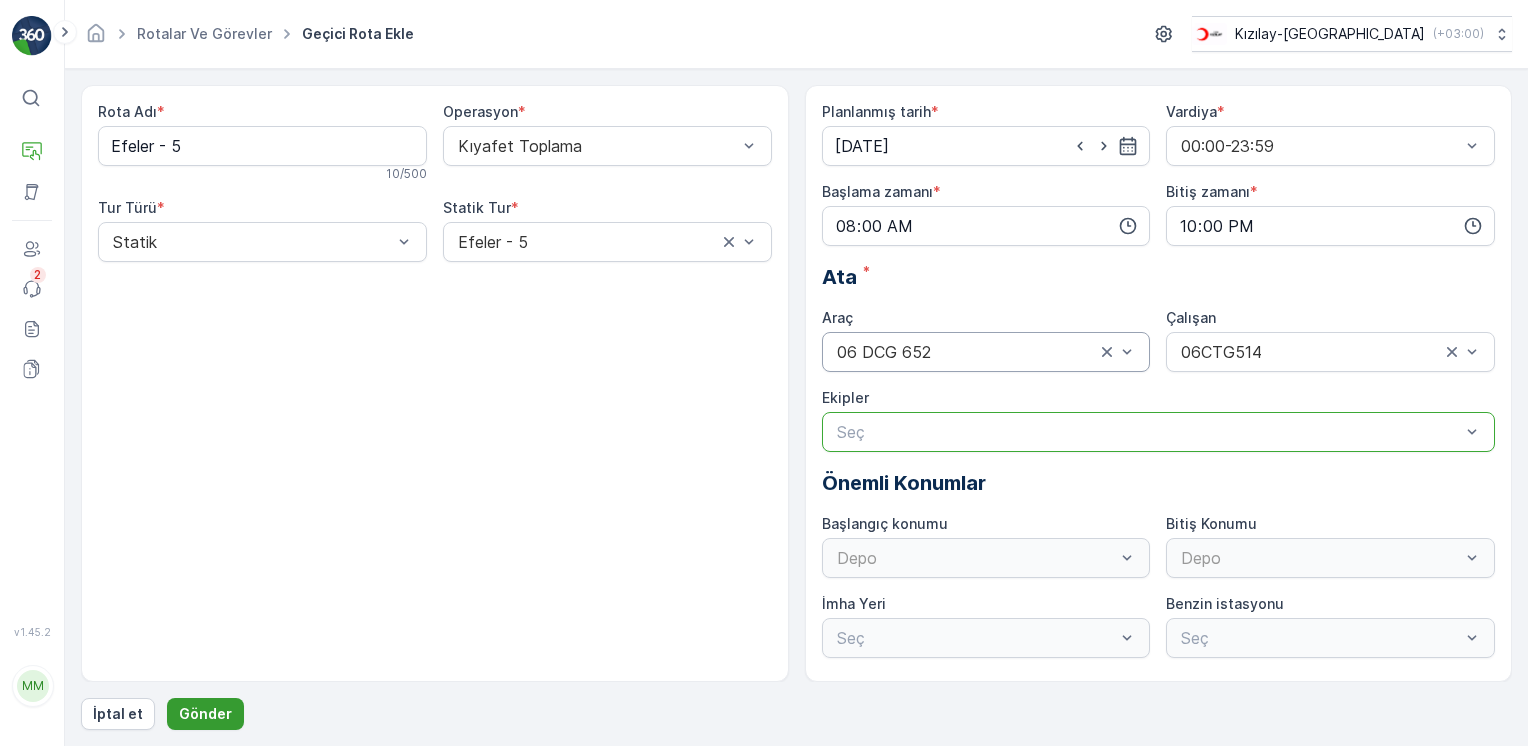 click on "Gönder" at bounding box center (205, 714) 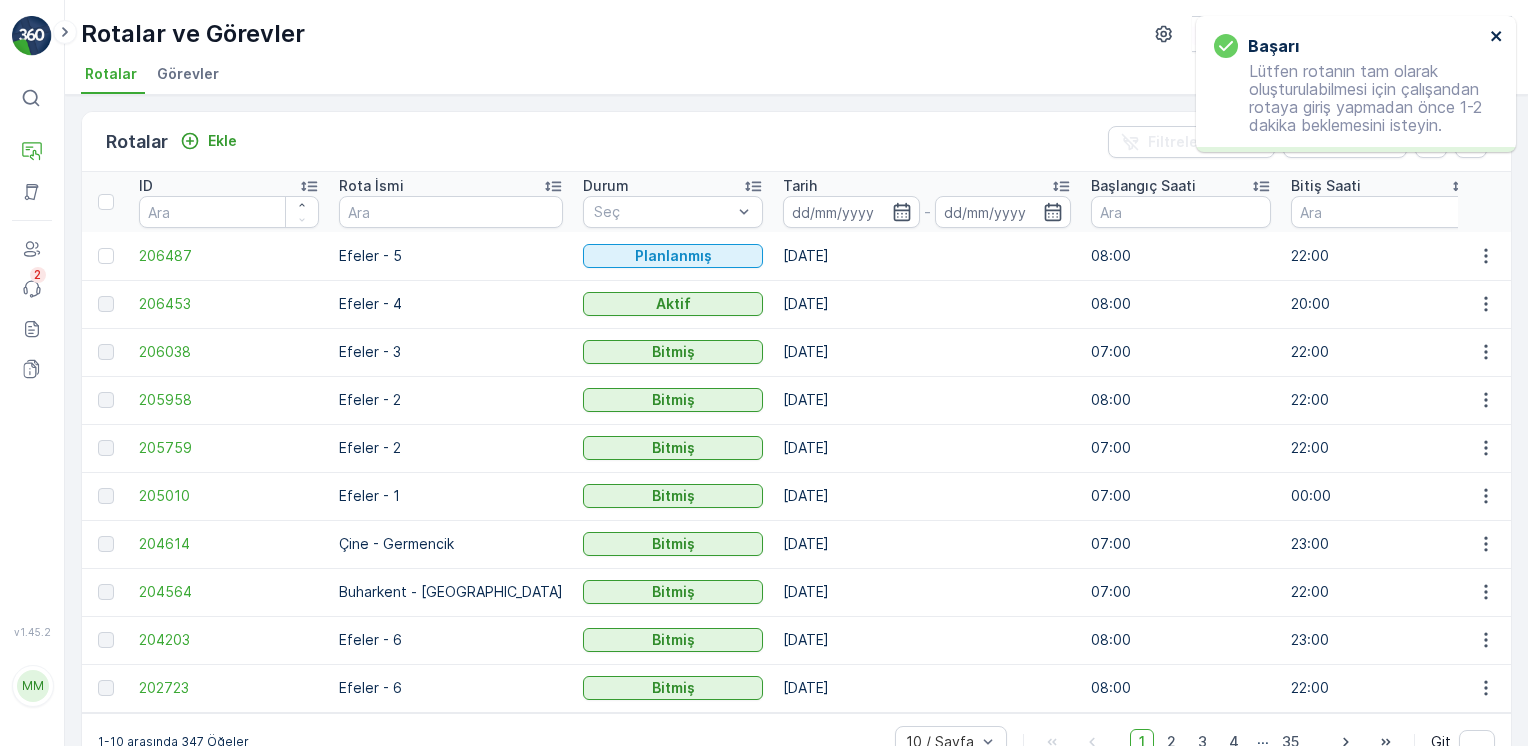 click 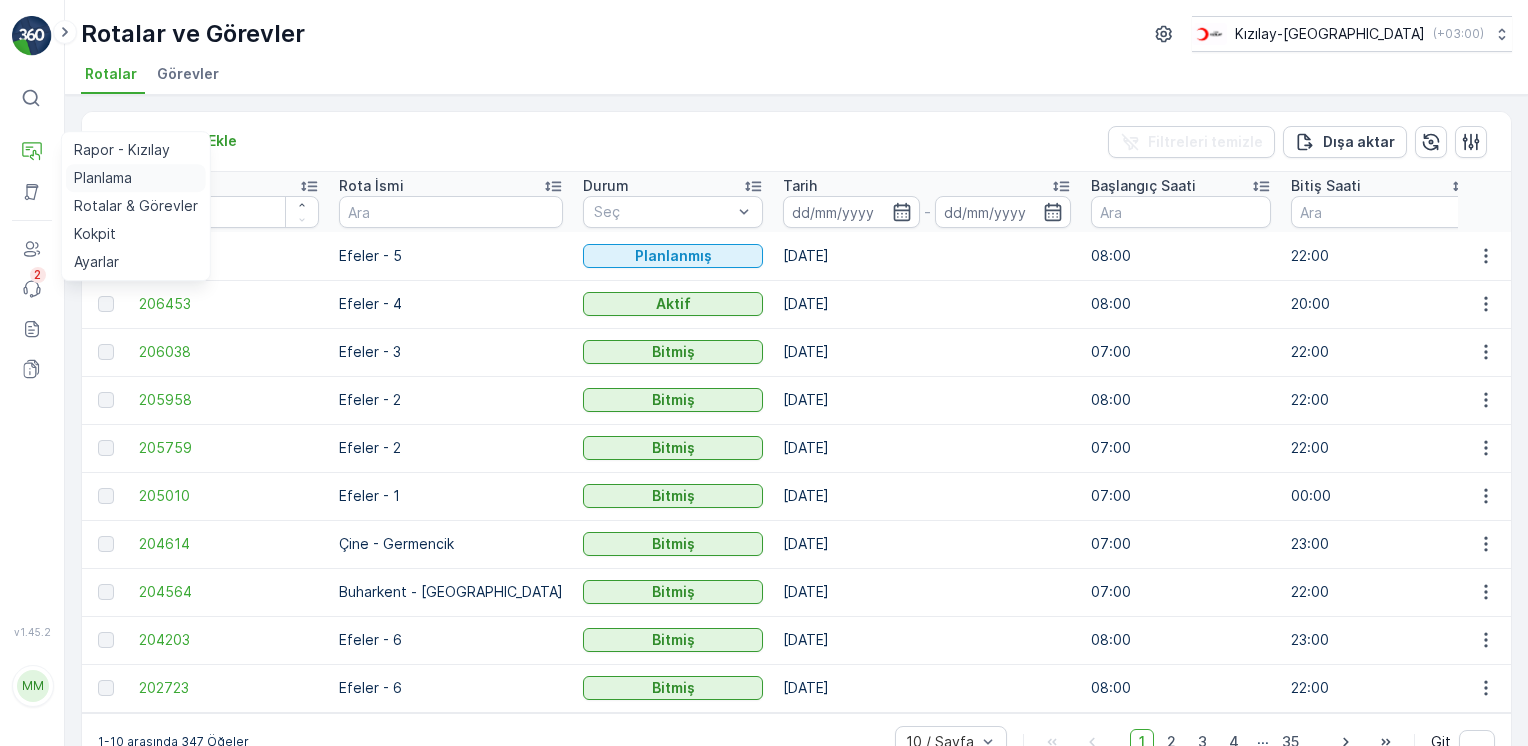 click on "Planlama" at bounding box center [103, 178] 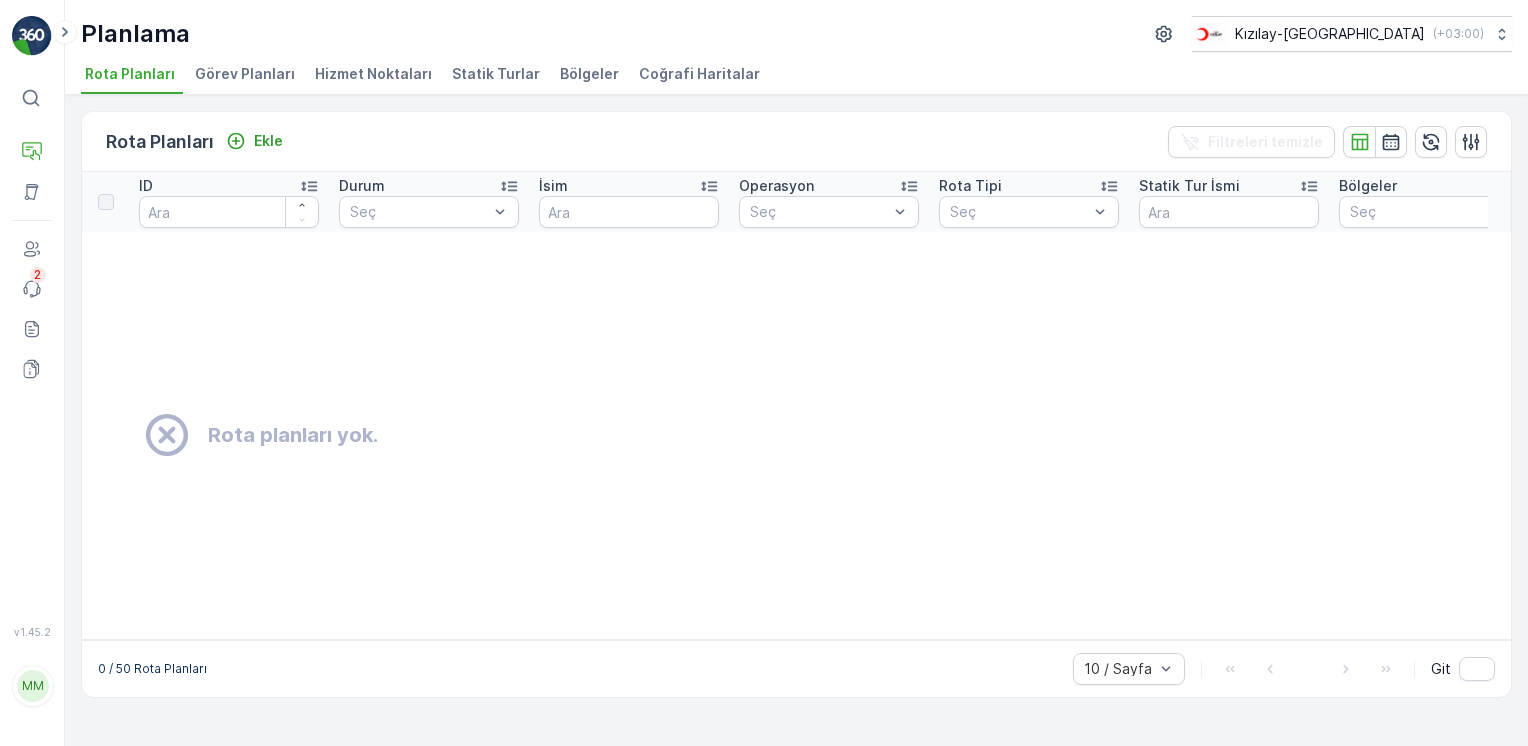 click on "Bölgeler" at bounding box center [589, 74] 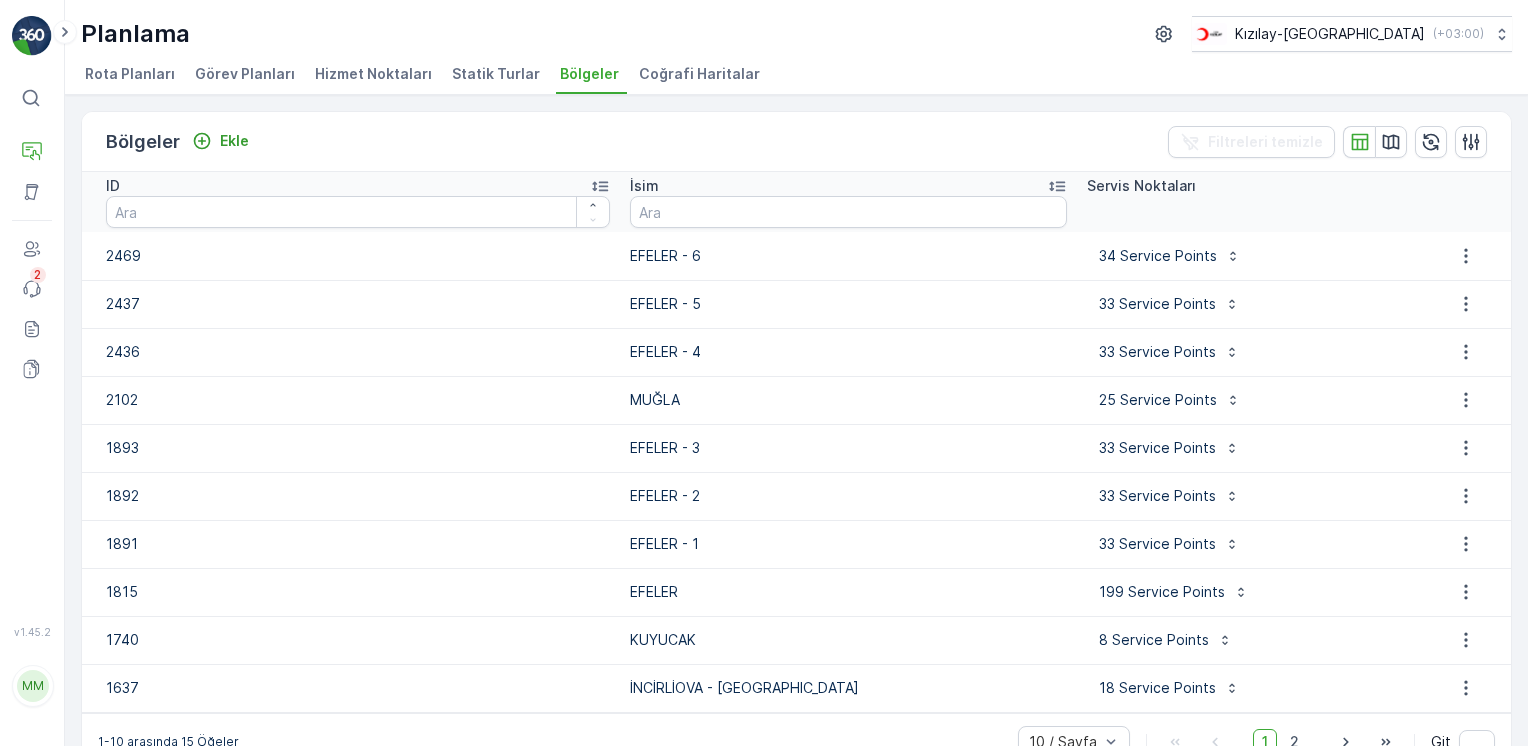 click on "Statik Turlar" at bounding box center (496, 74) 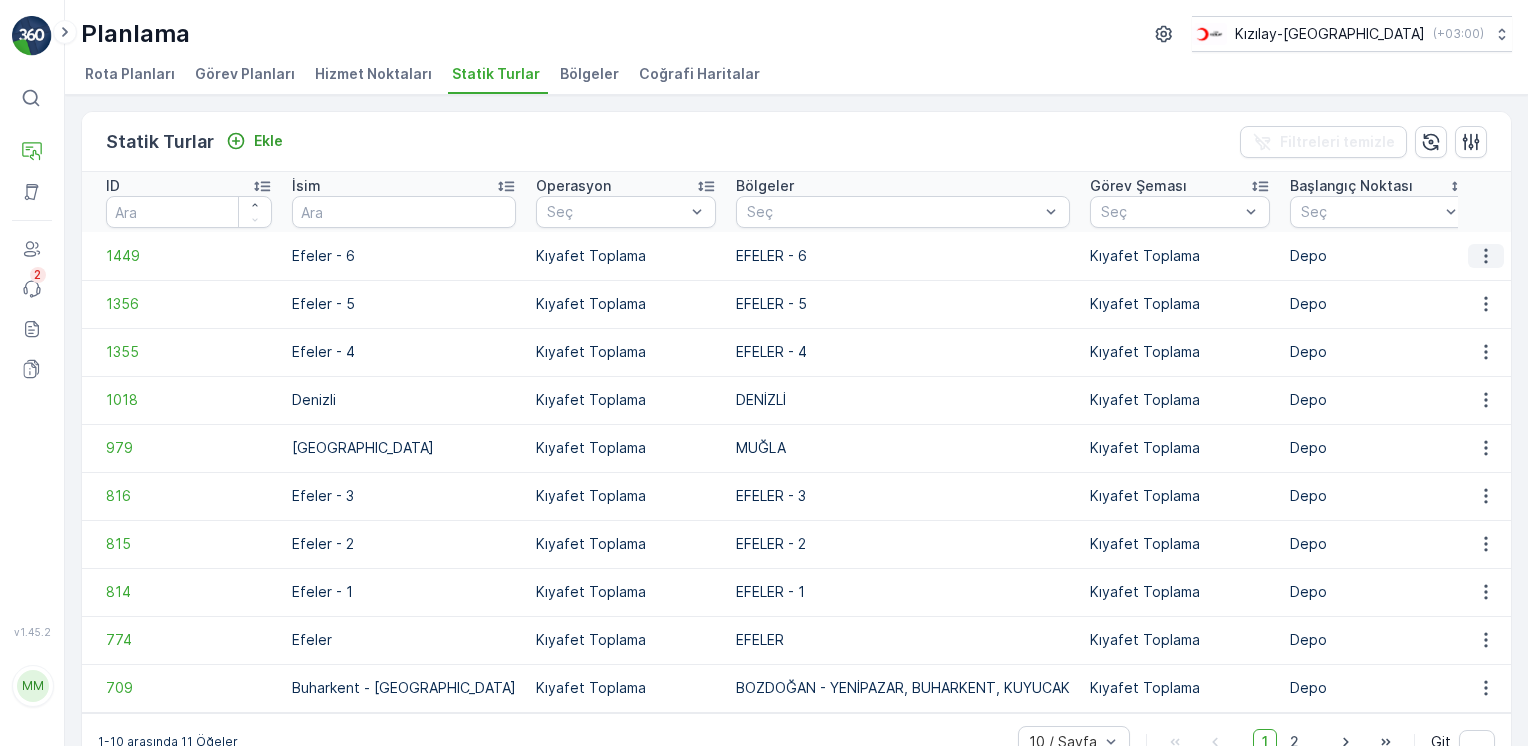 click 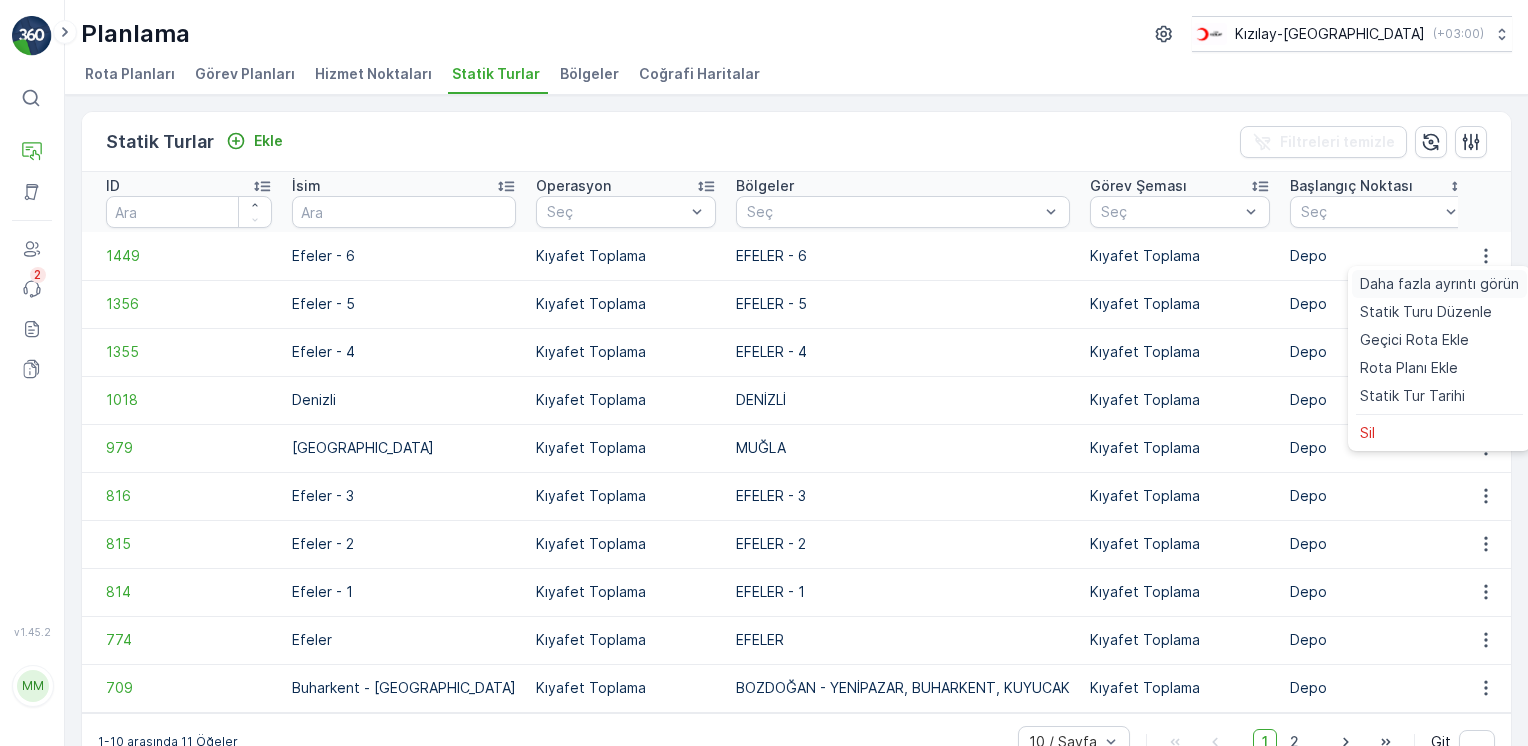 click on "Daha fazla ayrıntı görün" at bounding box center [1439, 284] 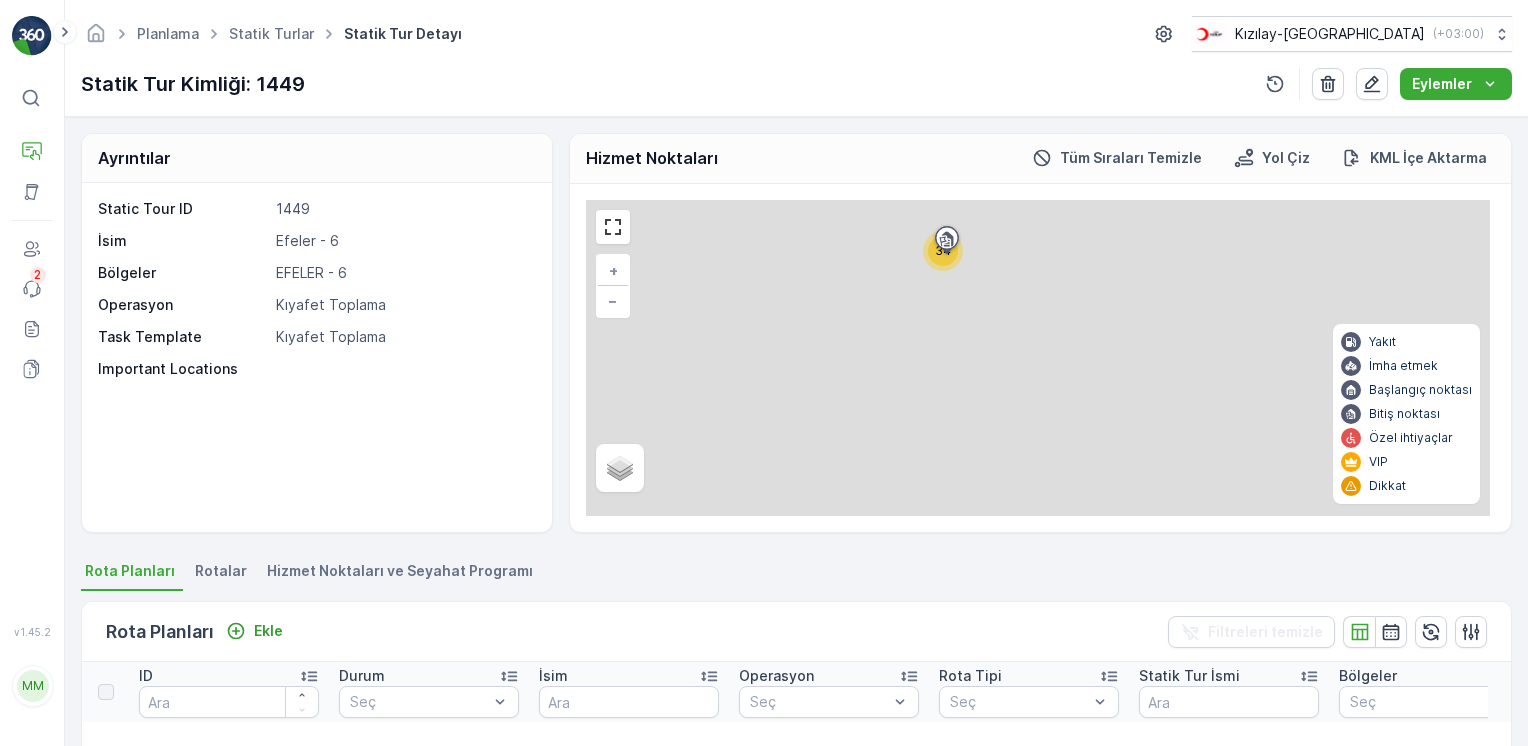 click on "Rota Planları Ekle Filtreleri temizle ID Durum Seç İsim Operasyon Seç Rota Tipi Seç Statik Tur İsmi Bölgeler Seç Geomap Seç Takvim Vardiya Seç Başlangıç Saati - Bitiş Saati - Başlangıç Tarihi - Bitiş Tarihi - Atanan Seç Çalışan Seç Yardımcı(lar) Seç Başlangıç Noktası Seç Bitiş Noktası Seç Boşaltım Noktası Seç Yakıt Noktası Seç Rota planları yok. 0 / 50 Rota Planları 10 / Sayfa Git" at bounding box center [796, 891] 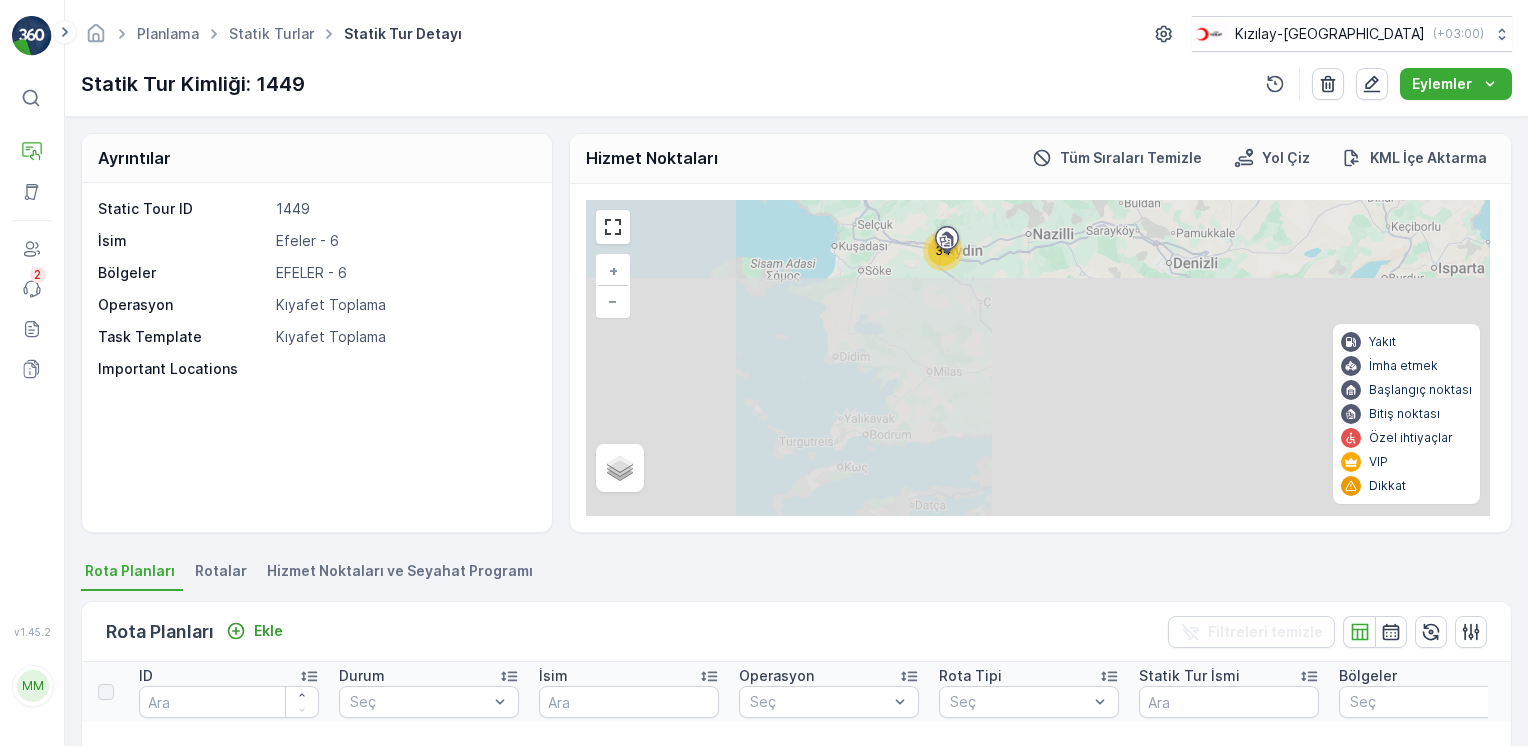 click on "Hizmet Noktaları ve Seyahat Programı" at bounding box center [400, 571] 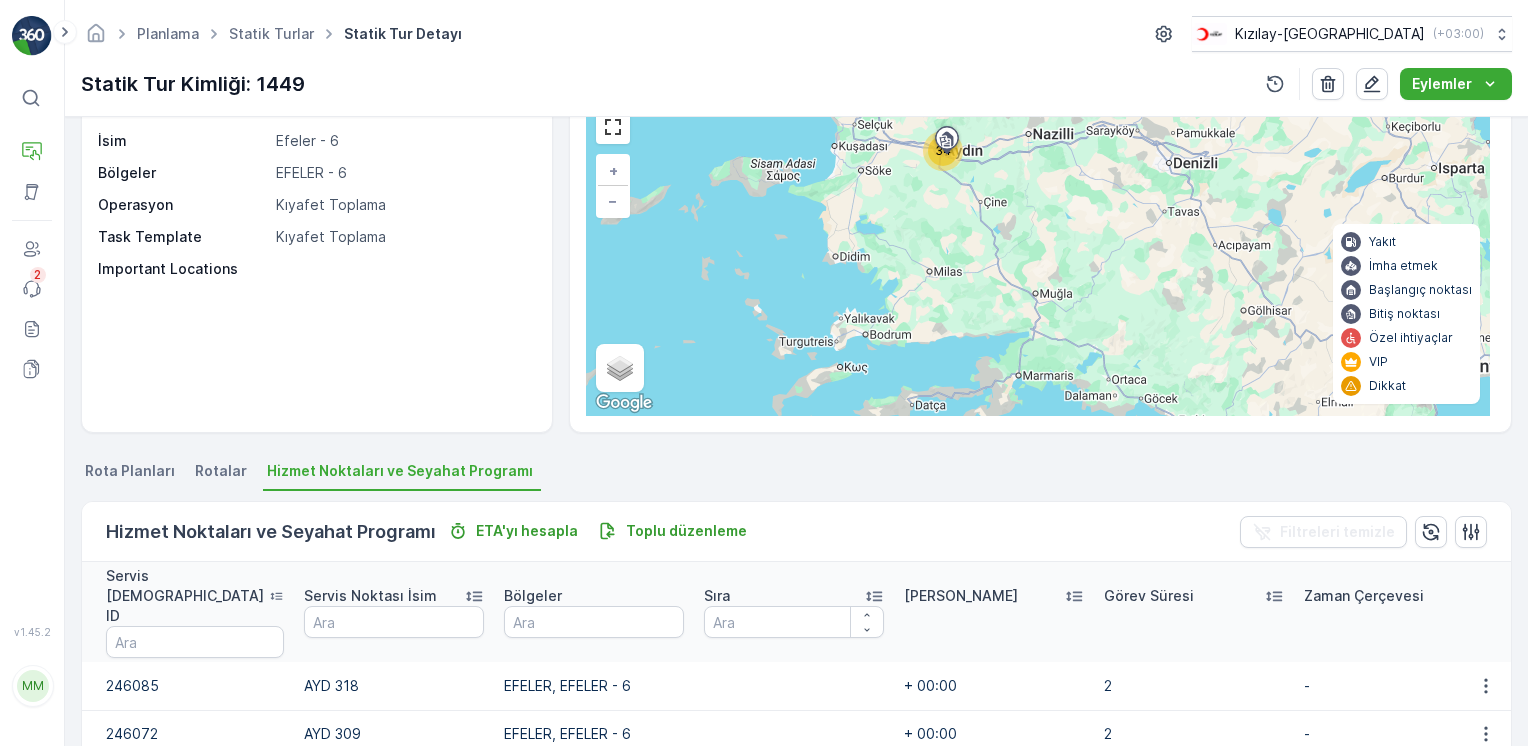 scroll, scrollTop: 0, scrollLeft: 0, axis: both 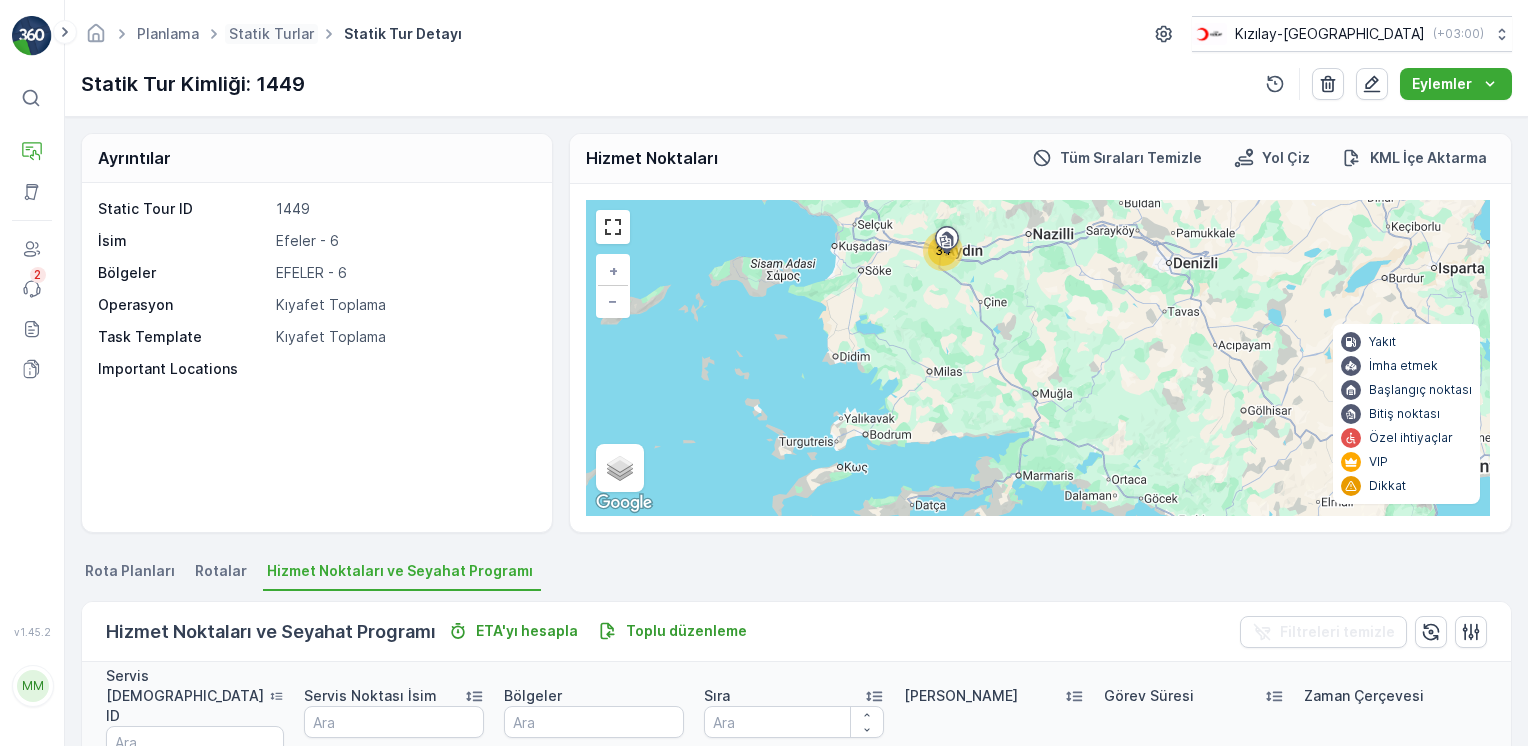 click on "Statik Turlar" at bounding box center [271, 34] 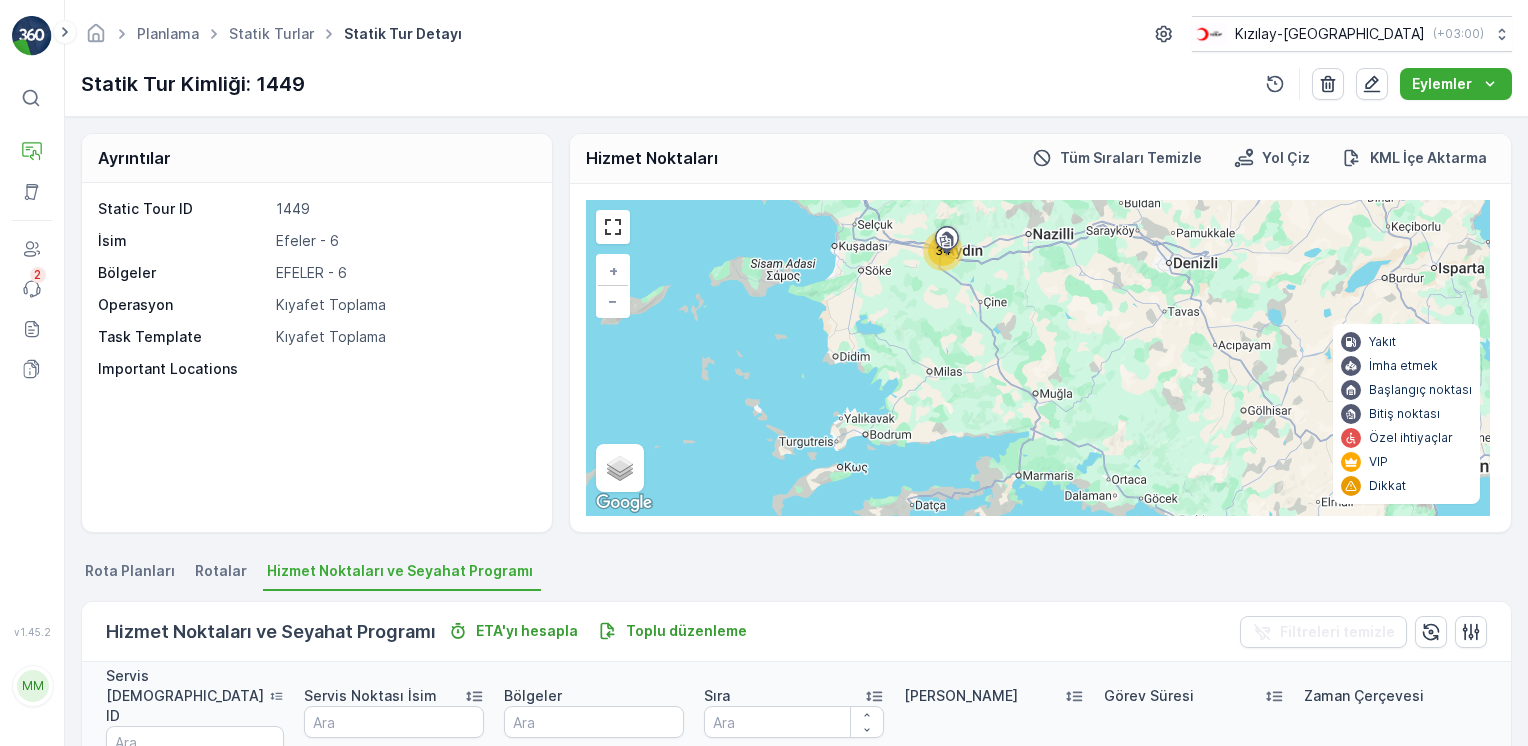 click on "Planlama" at bounding box center (179, 34) 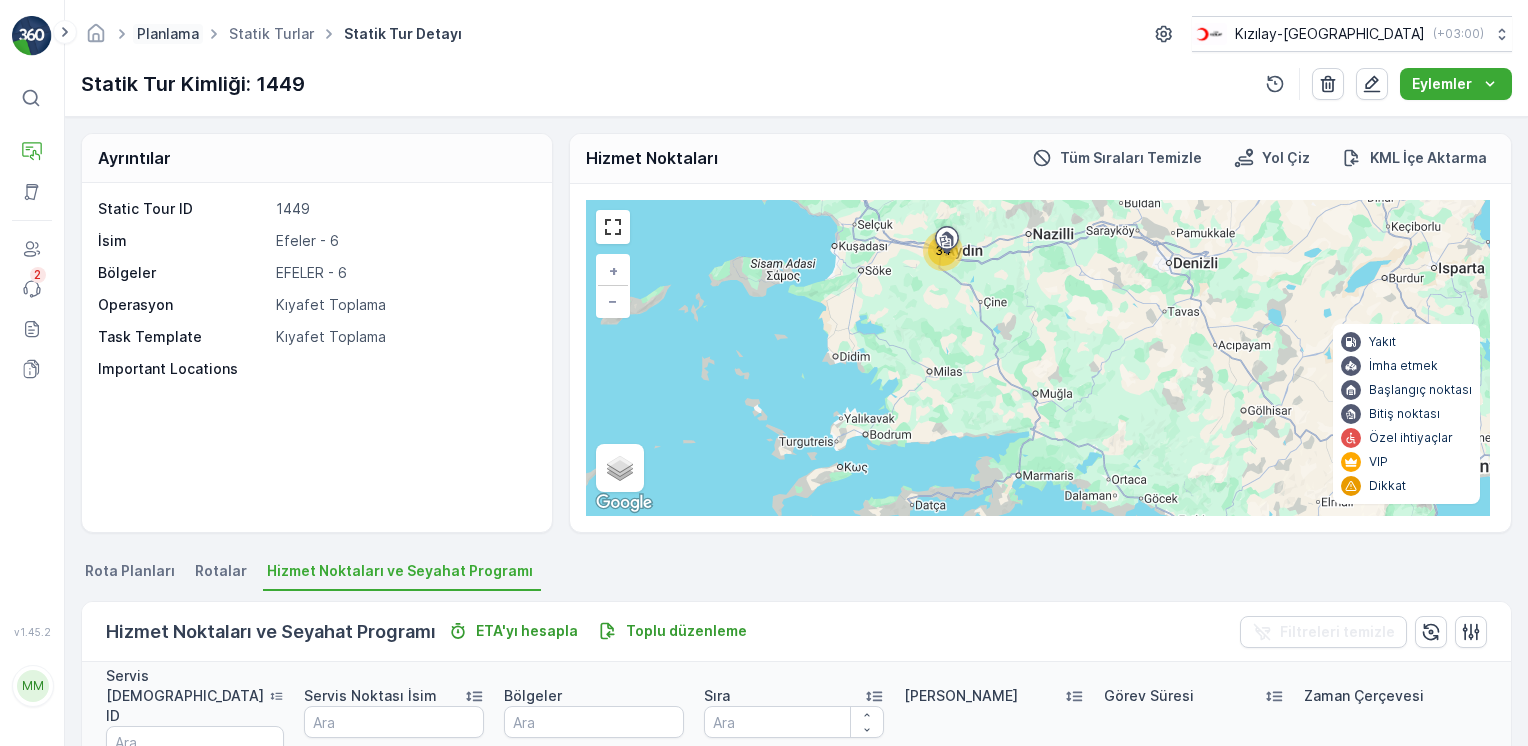 click on "Planlama" at bounding box center [168, 33] 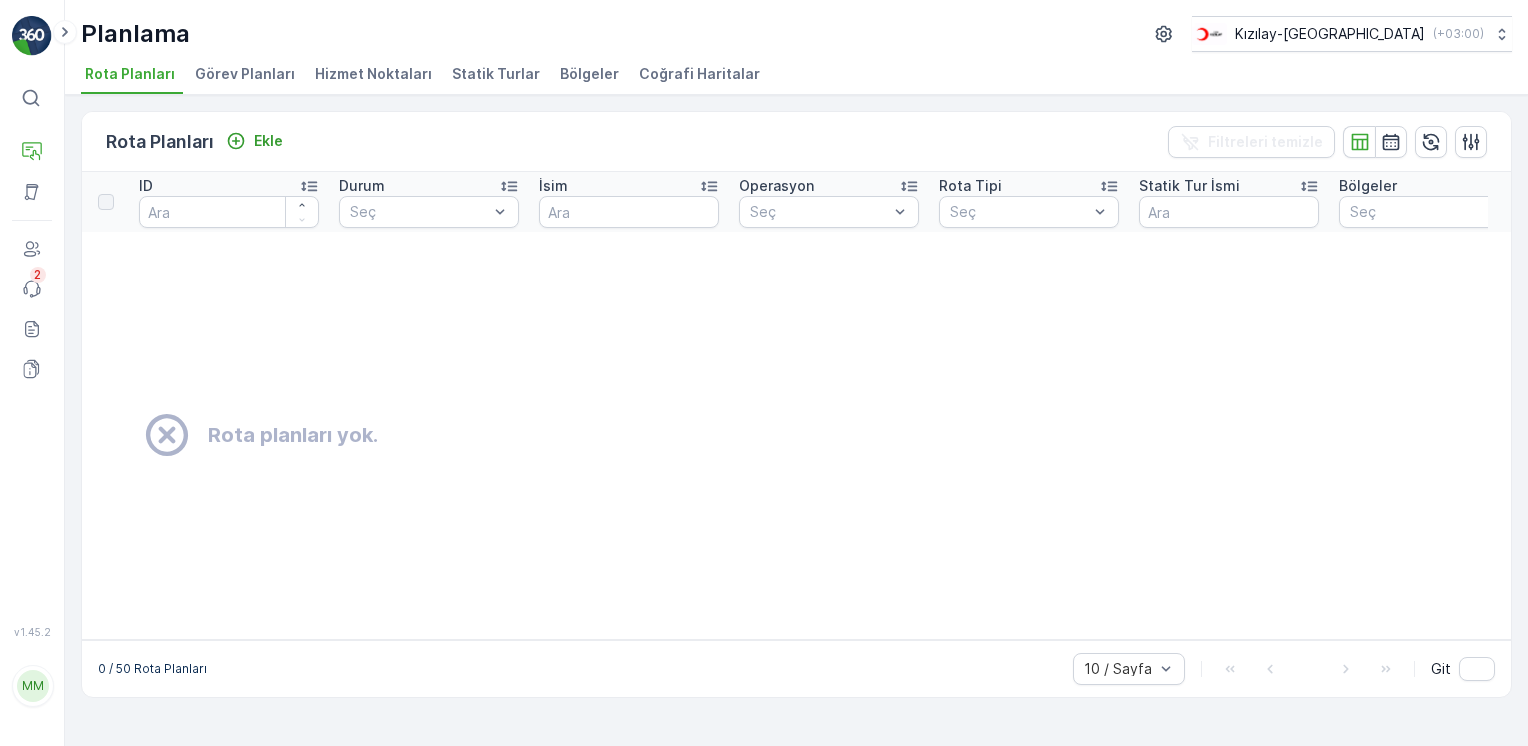 click on "Rota Planları" at bounding box center [130, 74] 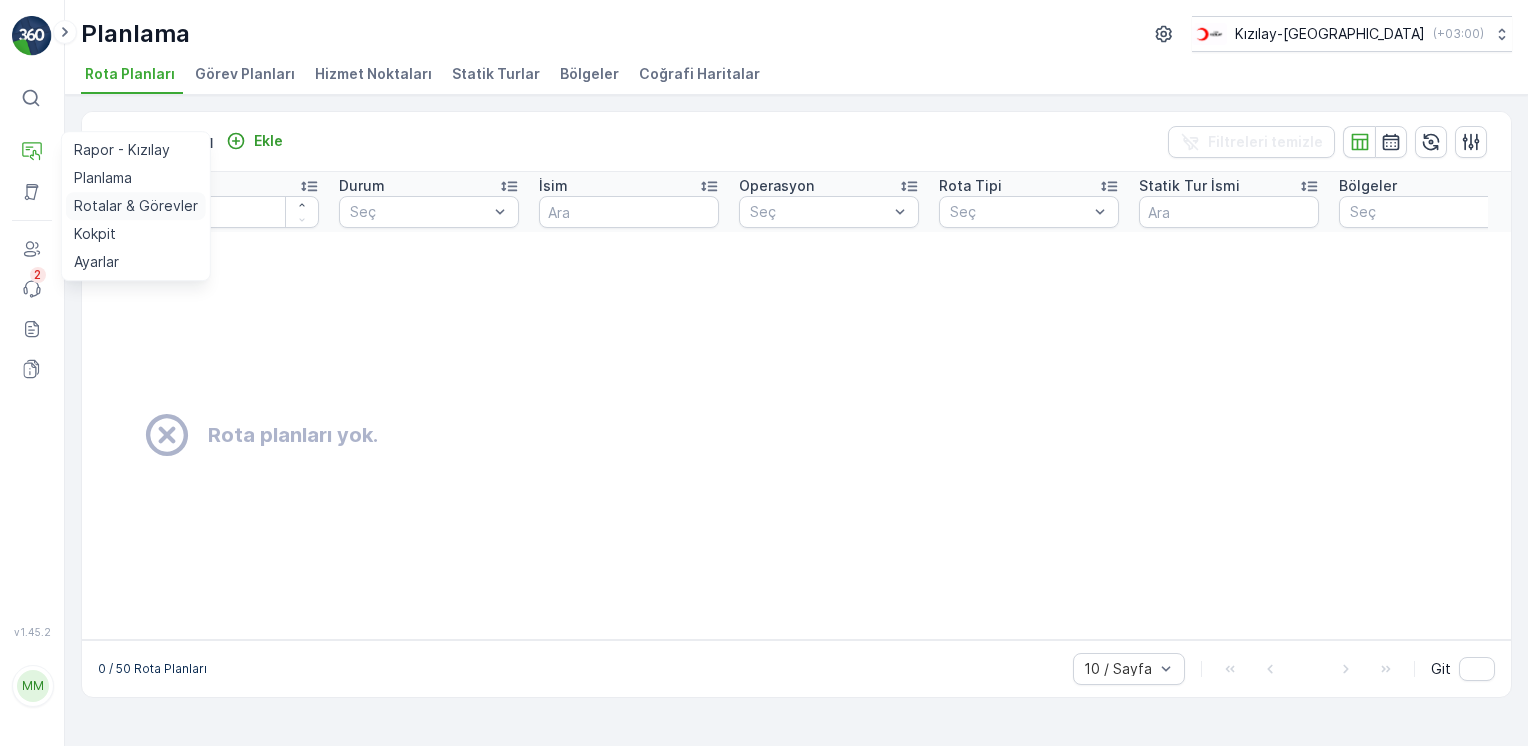 click on "Rotalar & Görevler" at bounding box center [136, 206] 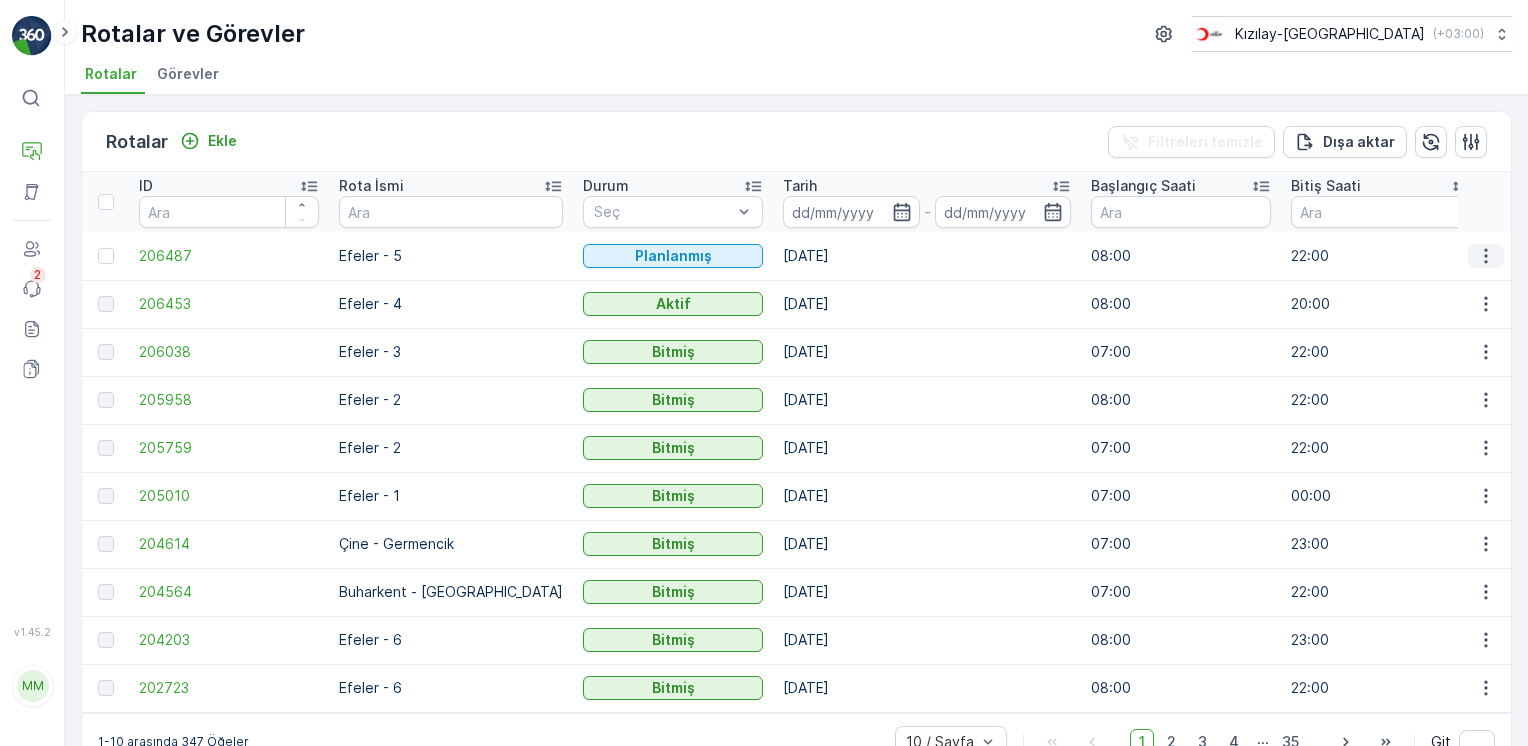 click 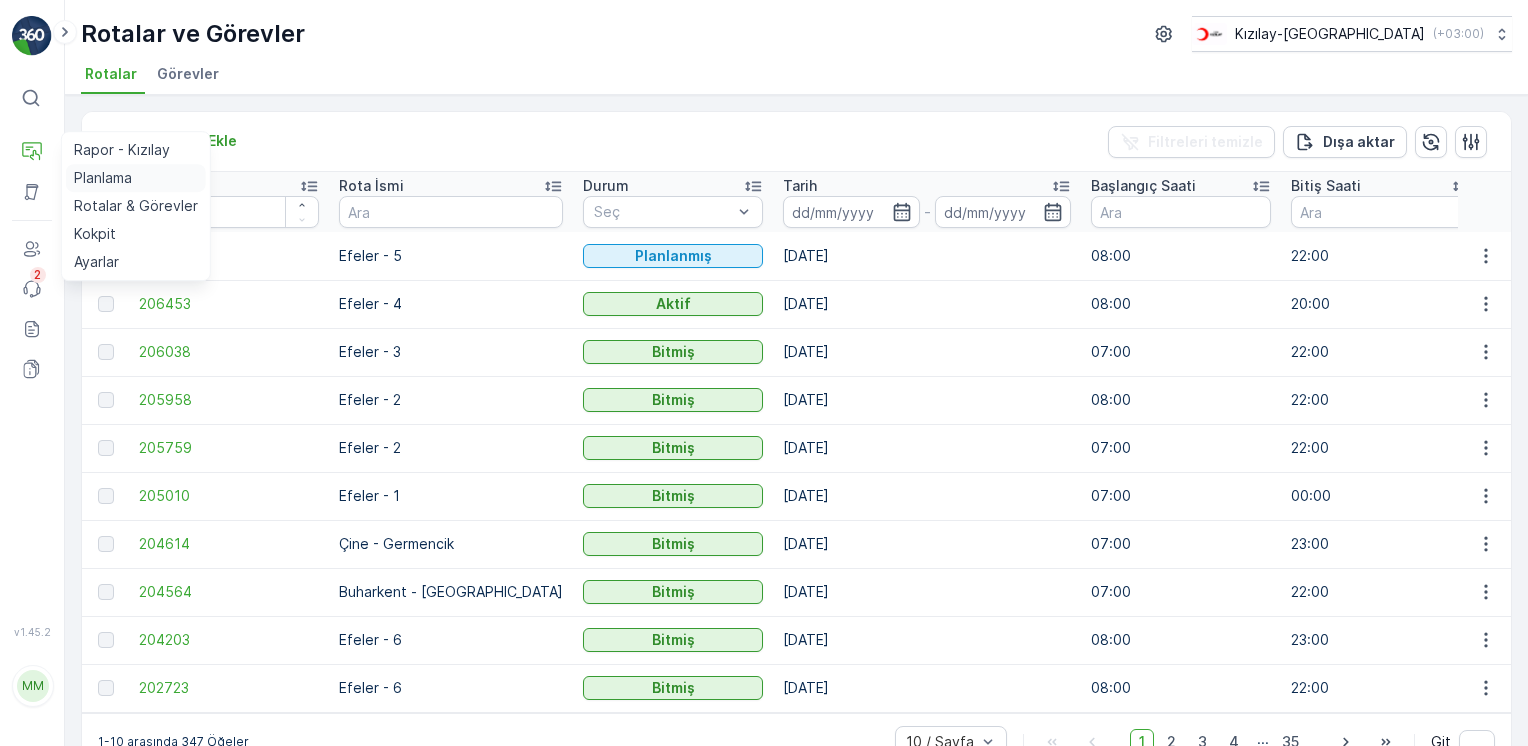 click on "Planlama" at bounding box center (103, 178) 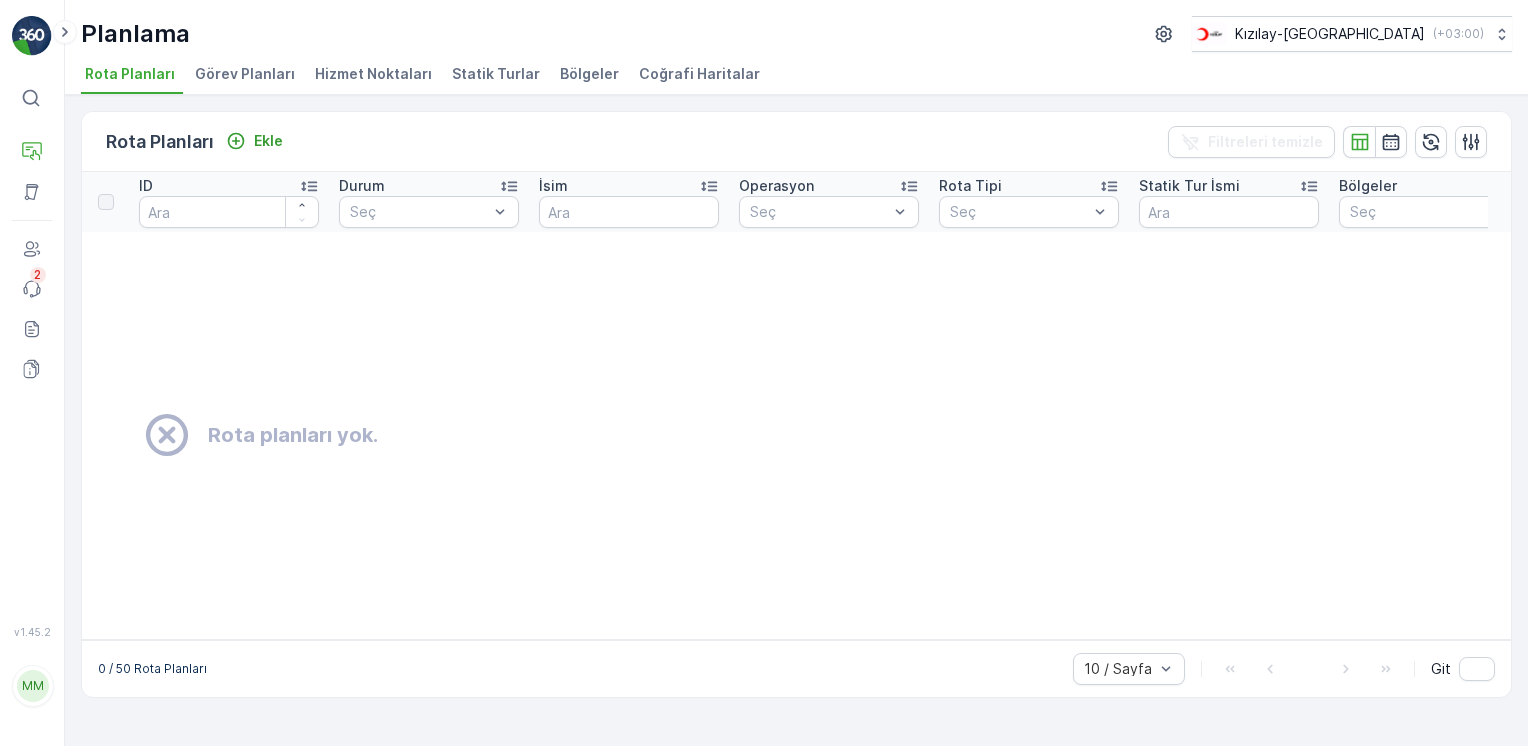 click on "Bölgeler" at bounding box center [589, 74] 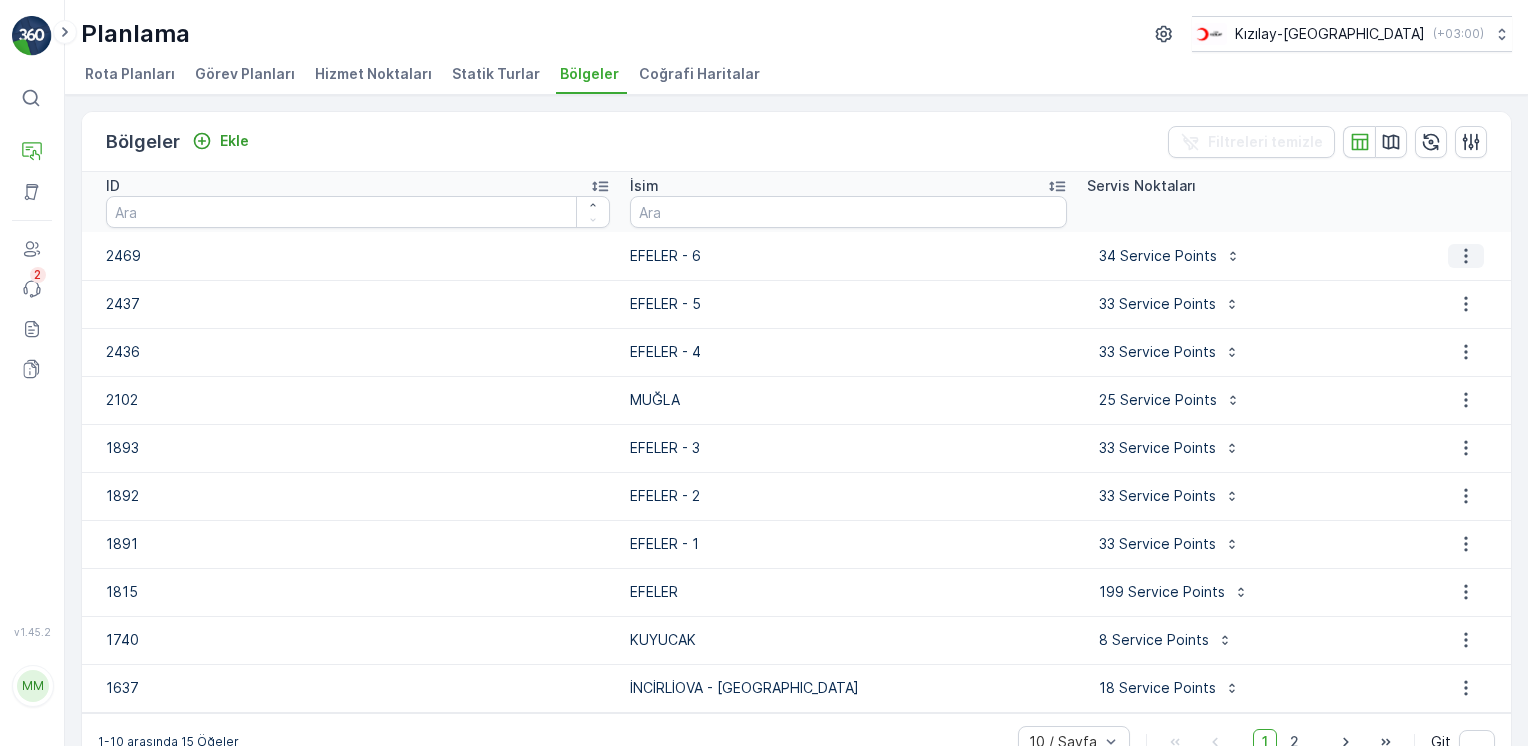 click 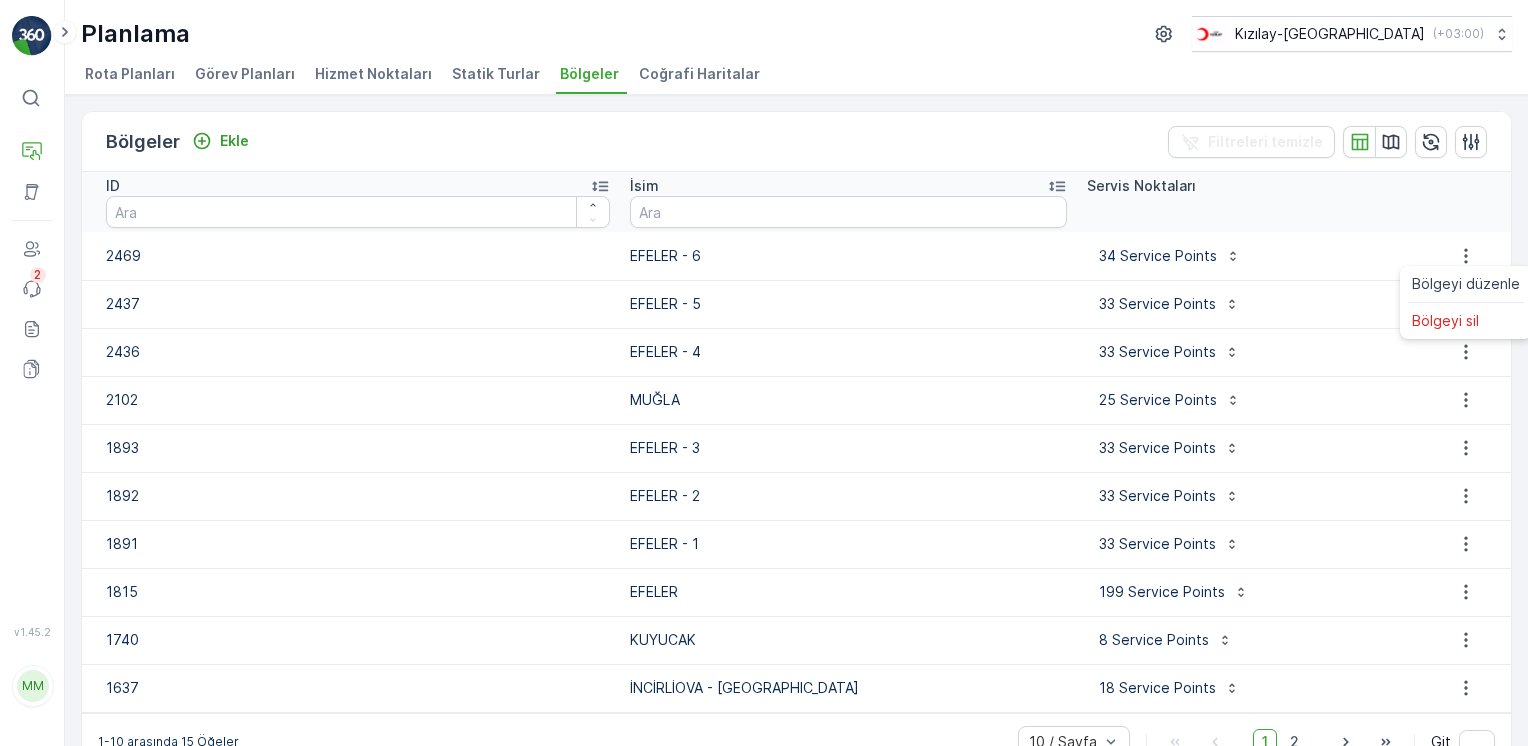 click on "Hizmet Noktaları" at bounding box center (373, 74) 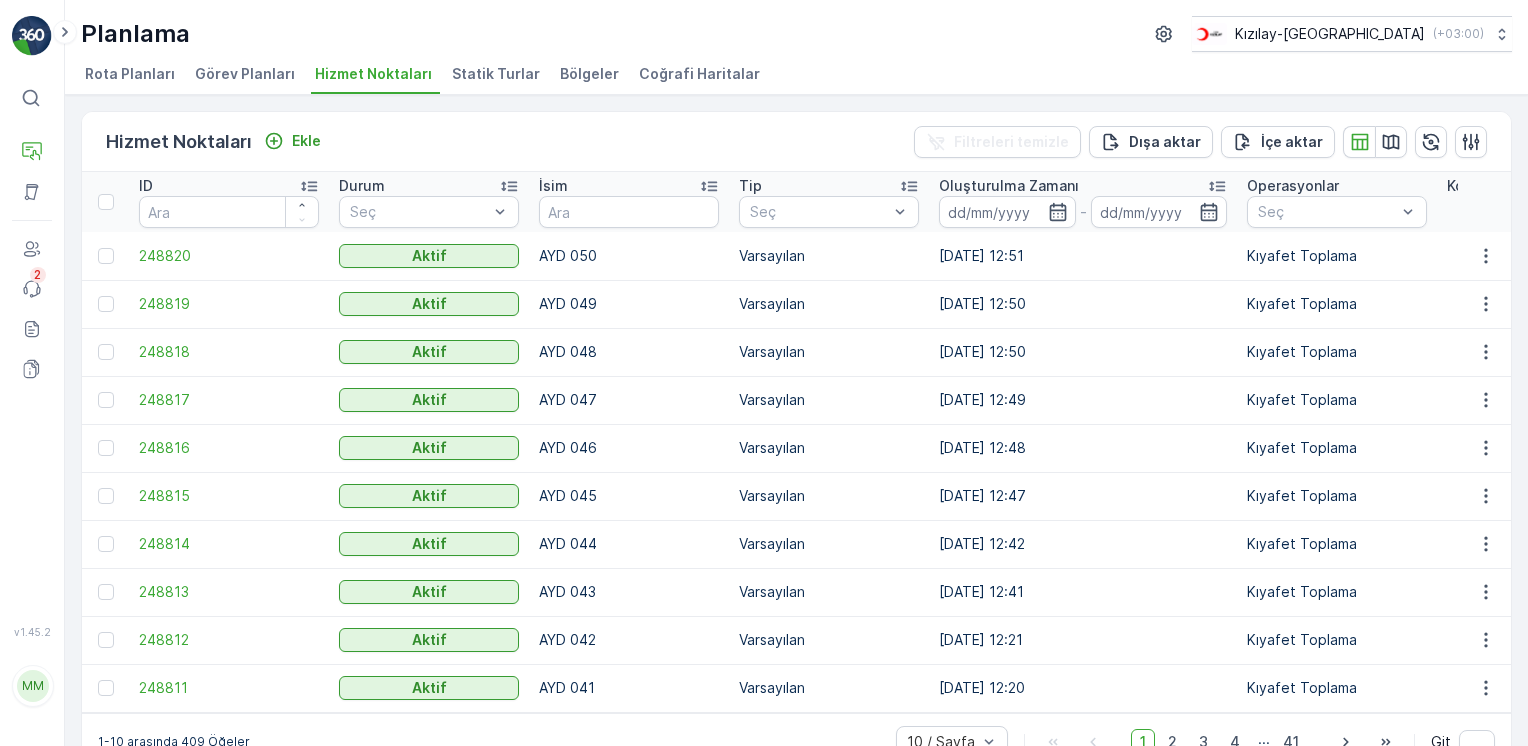 click on "Statik Turlar" at bounding box center [498, 77] 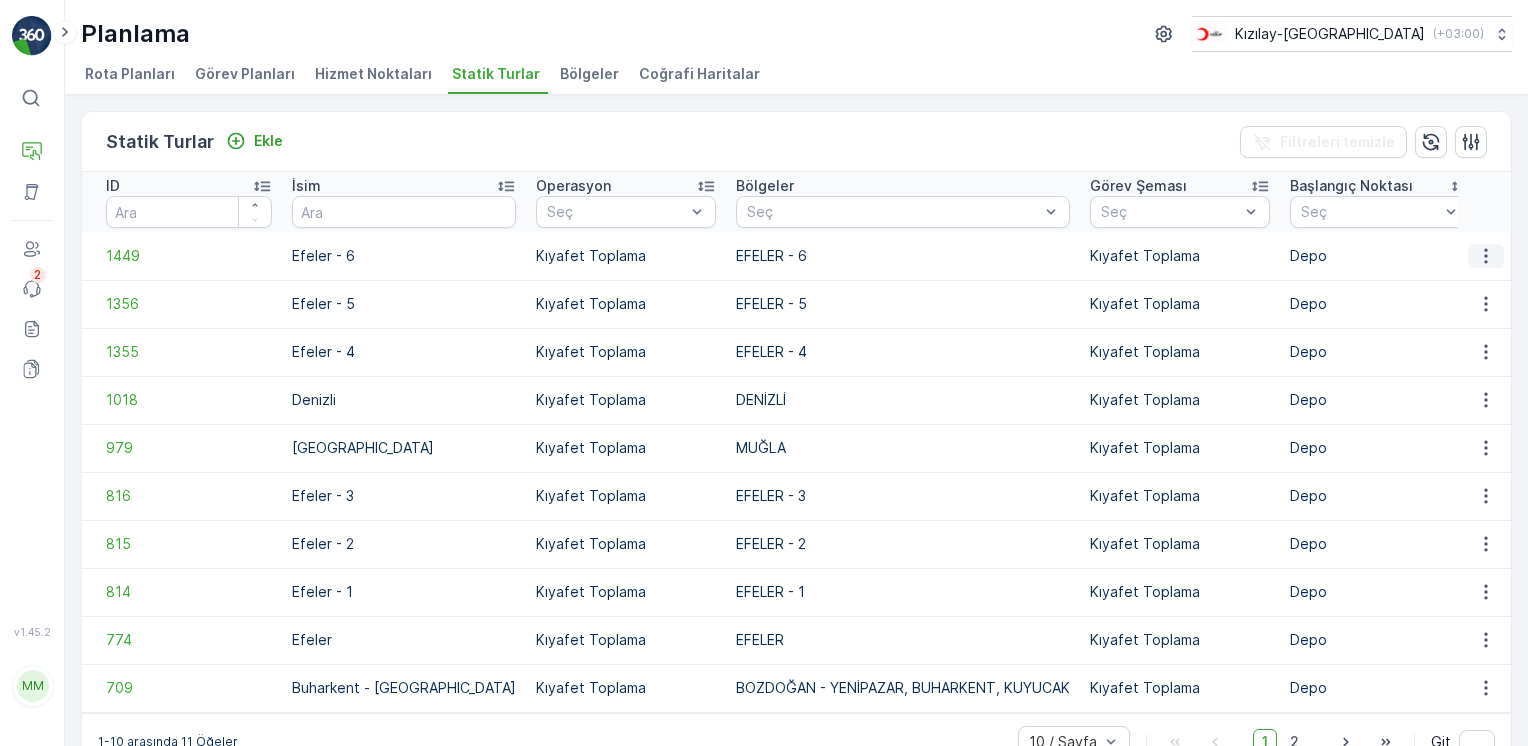 click 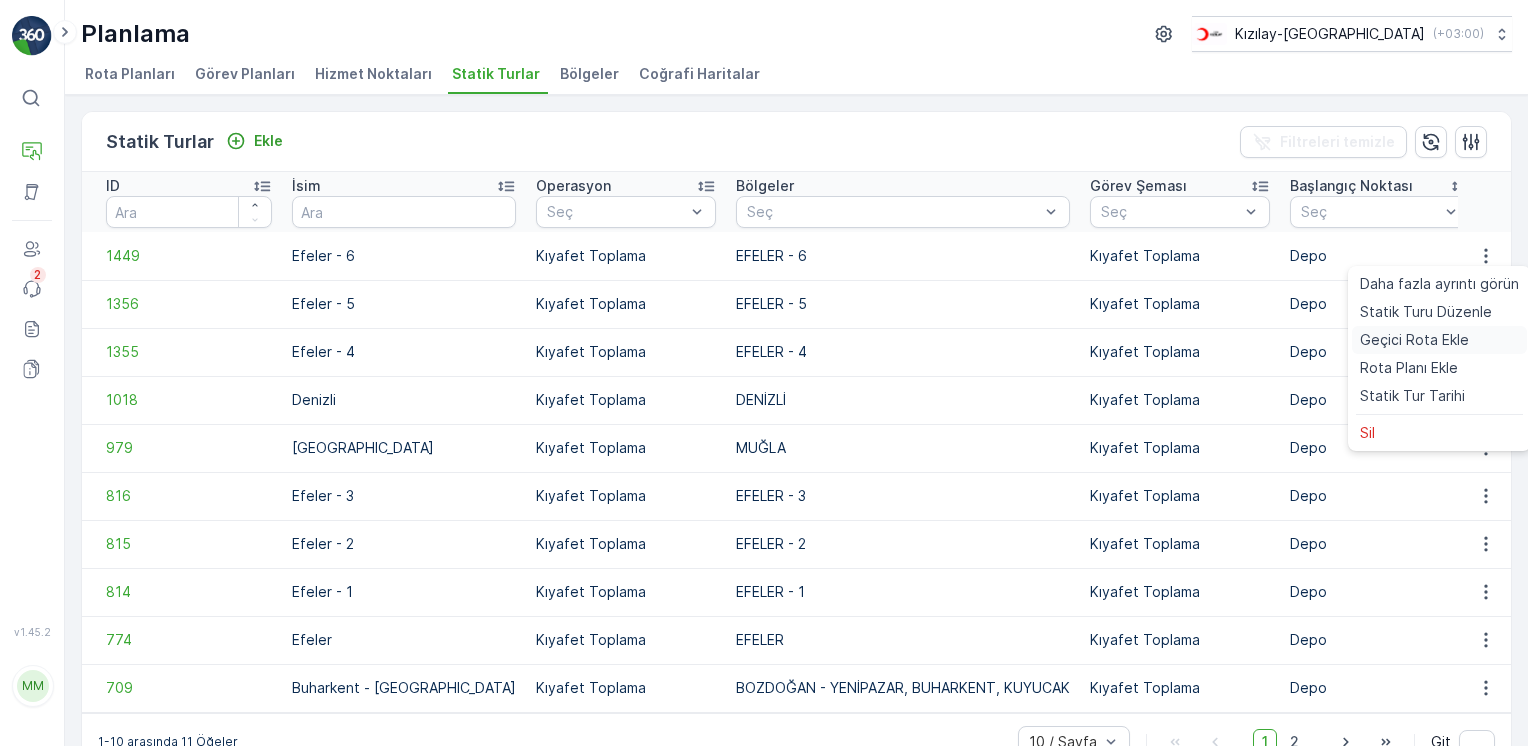 click on "Geçici Rota Ekle" at bounding box center [1414, 340] 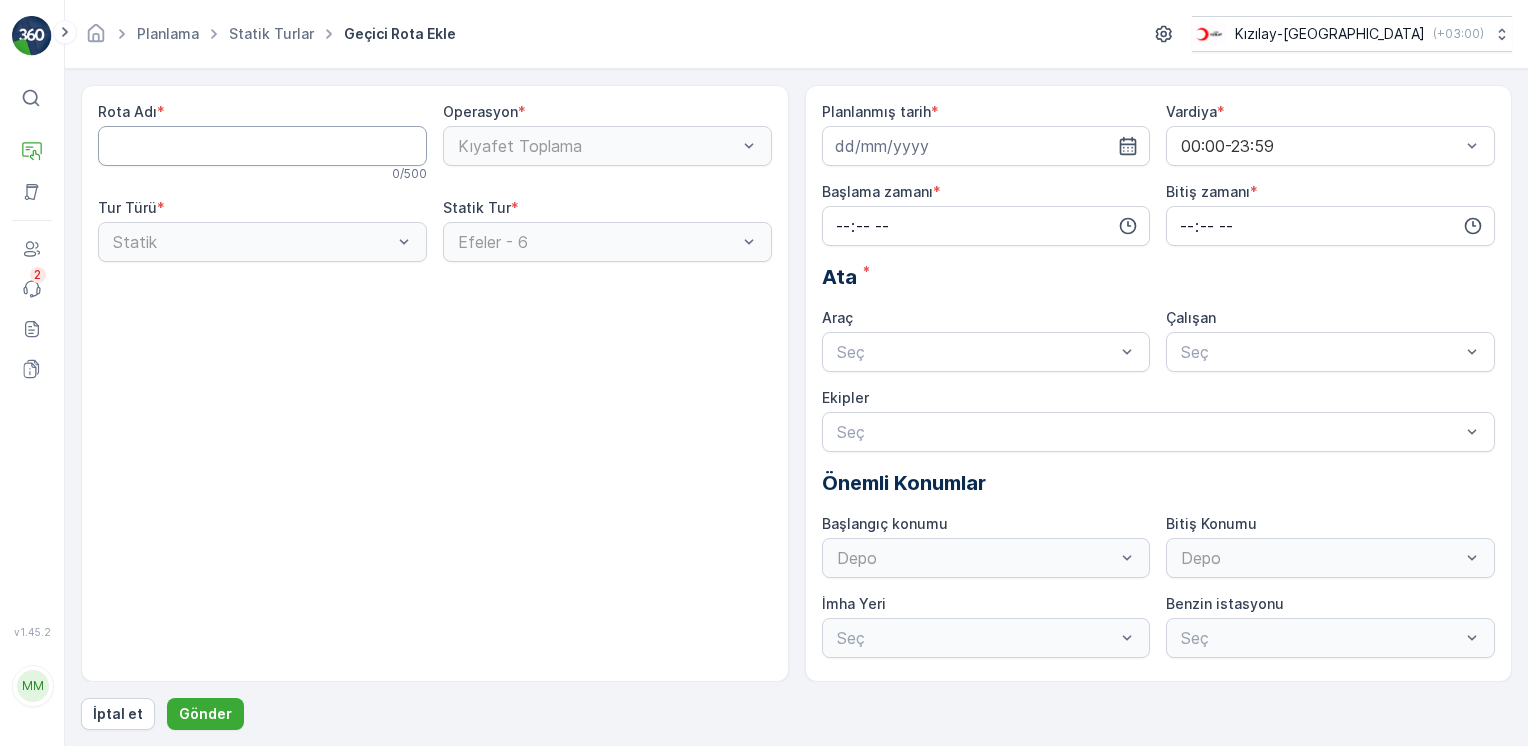click on "Rota Adı" at bounding box center (262, 146) 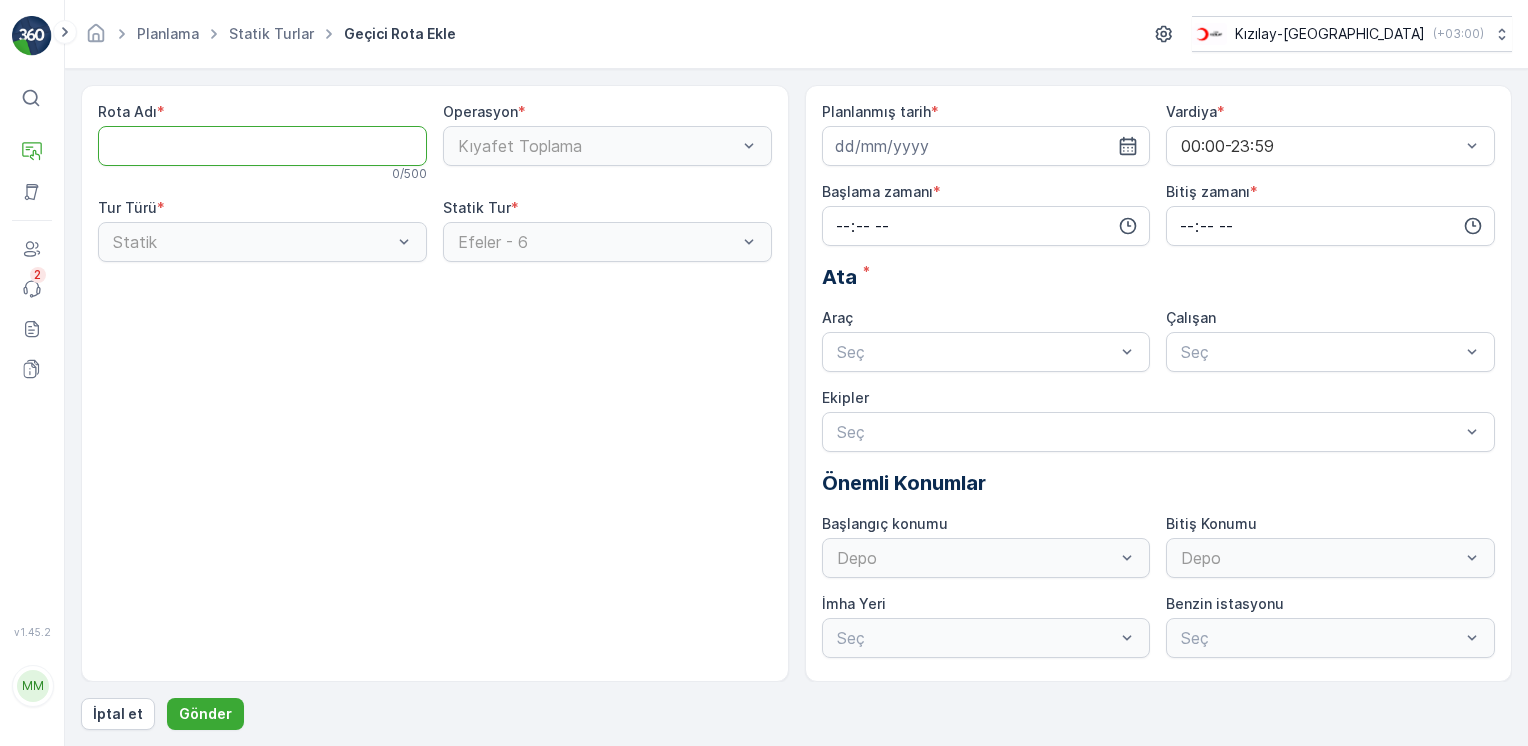 click on "Kıyafet Toplama" at bounding box center (607, 146) 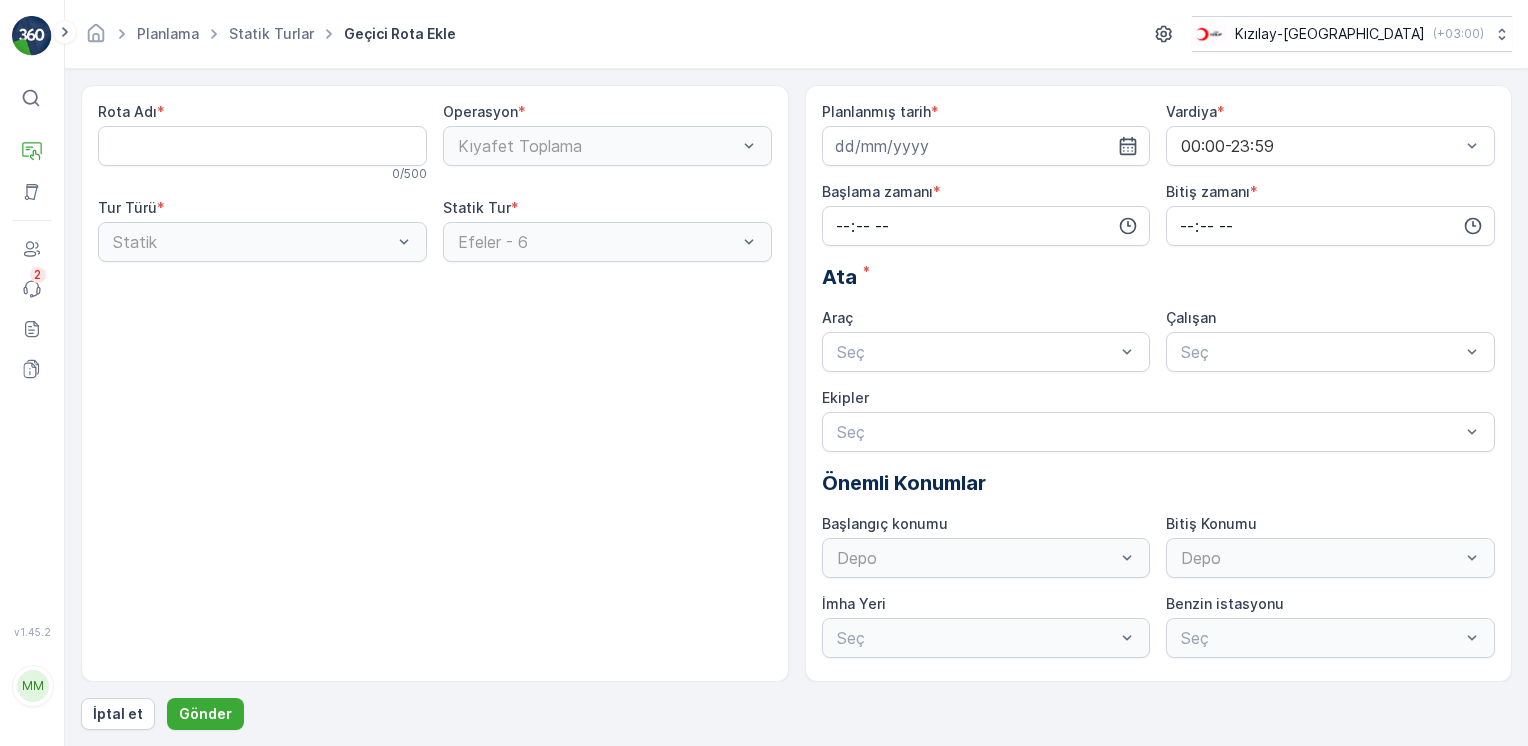 drag, startPoint x: 249, startPoint y: 236, endPoint x: 474, endPoint y: 231, distance: 225.05554 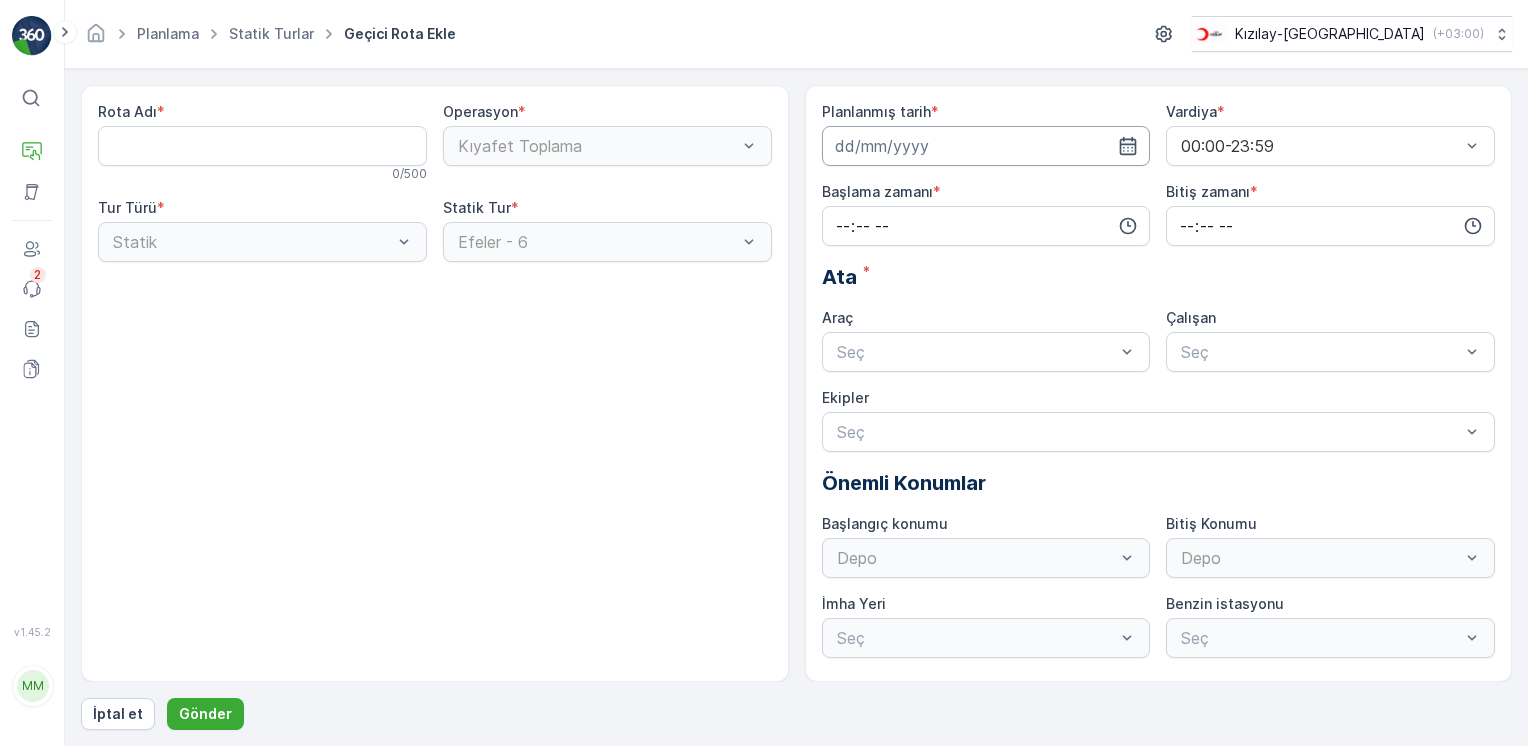 click at bounding box center (986, 146) 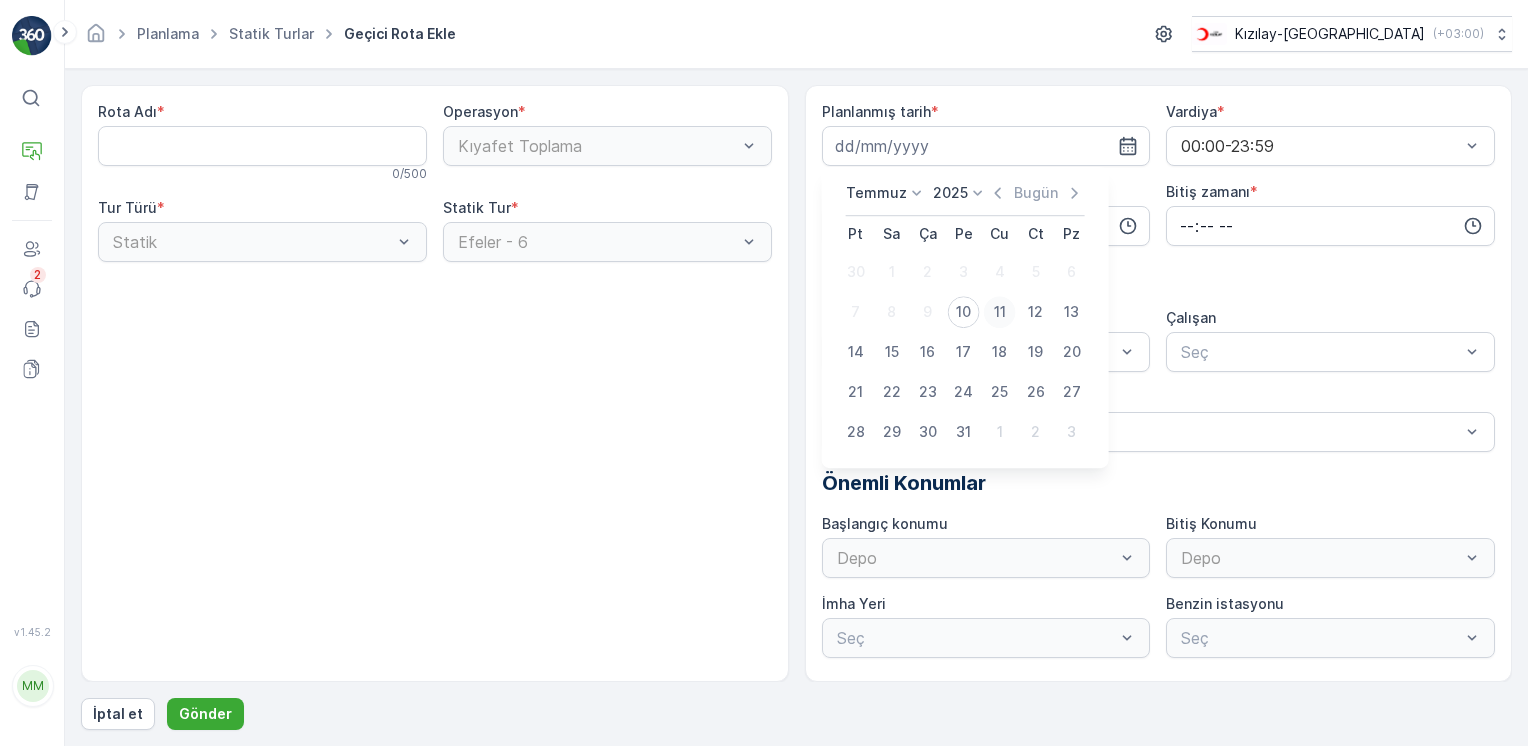 click on "11" at bounding box center (1000, 312) 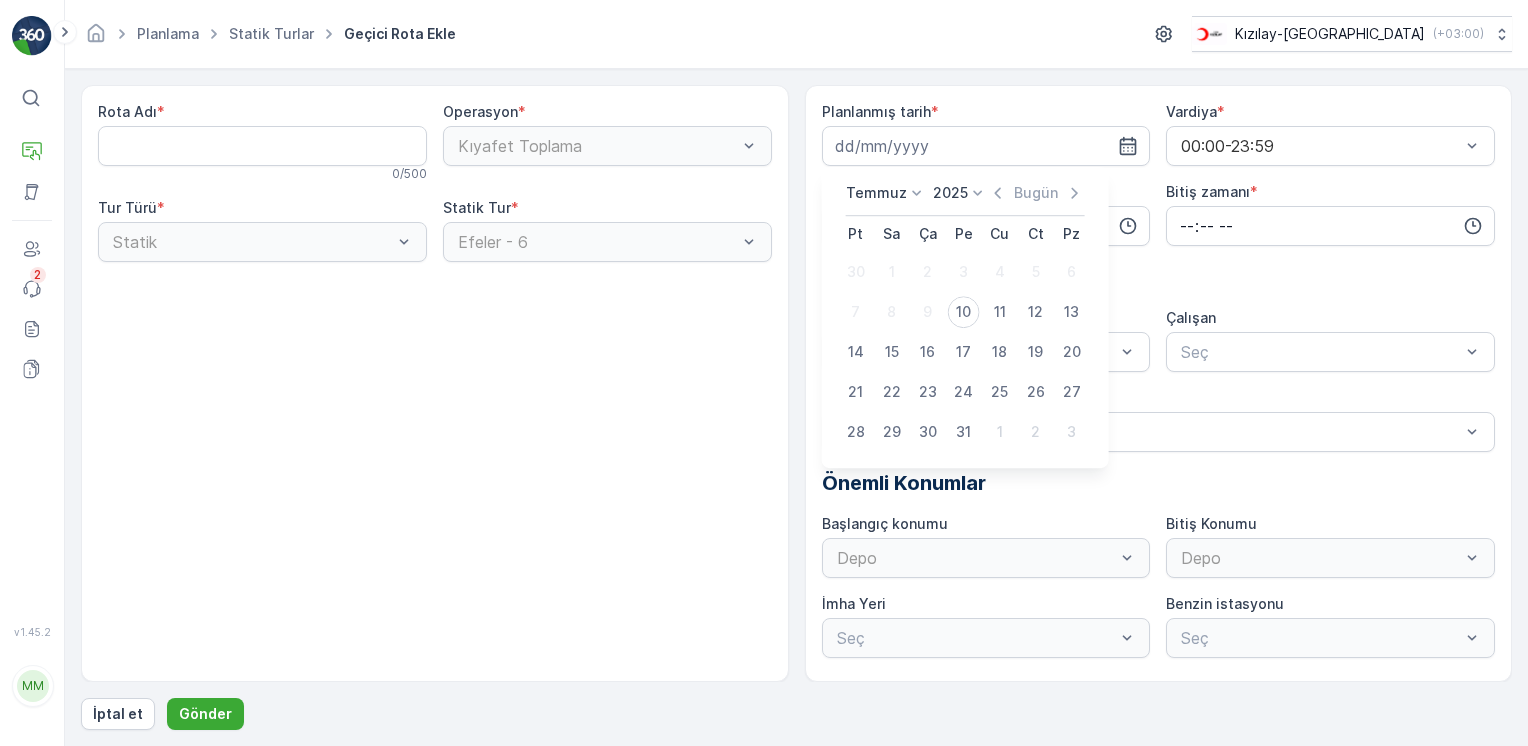 type on "[DATE]" 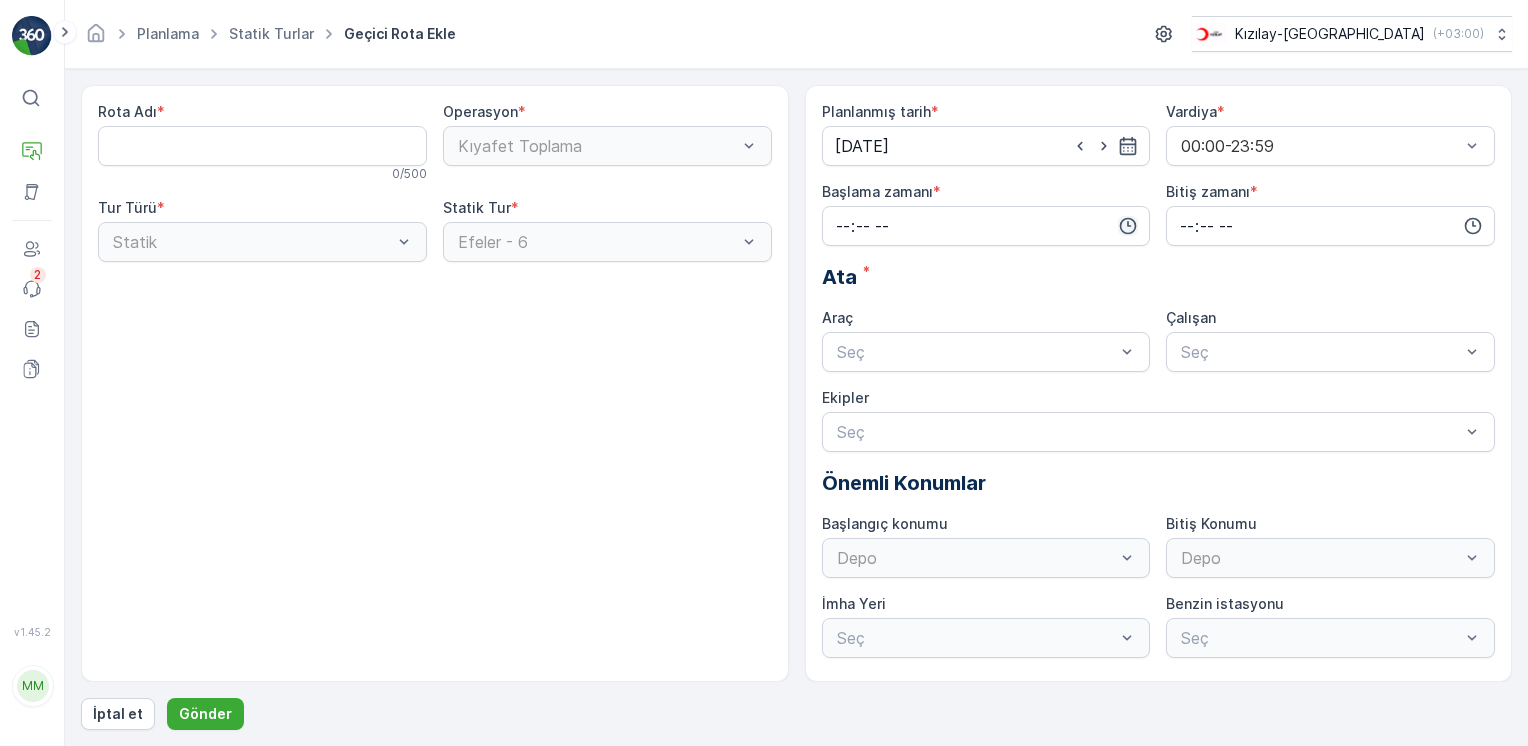 click 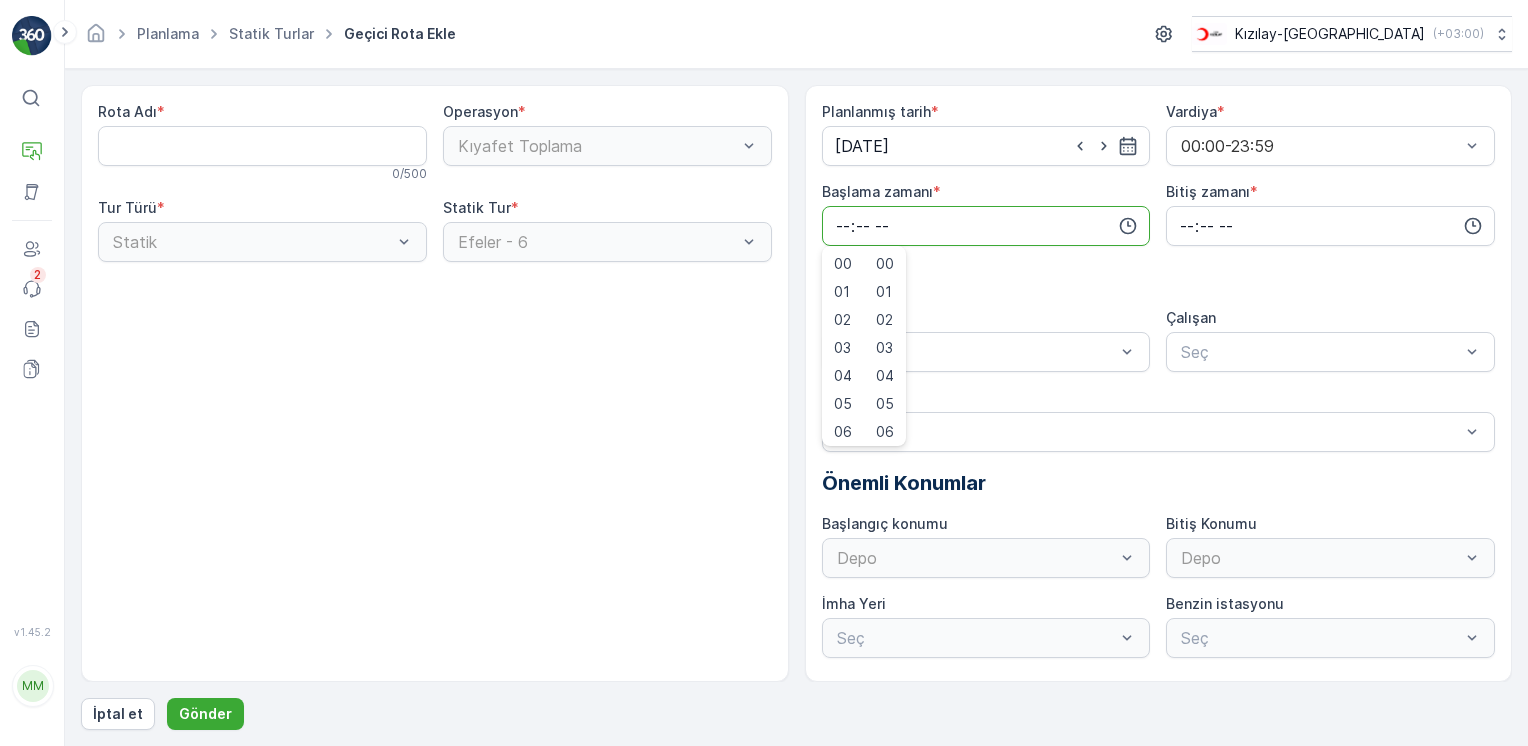 scroll, scrollTop: 4, scrollLeft: 0, axis: vertical 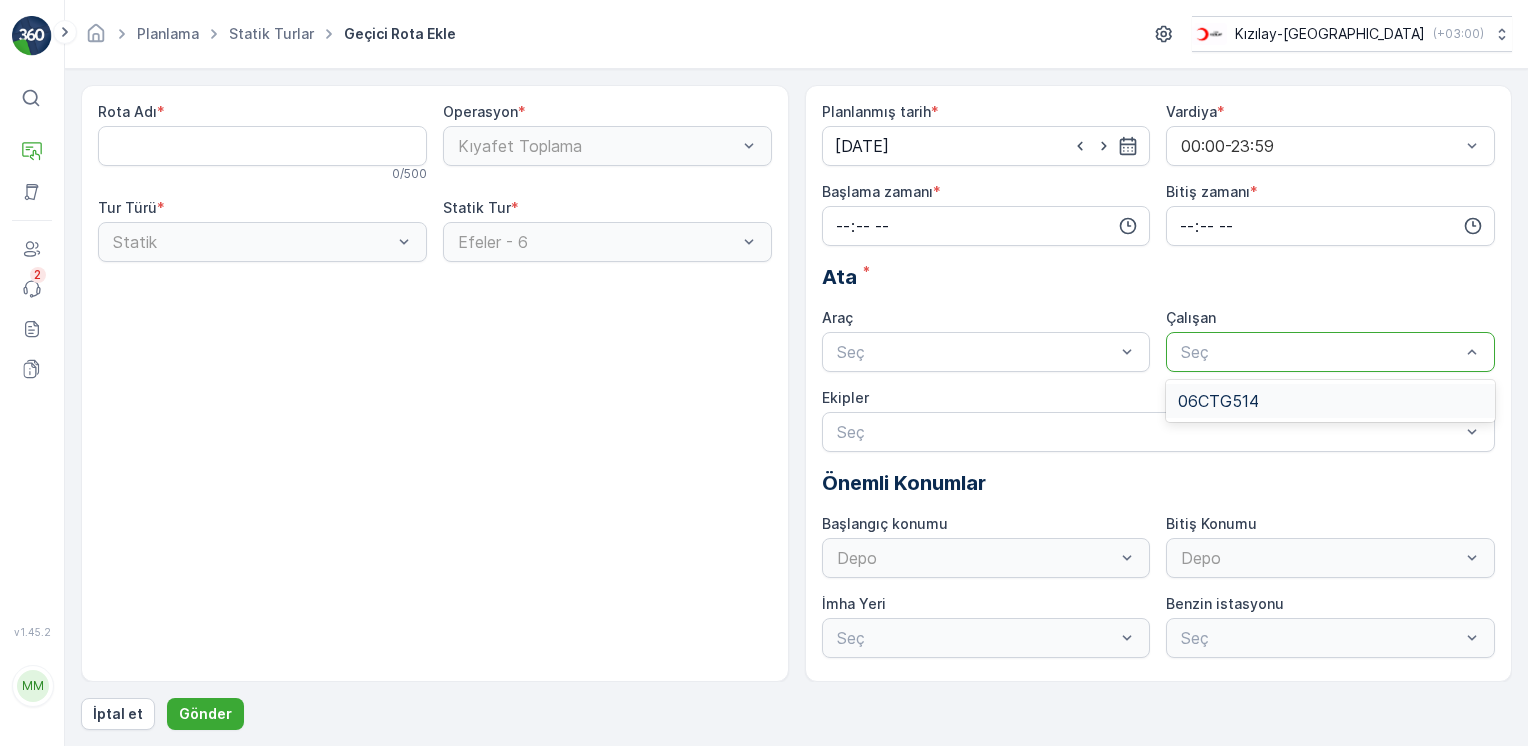 click at bounding box center (1320, 352) 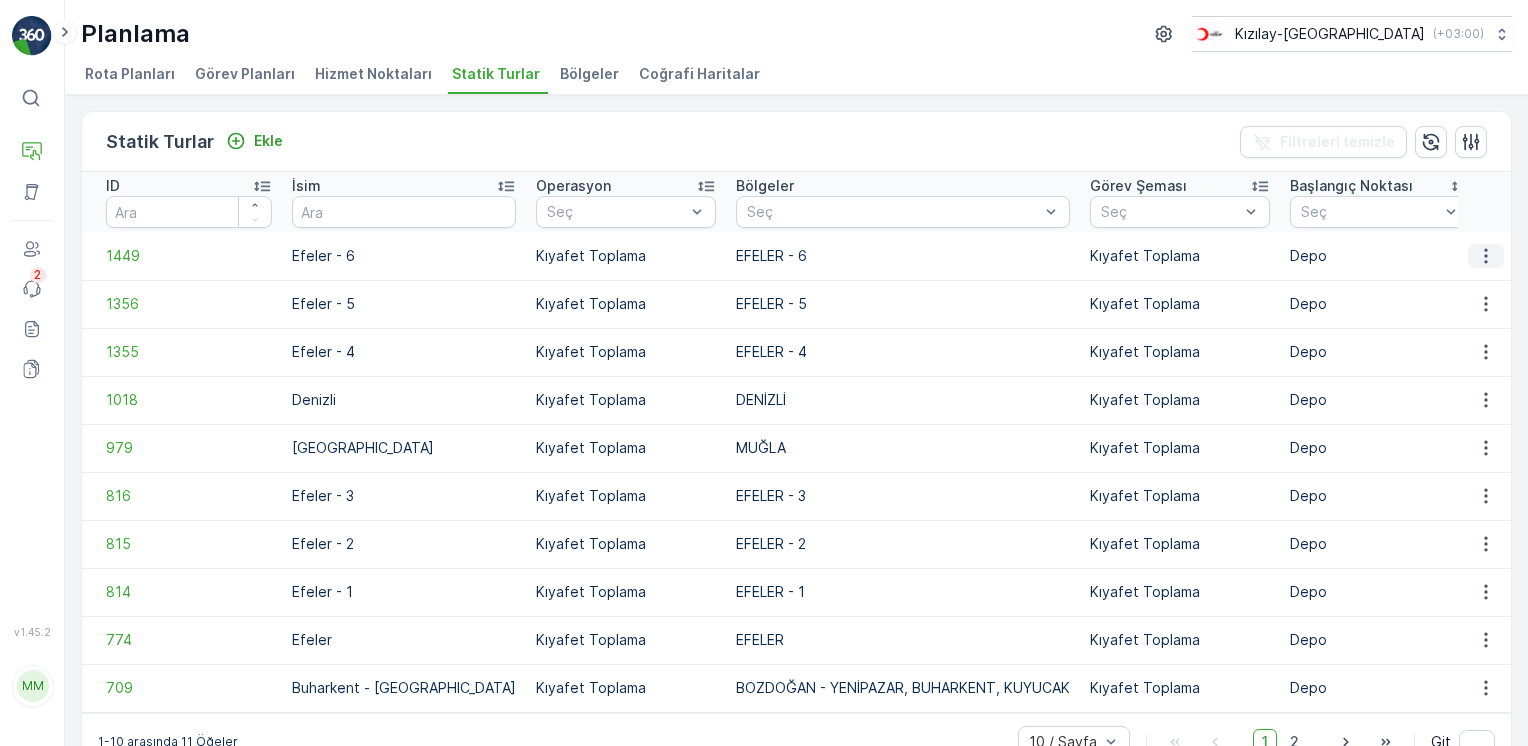 click 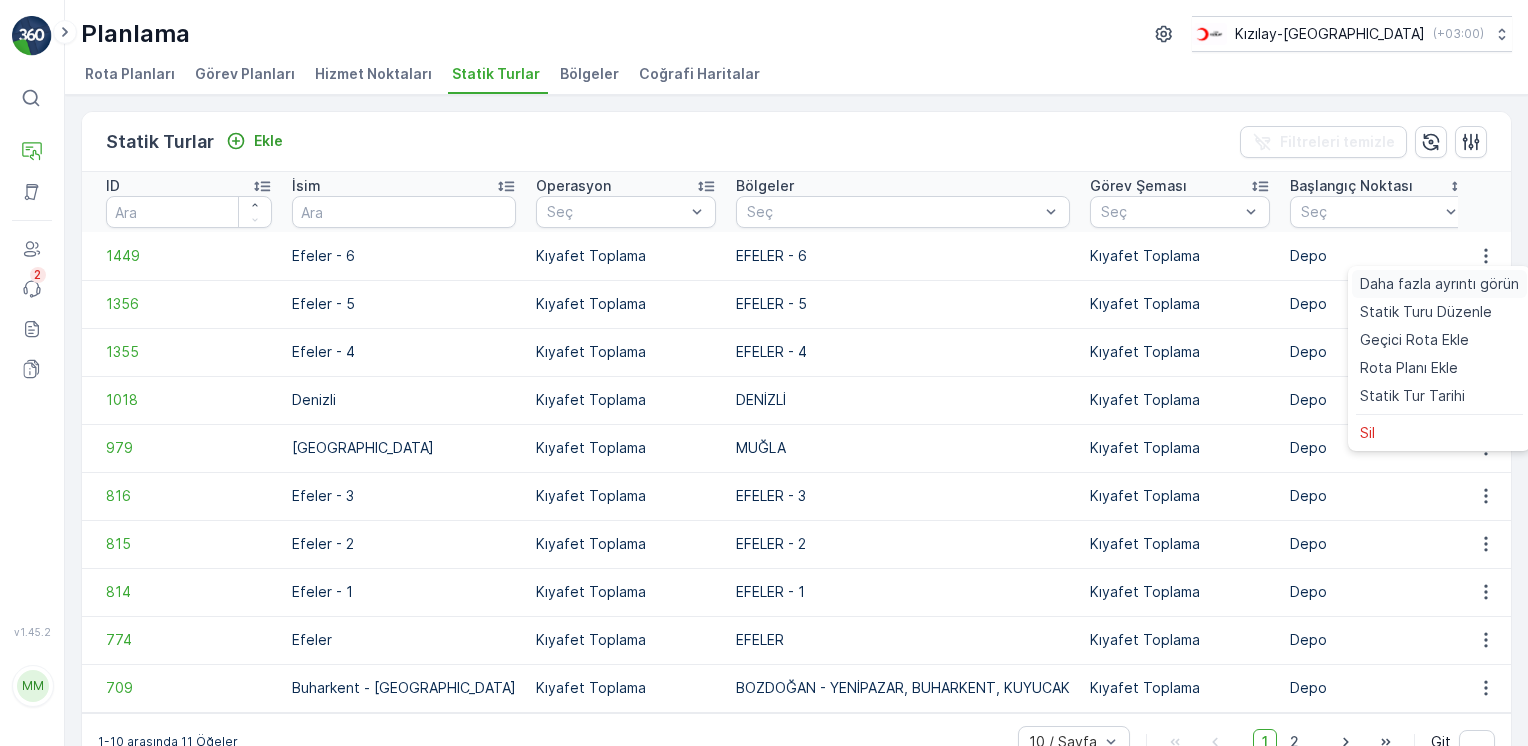 click on "Daha fazla ayrıntı görün" at bounding box center [1439, 284] 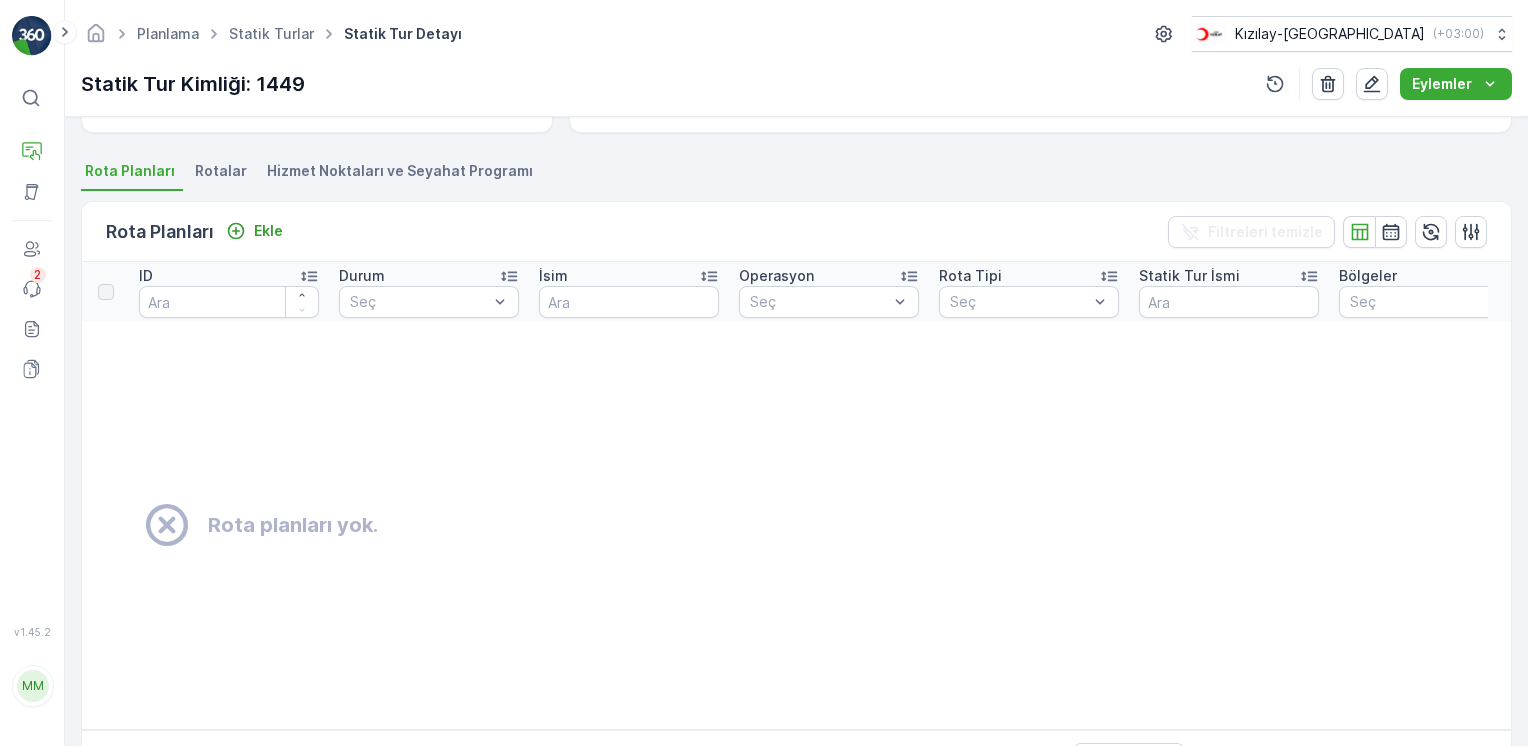 scroll, scrollTop: 100, scrollLeft: 0, axis: vertical 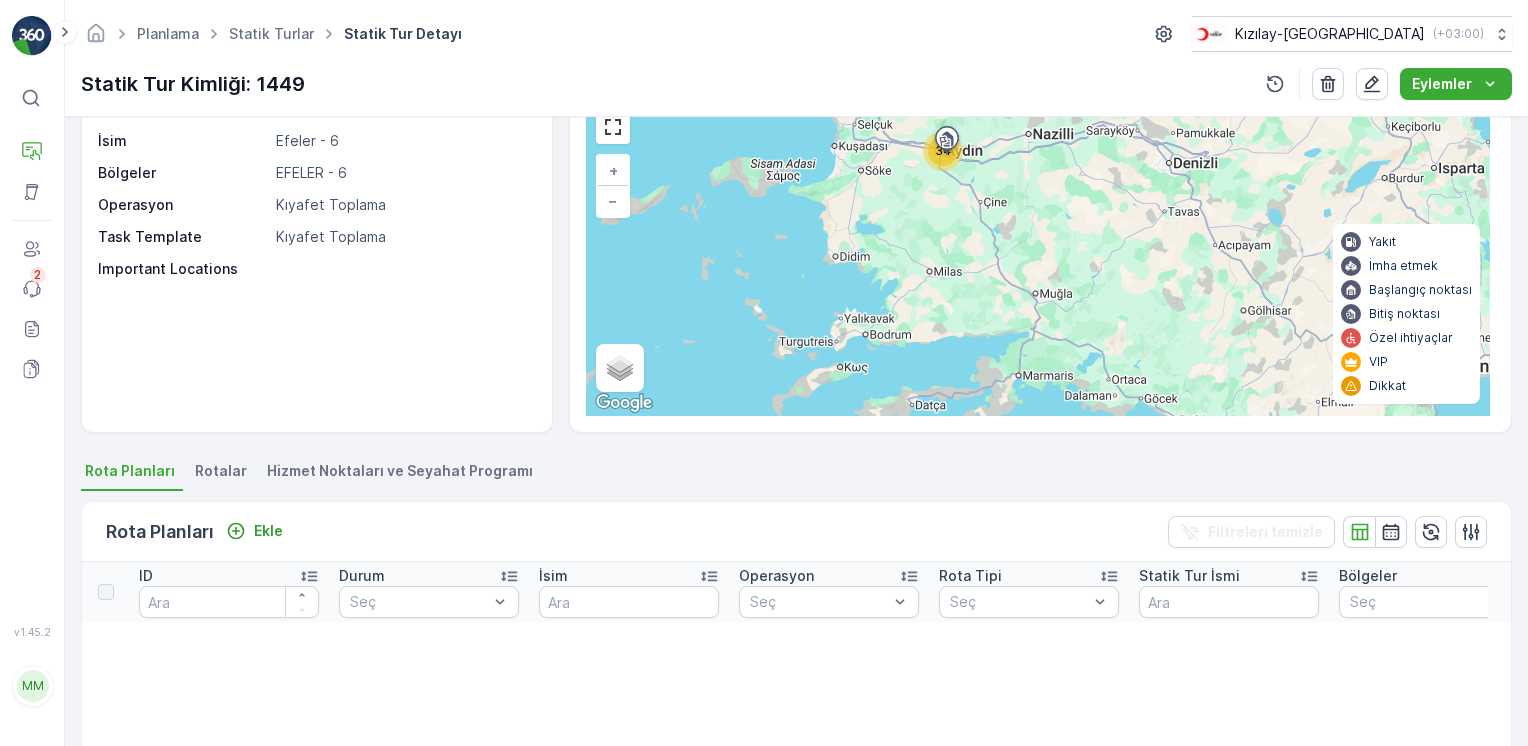click on "Hizmet Noktaları ve Seyahat Programı" at bounding box center (400, 471) 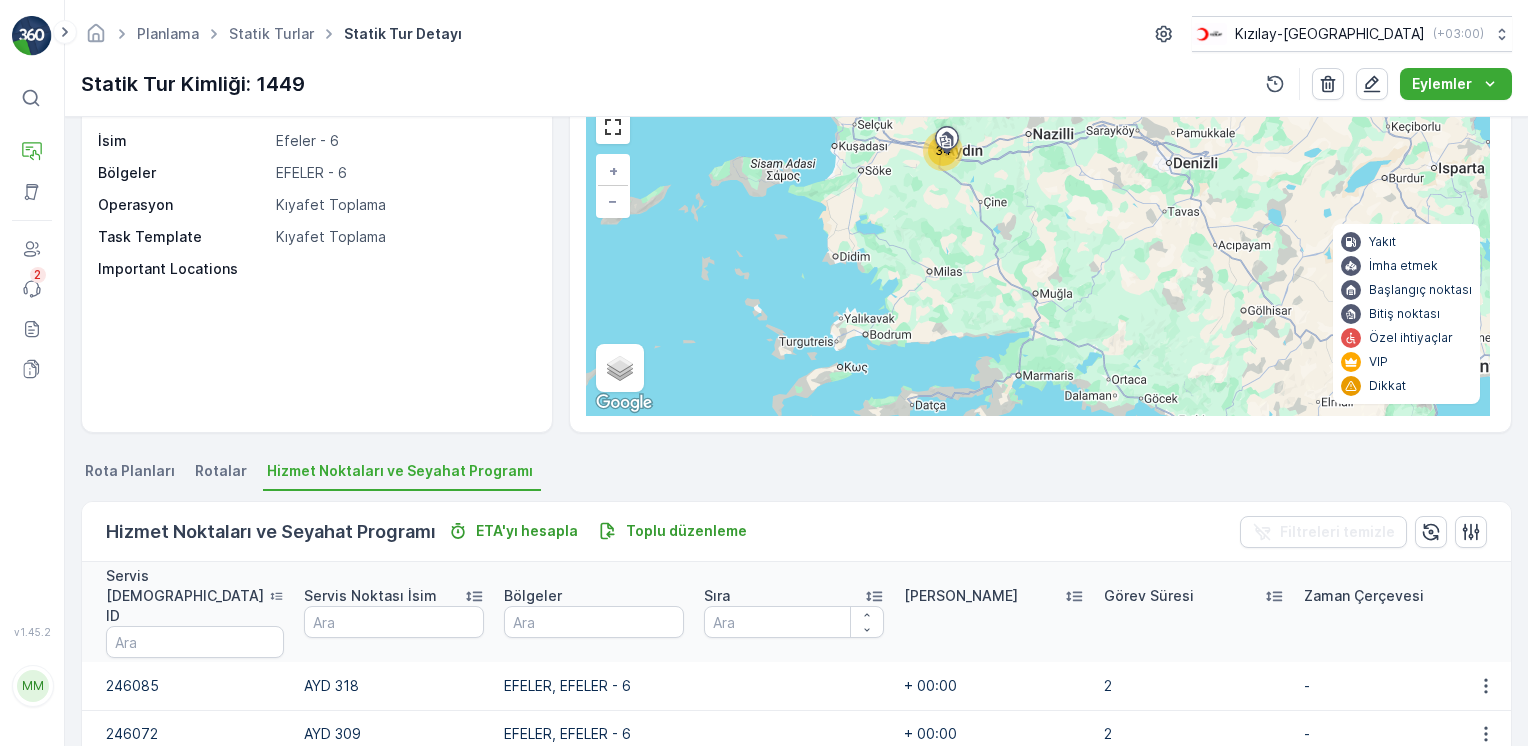 click on "Rotalar" at bounding box center [221, 471] 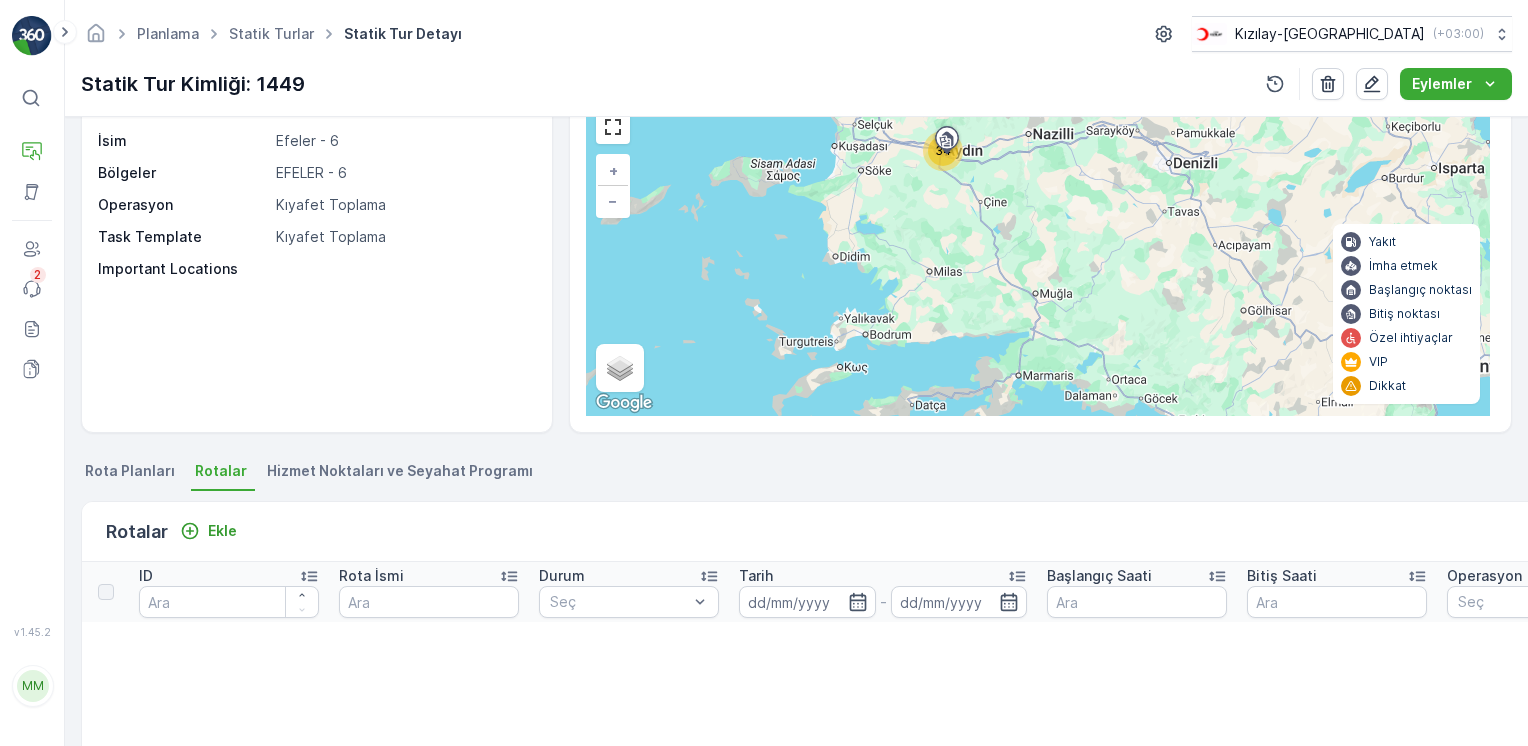click on "Hizmet Noktaları ve Seyahat Programı" at bounding box center [402, 474] 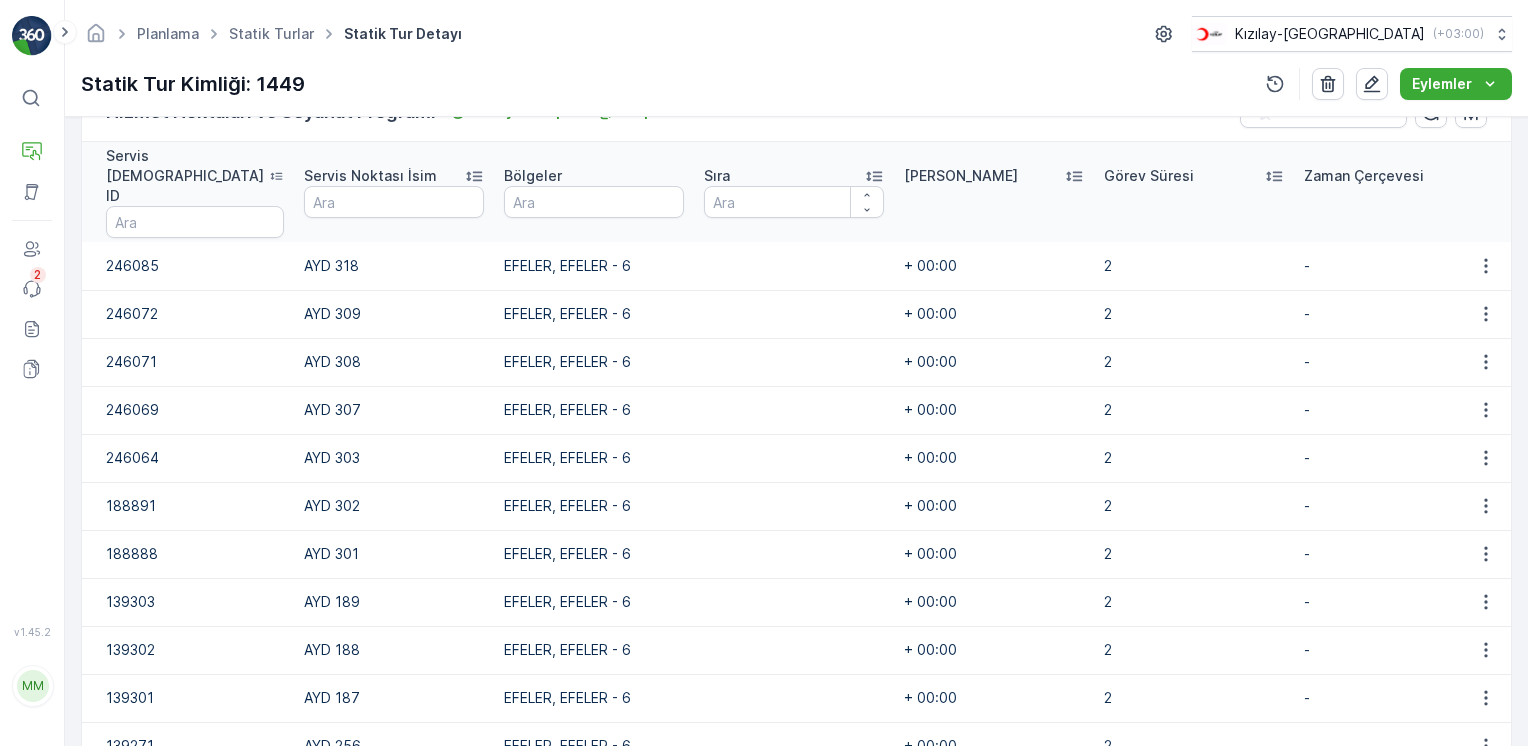 scroll, scrollTop: 300, scrollLeft: 0, axis: vertical 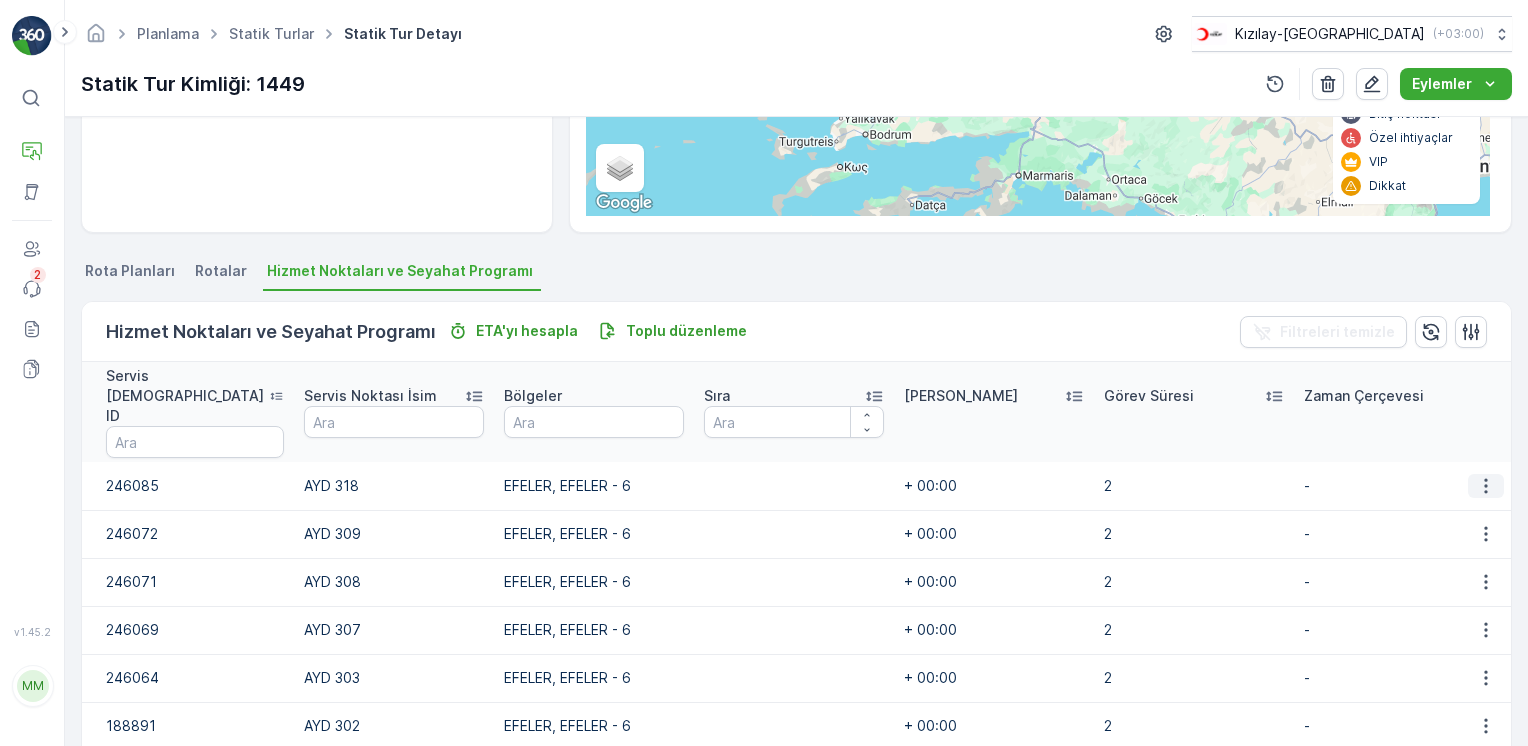 click 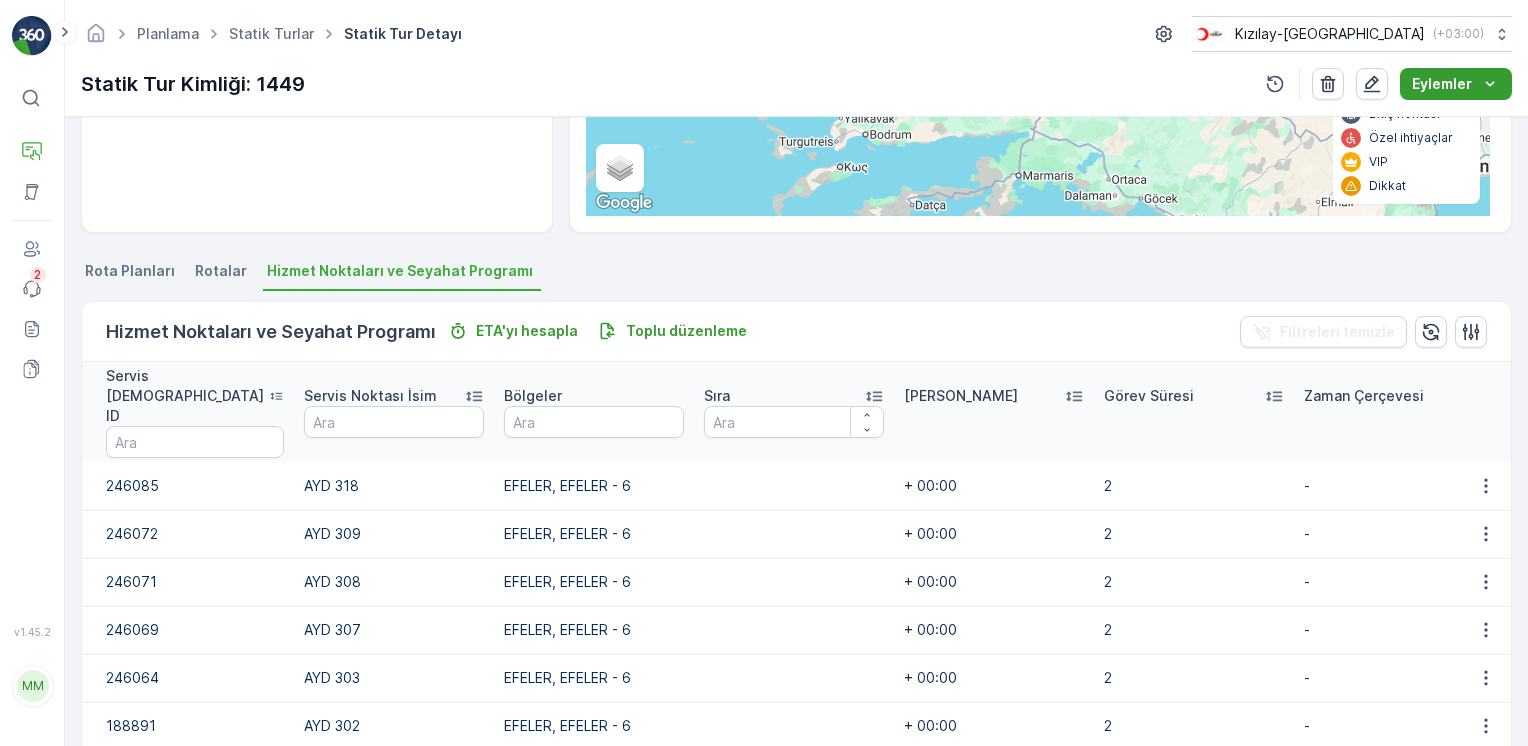 click 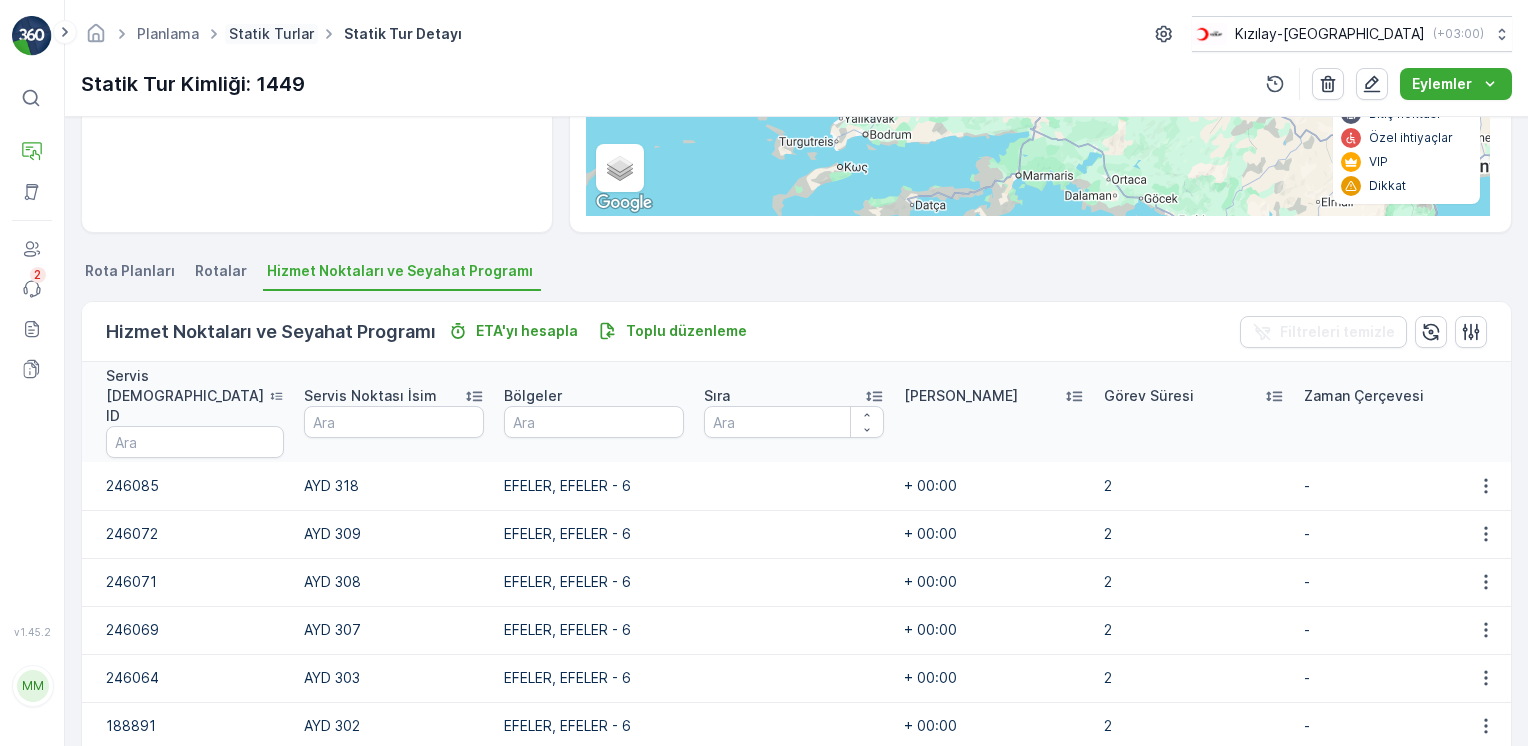 click on "Statik Turlar" at bounding box center [271, 33] 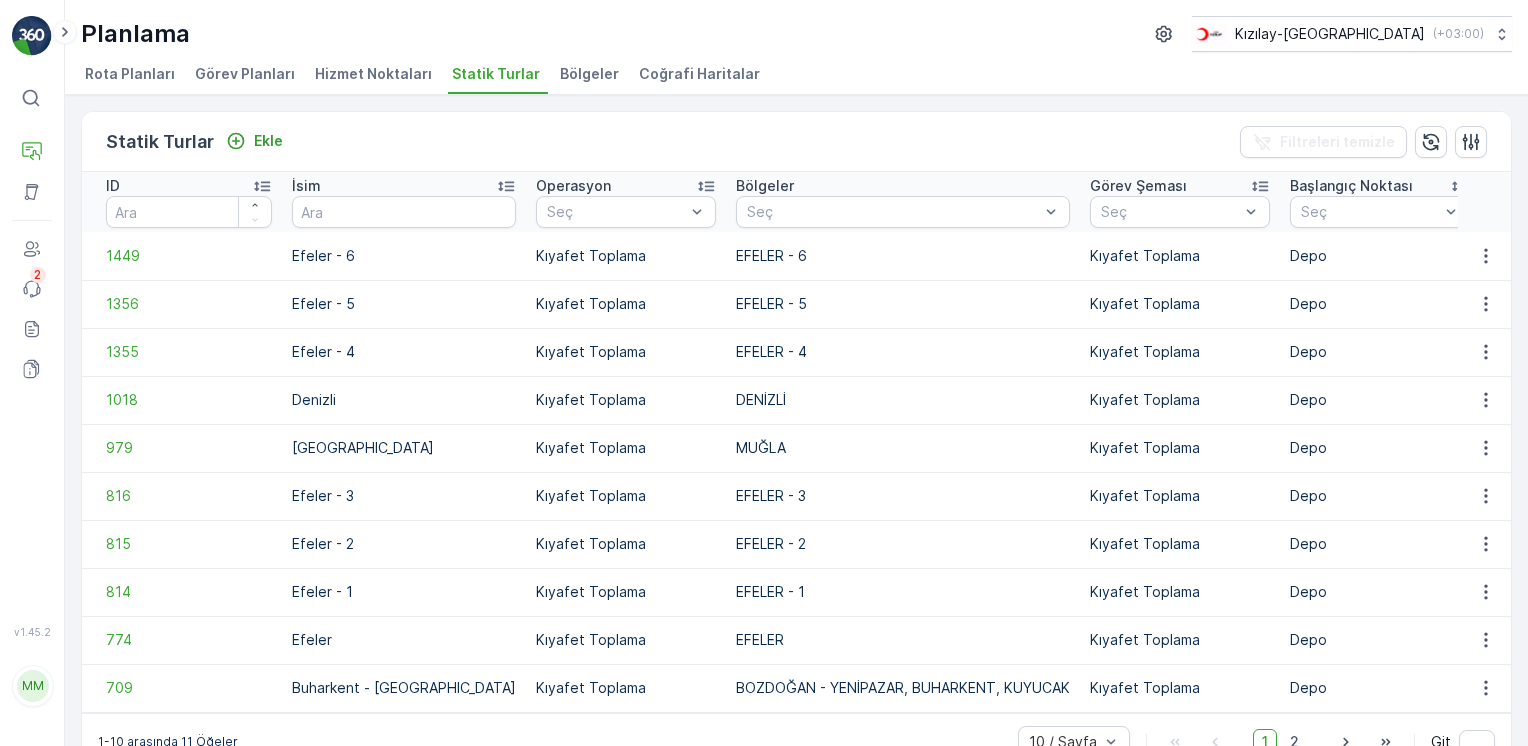 click on "Bölgeler" at bounding box center (589, 74) 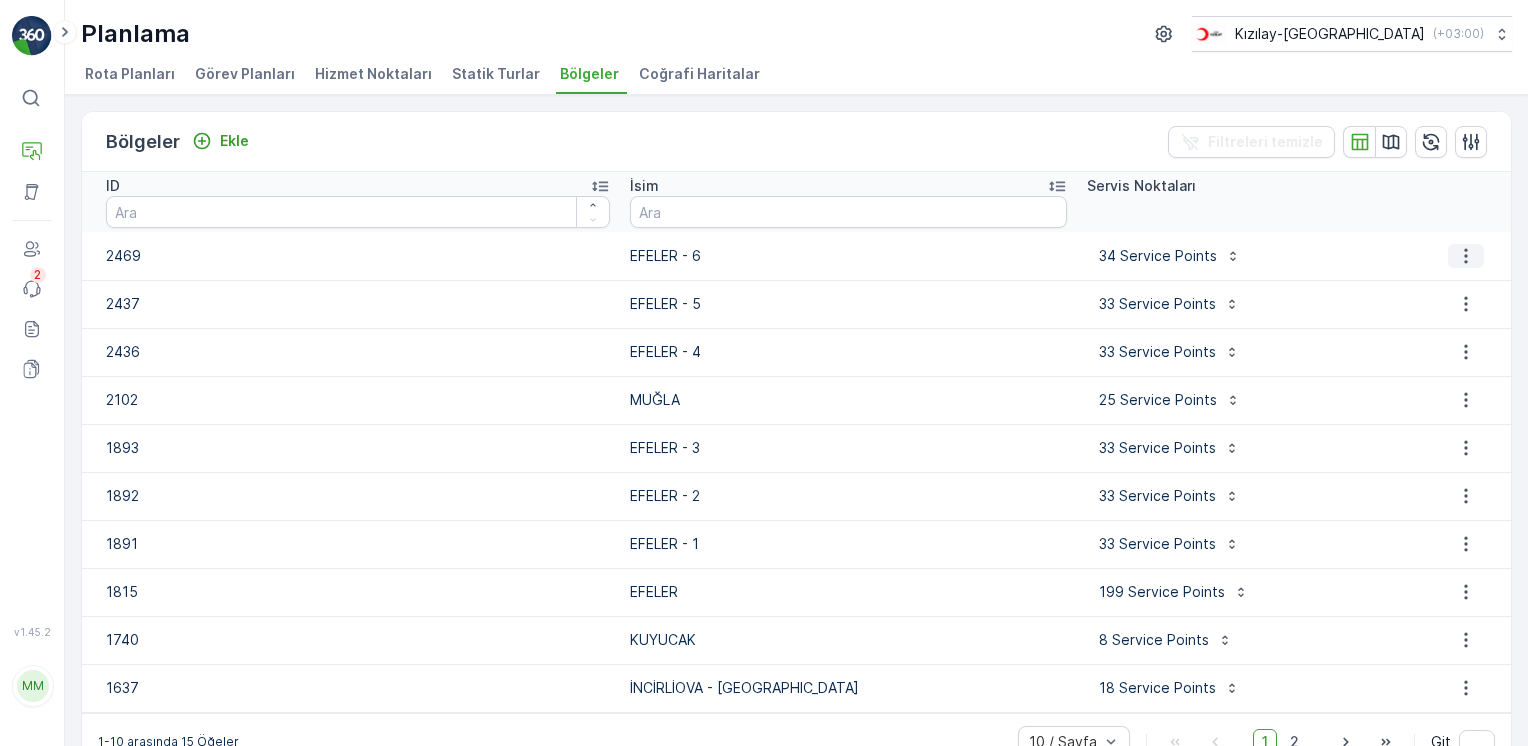 click 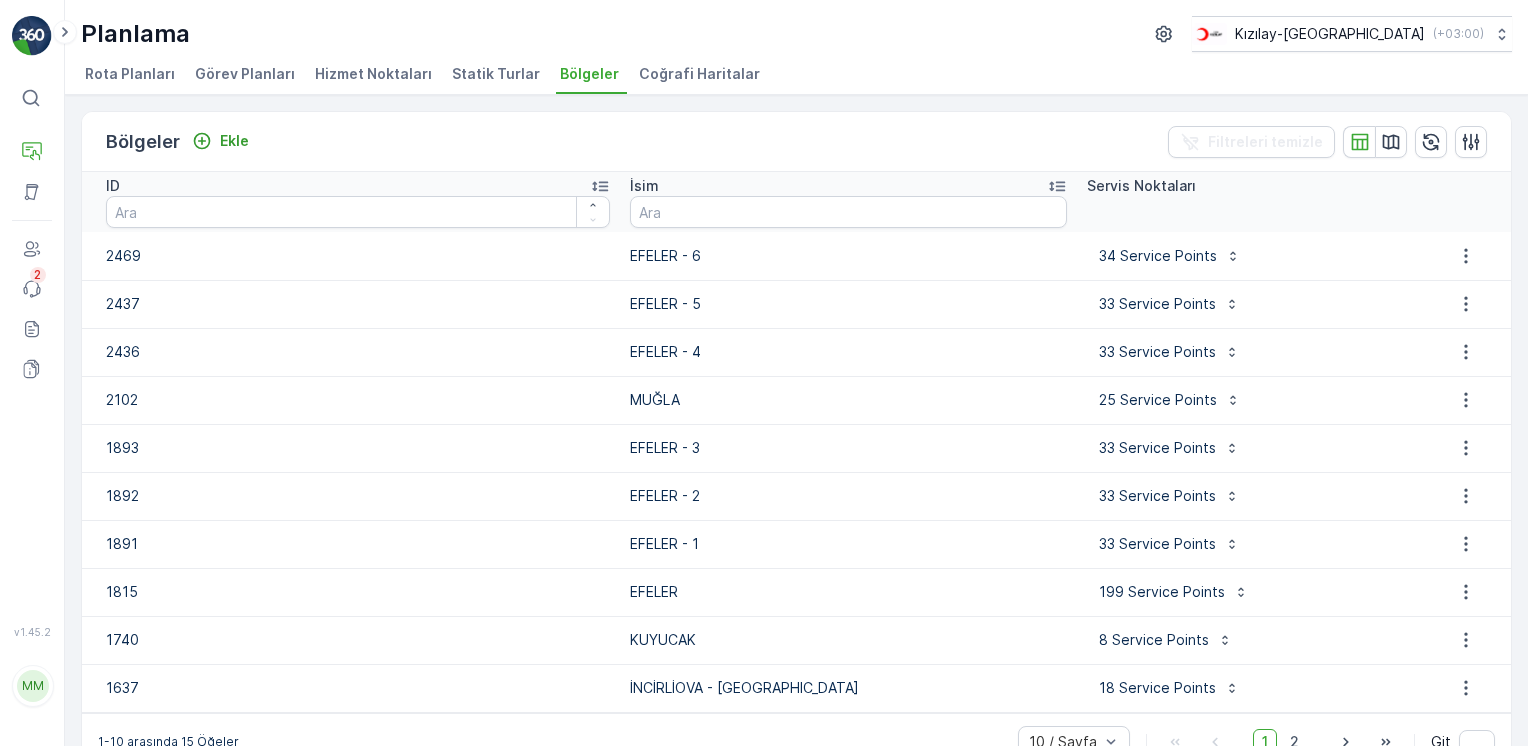 click on "Statik Turlar" at bounding box center [496, 74] 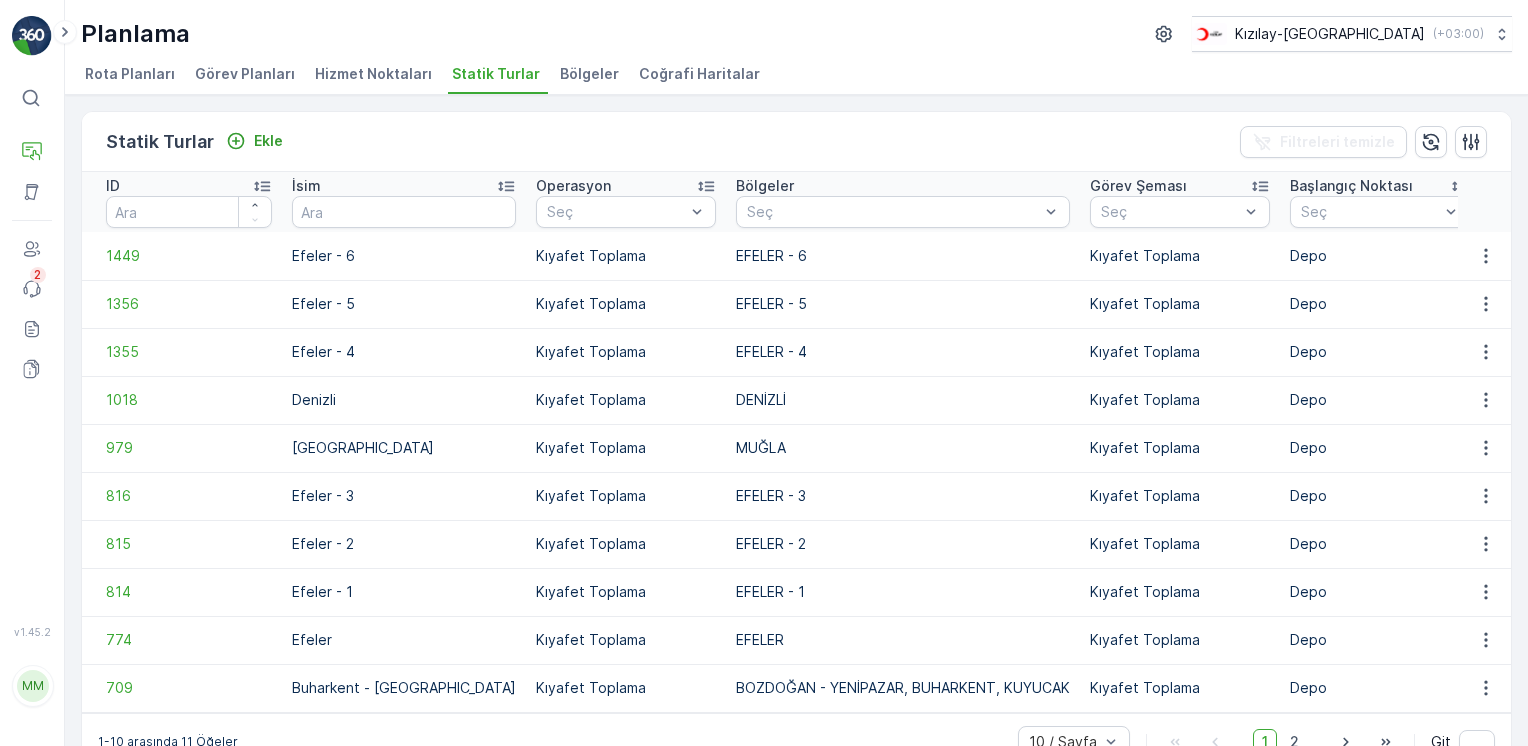 click on "Planlama Kızılay-[GEOGRAPHIC_DATA] ( +03:00 ) Rota Planları Görev Planları Hizmet Noktaları Statik Turlar Bölgeler Coğrafi Haritalar" at bounding box center (796, 47) 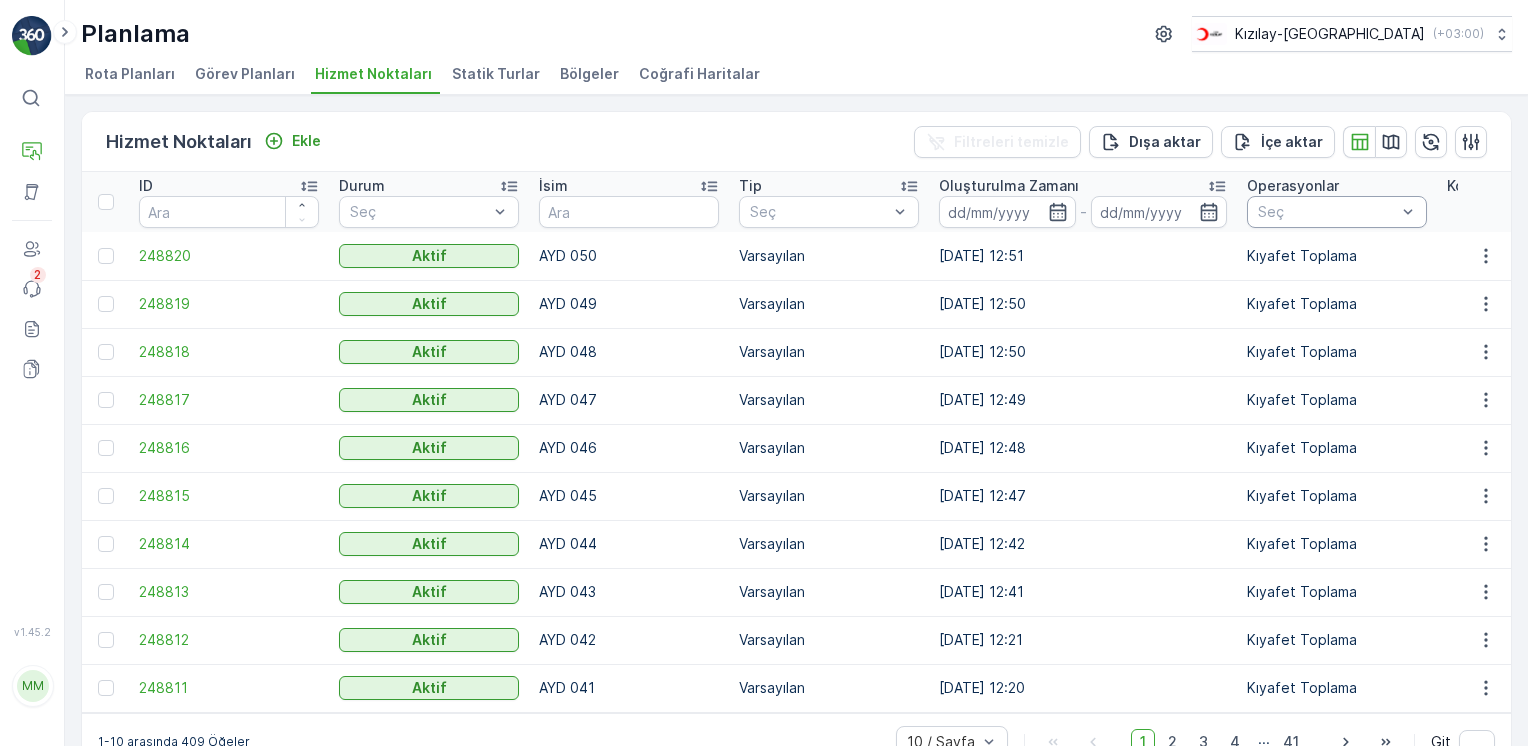 click on "Seç" at bounding box center [1337, 212] 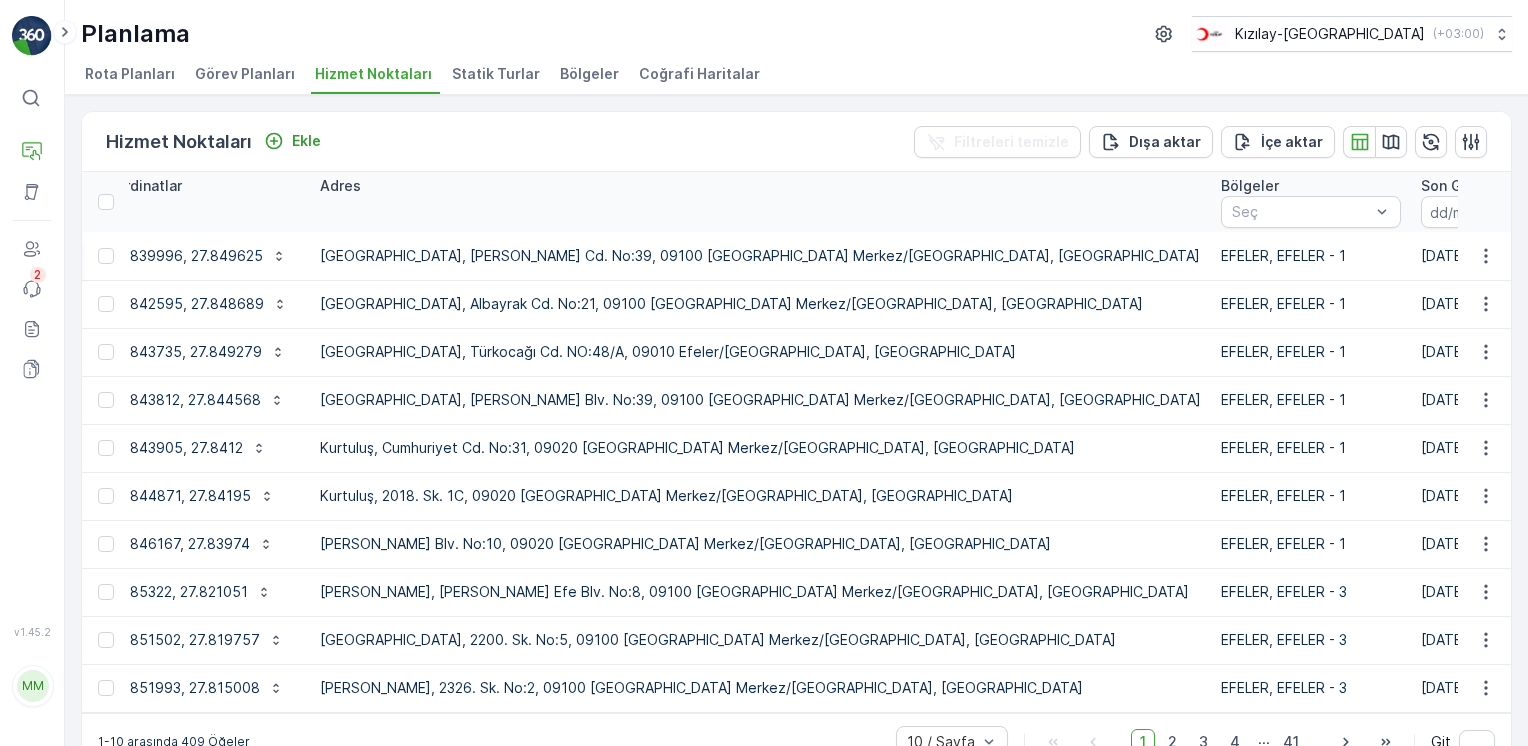 scroll, scrollTop: 0, scrollLeft: 1399, axis: horizontal 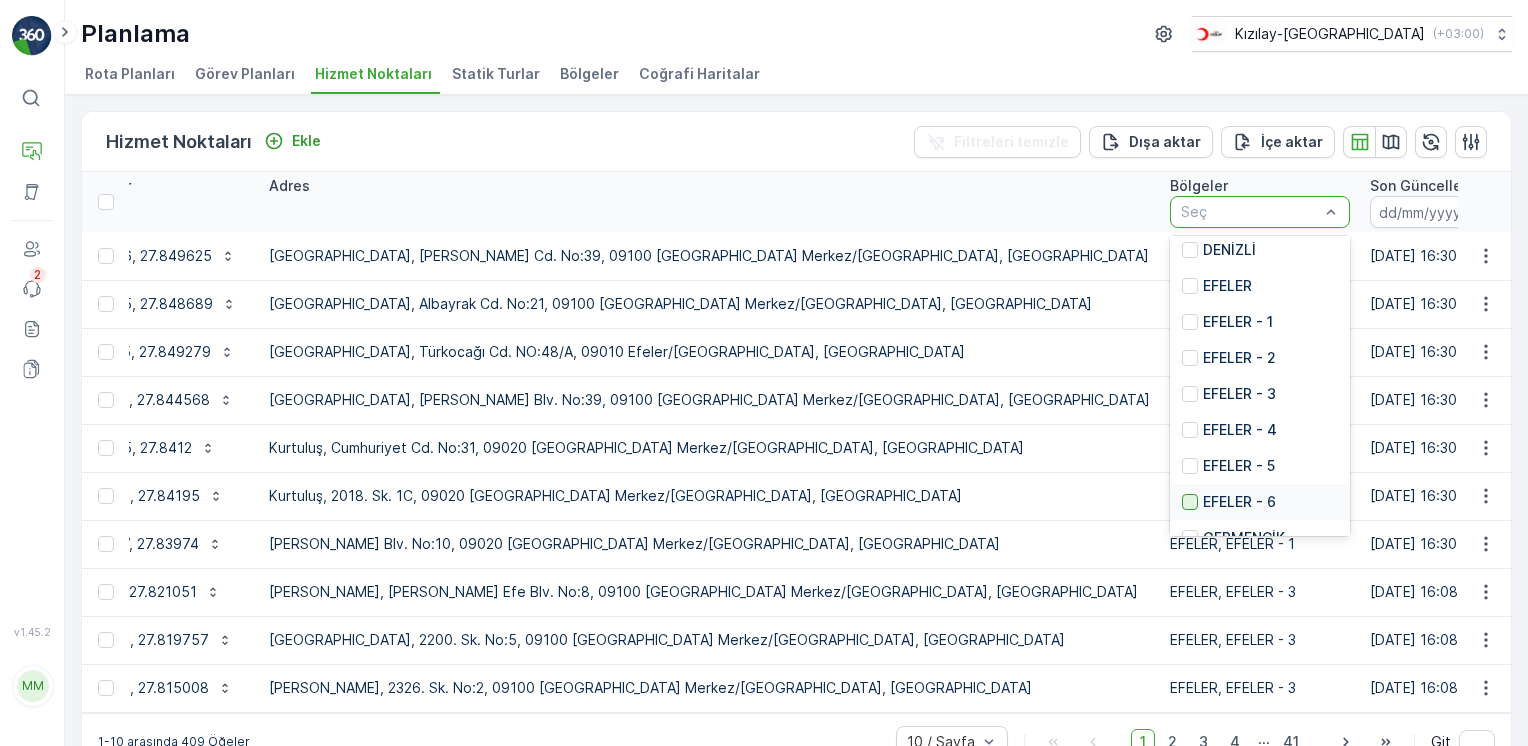 click at bounding box center (1190, 502) 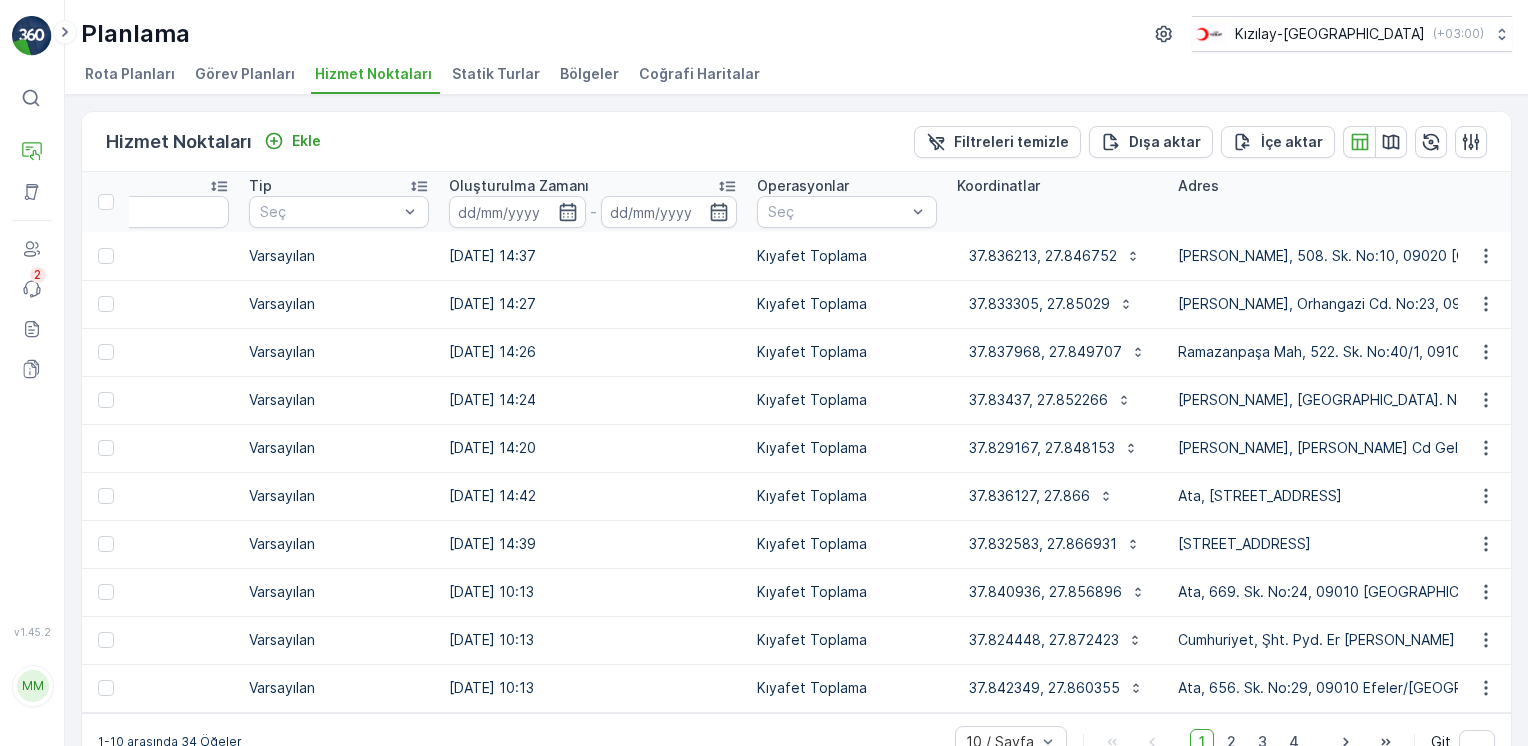 scroll, scrollTop: 0, scrollLeft: 0, axis: both 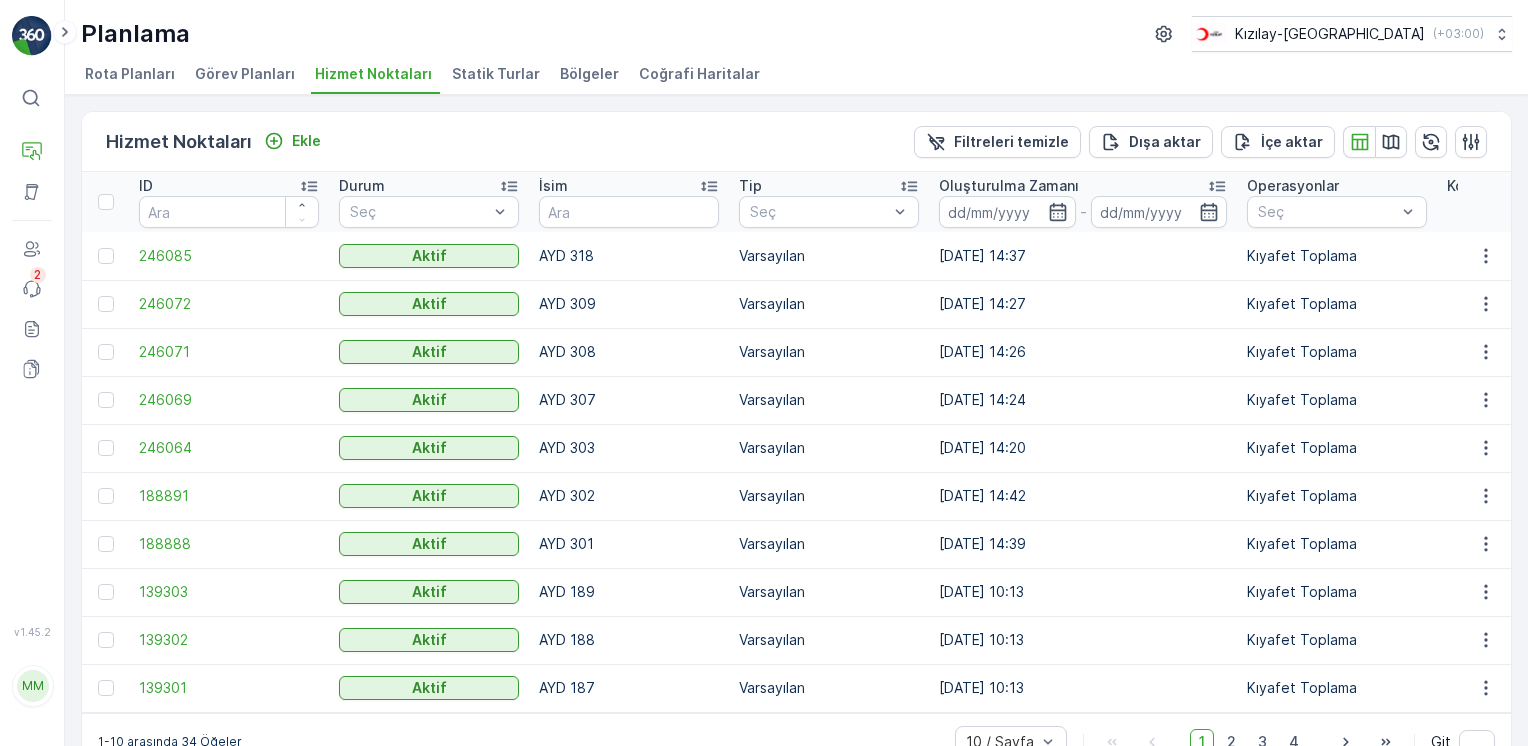 click at bounding box center [105, 202] 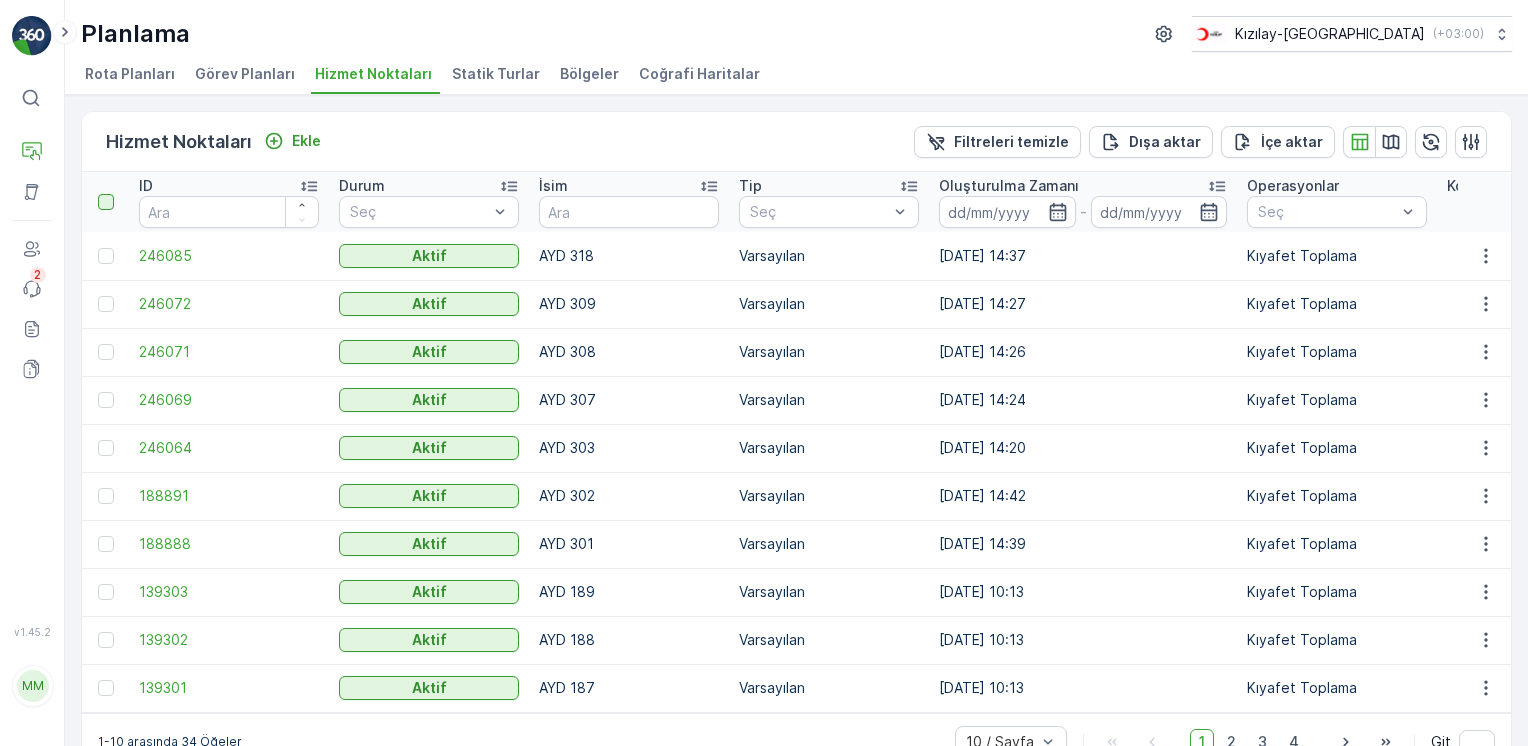 click at bounding box center [106, 202] 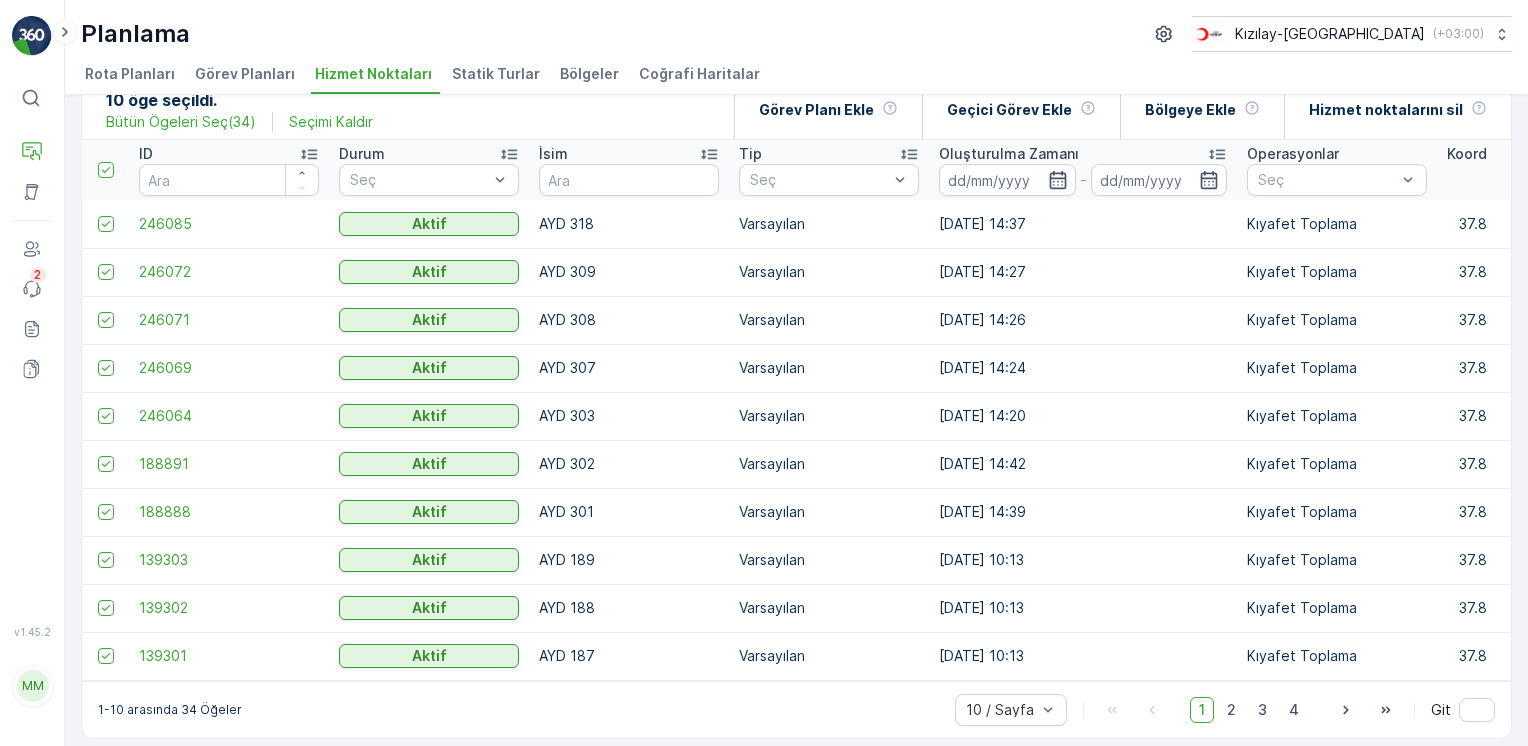 scroll, scrollTop: 48, scrollLeft: 0, axis: vertical 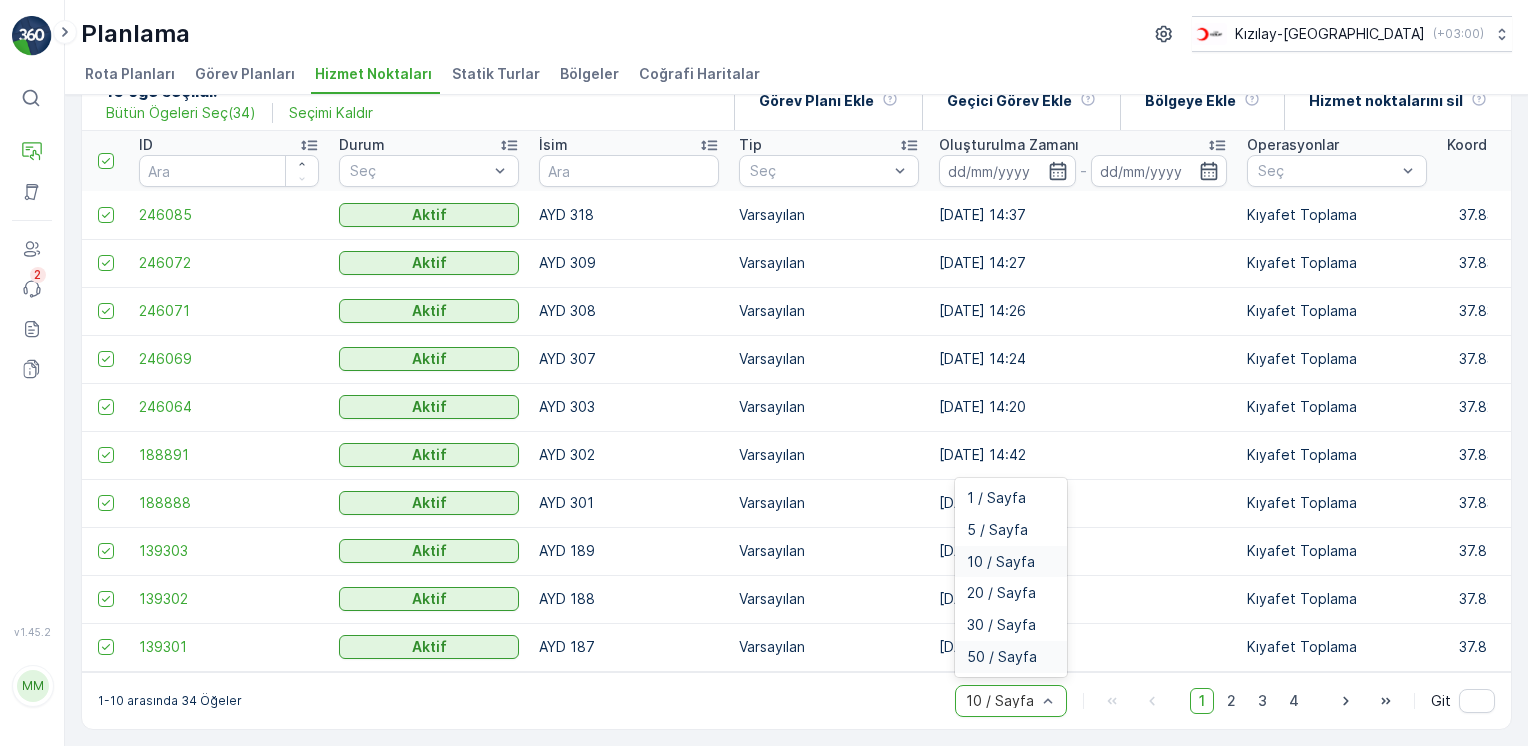 click on "50 / Sayfa" at bounding box center [1011, 657] 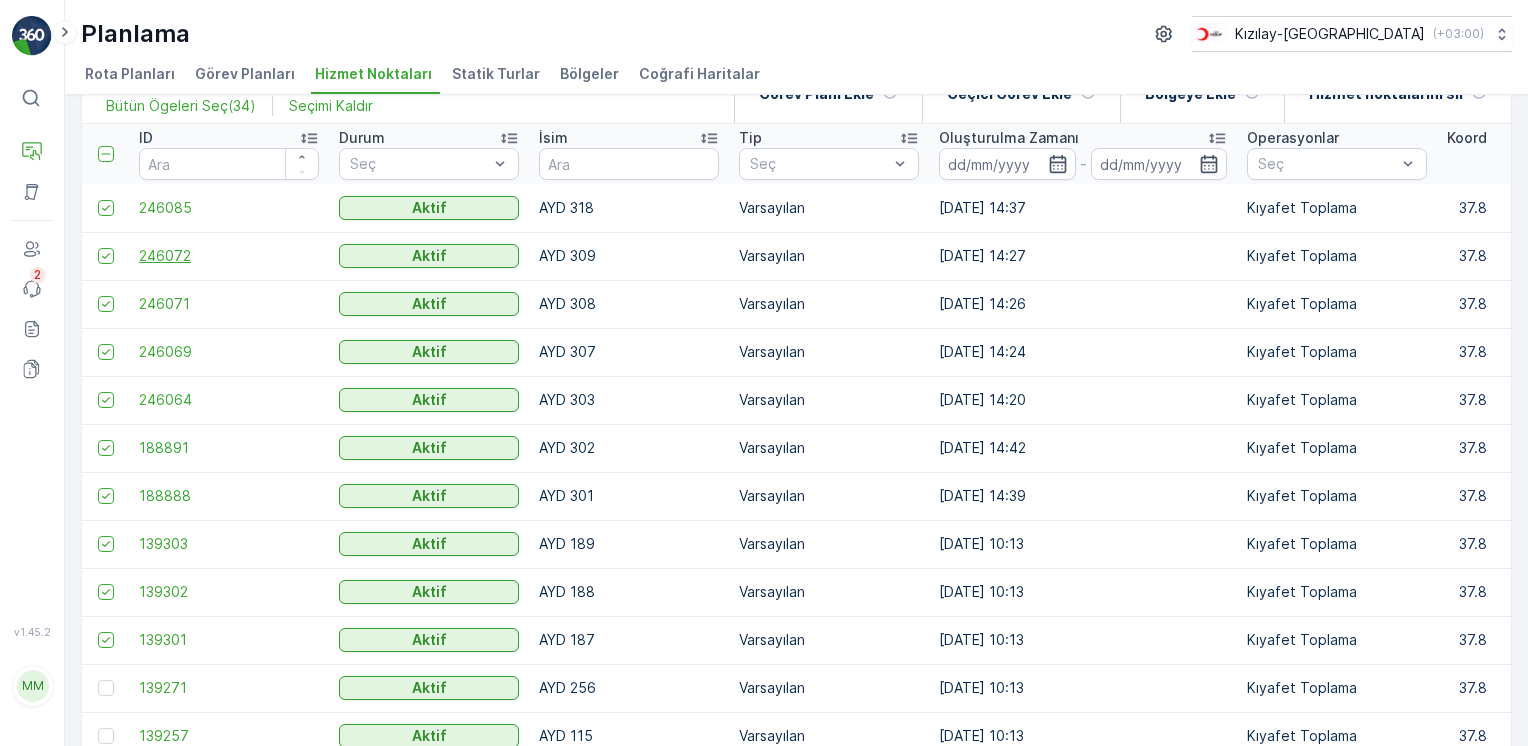 scroll, scrollTop: 0, scrollLeft: 0, axis: both 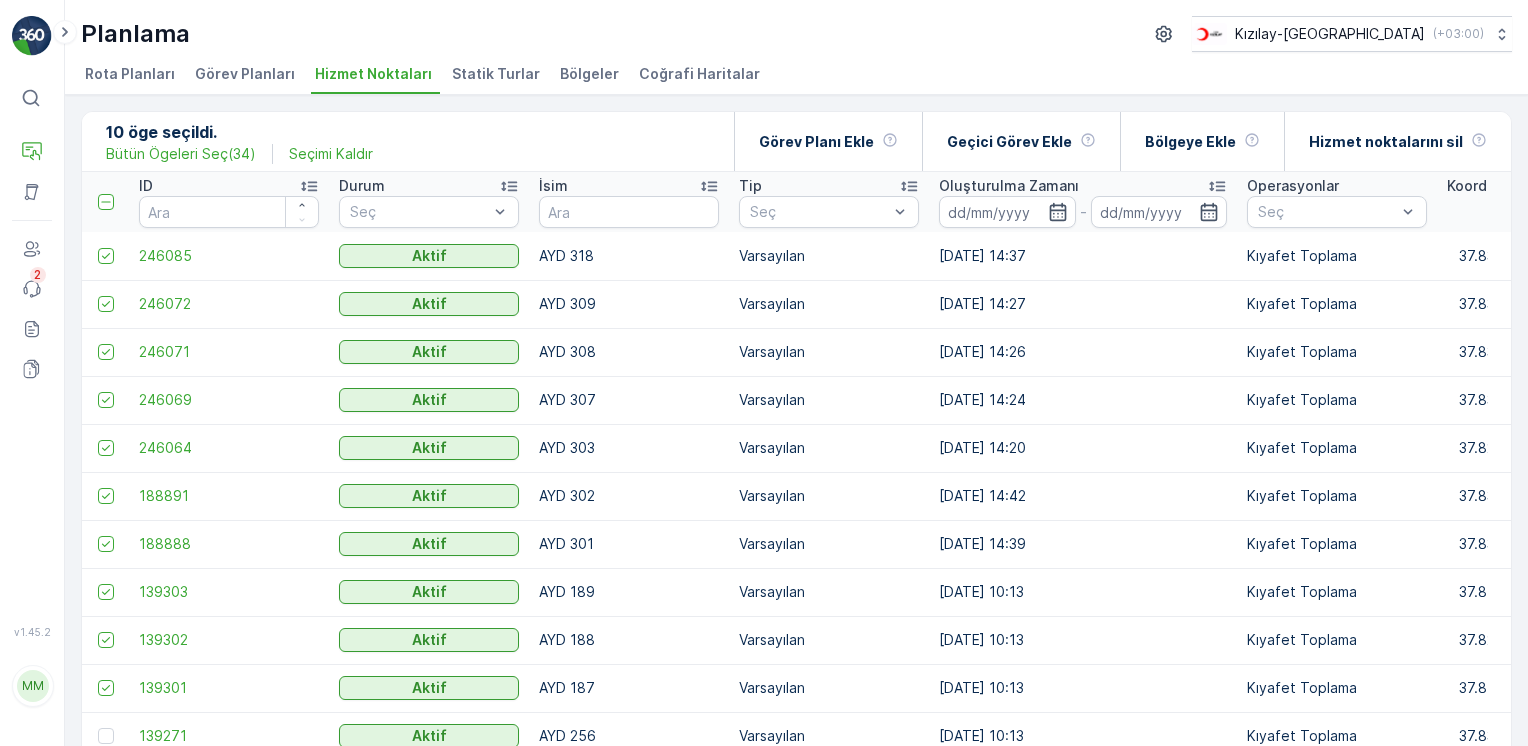 click on "Bütün Ögeleri Seç  ( 34 )" at bounding box center (181, 154) 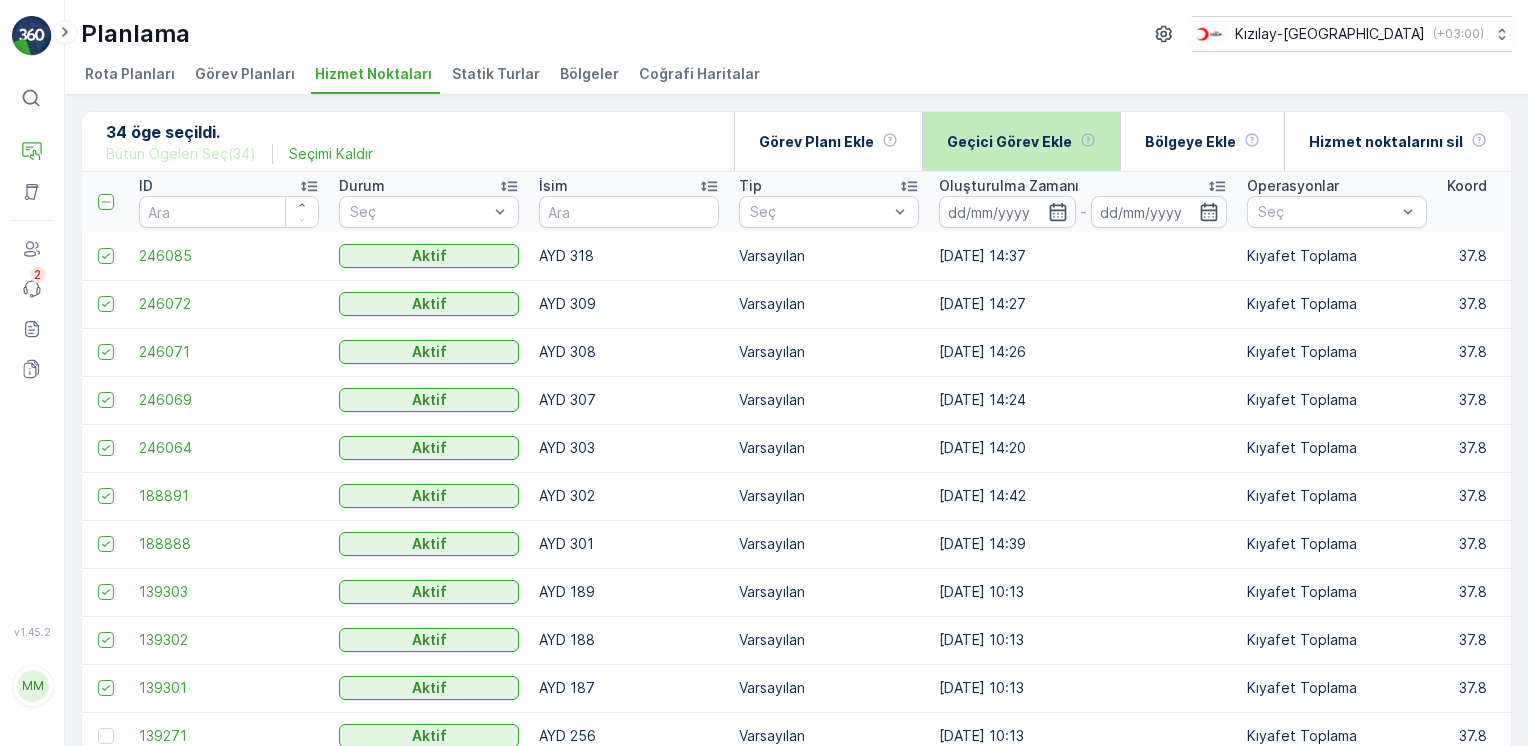click on "Geçici Görev Ekle" at bounding box center [1021, 141] 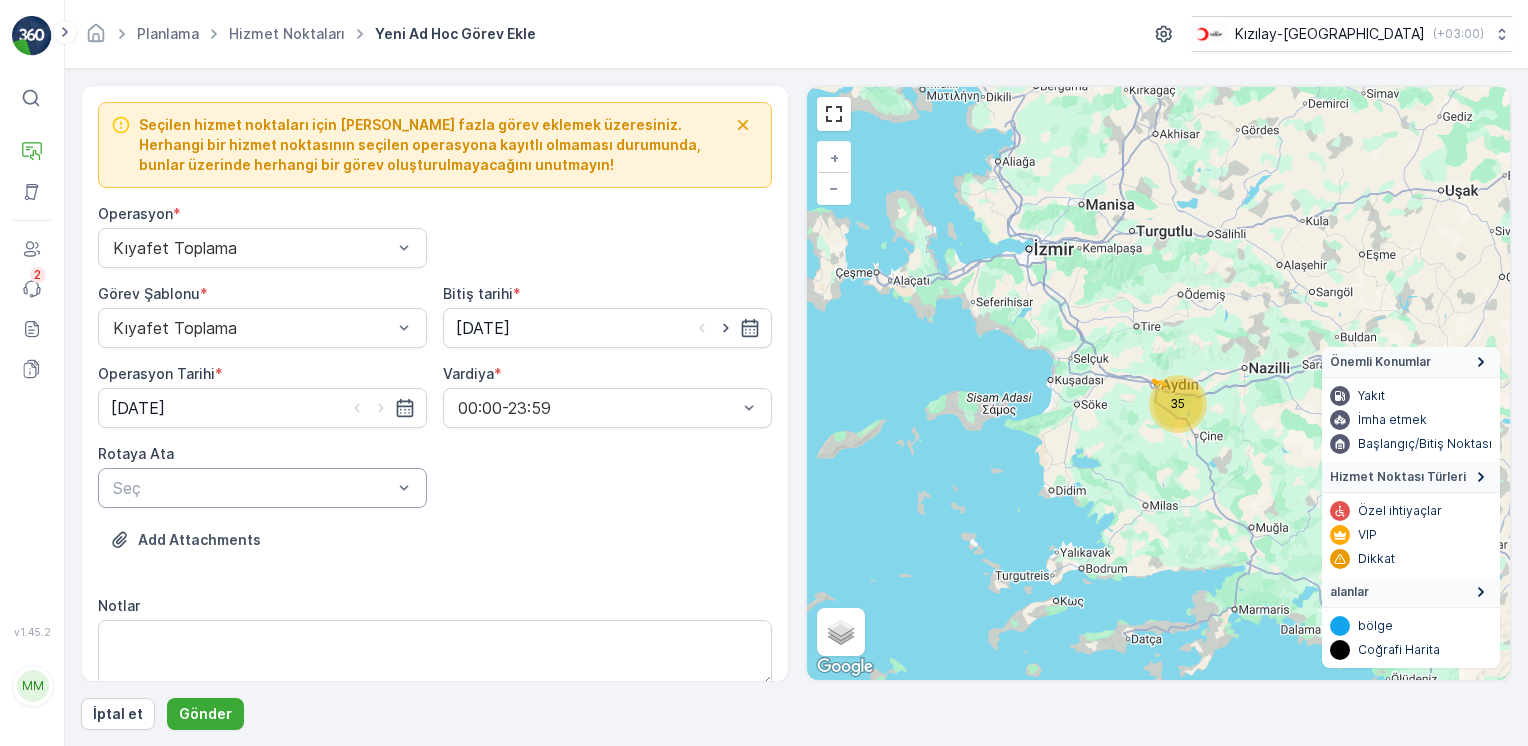 click at bounding box center [252, 488] 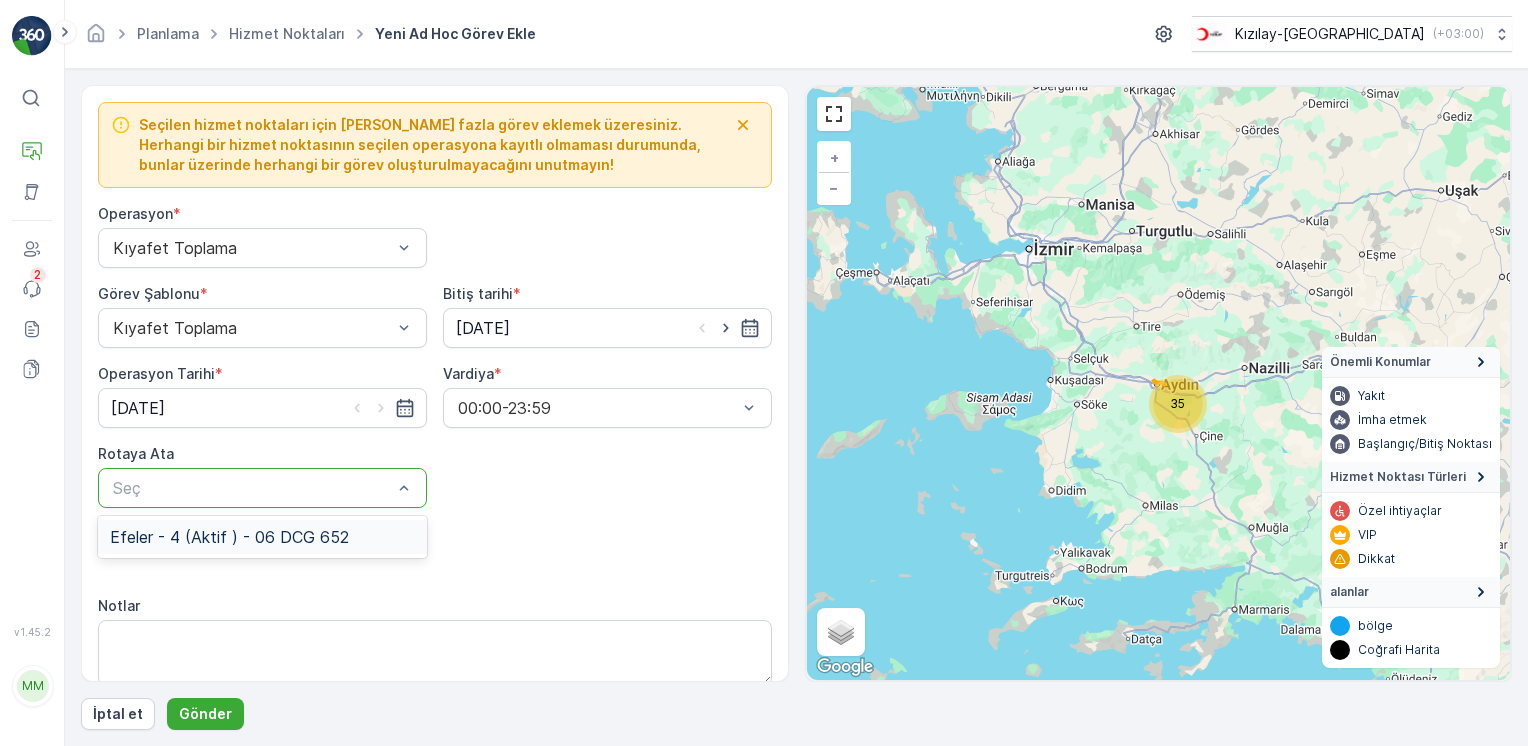 click on "Efeler - 4 (Aktif ) - 06 DCG 652" at bounding box center (229, 537) 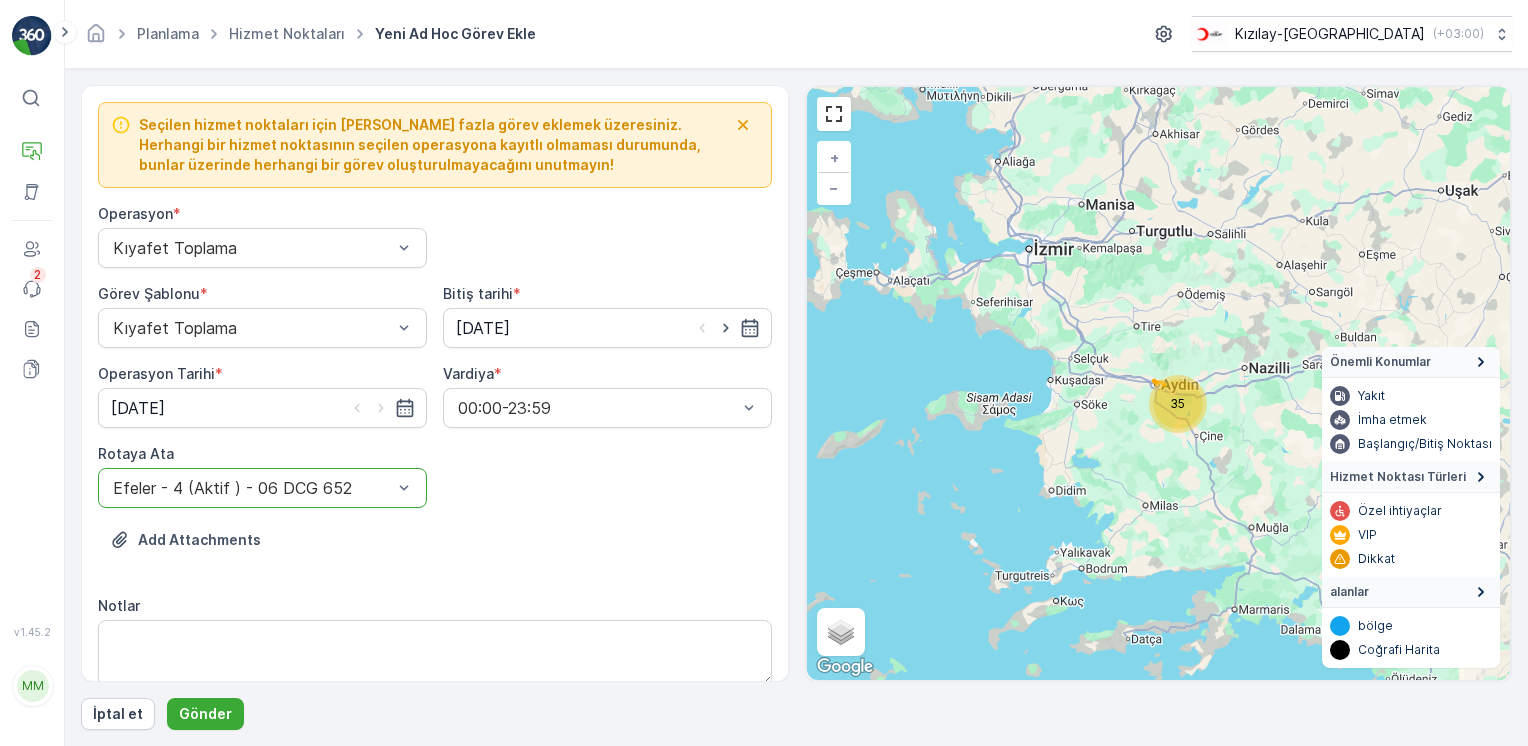 click on "Efeler - 4 (Aktif ) - 06 DCG 652" at bounding box center [262, 488] 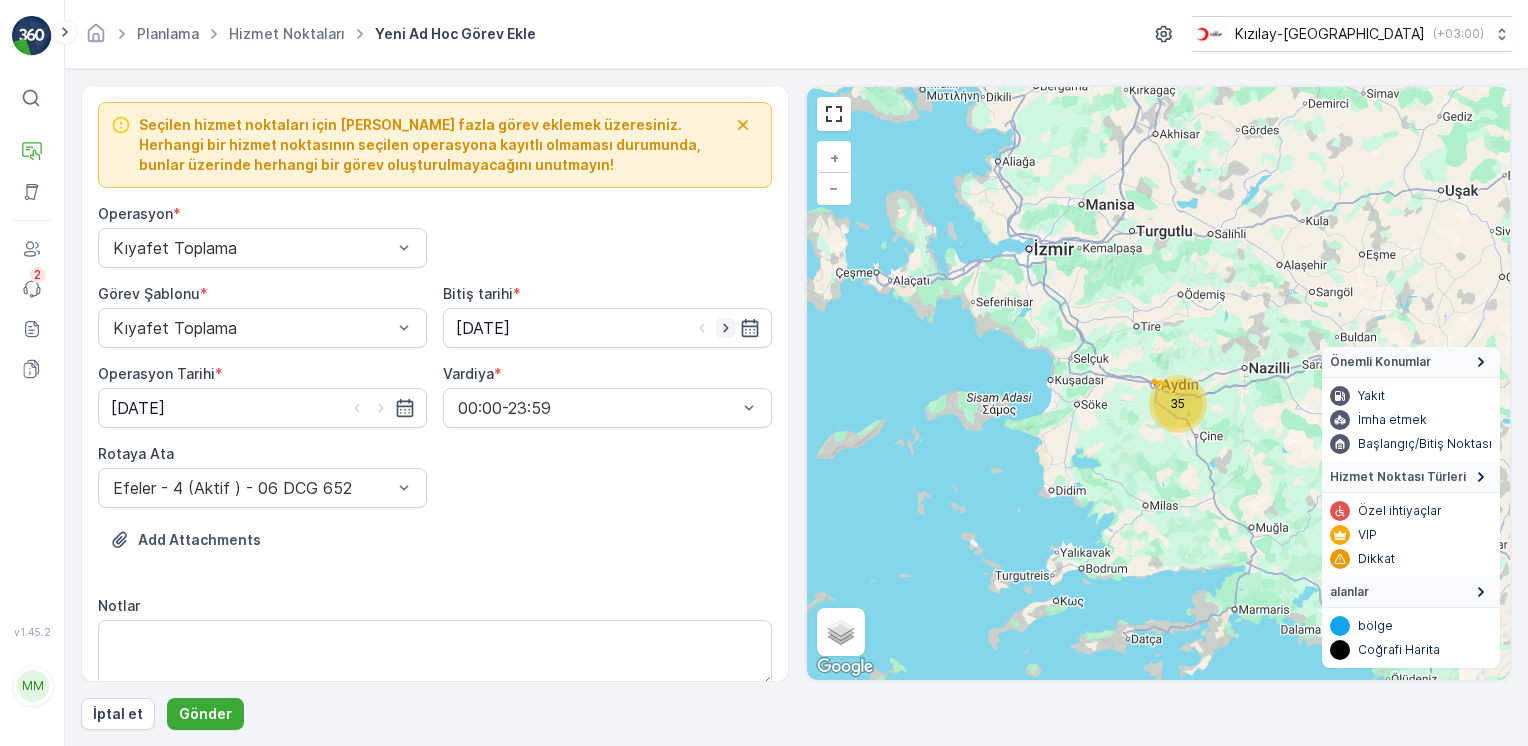 click 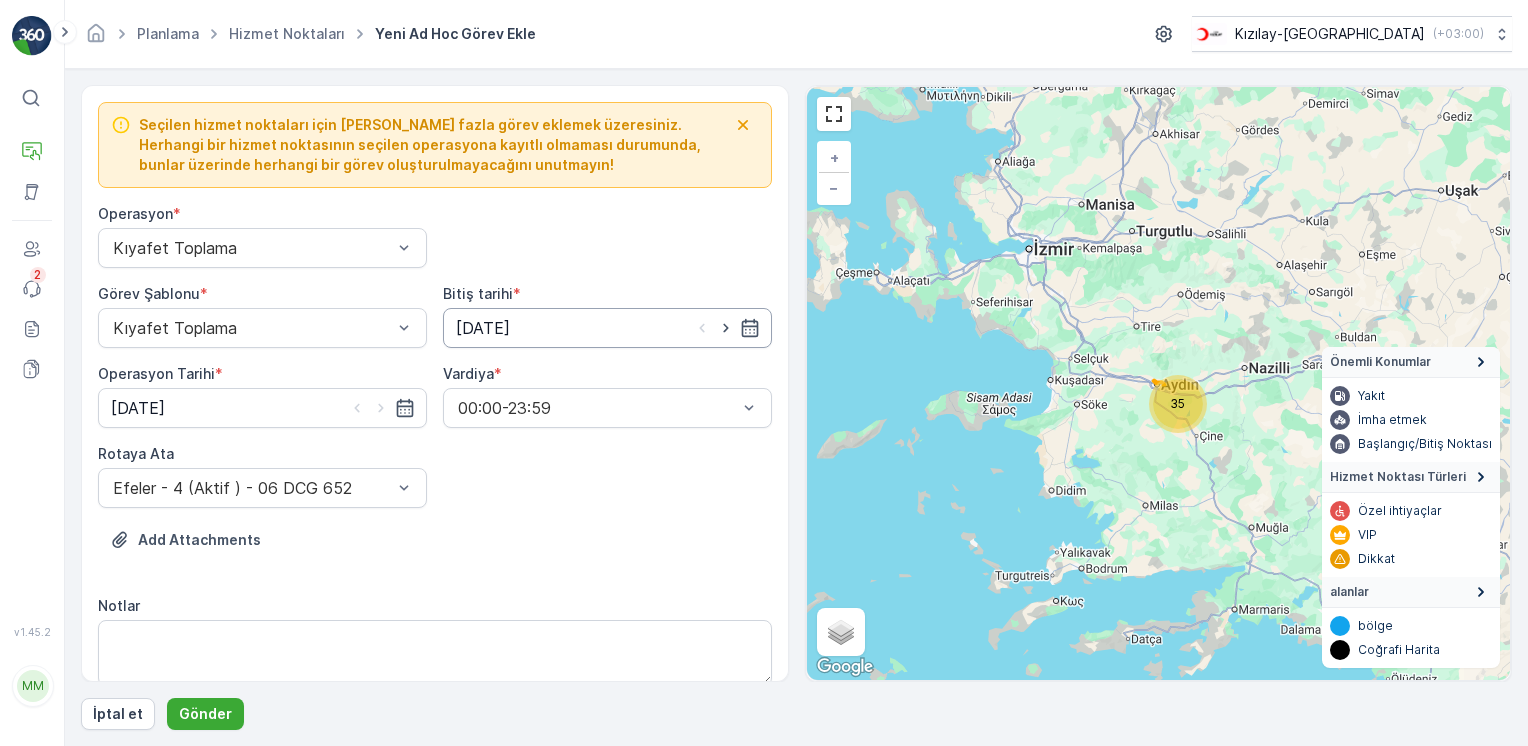 type on "[DATE]" 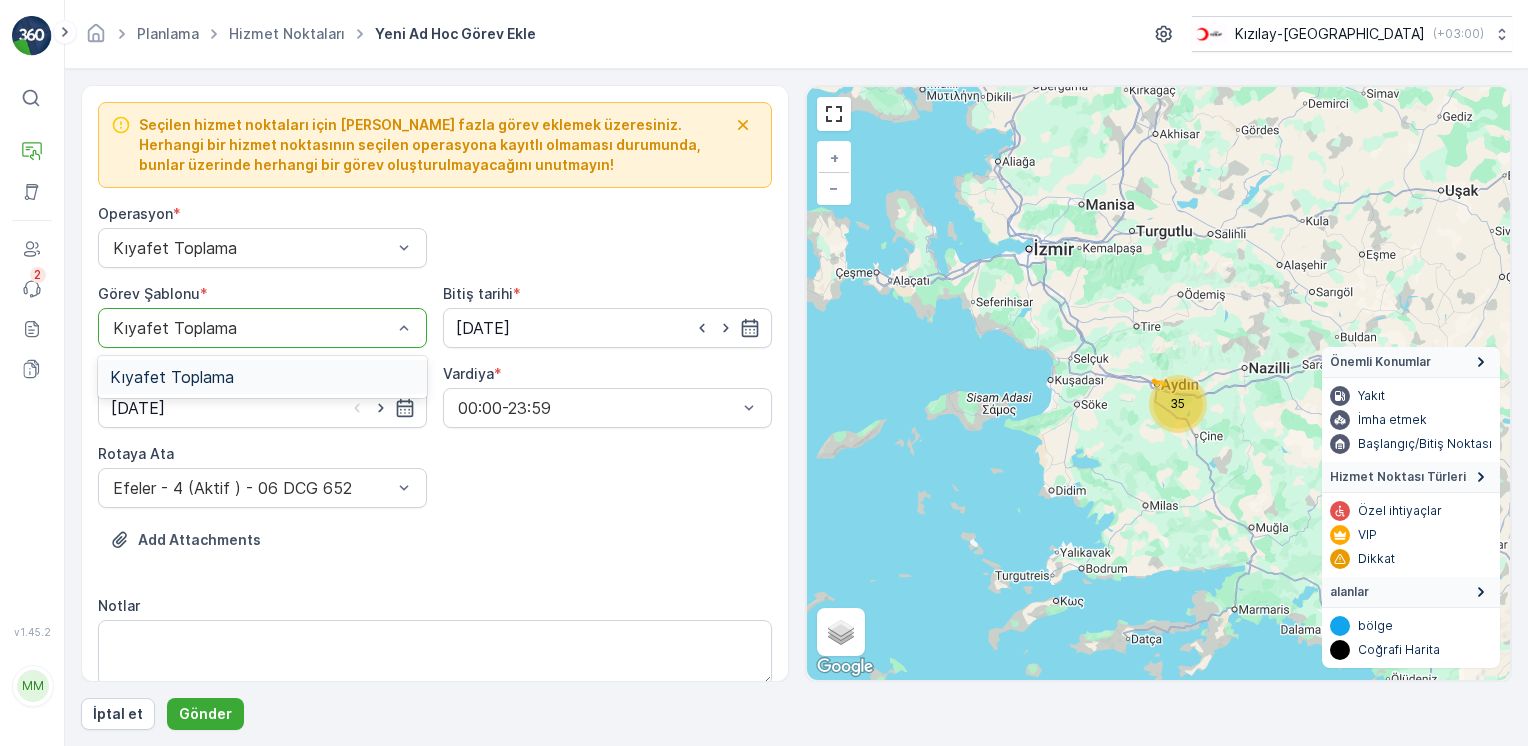 click at bounding box center [252, 328] 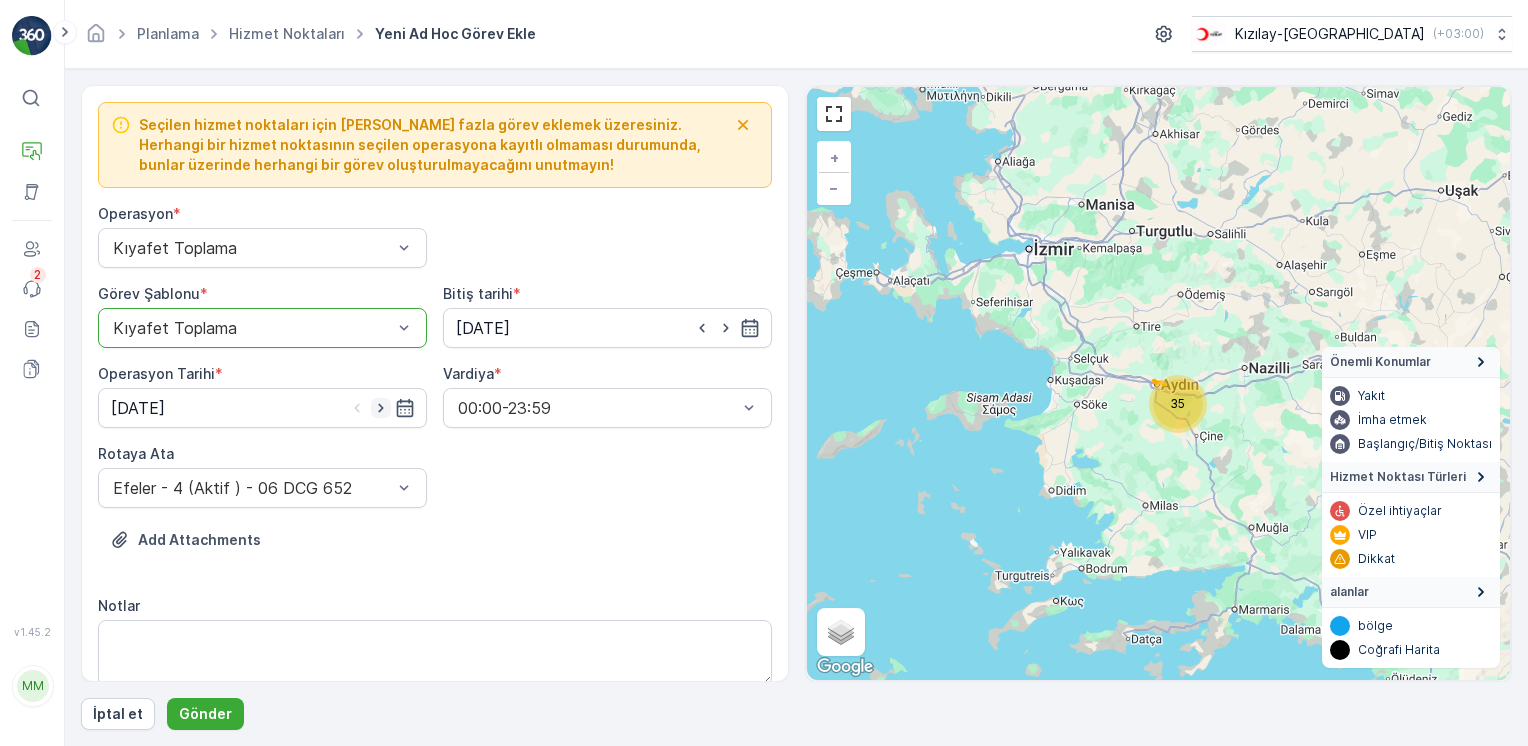 click 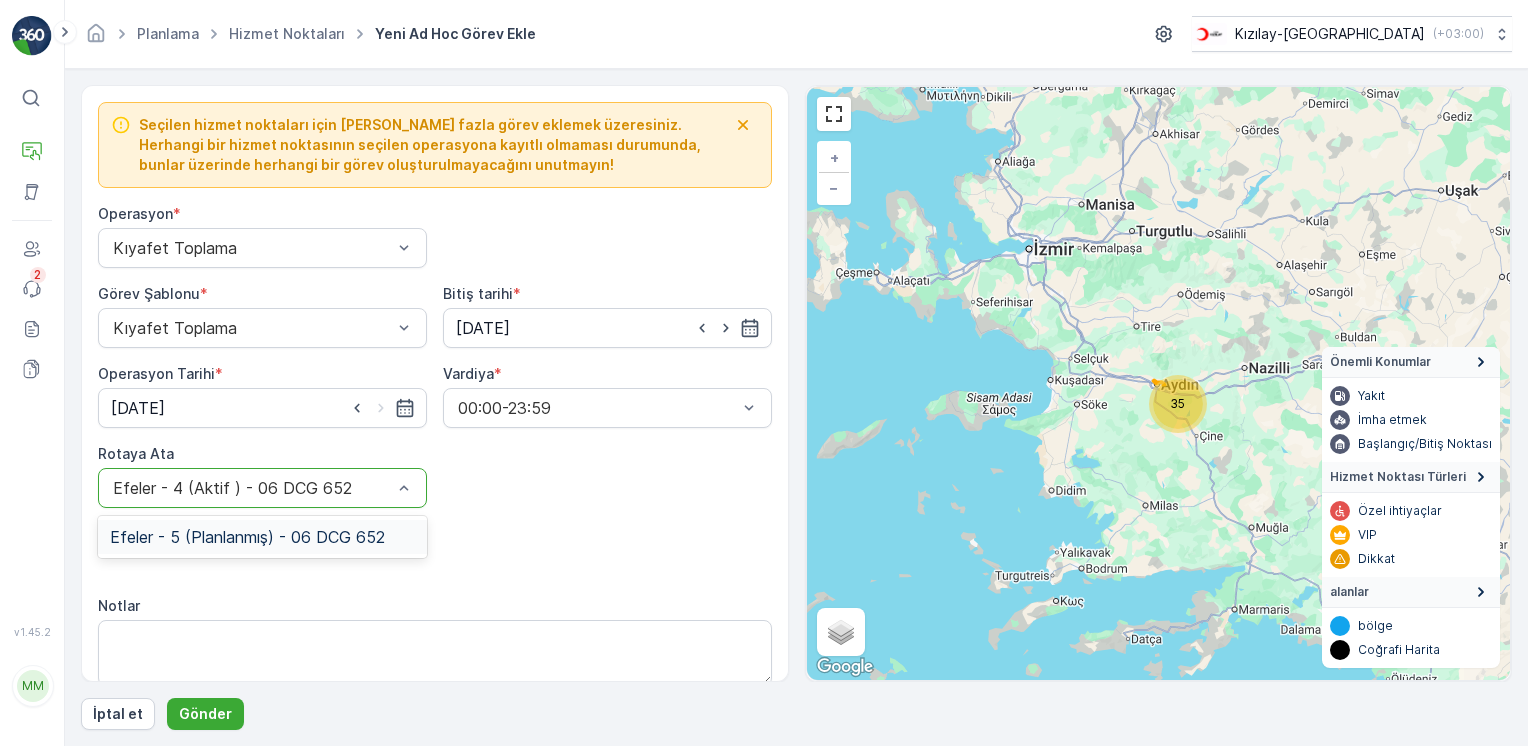 click at bounding box center [252, 488] 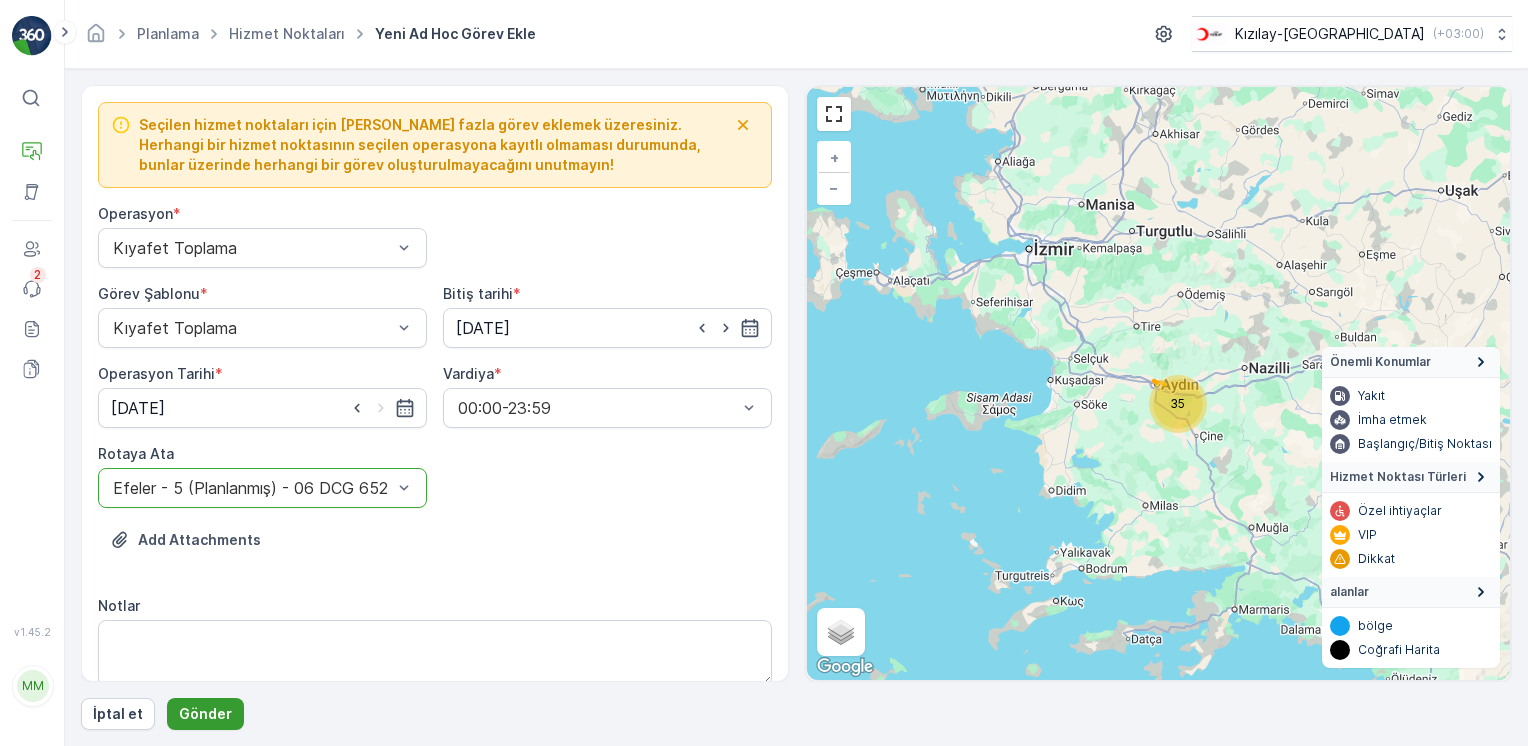 click on "Gönder" at bounding box center [205, 714] 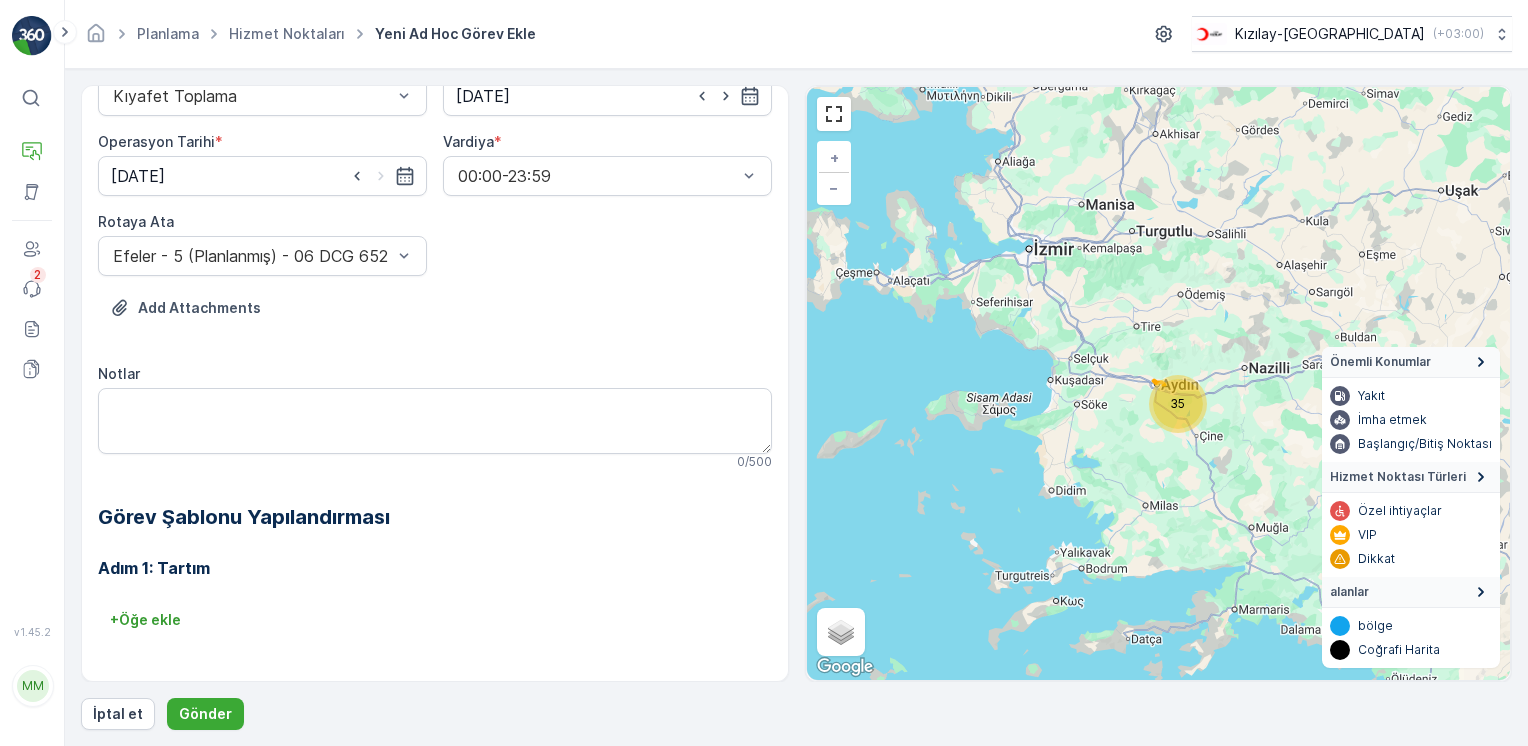 scroll, scrollTop: 0, scrollLeft: 0, axis: both 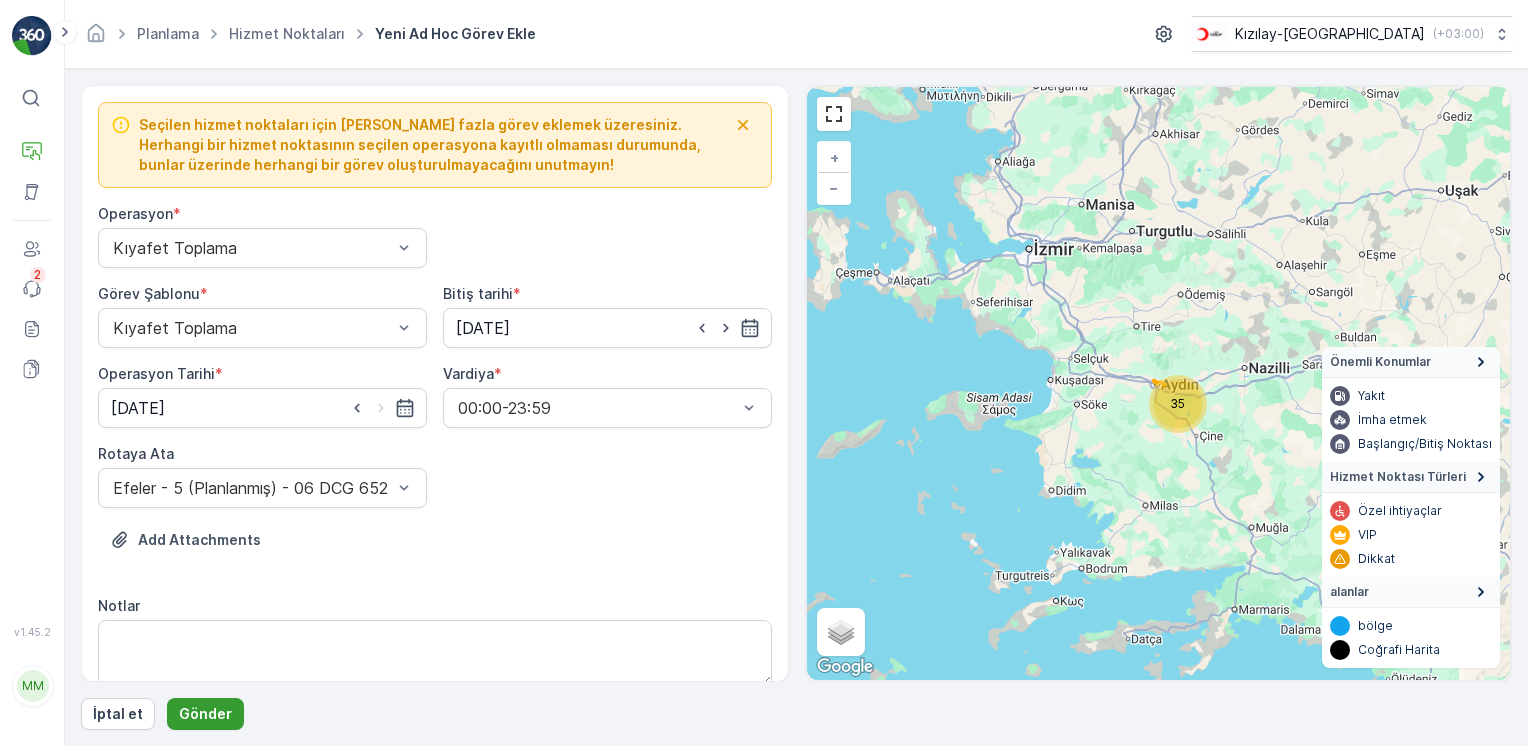 click on "Gönder" at bounding box center (205, 714) 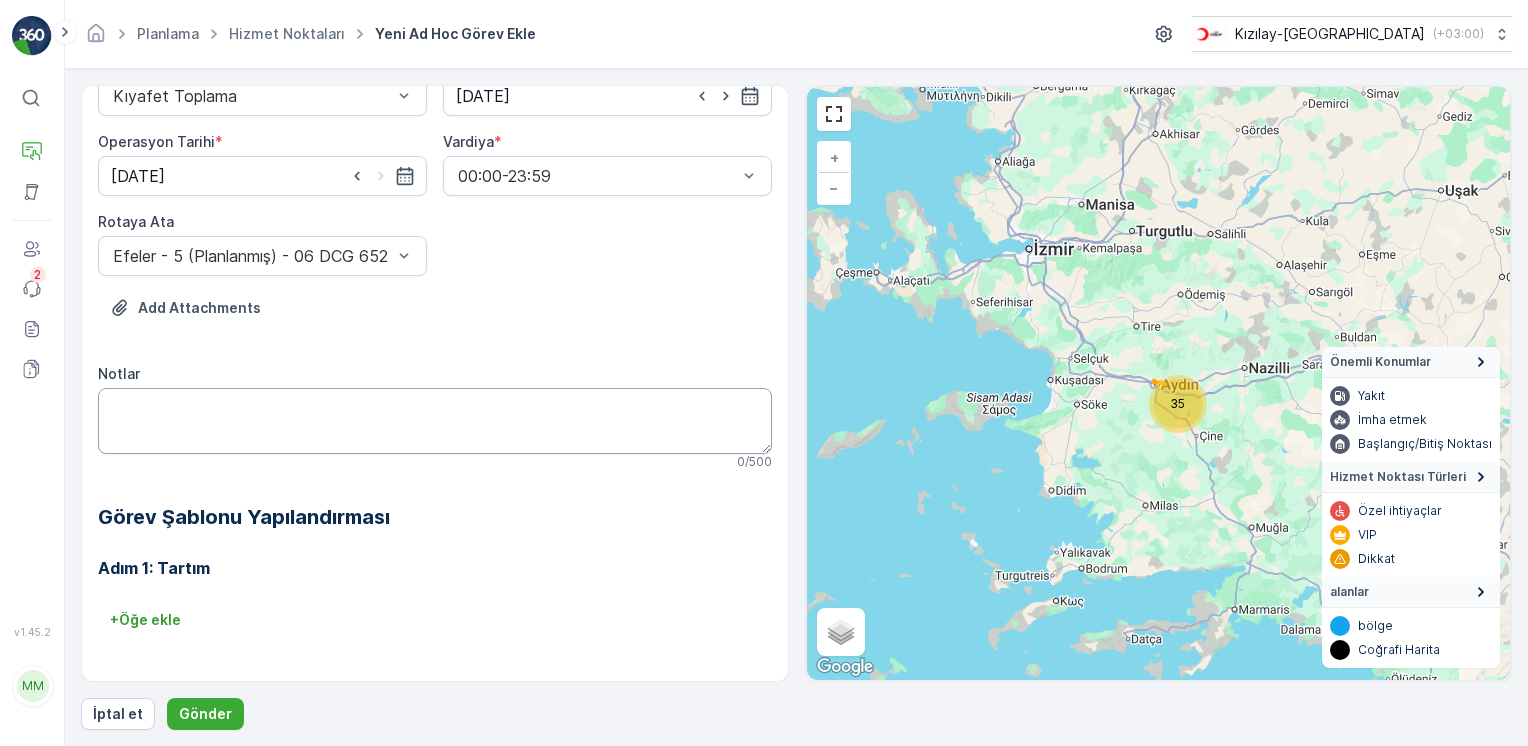 scroll, scrollTop: 0, scrollLeft: 0, axis: both 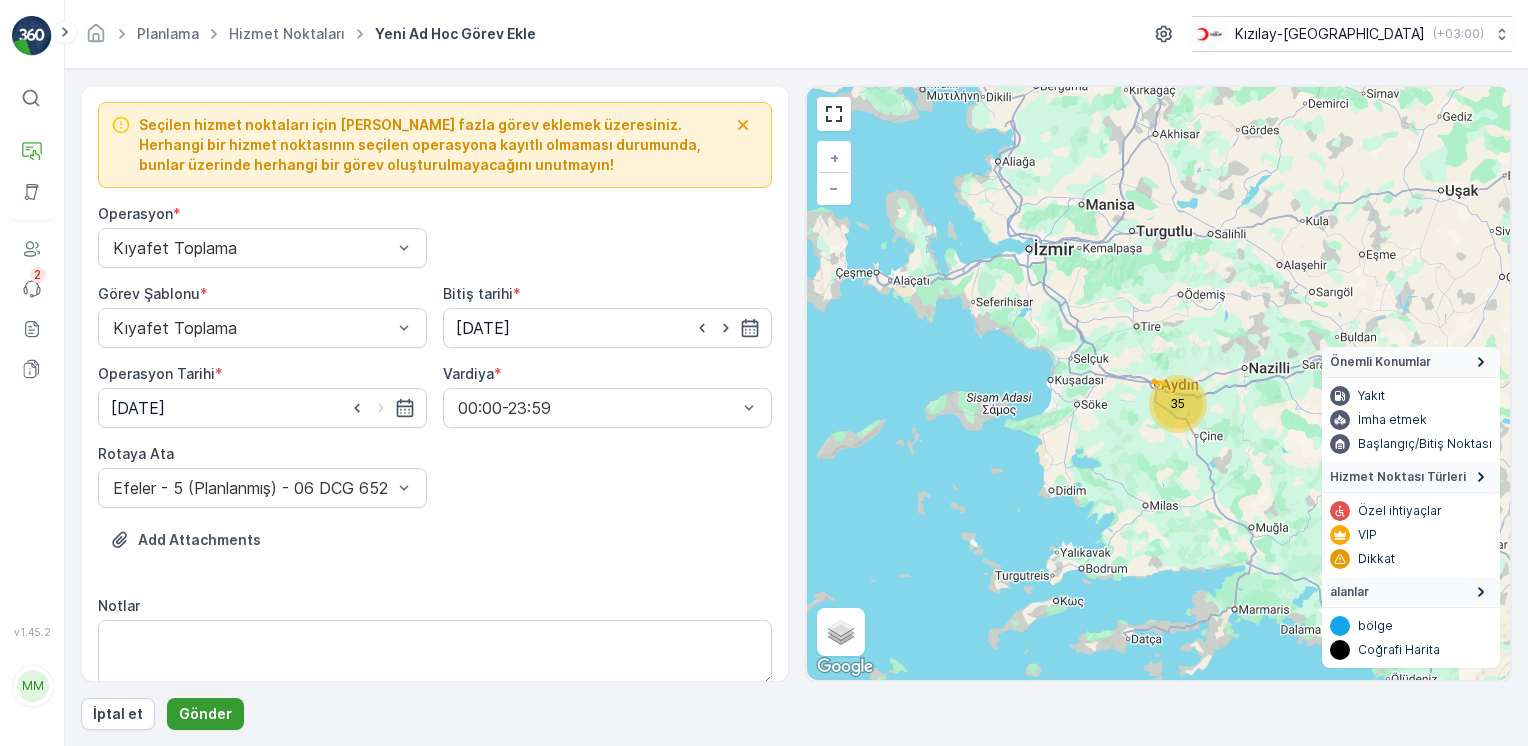 click on "Gönder" at bounding box center [205, 714] 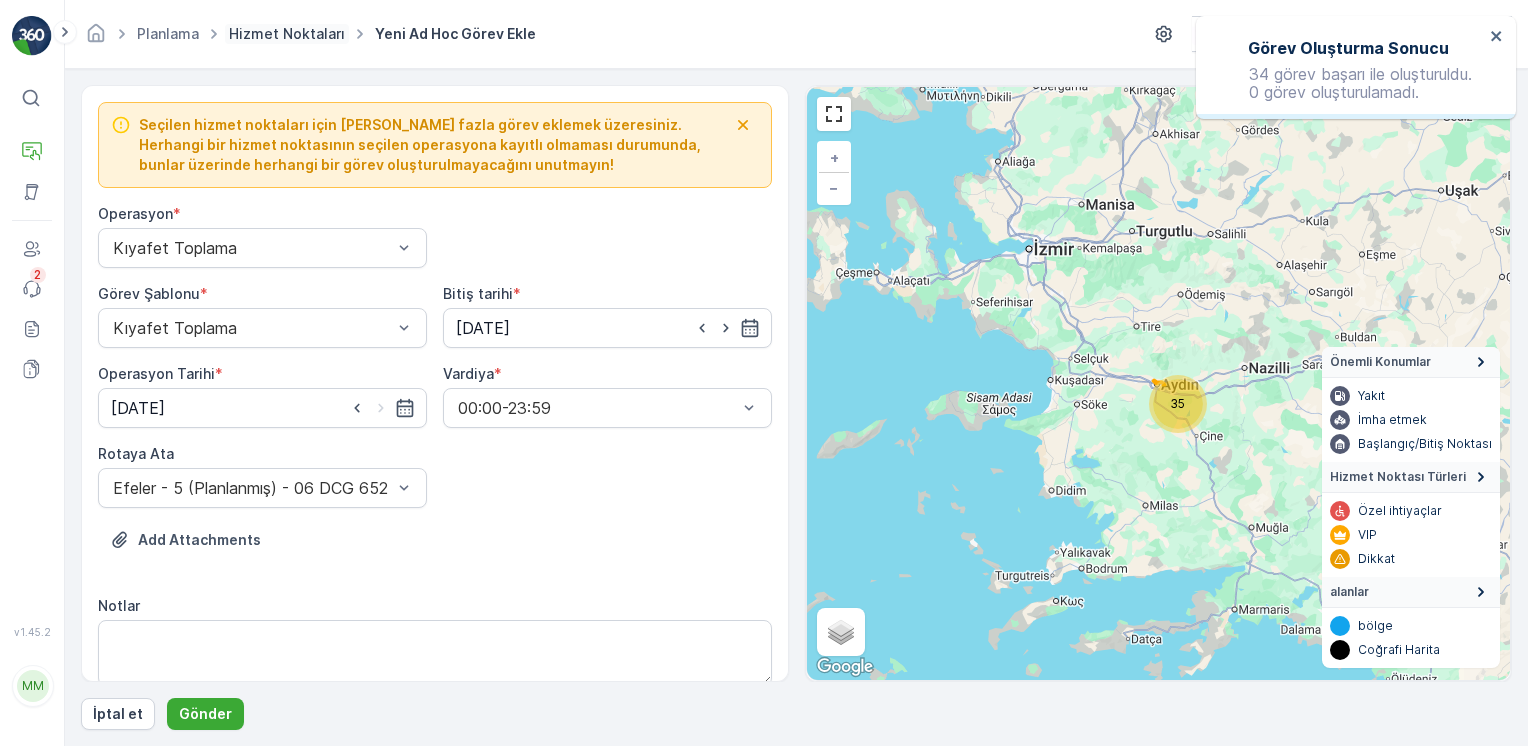 click on "Hizmet Noktaları" at bounding box center [287, 33] 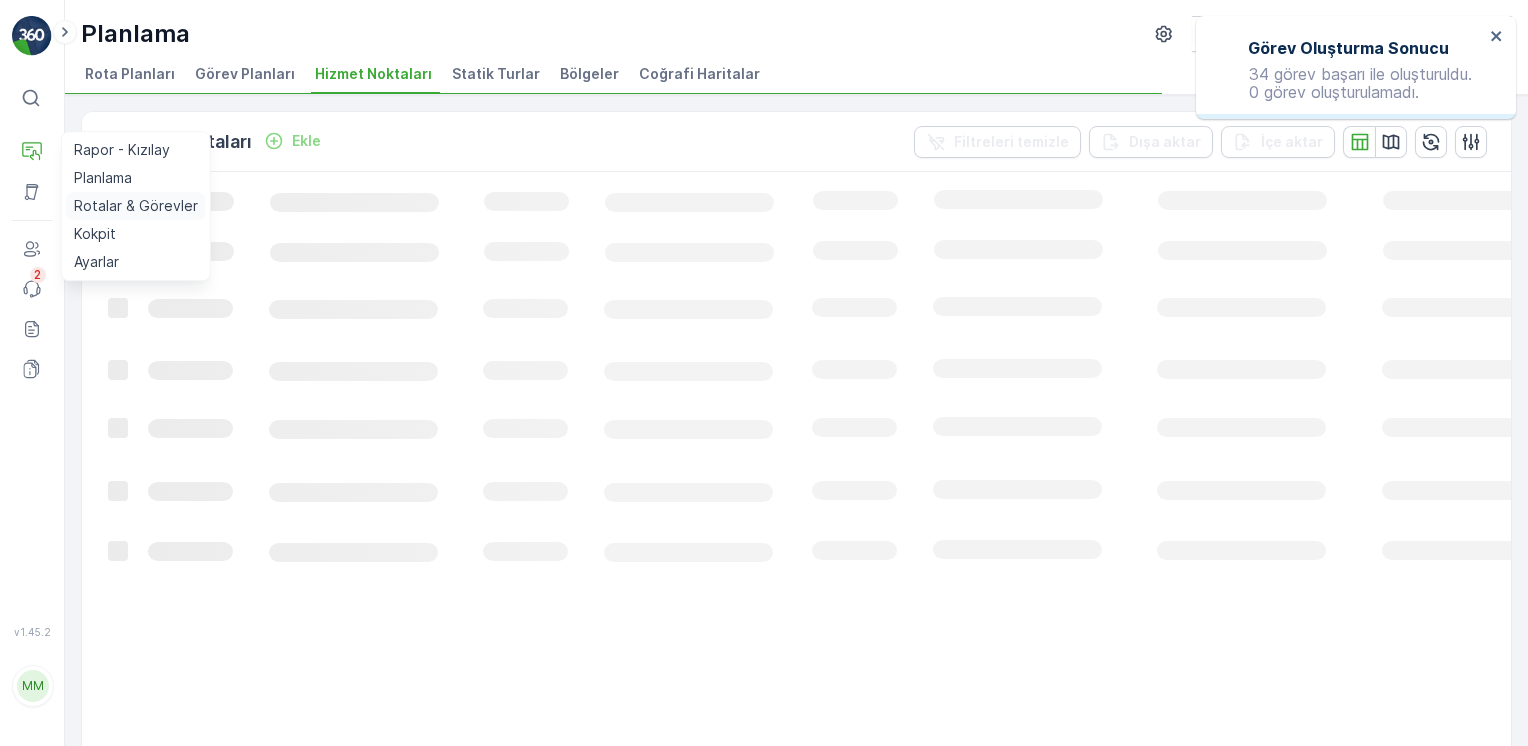 click on "Rotalar & Görevler" at bounding box center [136, 206] 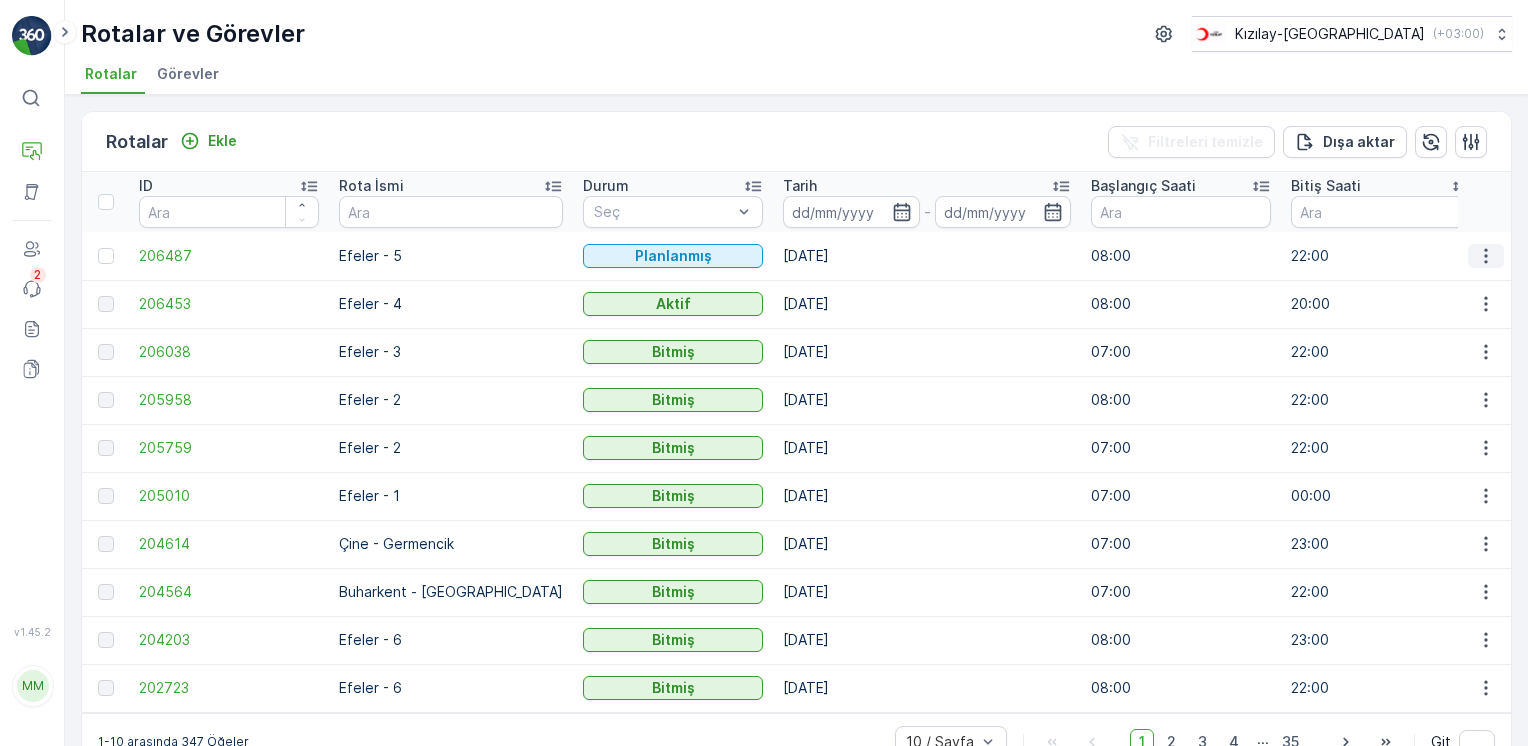 click 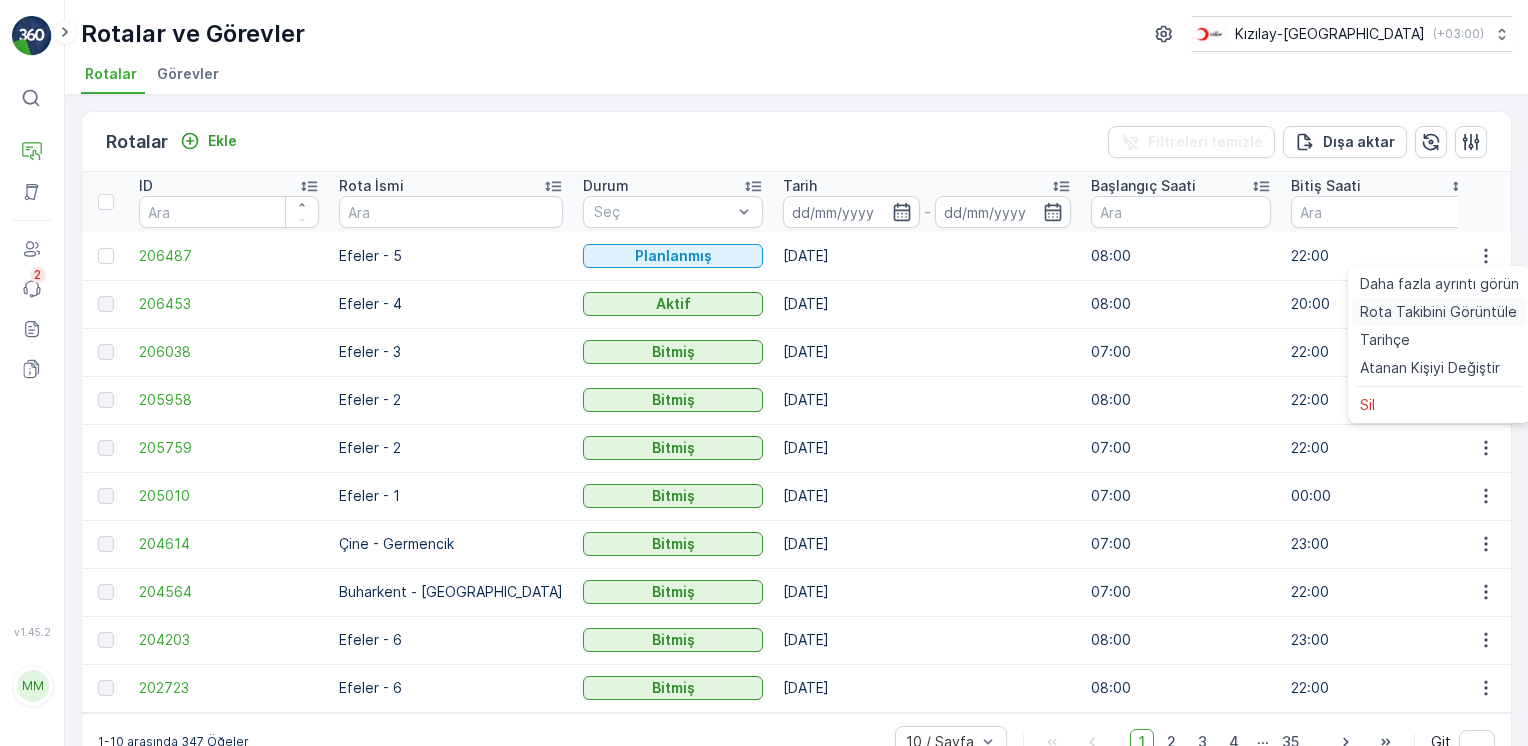 click on "Rota Takibini Görüntüle" at bounding box center (1438, 312) 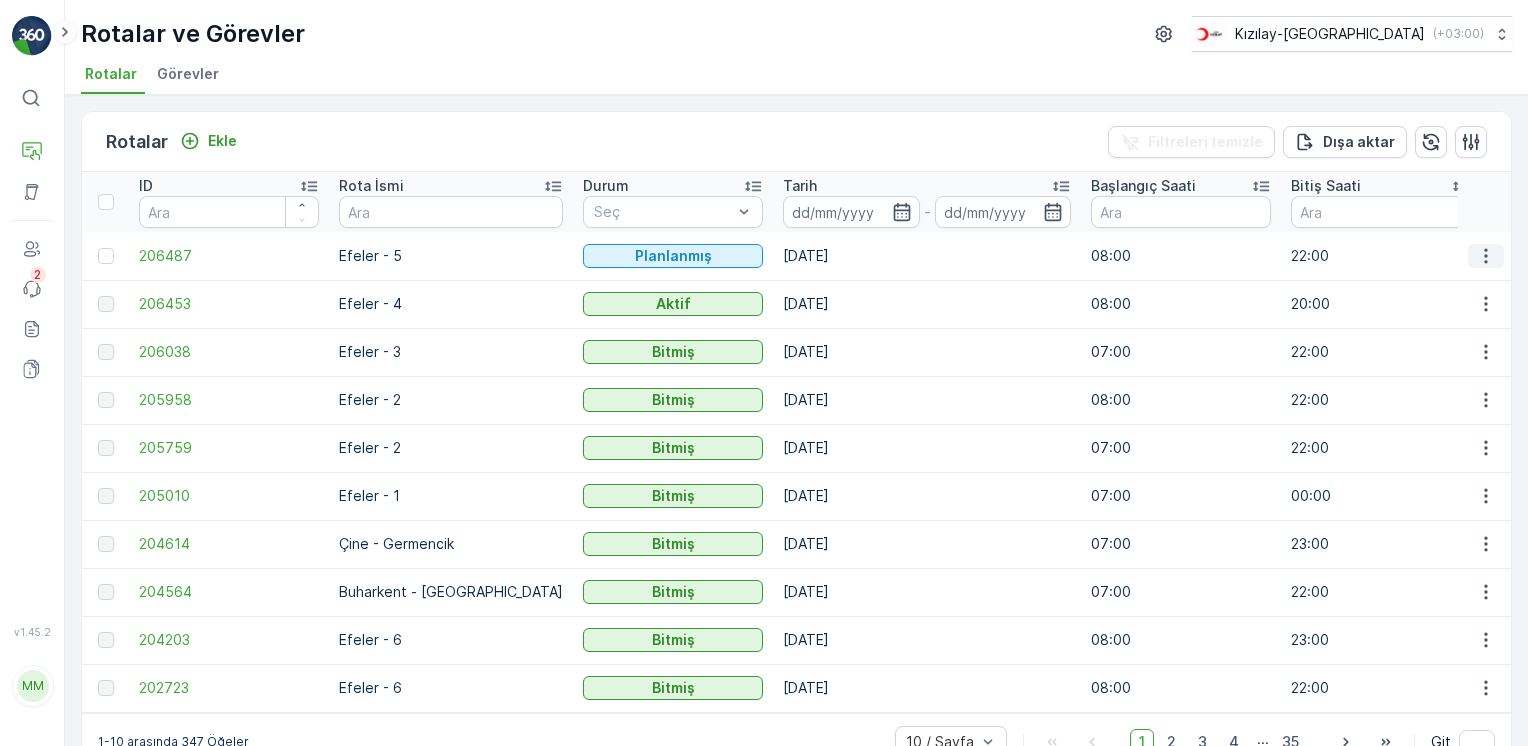 click at bounding box center [1486, 256] 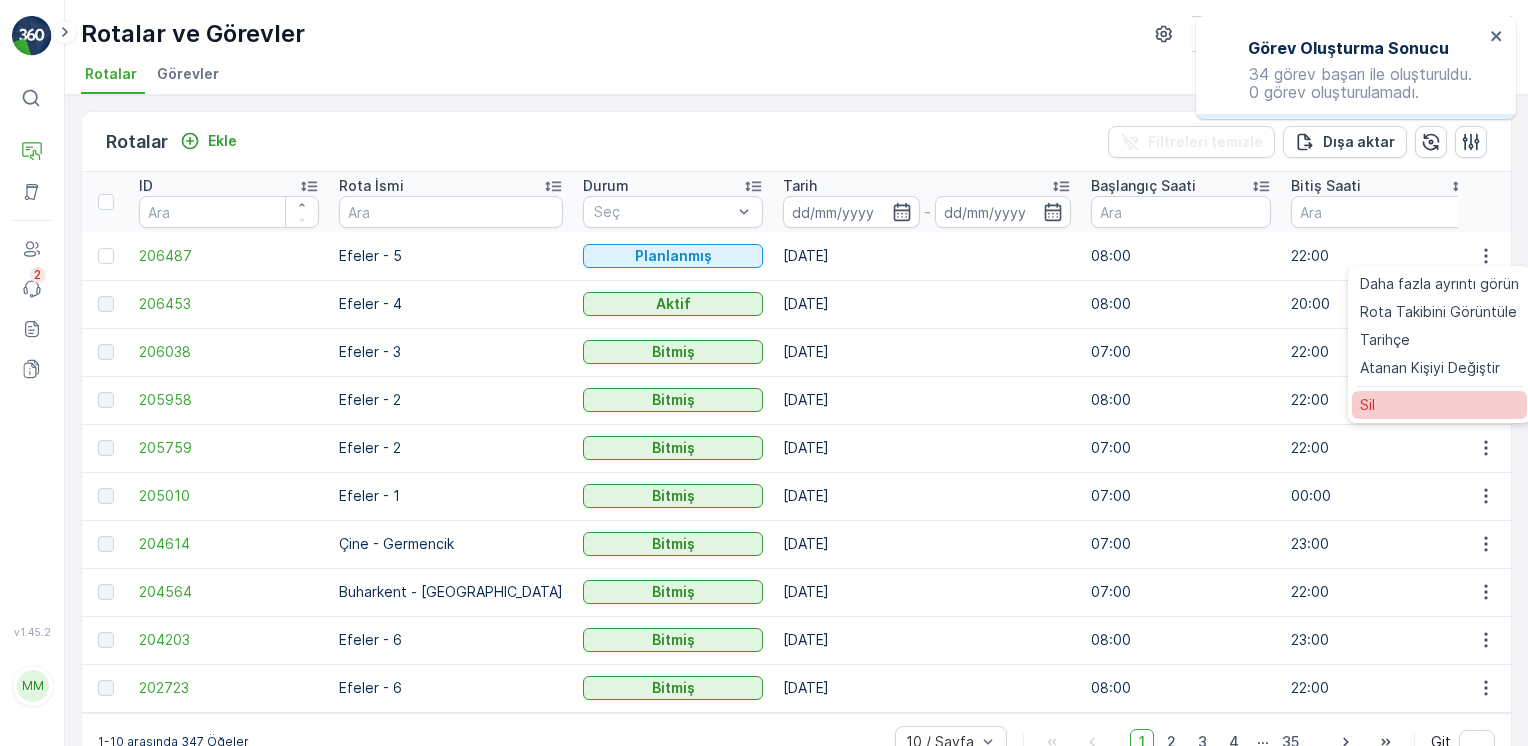 click on "Sil" at bounding box center [1439, 405] 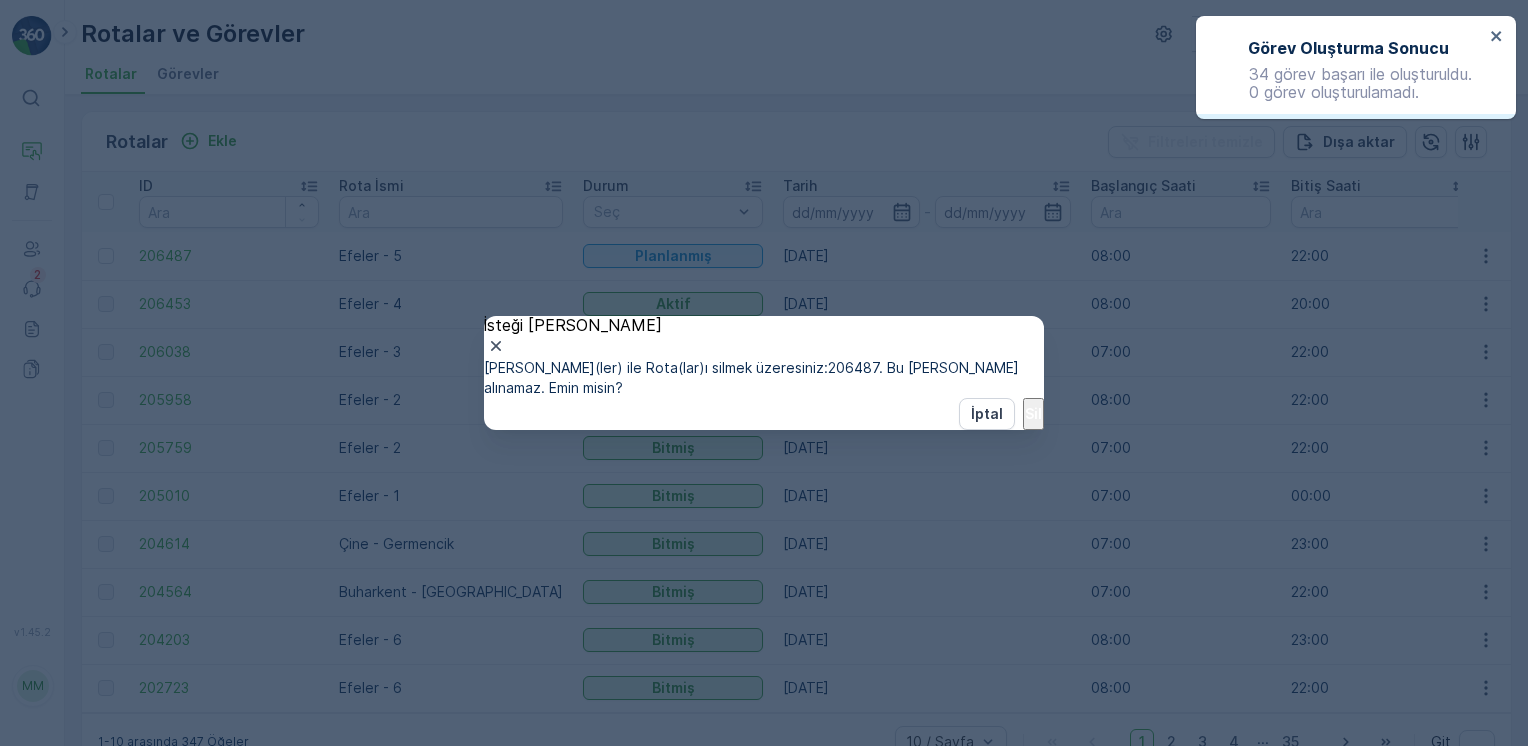 click on "Sil" at bounding box center [1033, 414] 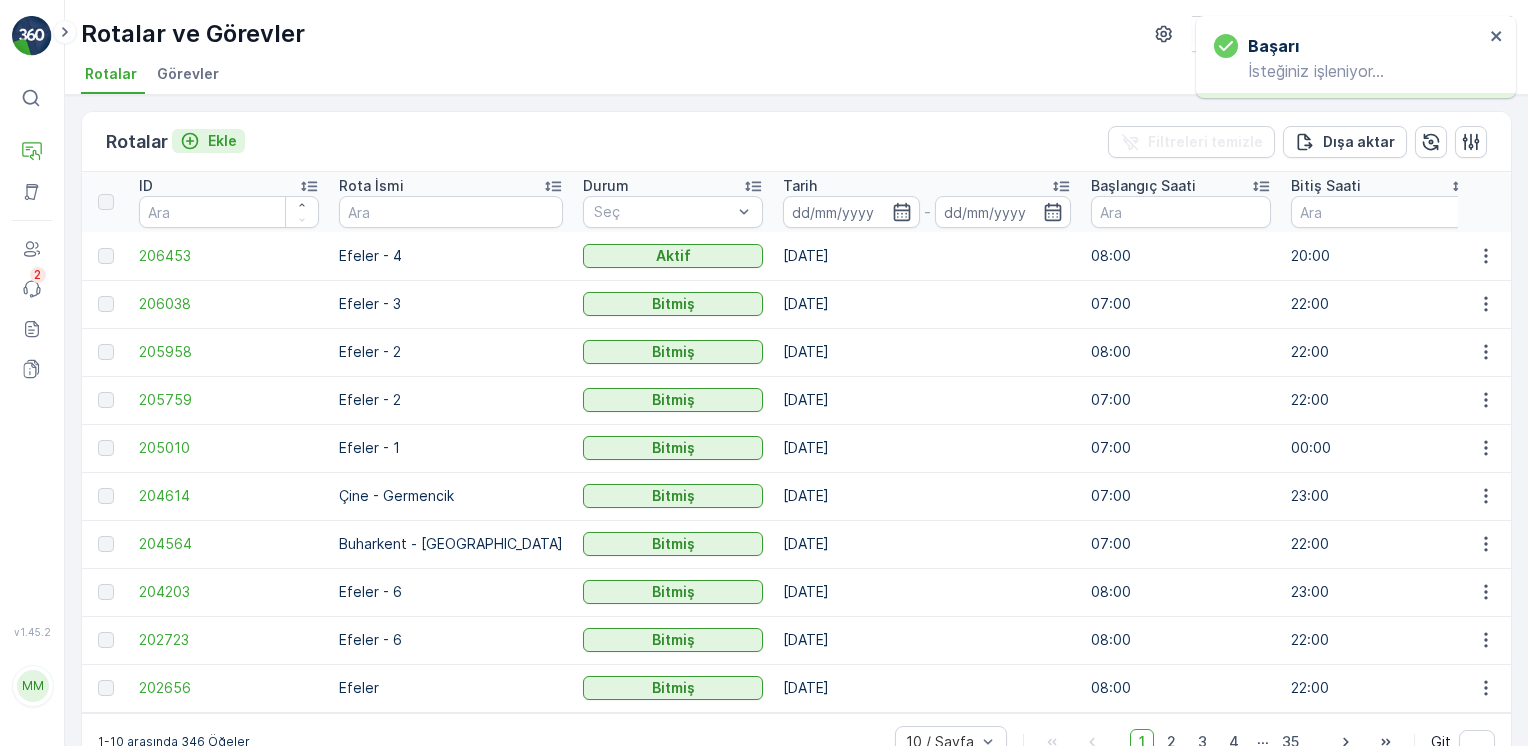 click on "Ekle" at bounding box center [208, 141] 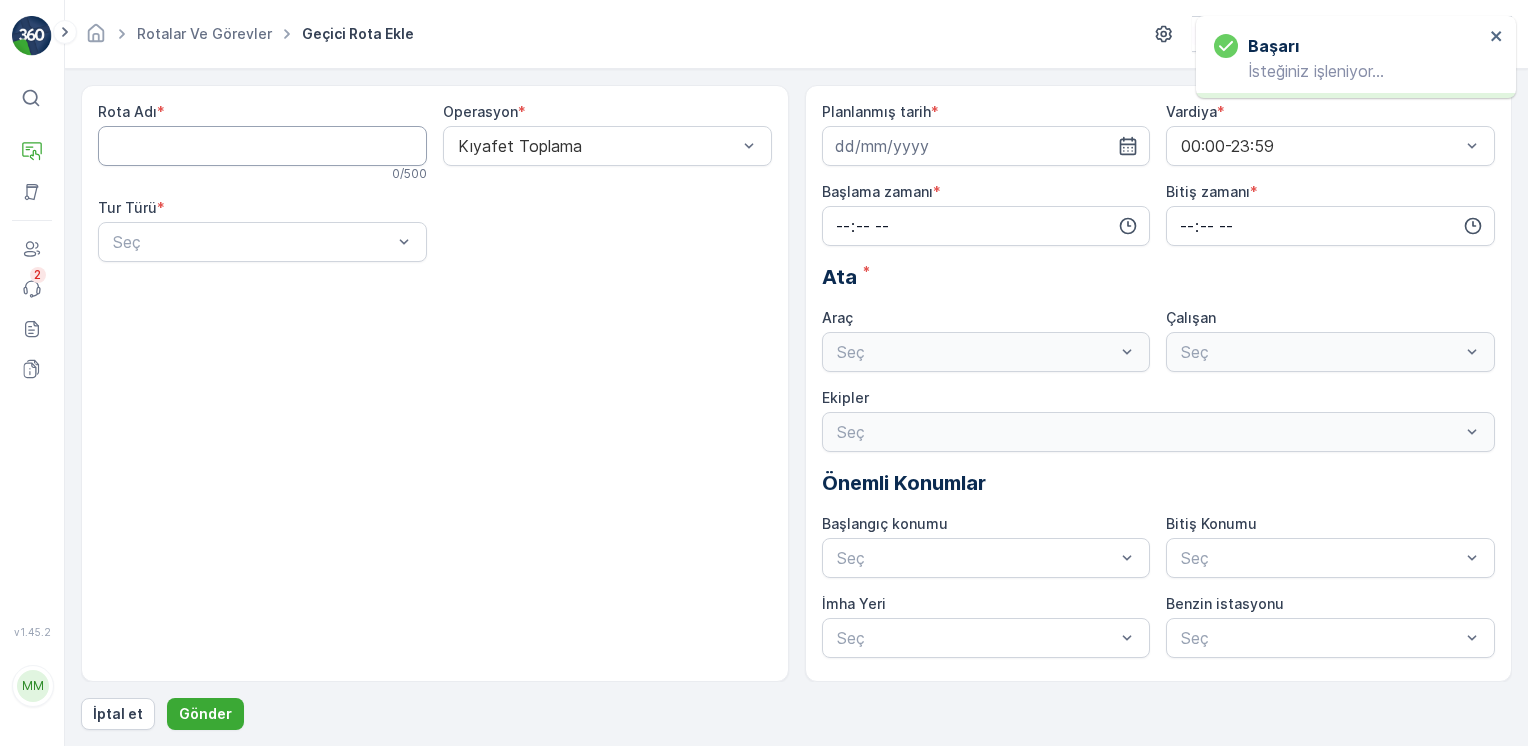click on "Rota Adı" at bounding box center (262, 146) 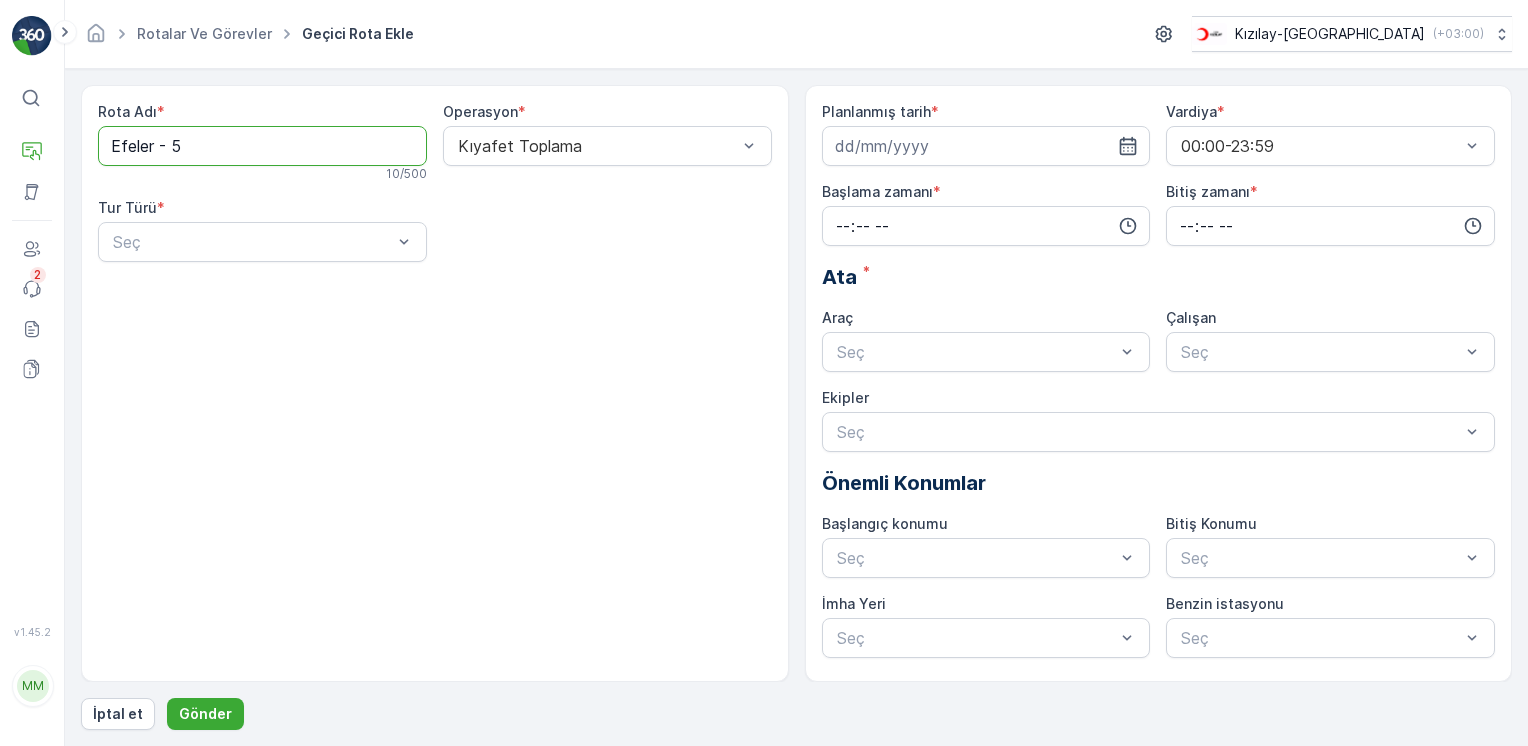 type on "Efeler - 5" 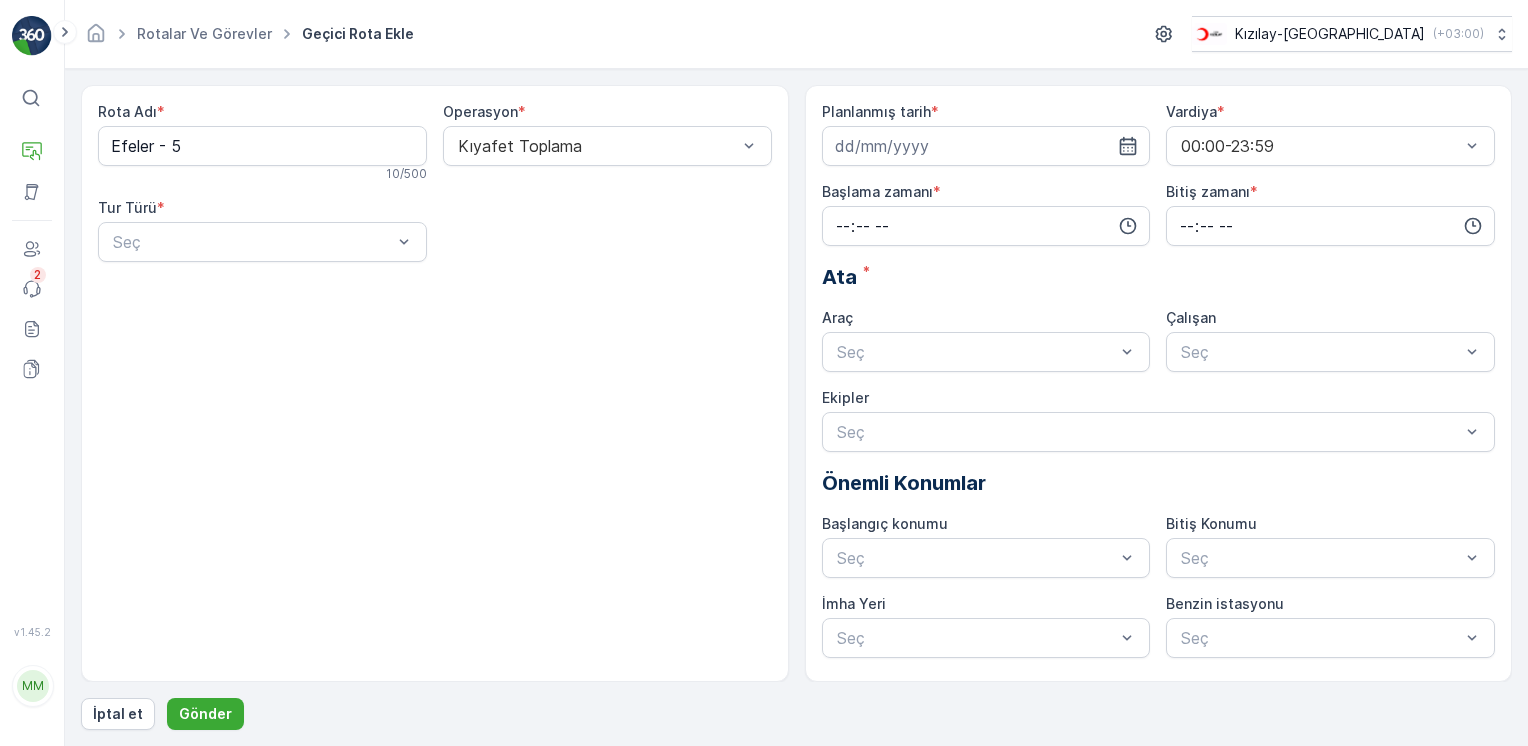 click on "Tur Türü *" at bounding box center [262, 208] 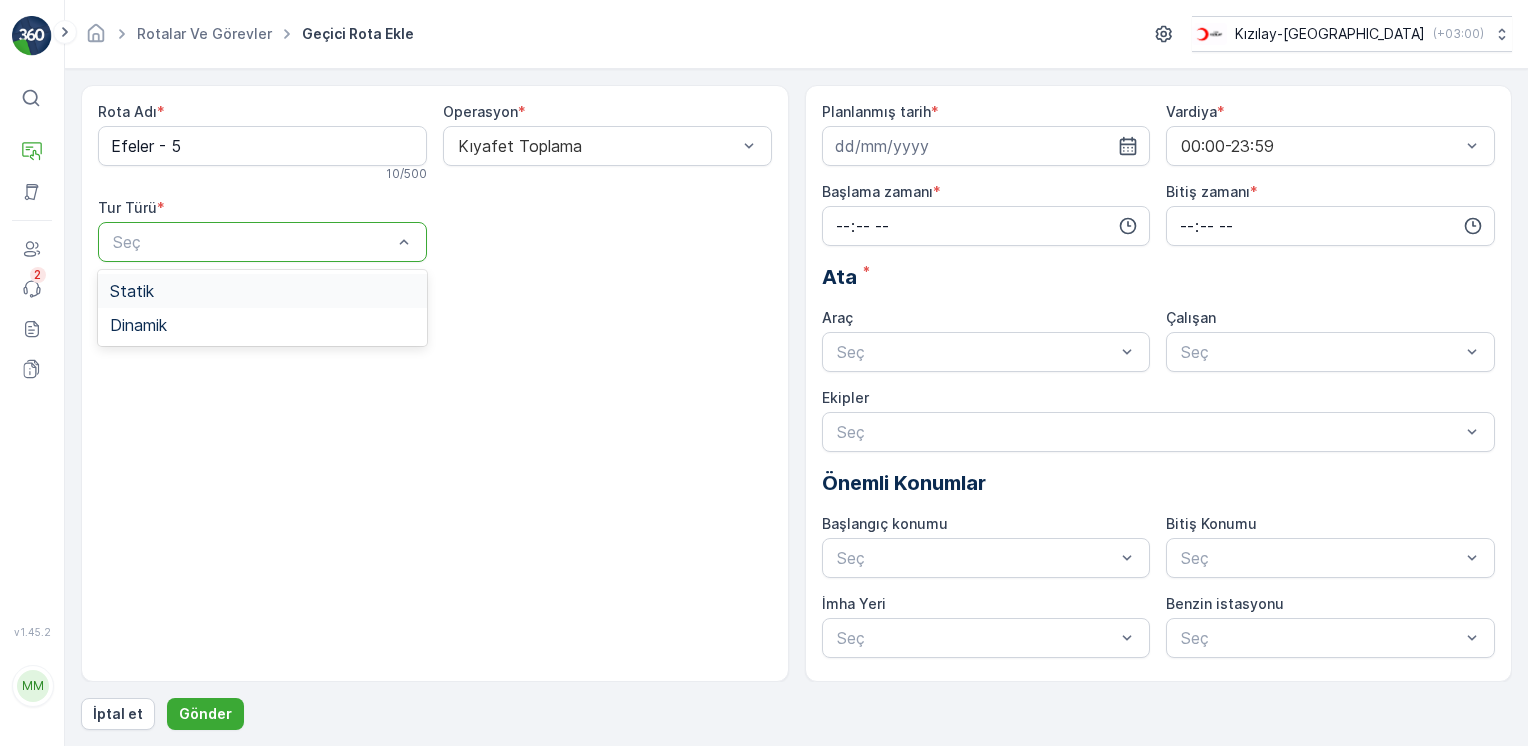 click on "Seç" at bounding box center (262, 242) 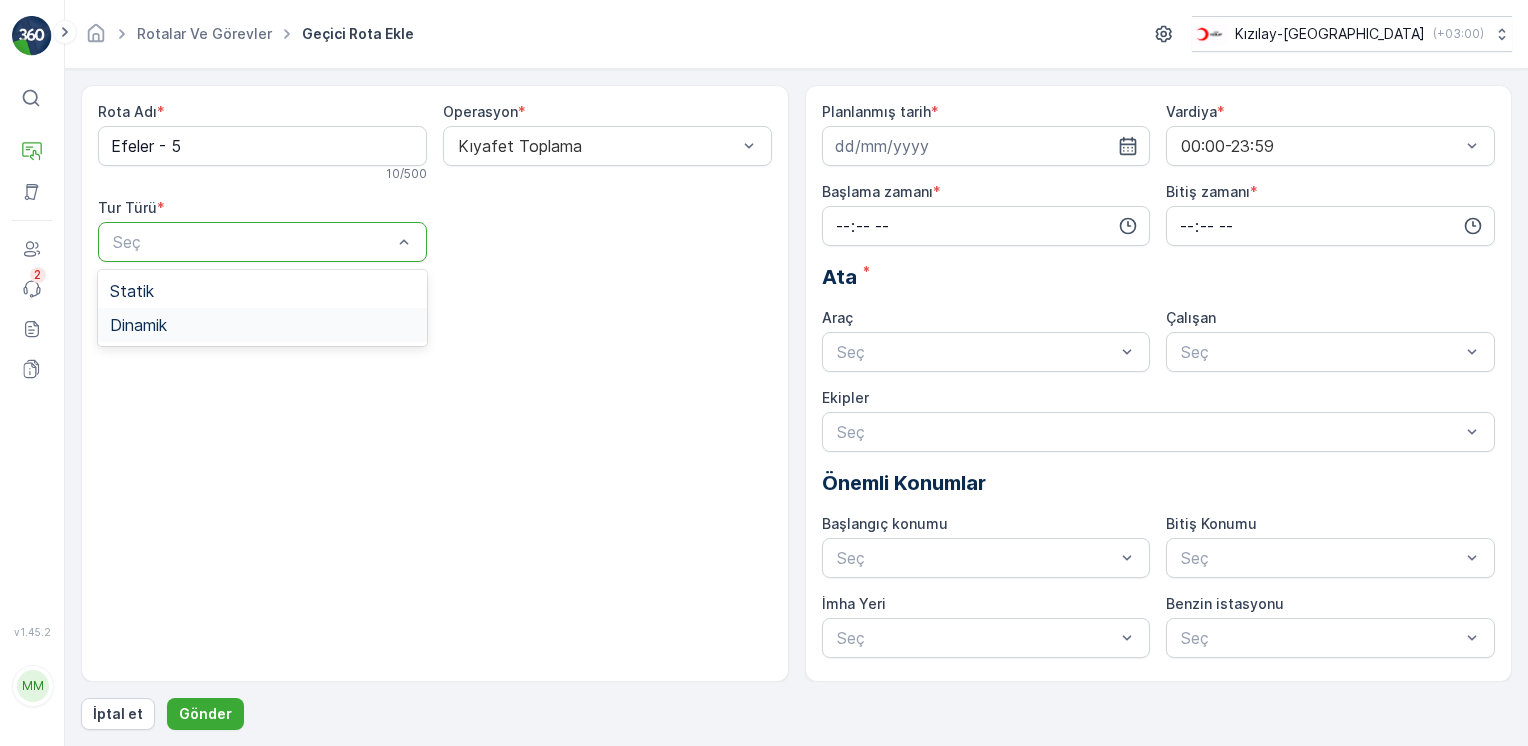 click on "Dinamik" at bounding box center (262, 325) 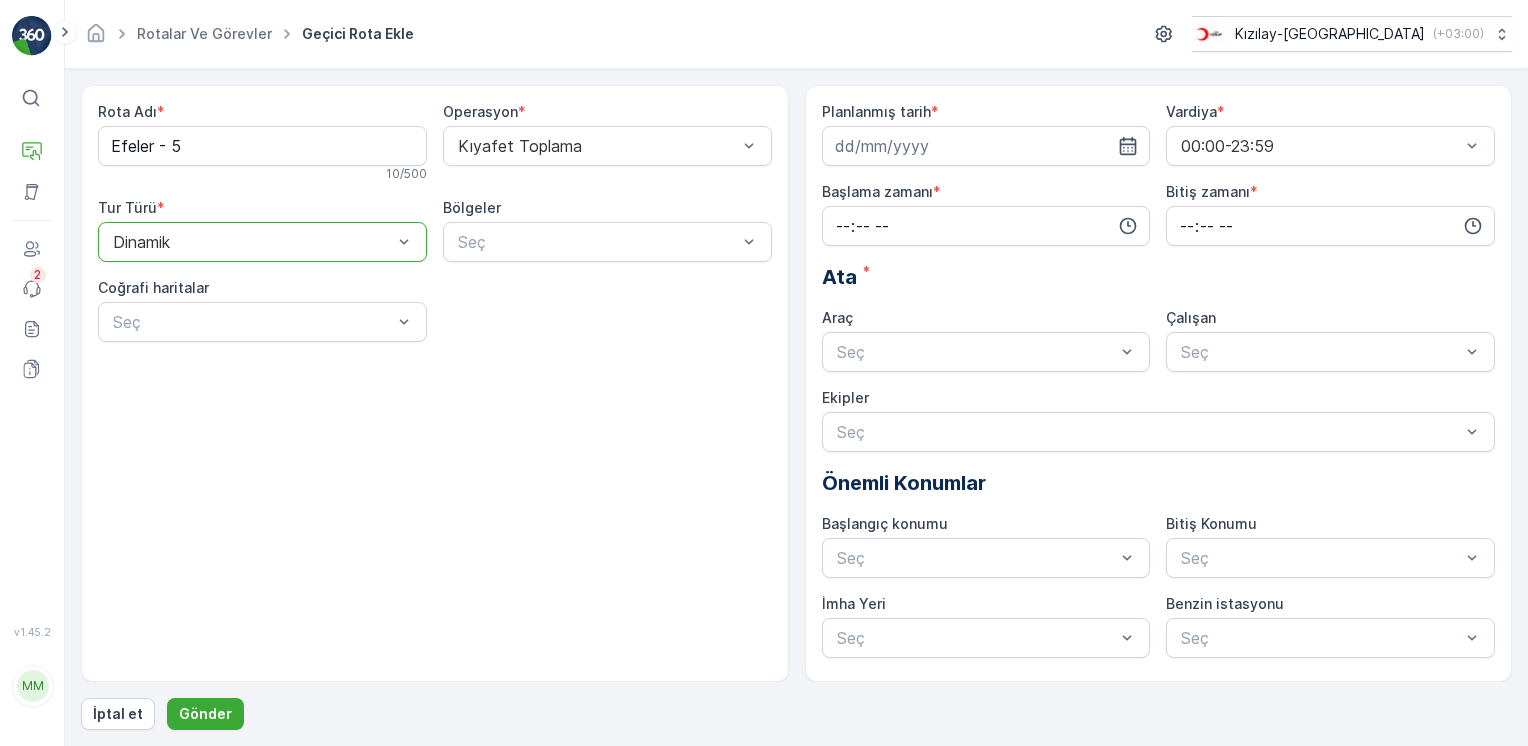 drag, startPoint x: 207, startPoint y: 238, endPoint x: 200, endPoint y: 266, distance: 28.86174 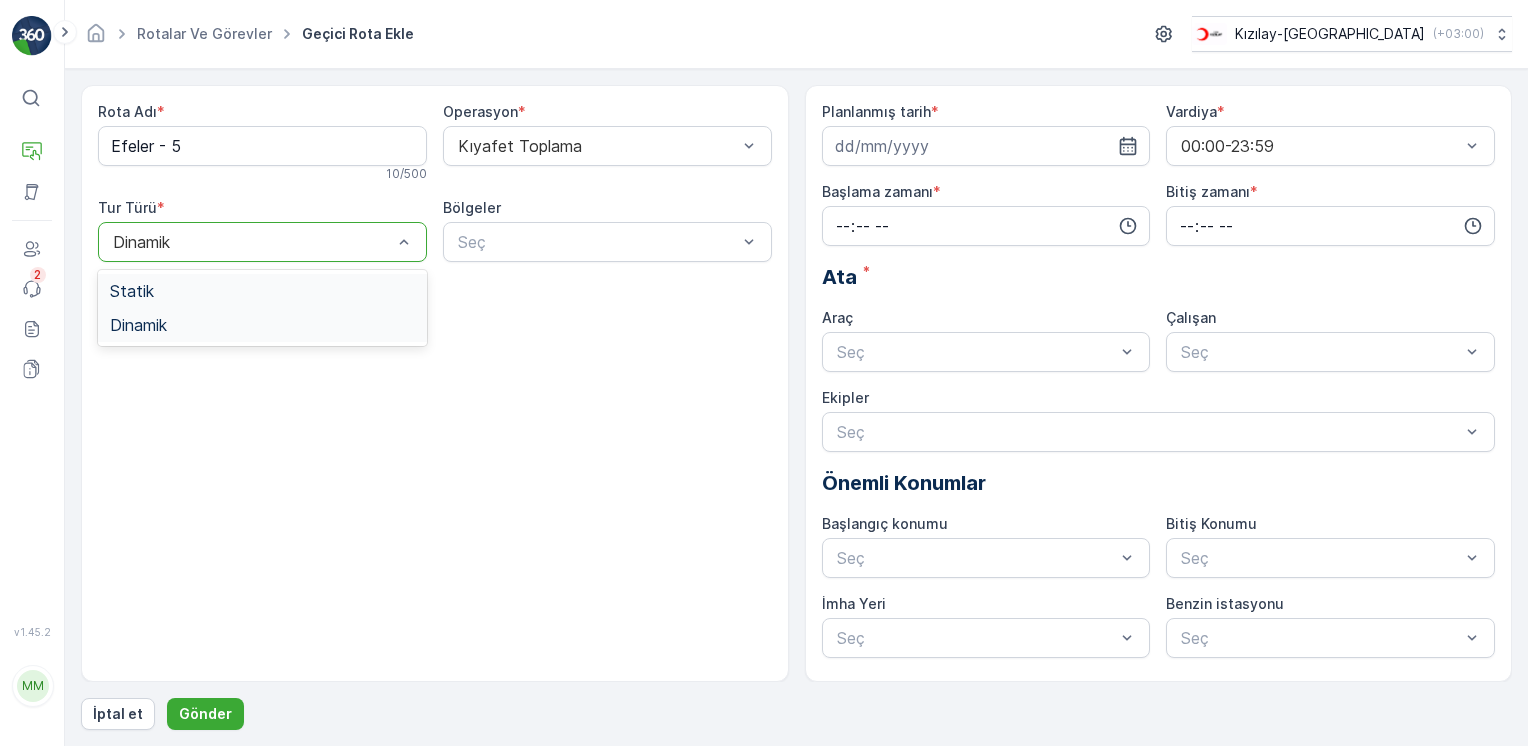 click on "Statik" at bounding box center [262, 291] 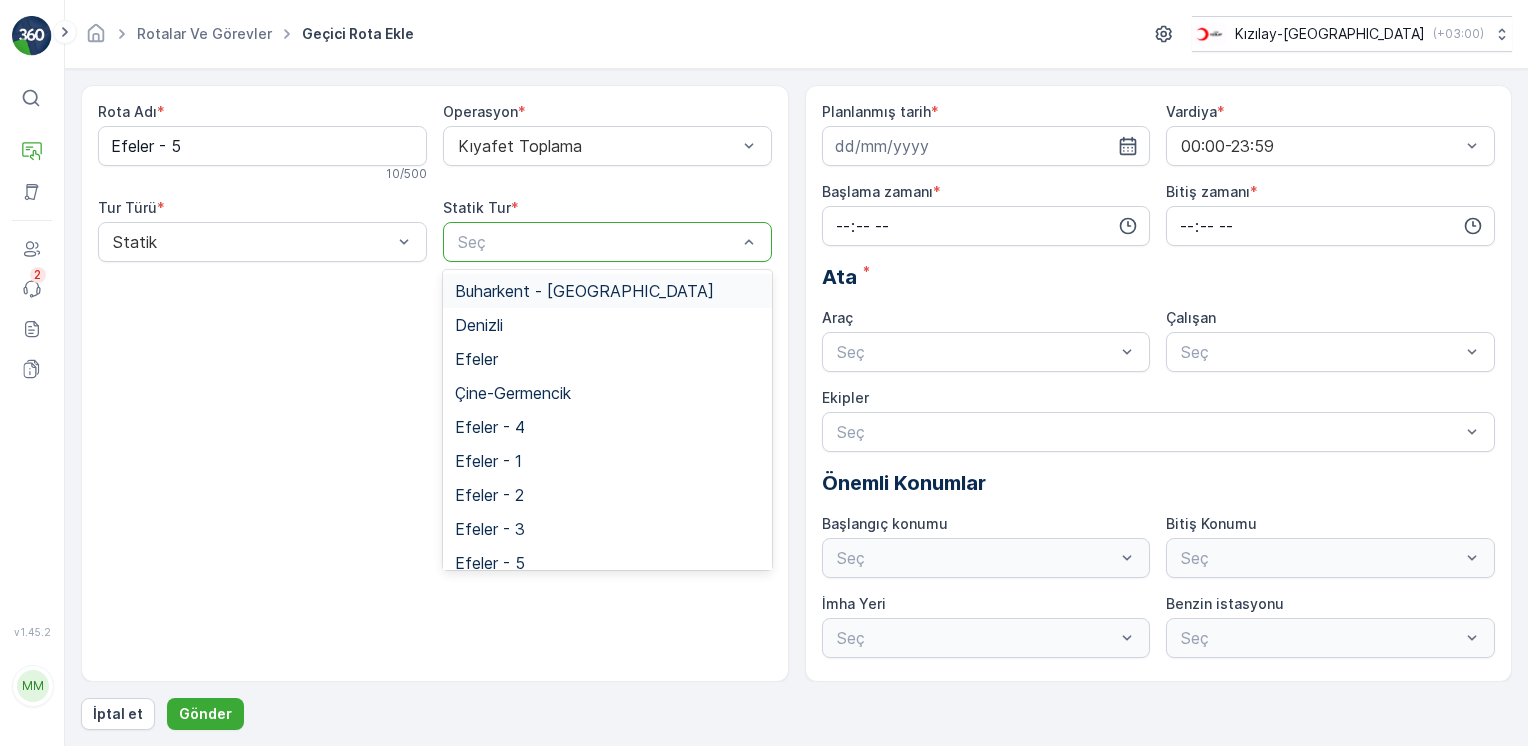 click at bounding box center [597, 242] 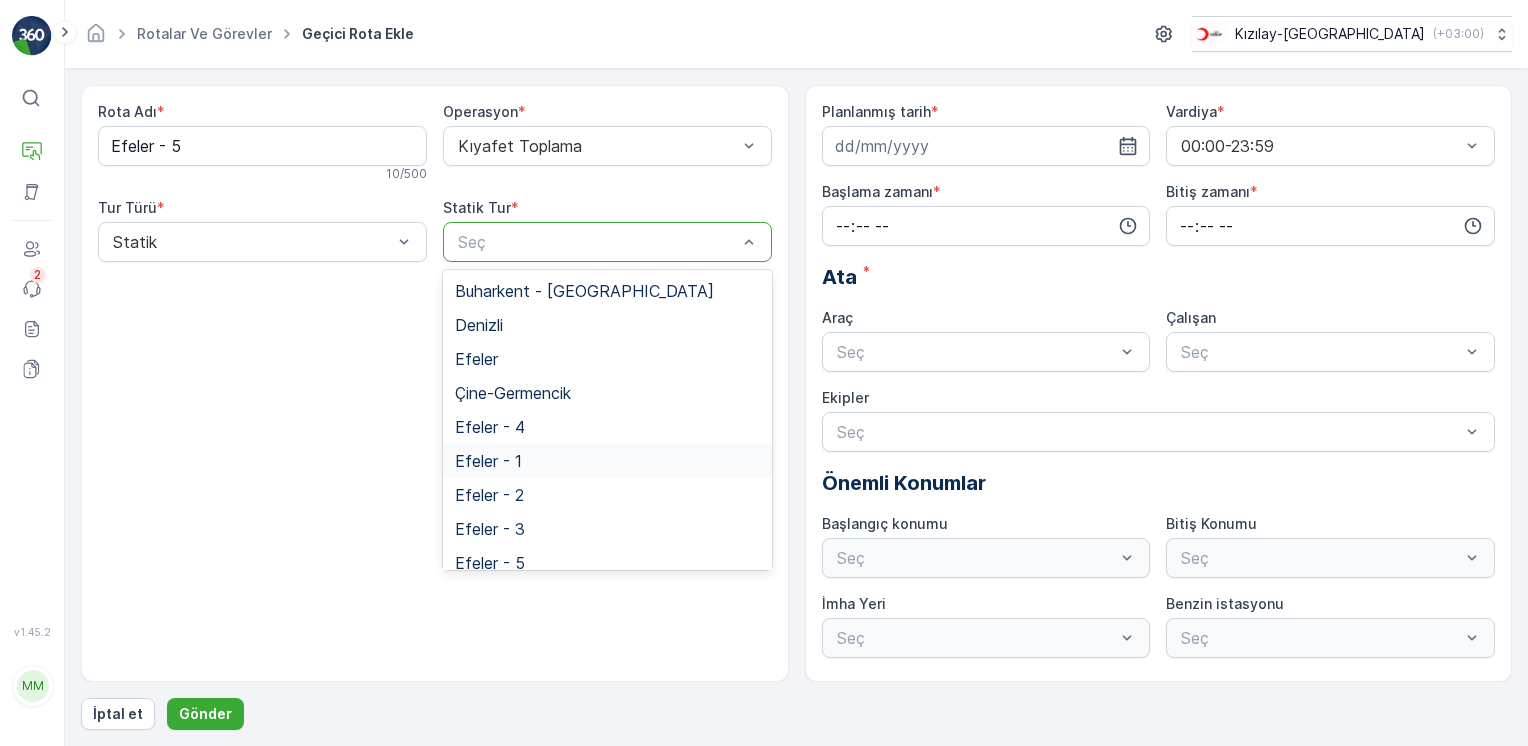 scroll, scrollTop: 82, scrollLeft: 0, axis: vertical 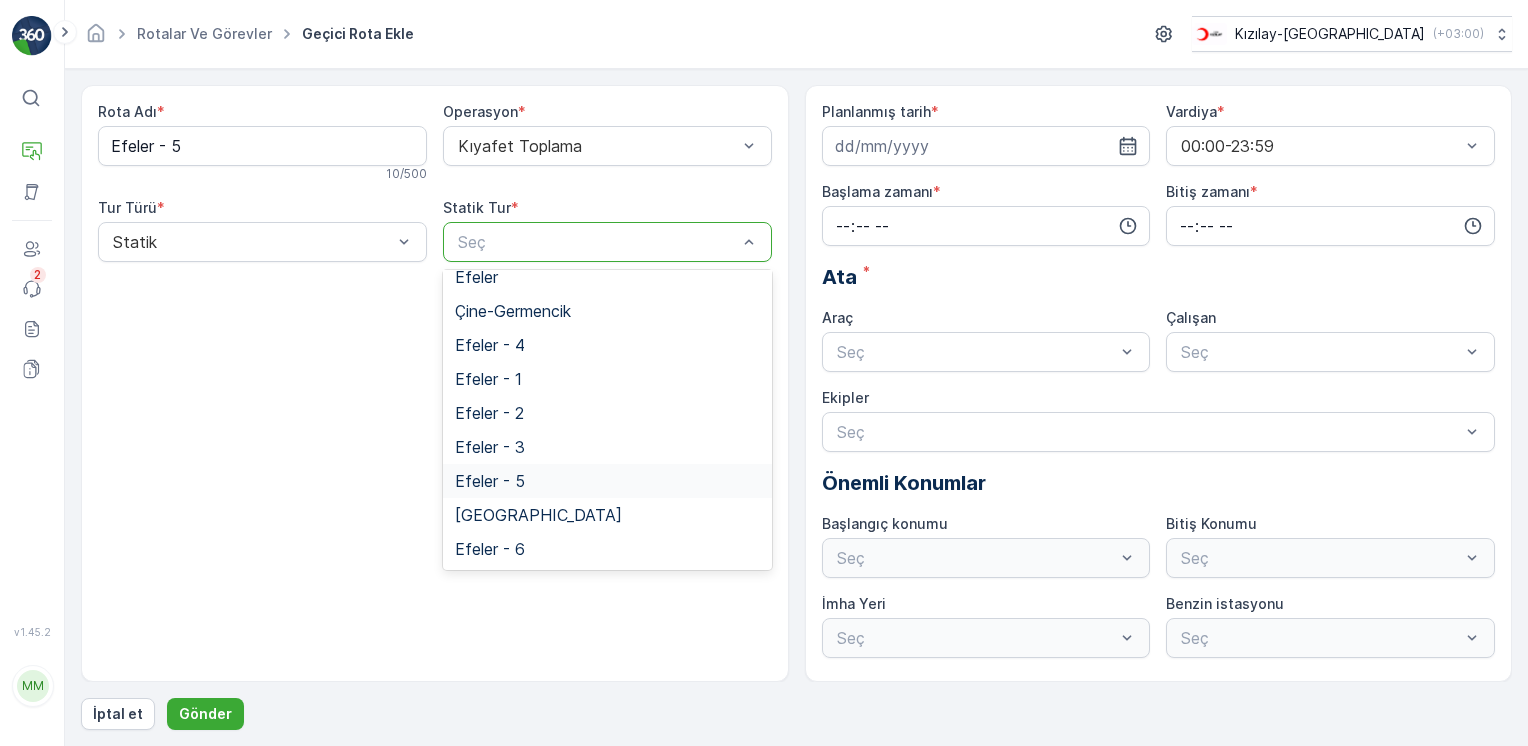 click on "Efeler - 5" at bounding box center [490, 481] 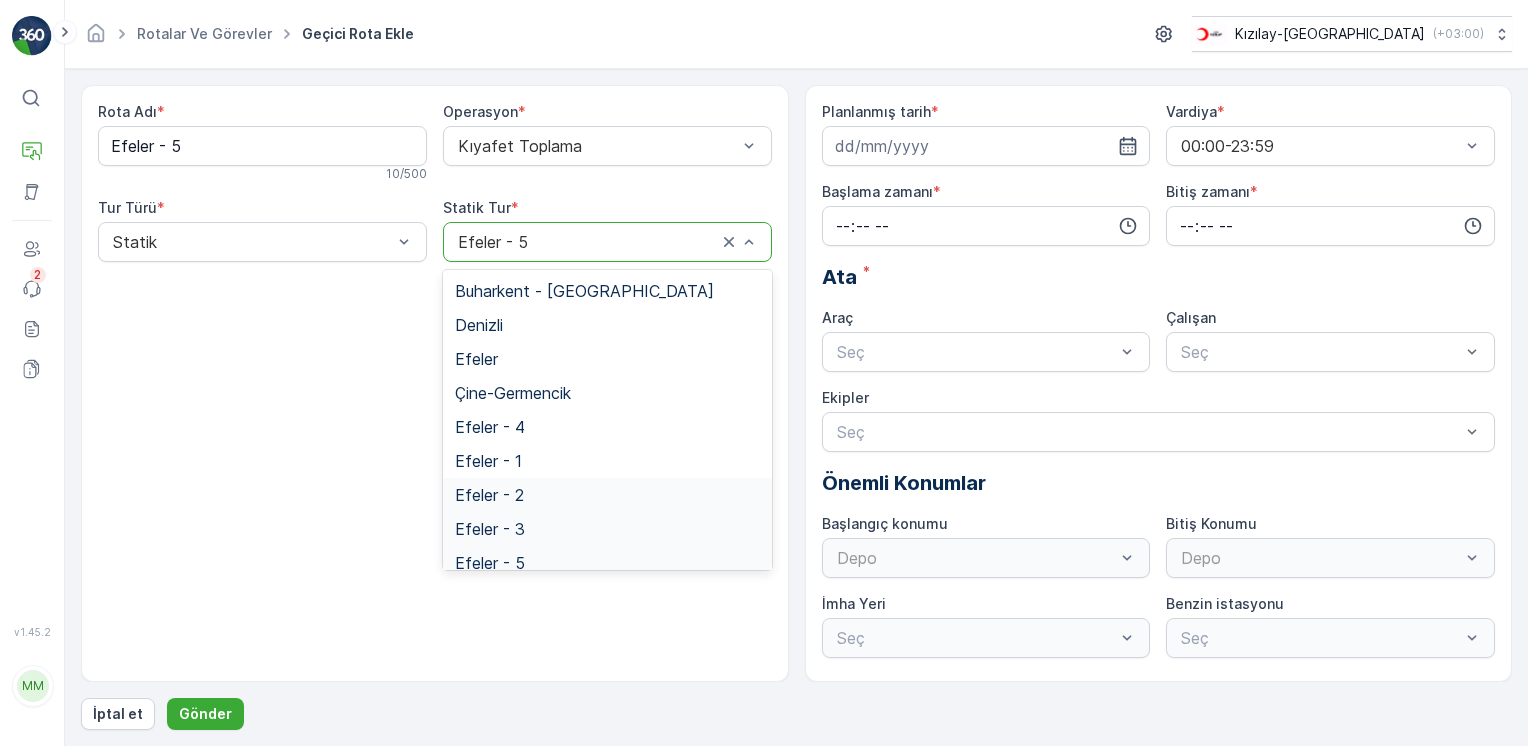 scroll, scrollTop: 82, scrollLeft: 0, axis: vertical 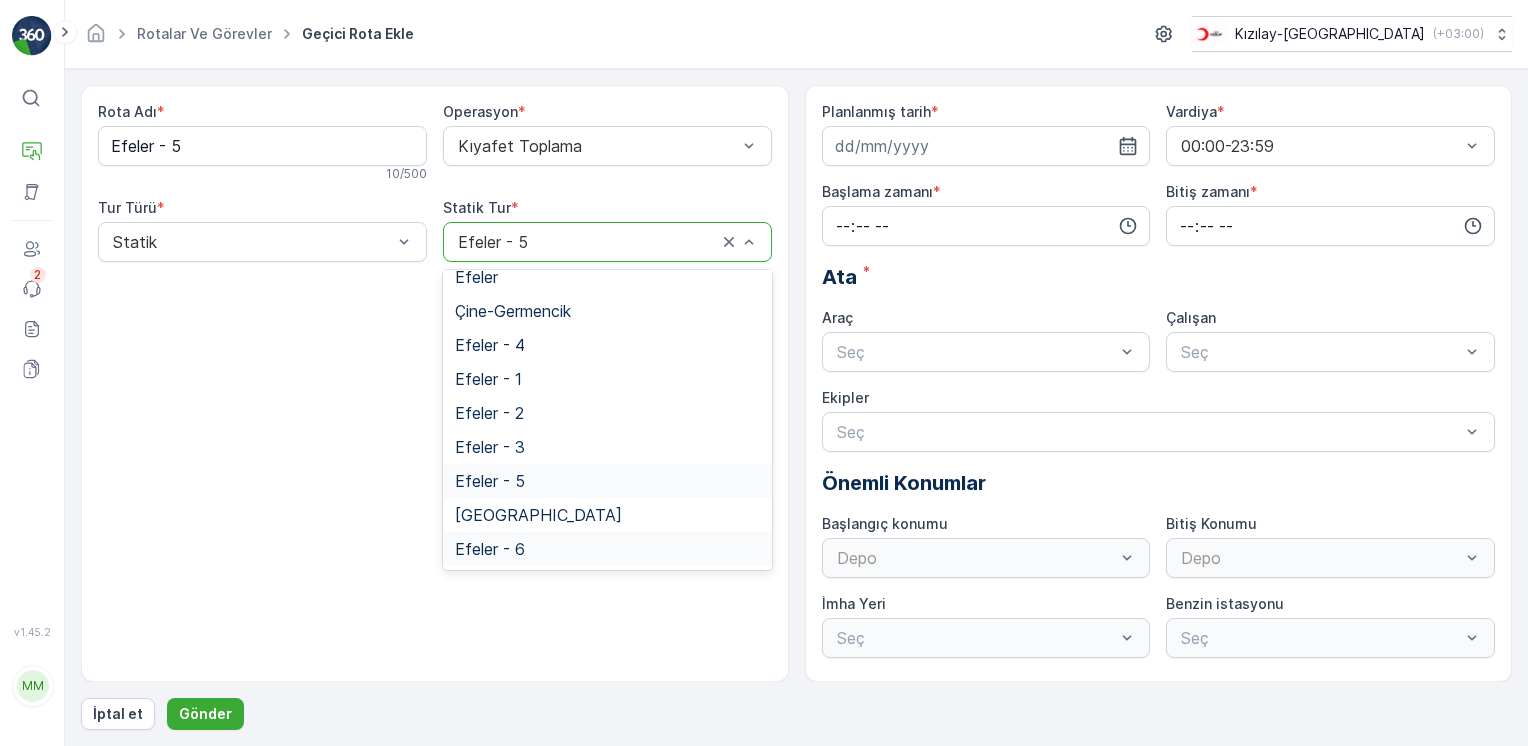 click on "Efeler - 6" at bounding box center [490, 549] 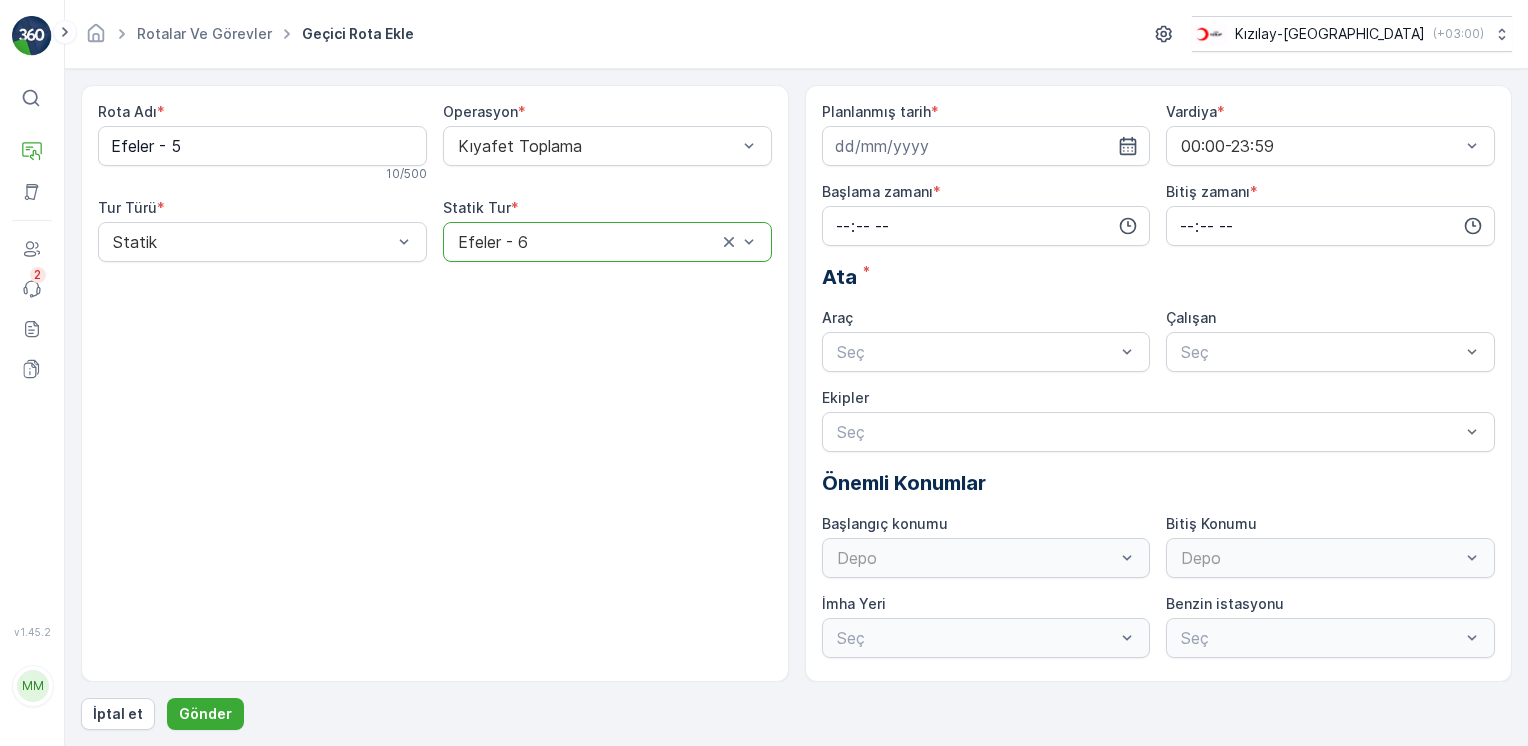 click on "Rota Adı * Efeler - 5 10  /  500 Operasyon * Kıyafet Toplama Tur Türü * Statik Statik Tur * option Efeler - 6, selected. Efeler - 6" at bounding box center [435, 383] 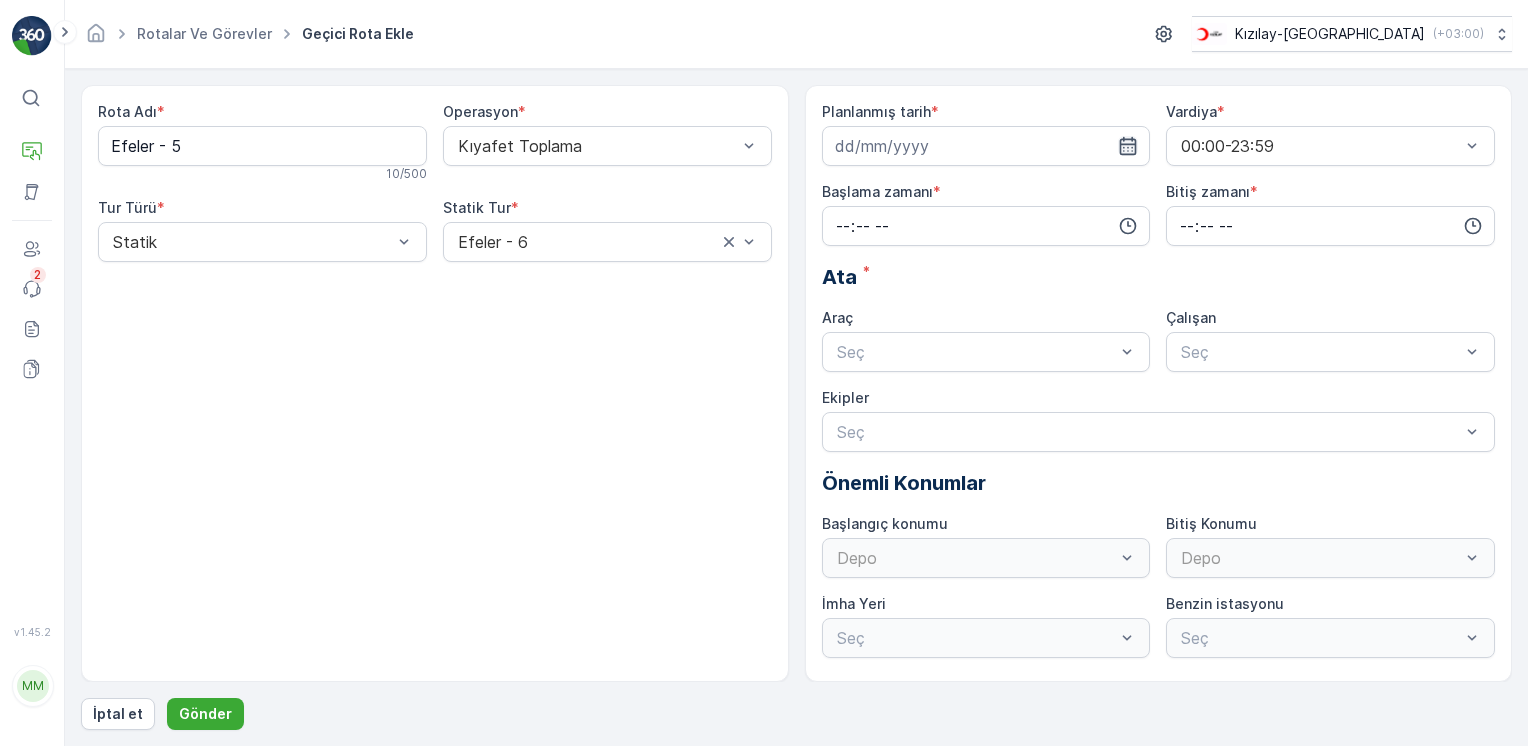 click 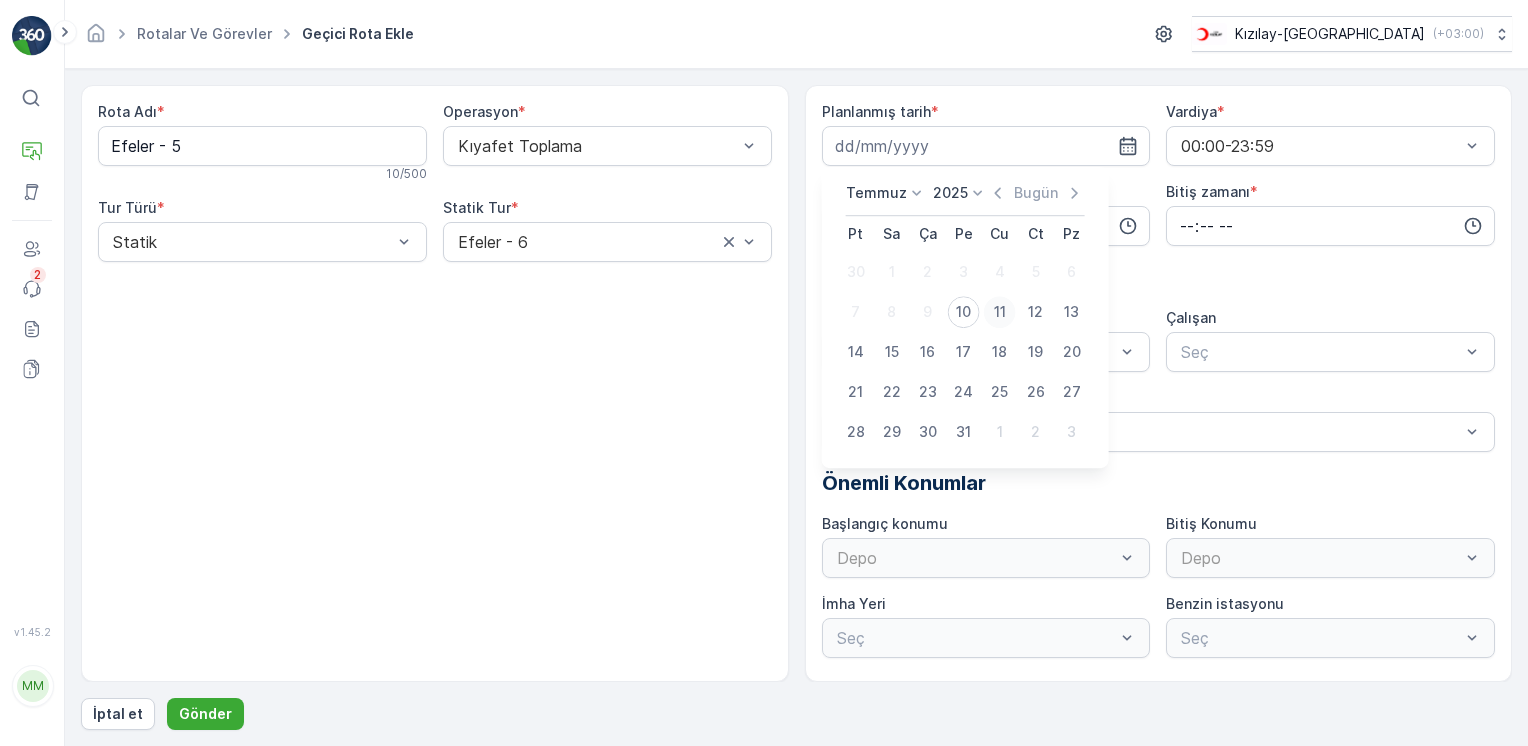 click on "11" at bounding box center (1000, 312) 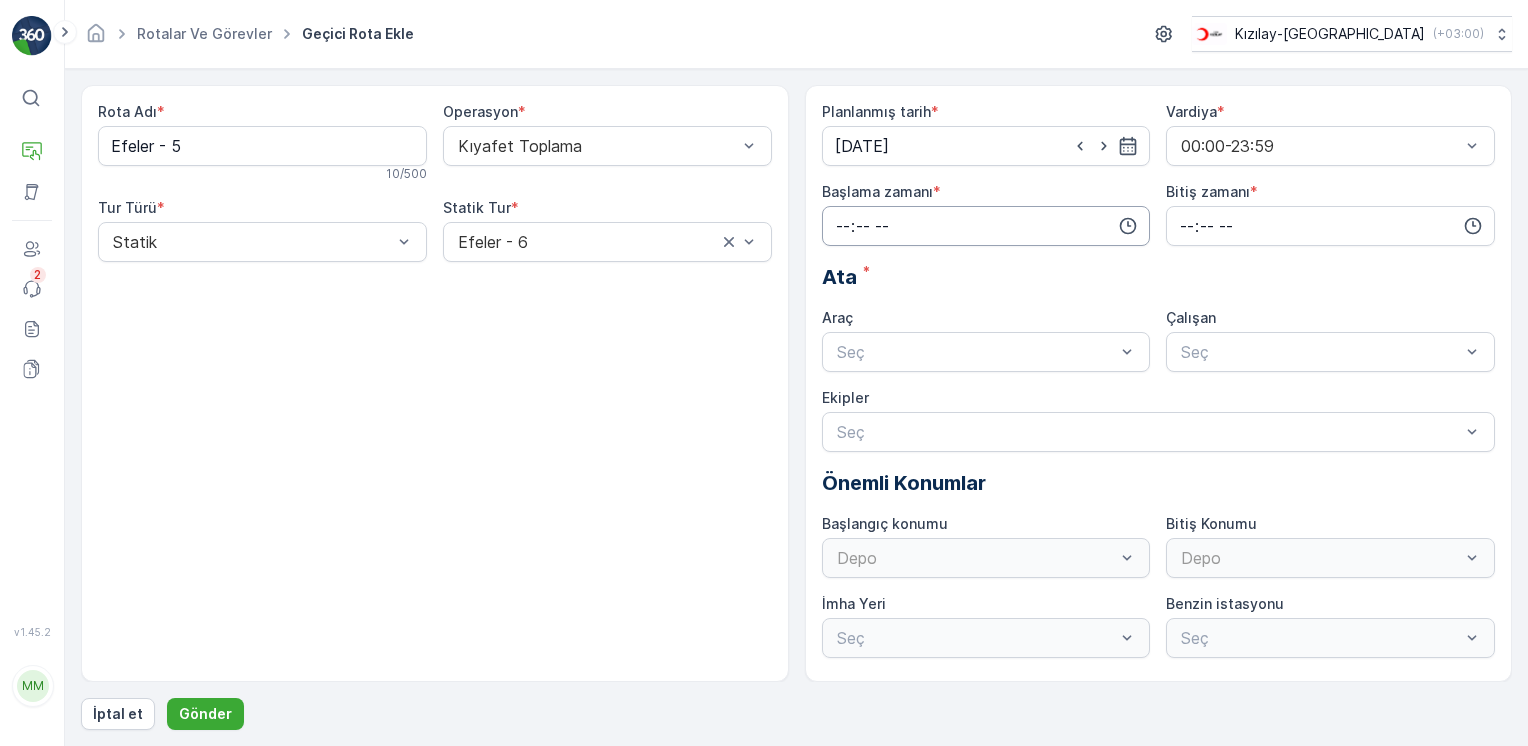 click at bounding box center [986, 226] 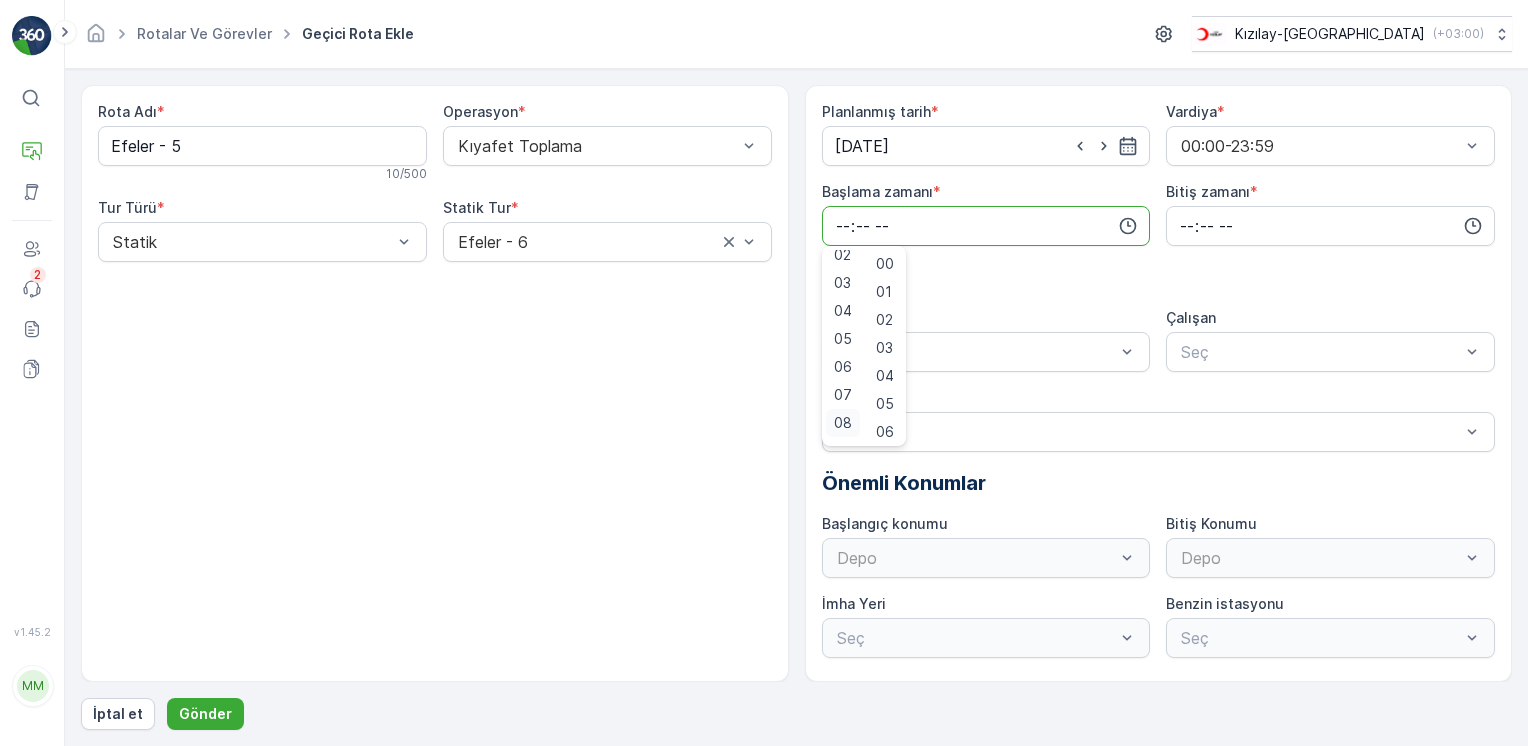 scroll, scrollTop: 100, scrollLeft: 0, axis: vertical 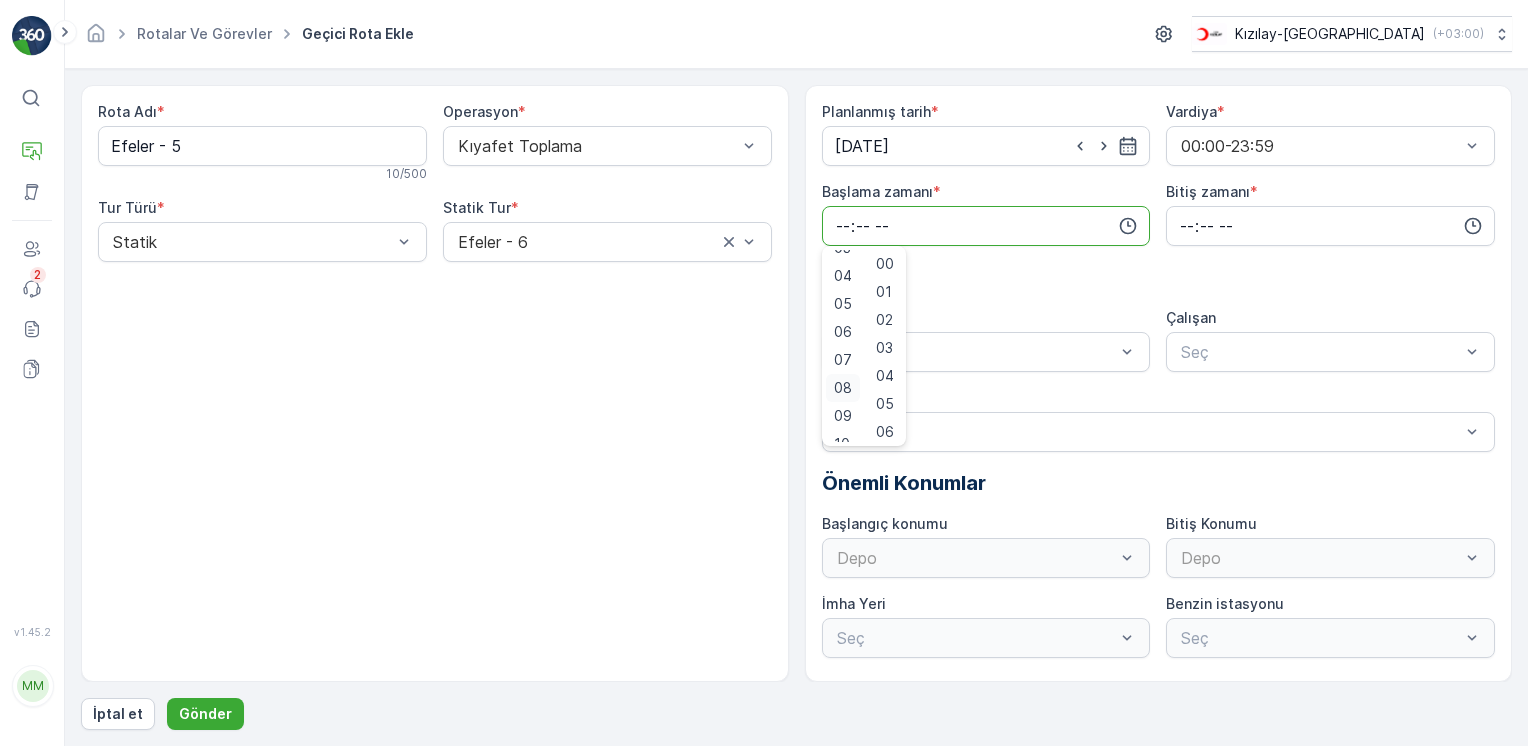 click on "08" at bounding box center [843, 388] 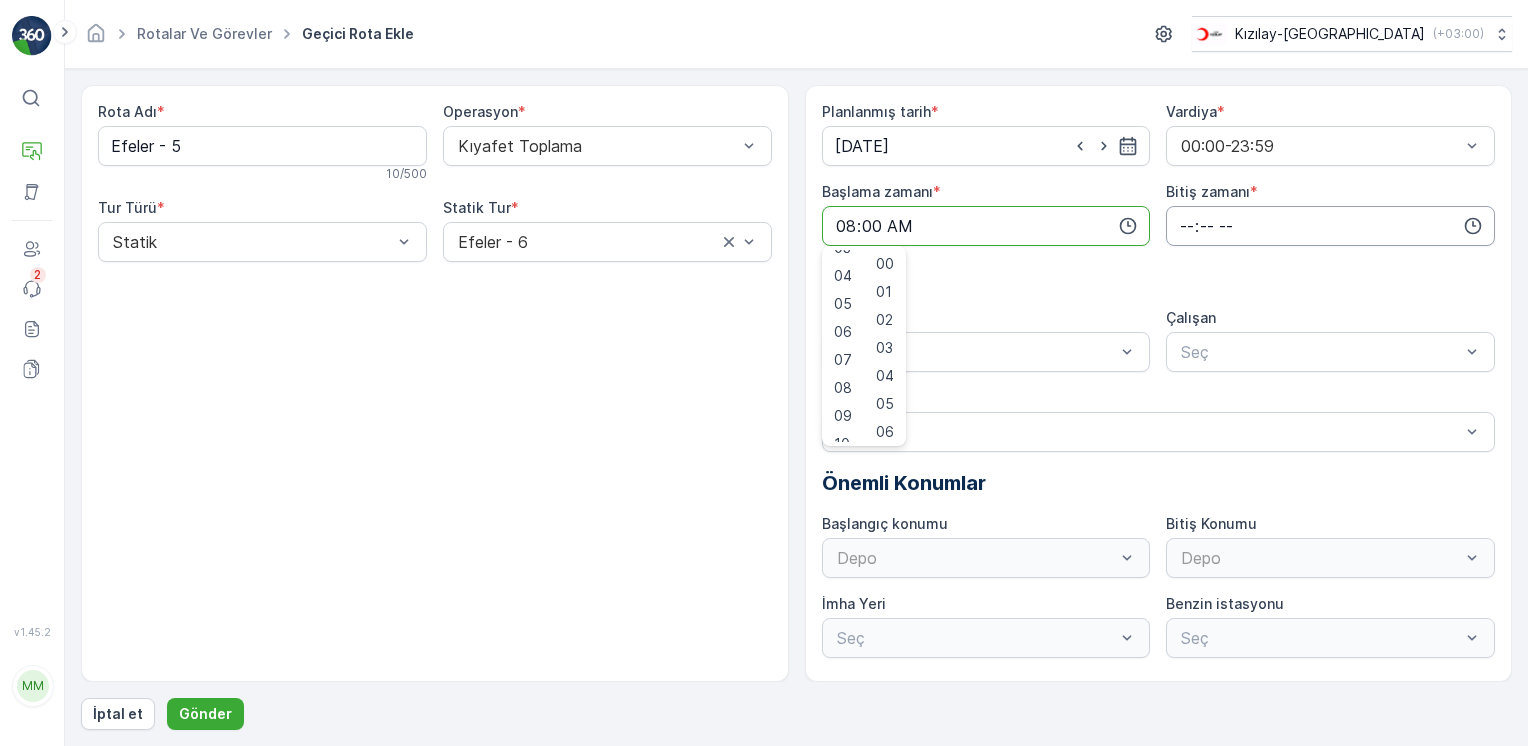 click at bounding box center [1330, 226] 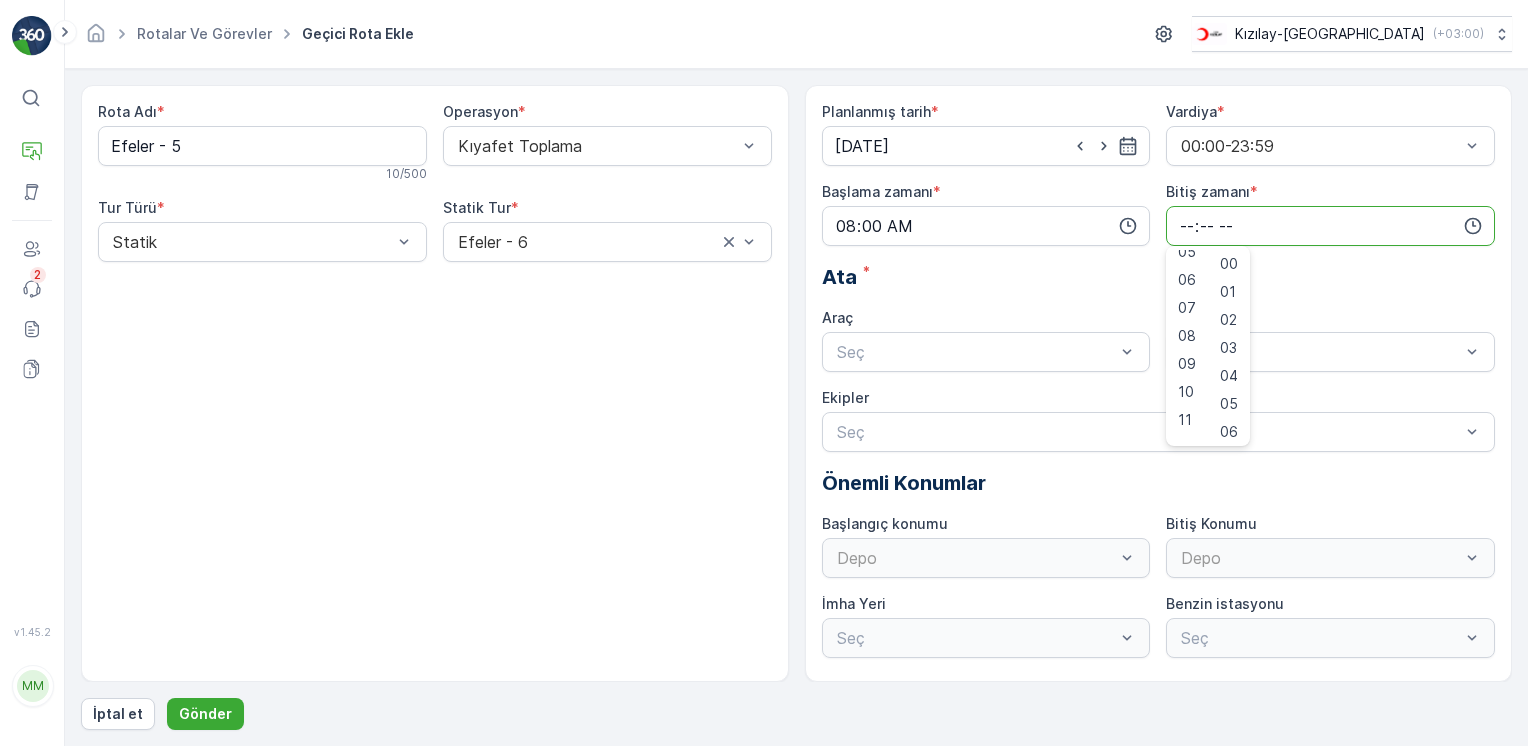 scroll, scrollTop: 400, scrollLeft: 0, axis: vertical 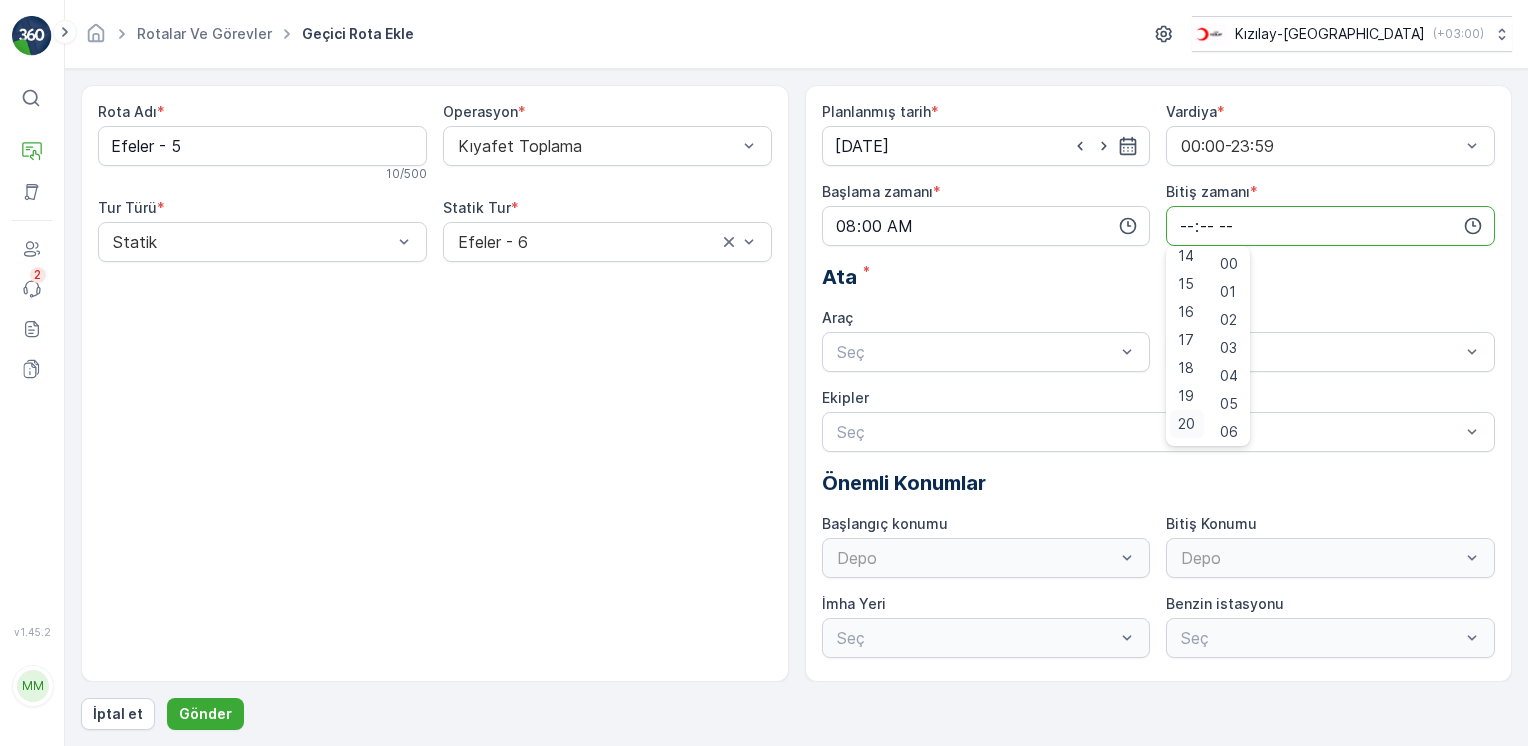 click on "20" at bounding box center [1187, 424] 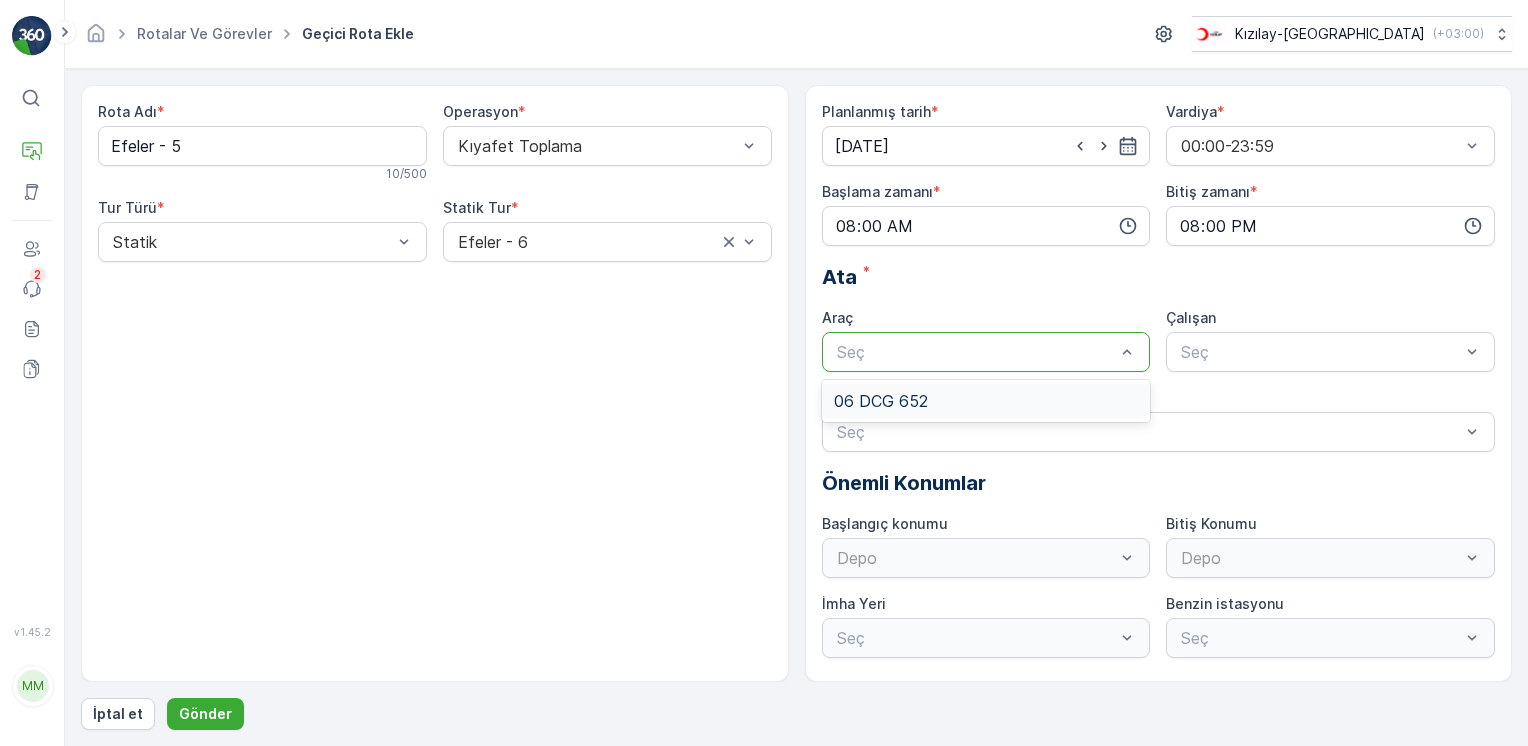 click on "Seç" at bounding box center (986, 352) 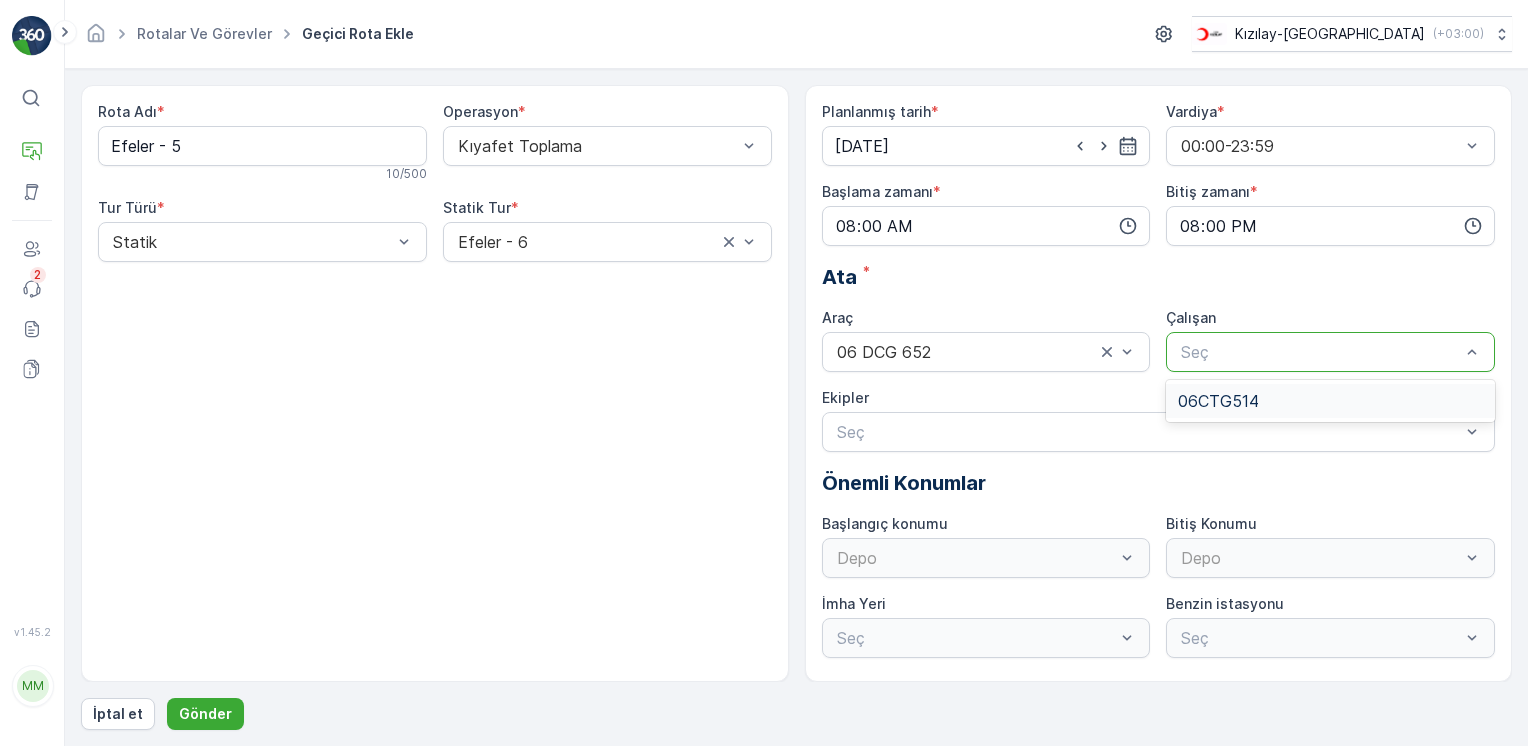 click at bounding box center (1320, 352) 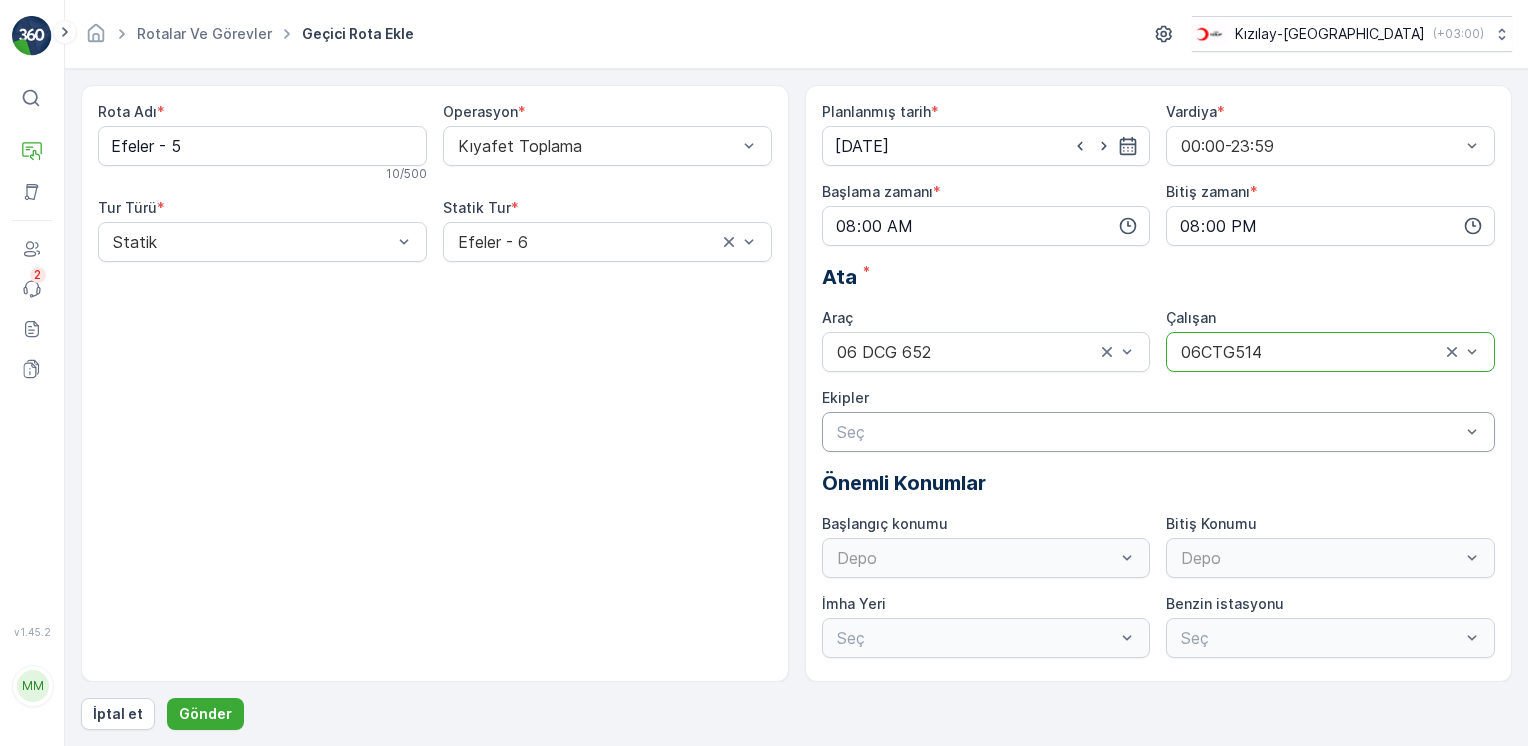 click at bounding box center (1149, 432) 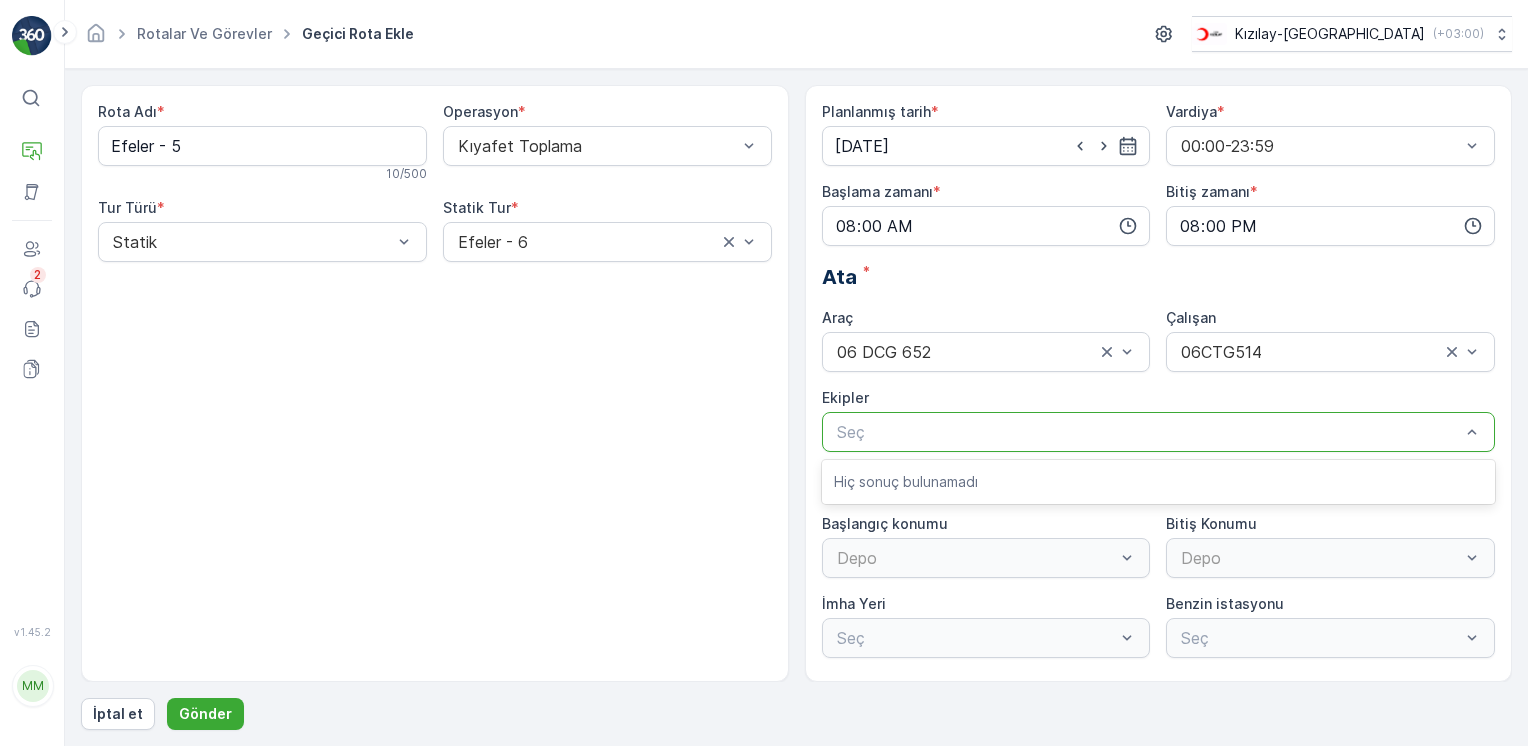 click on "Rota Adı * Efeler - 5 10  /  500 Operasyon * Kıyafet Toplama Tur Türü * Statik Statik Tur * Efeler - 6" at bounding box center (435, 383) 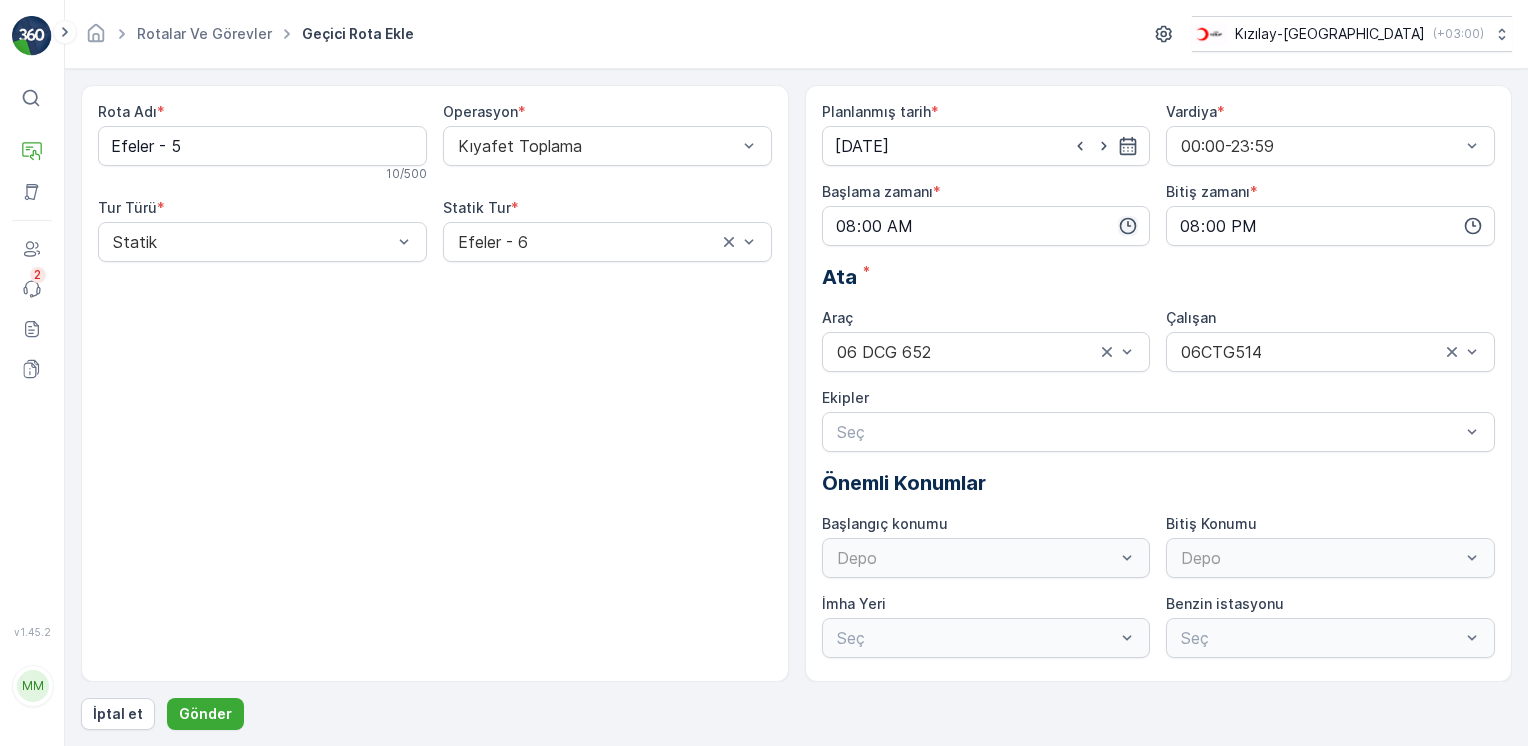 click 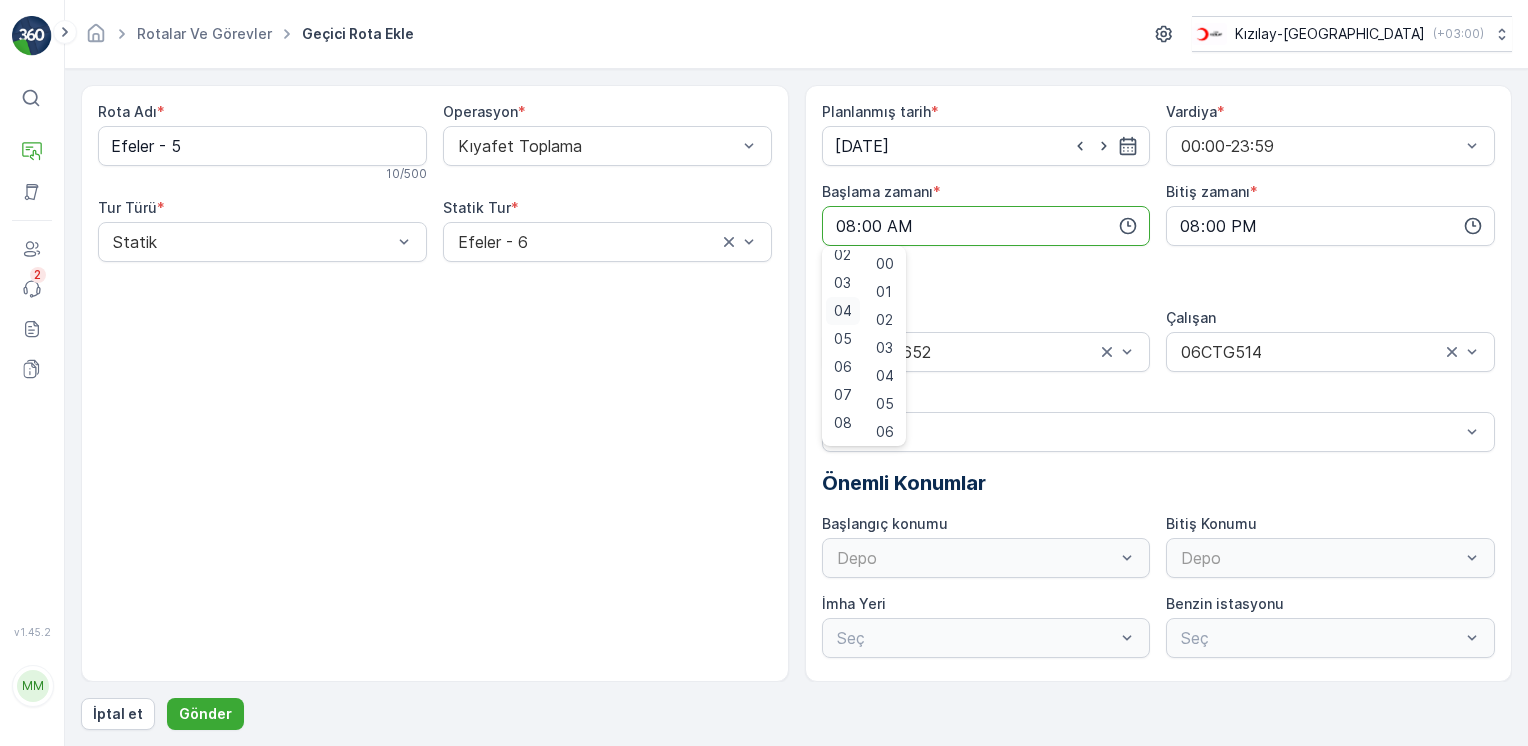 scroll, scrollTop: 100, scrollLeft: 0, axis: vertical 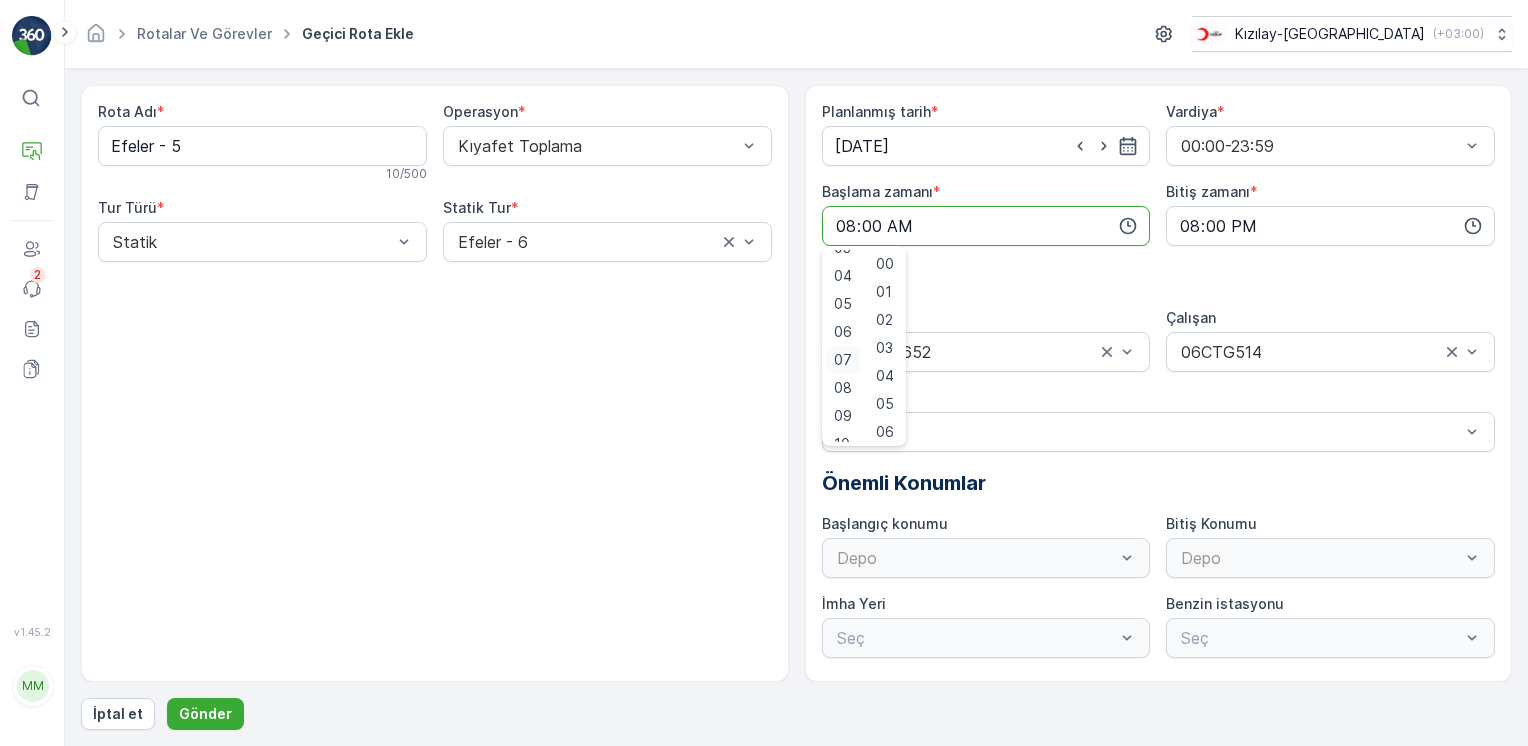 click on "07" at bounding box center (843, 360) 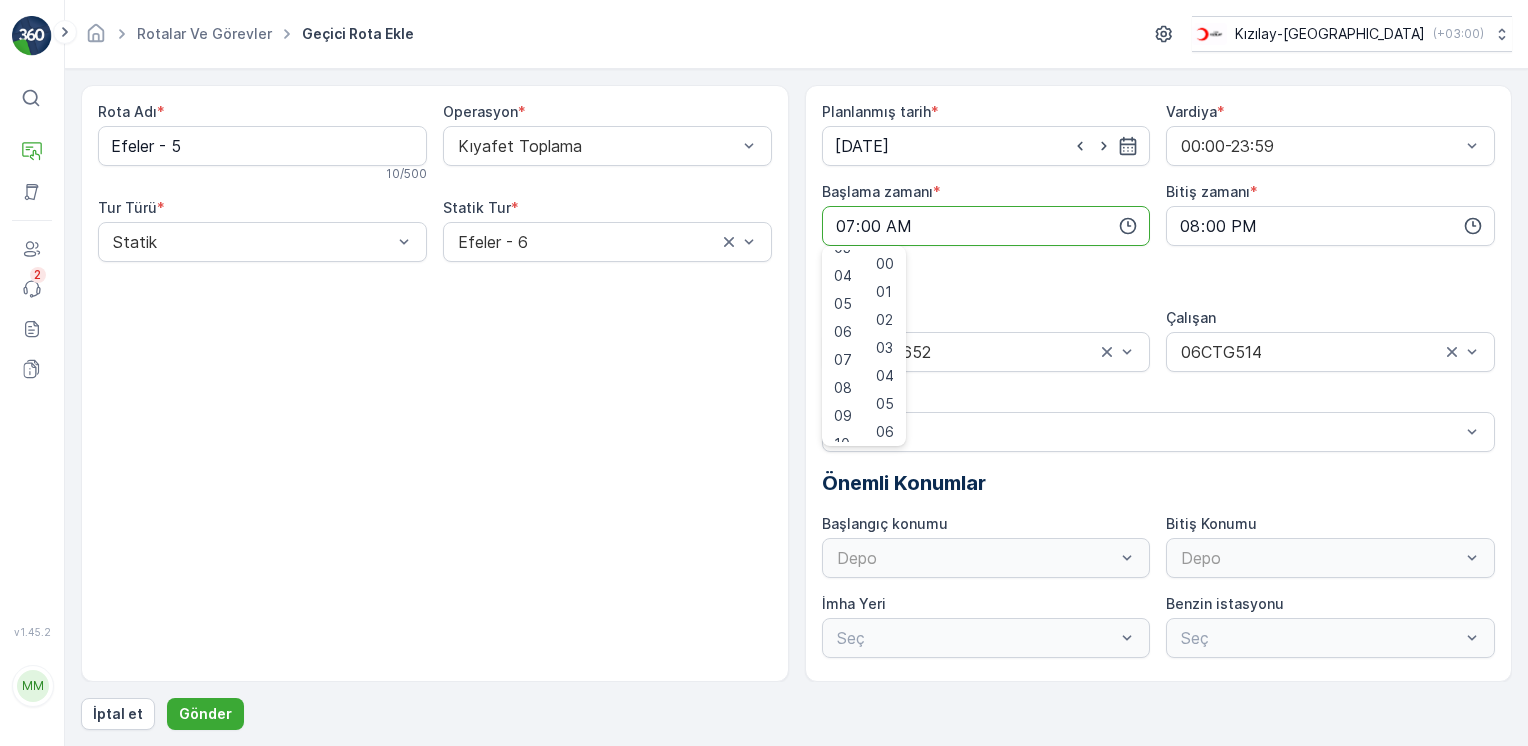 click on "Rota Adı * Efeler - 5 10  /  500 Operasyon * Kıyafet Toplama Tur Türü * Statik Statik Tur * Efeler - 6" at bounding box center [435, 383] 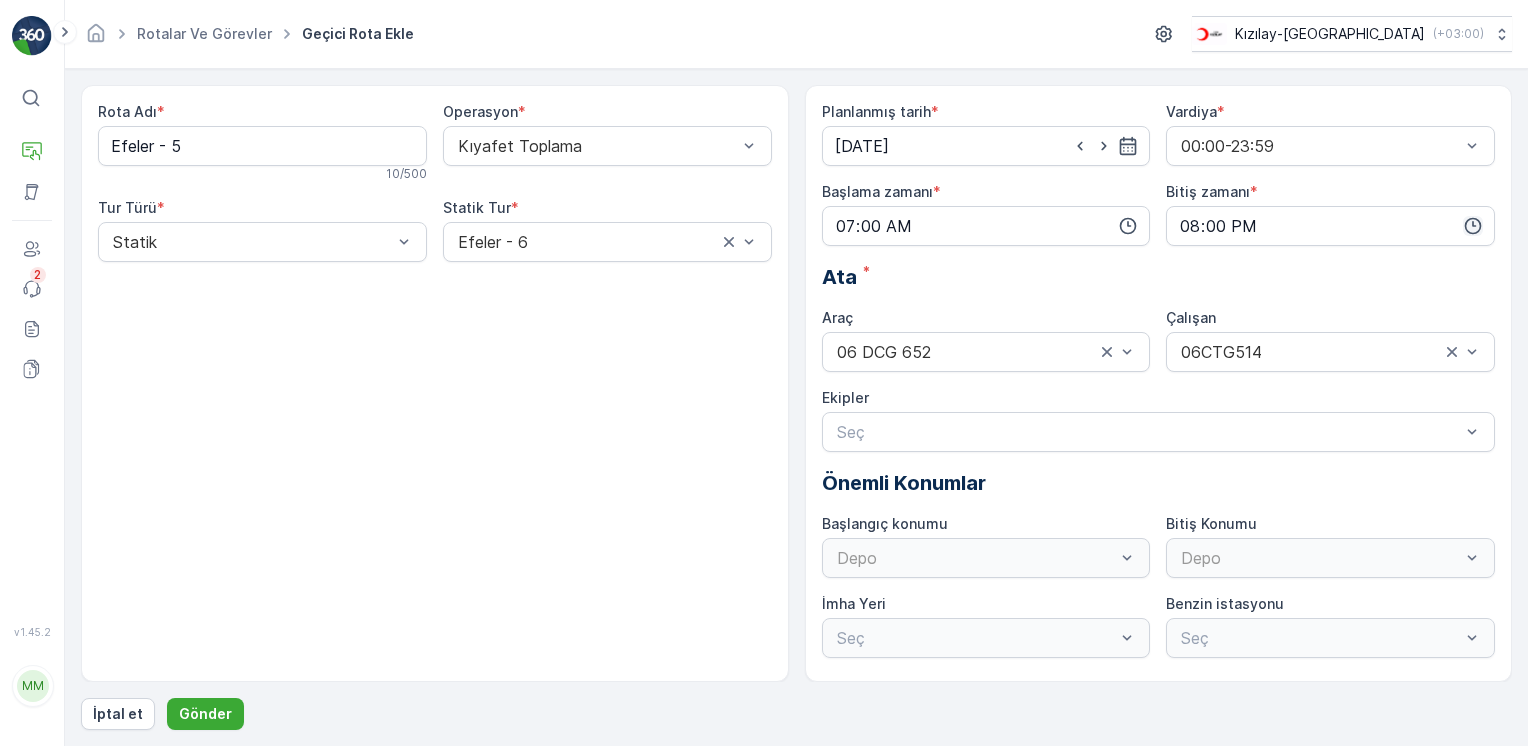 click 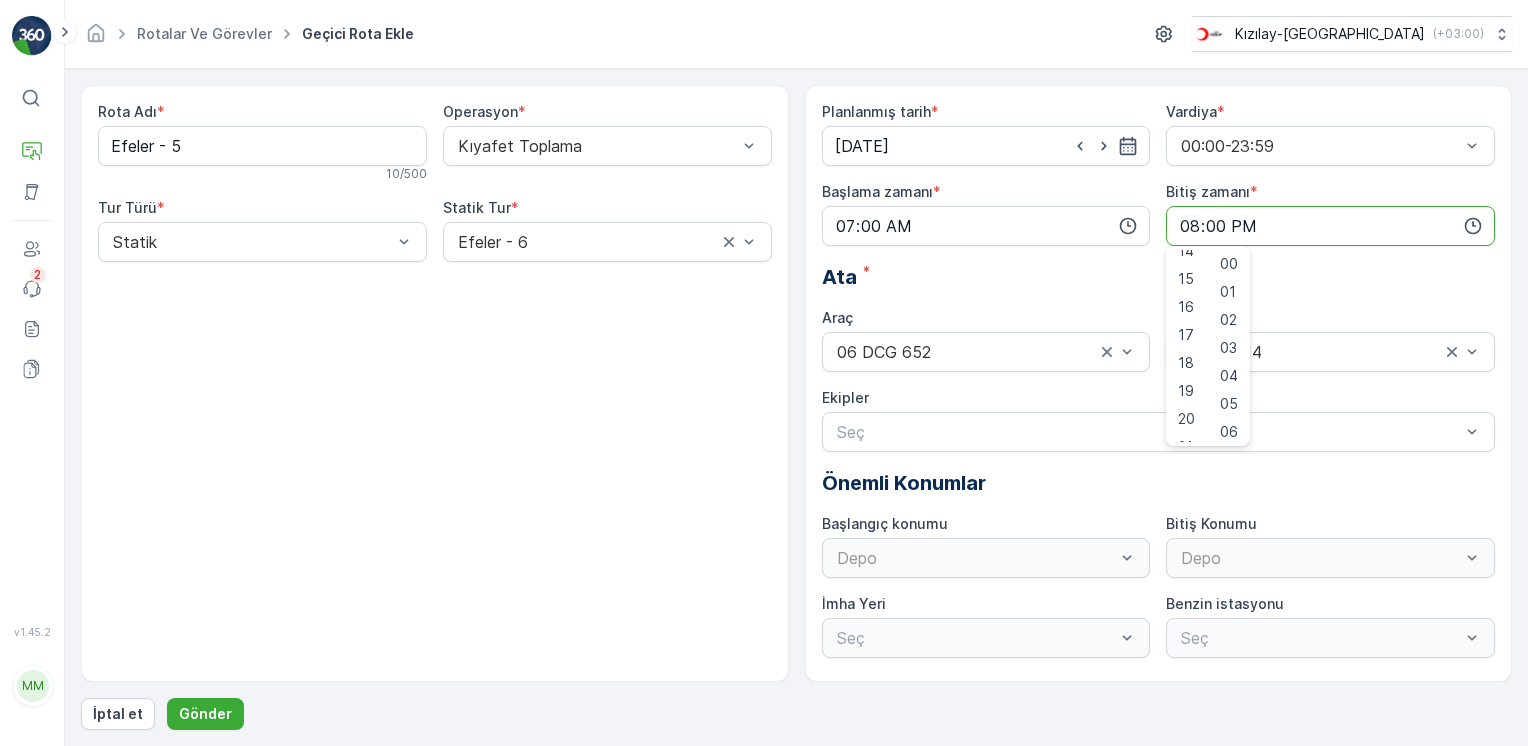 scroll, scrollTop: 480, scrollLeft: 0, axis: vertical 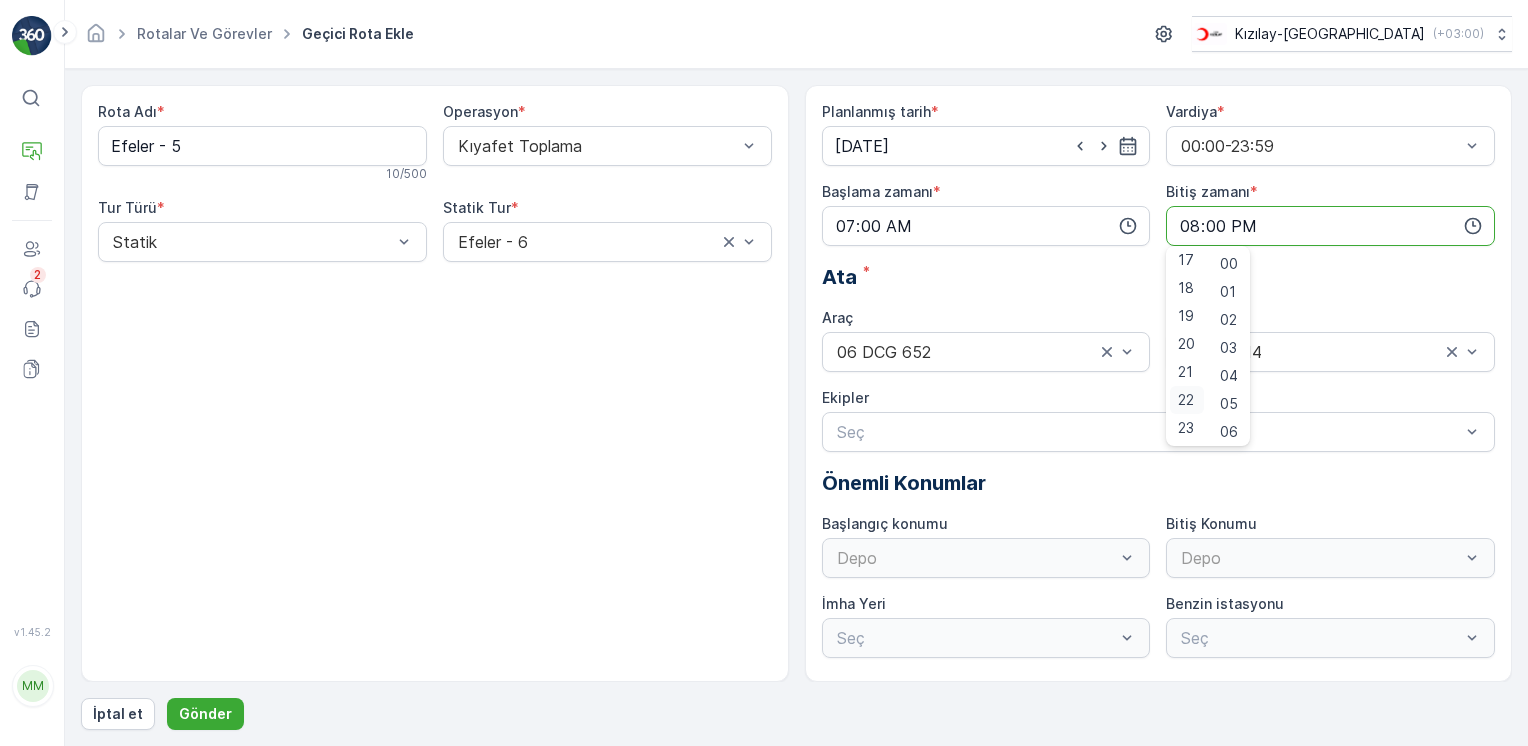click on "22" at bounding box center (1186, 400) 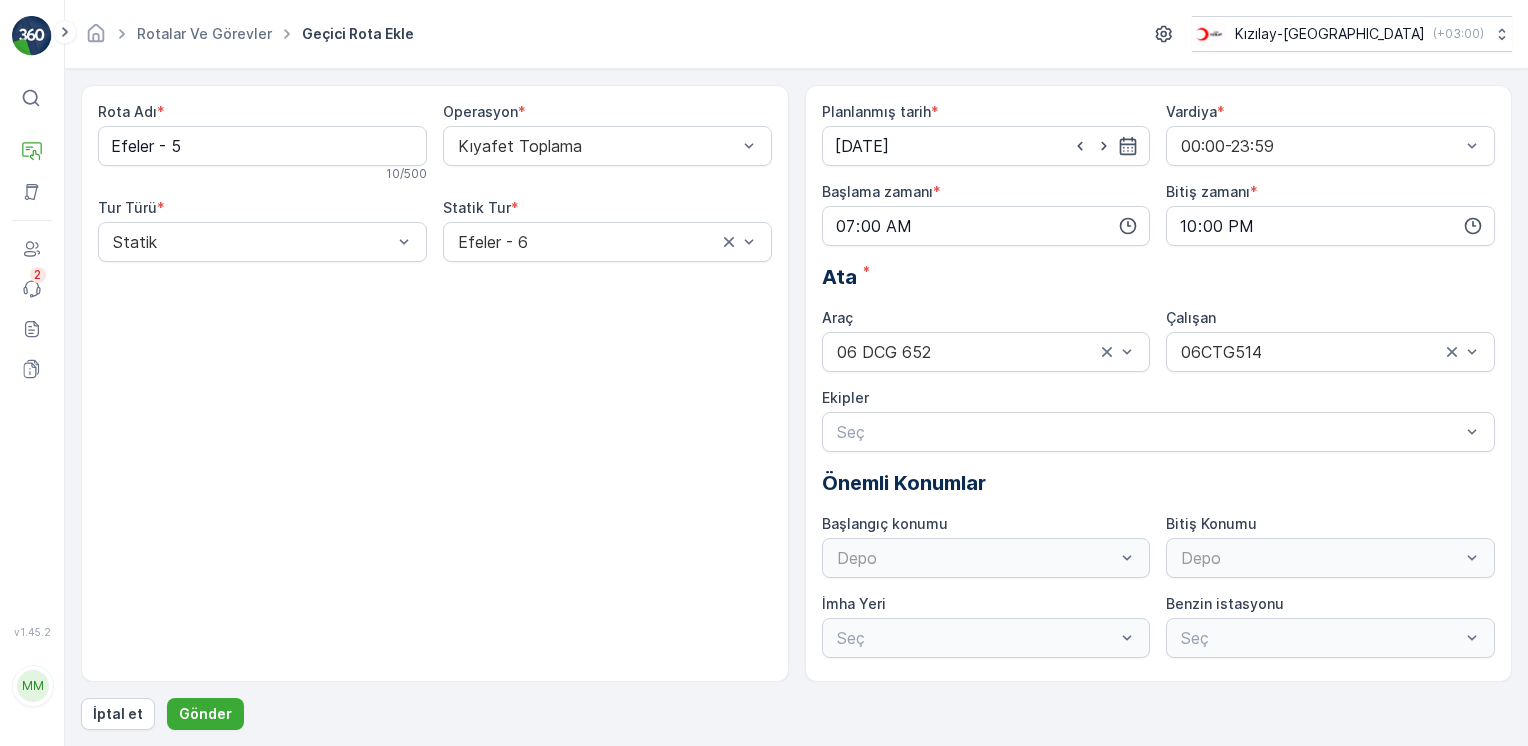 click on "Rota Adı * Efeler - 5 10  /  500 Operasyon * Kıyafet Toplama Tur Türü * Statik Statik Tur * Efeler - 6" at bounding box center (435, 383) 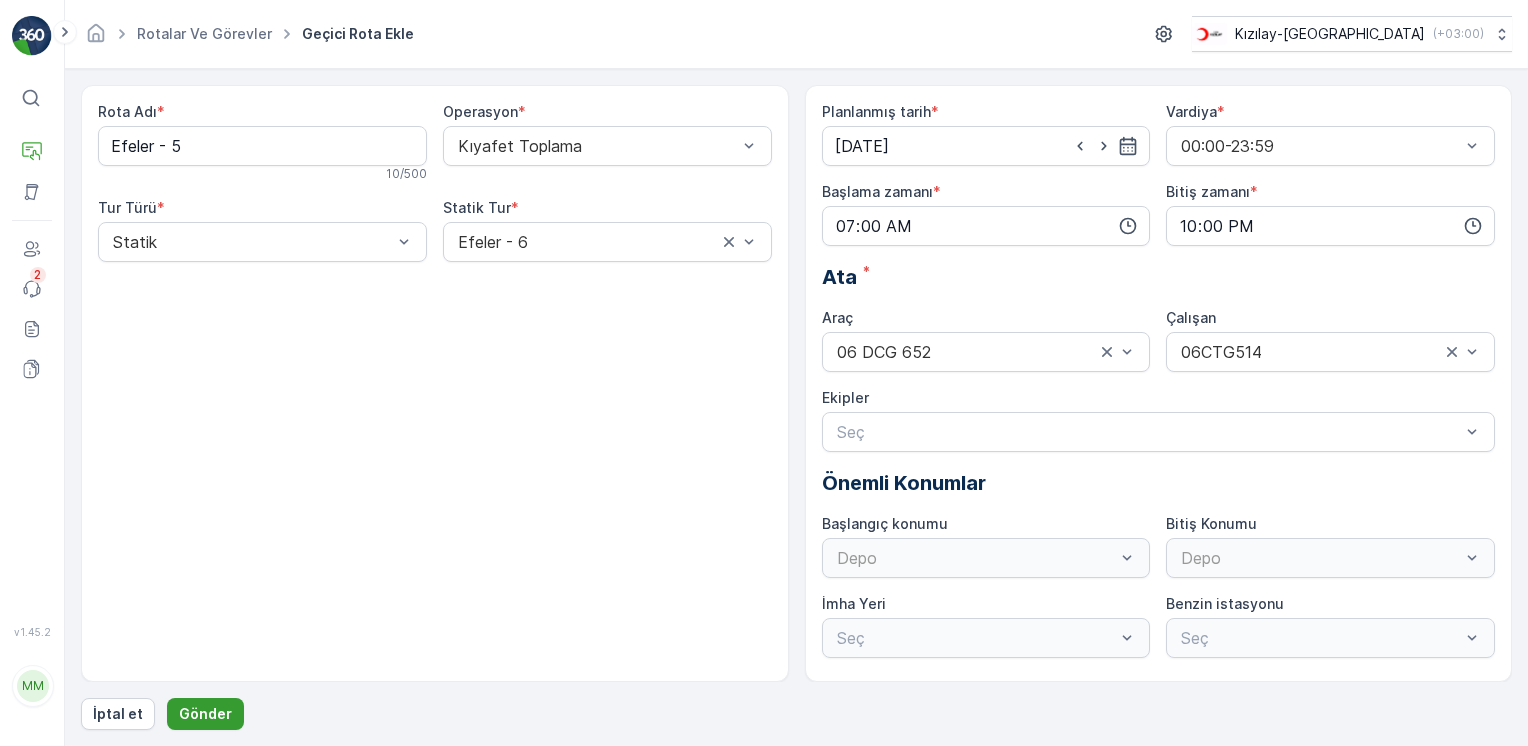 click on "Gönder" at bounding box center (205, 714) 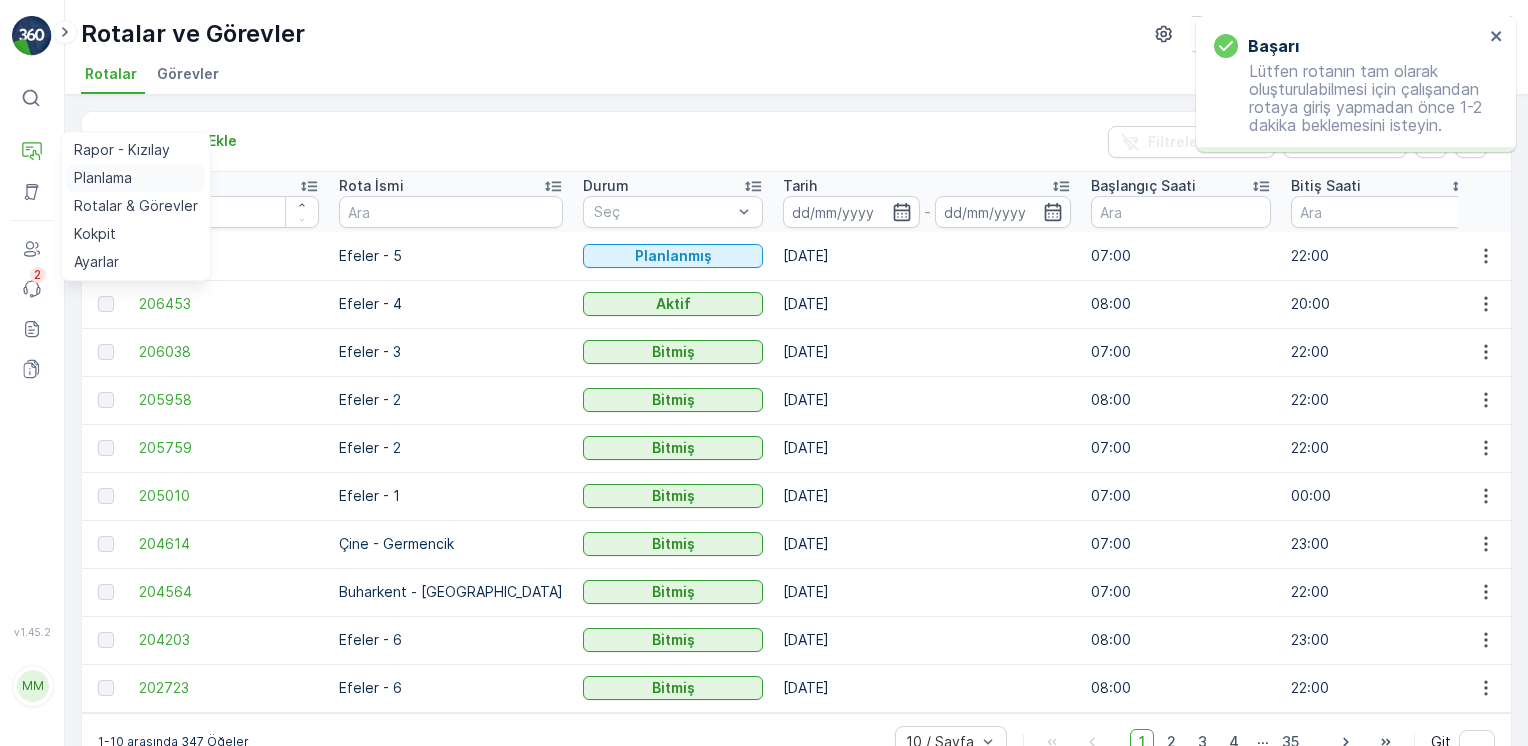drag, startPoint x: 87, startPoint y: 173, endPoint x: 98, endPoint y: 180, distance: 13.038404 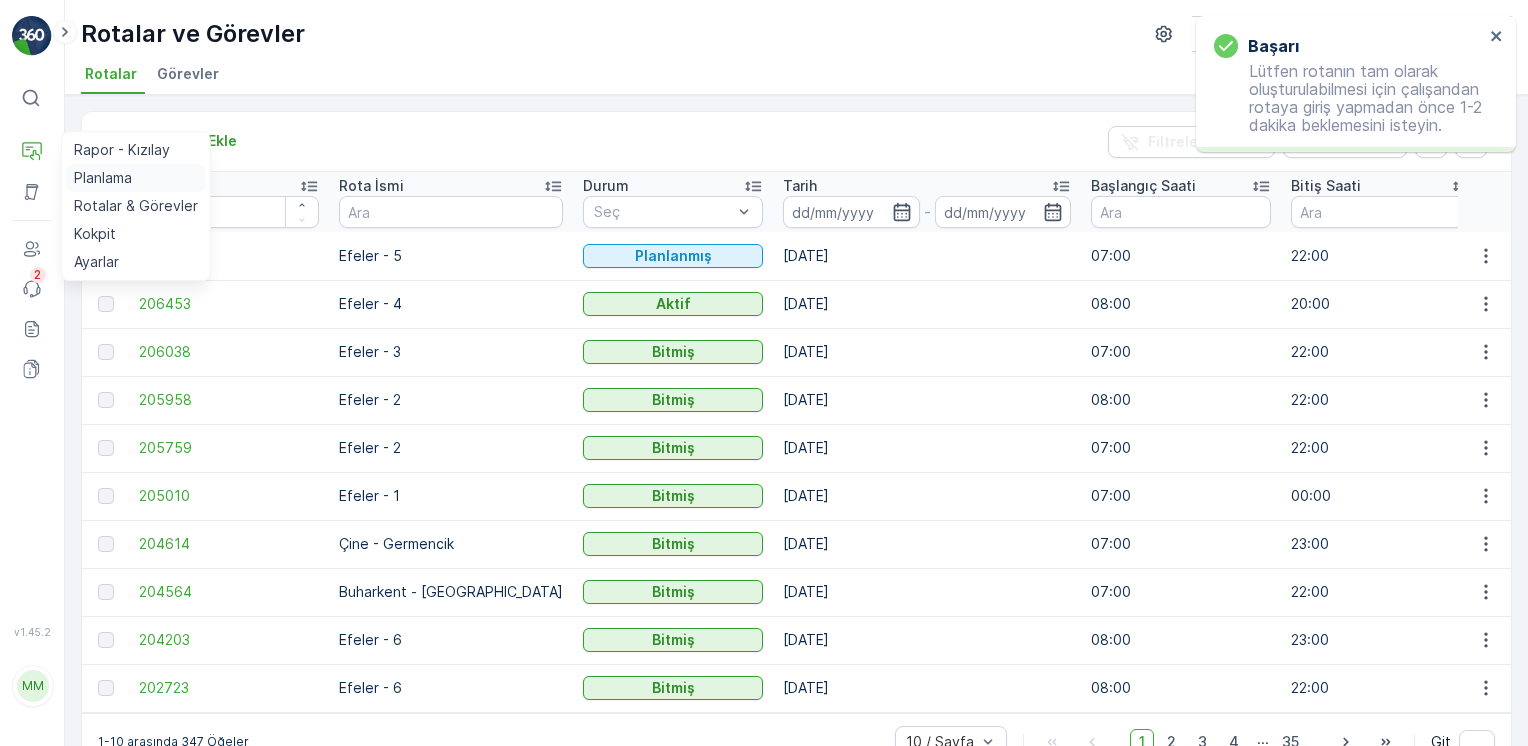 click on "Planlama" at bounding box center (103, 178) 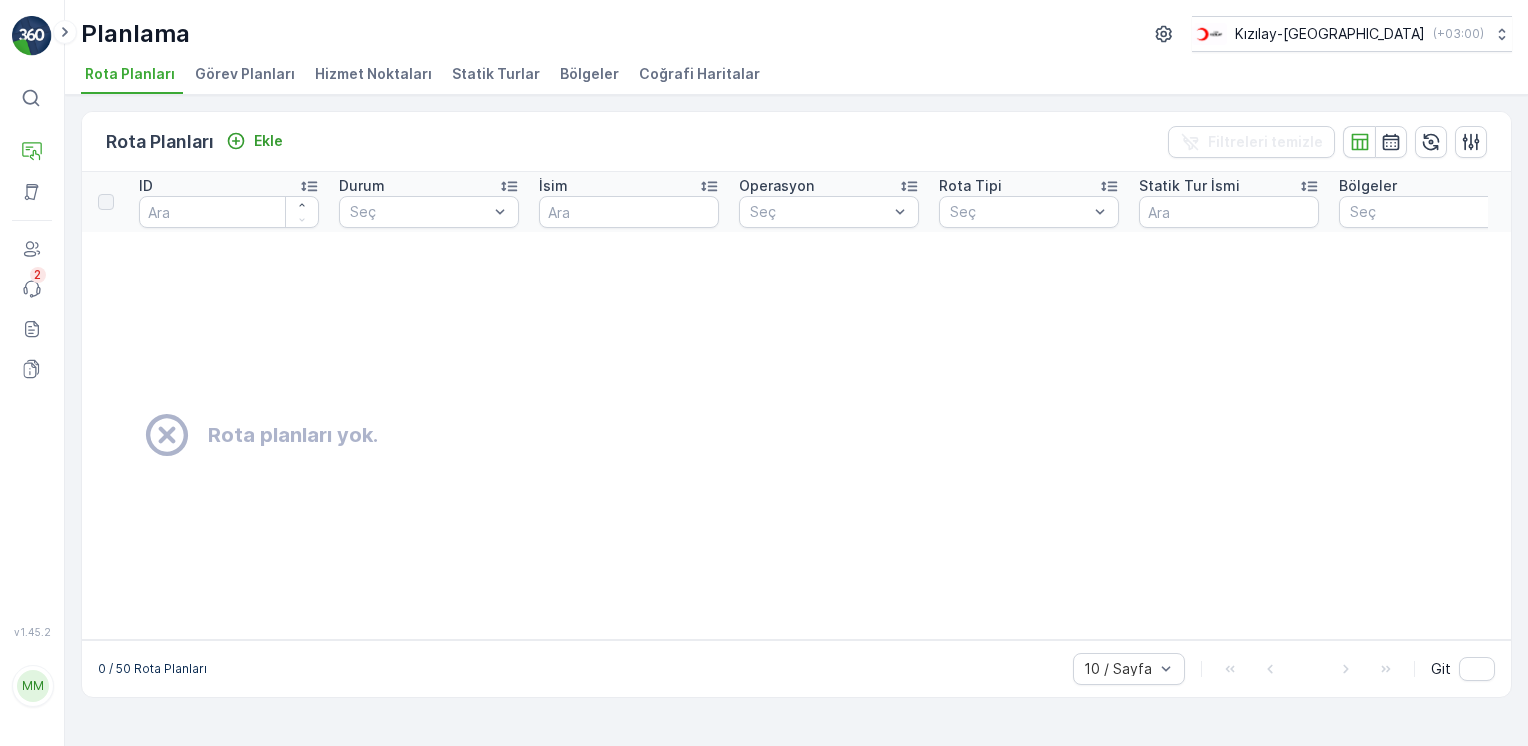 click on "Statik Turlar" at bounding box center (496, 74) 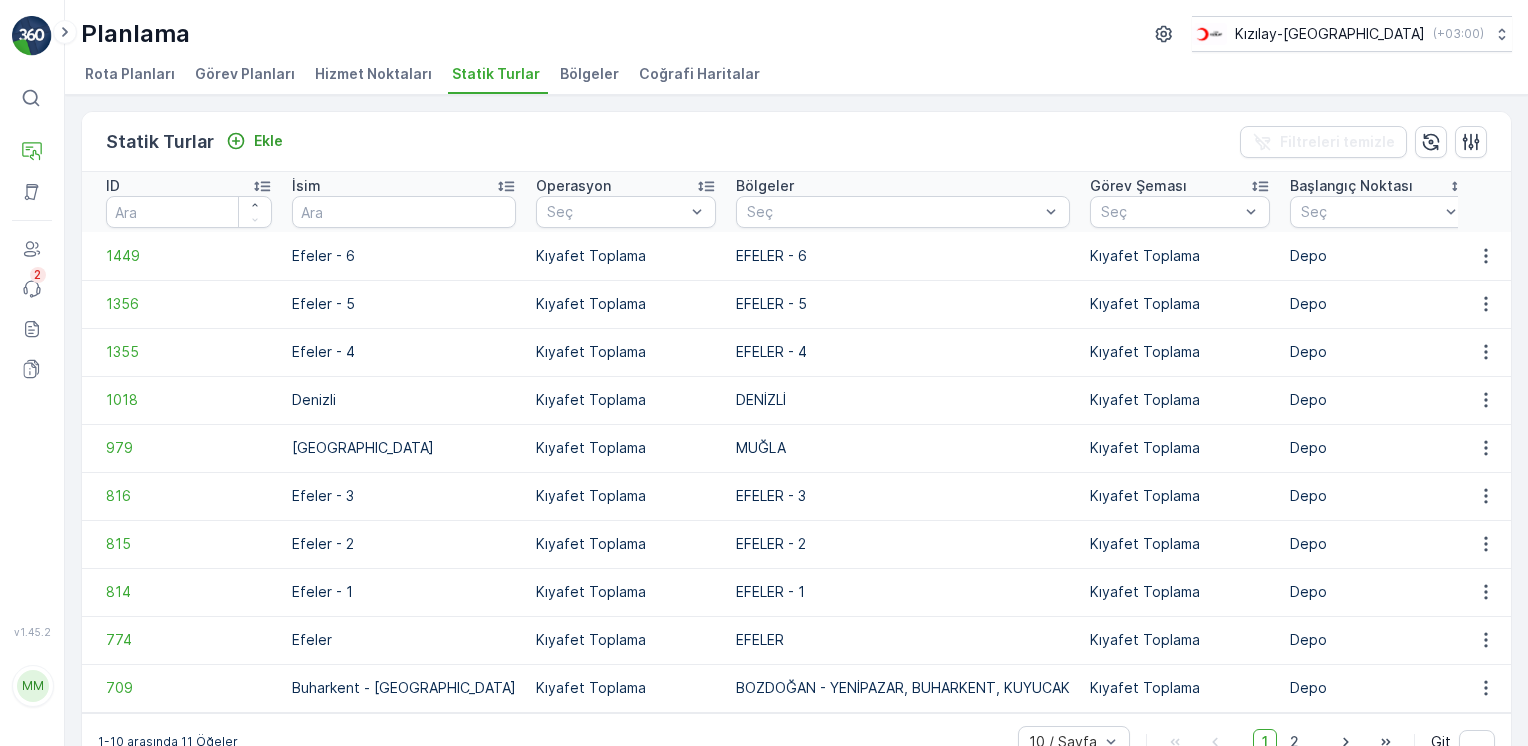 click on "Bölgeler" at bounding box center (589, 74) 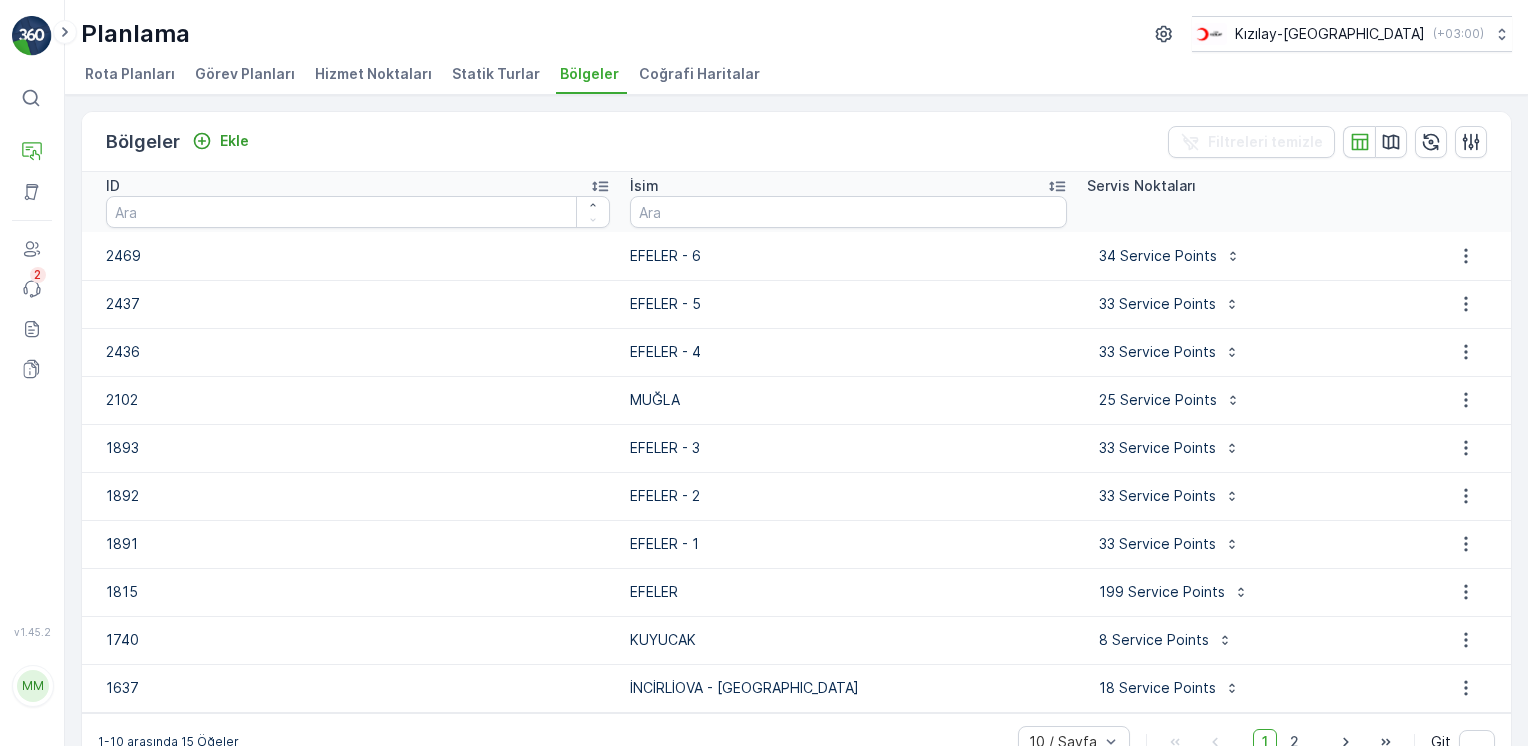 click on "Hizmet Noktaları" at bounding box center [373, 74] 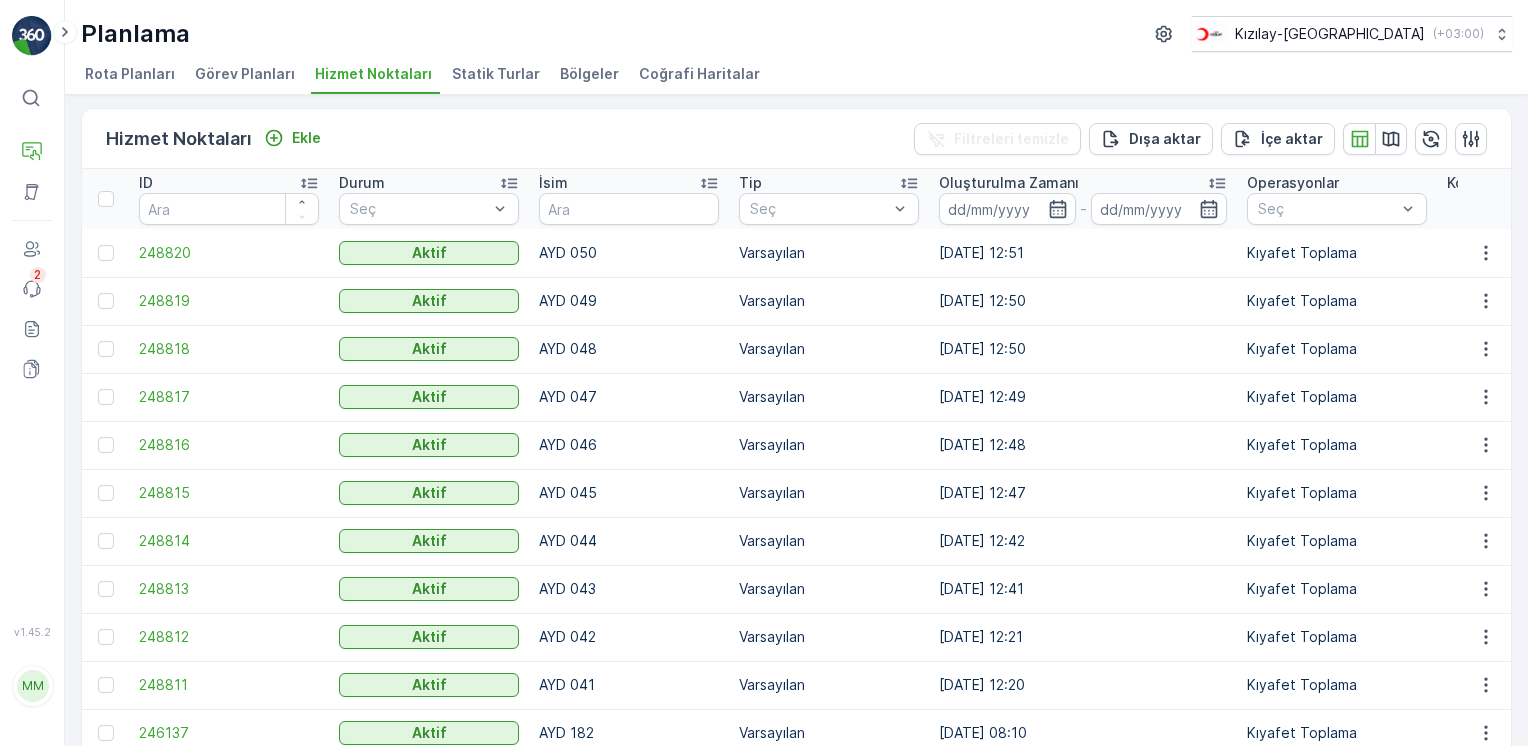 scroll, scrollTop: 0, scrollLeft: 0, axis: both 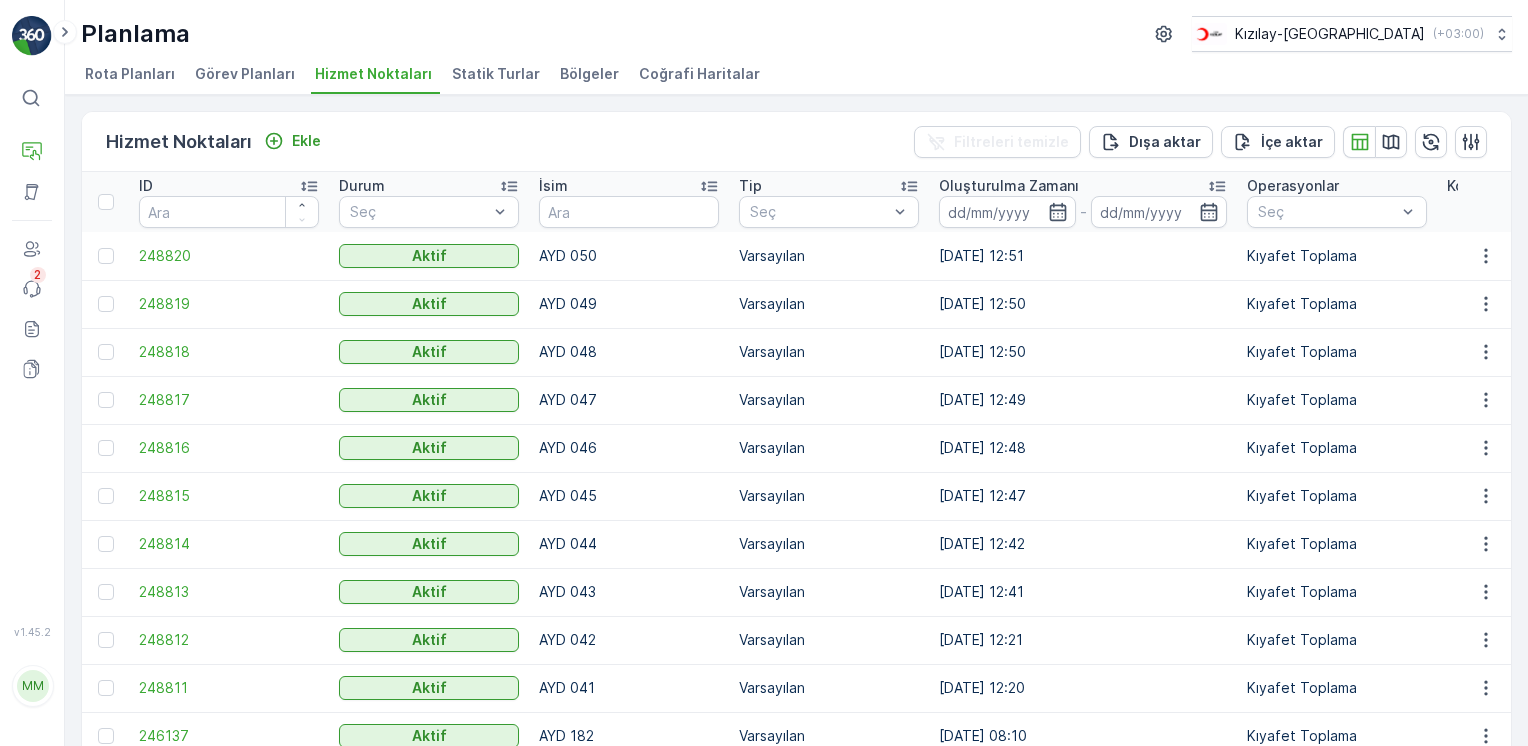 click on "Statik Turlar" at bounding box center (498, 77) 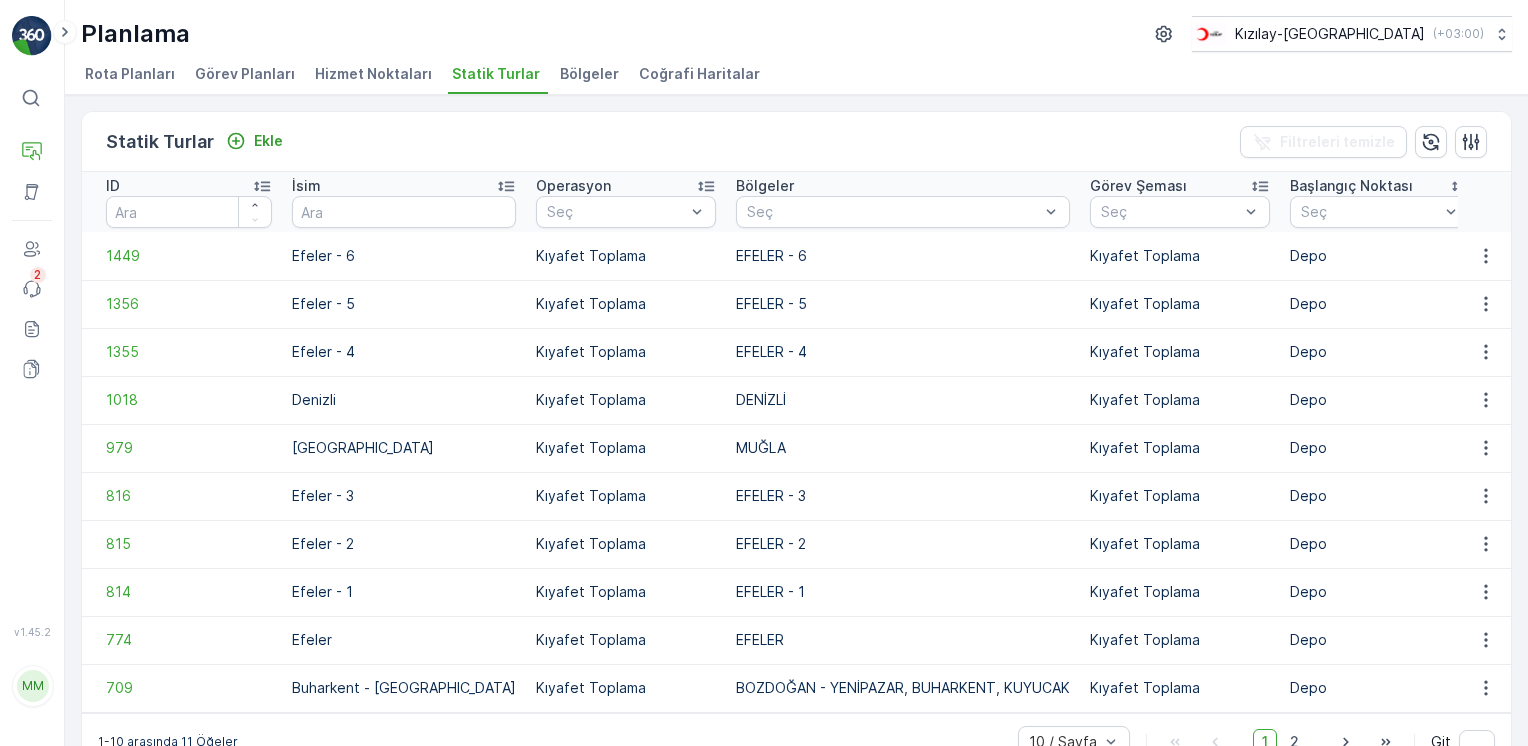 click on "Hizmet Noktaları" at bounding box center (375, 77) 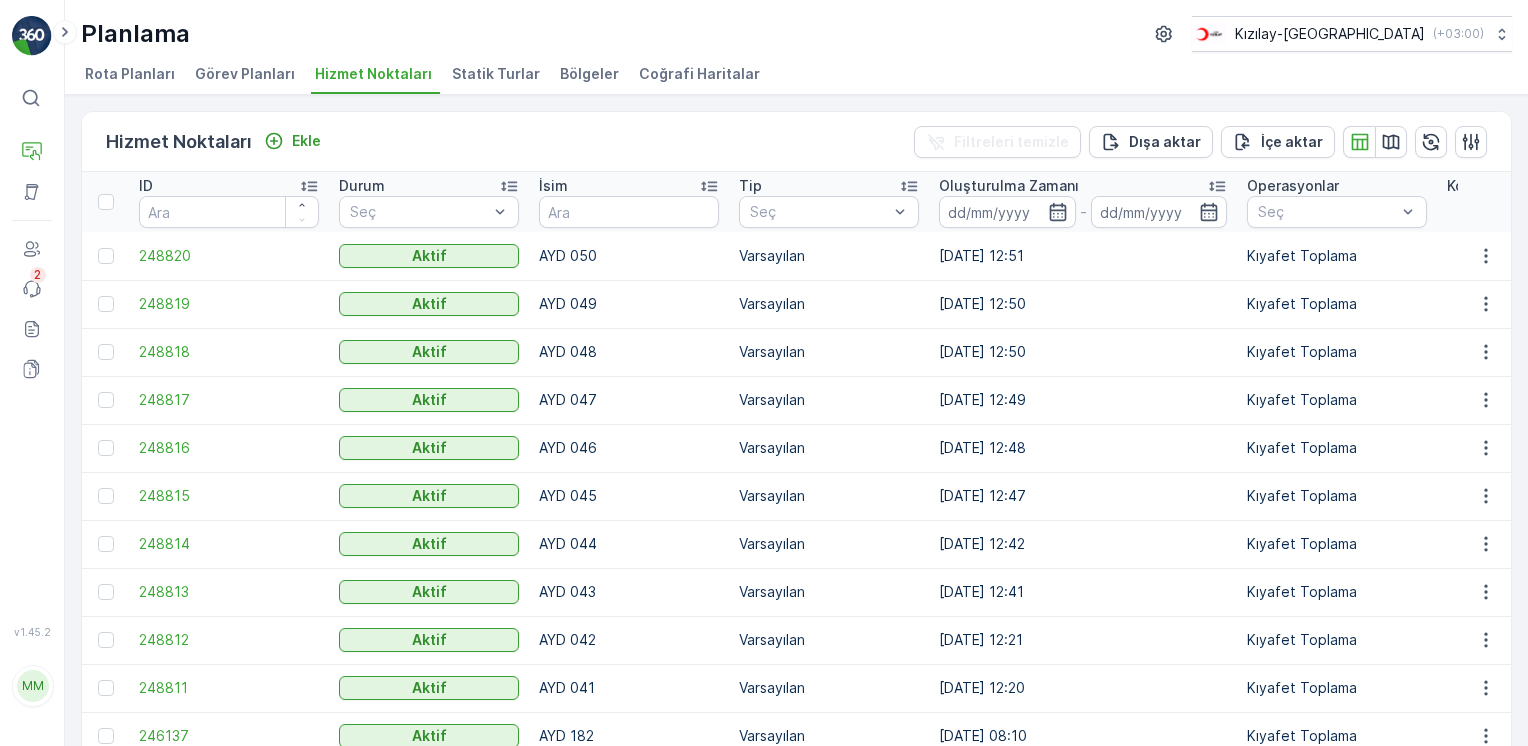 click on "Görev Planları" at bounding box center [245, 74] 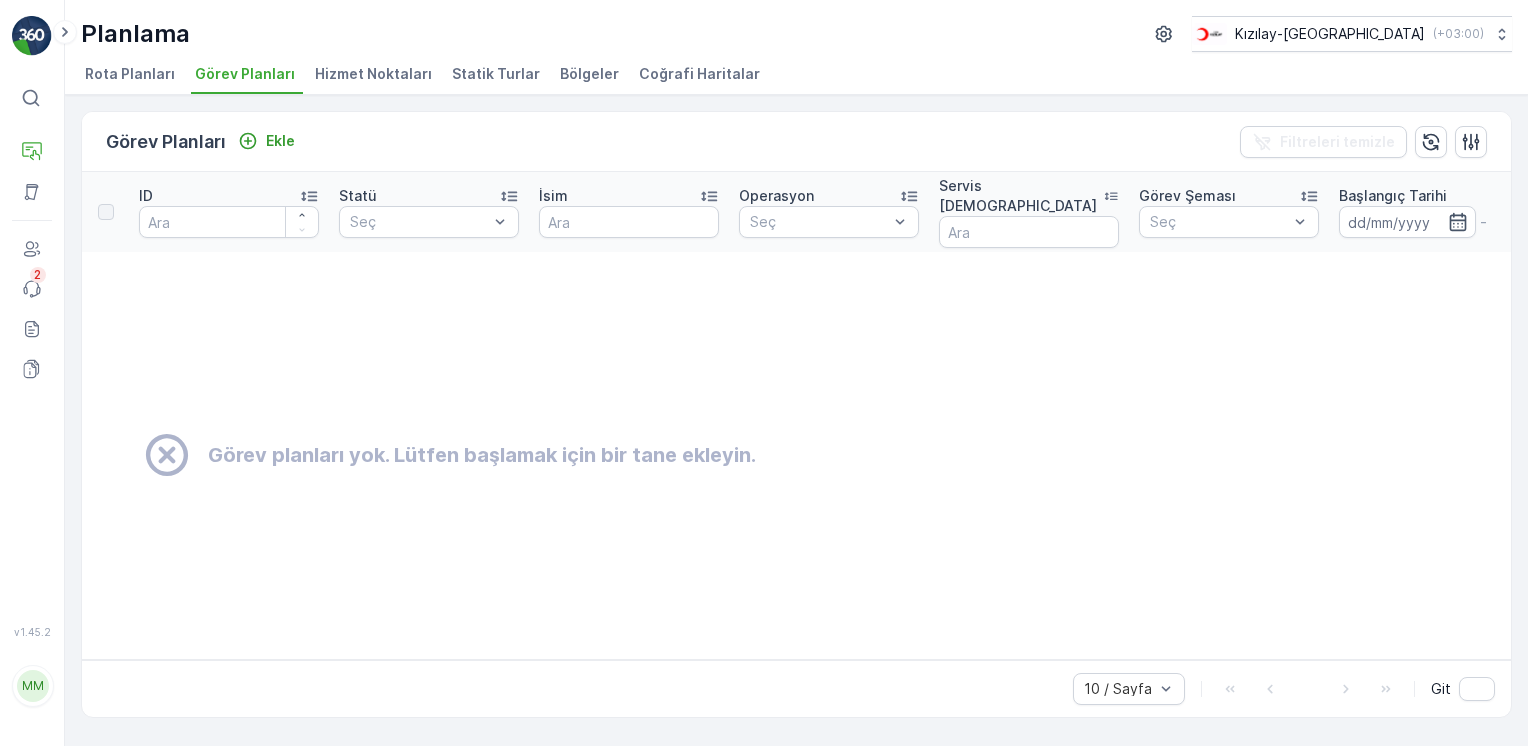click on "Hizmet Noktaları" at bounding box center [373, 74] 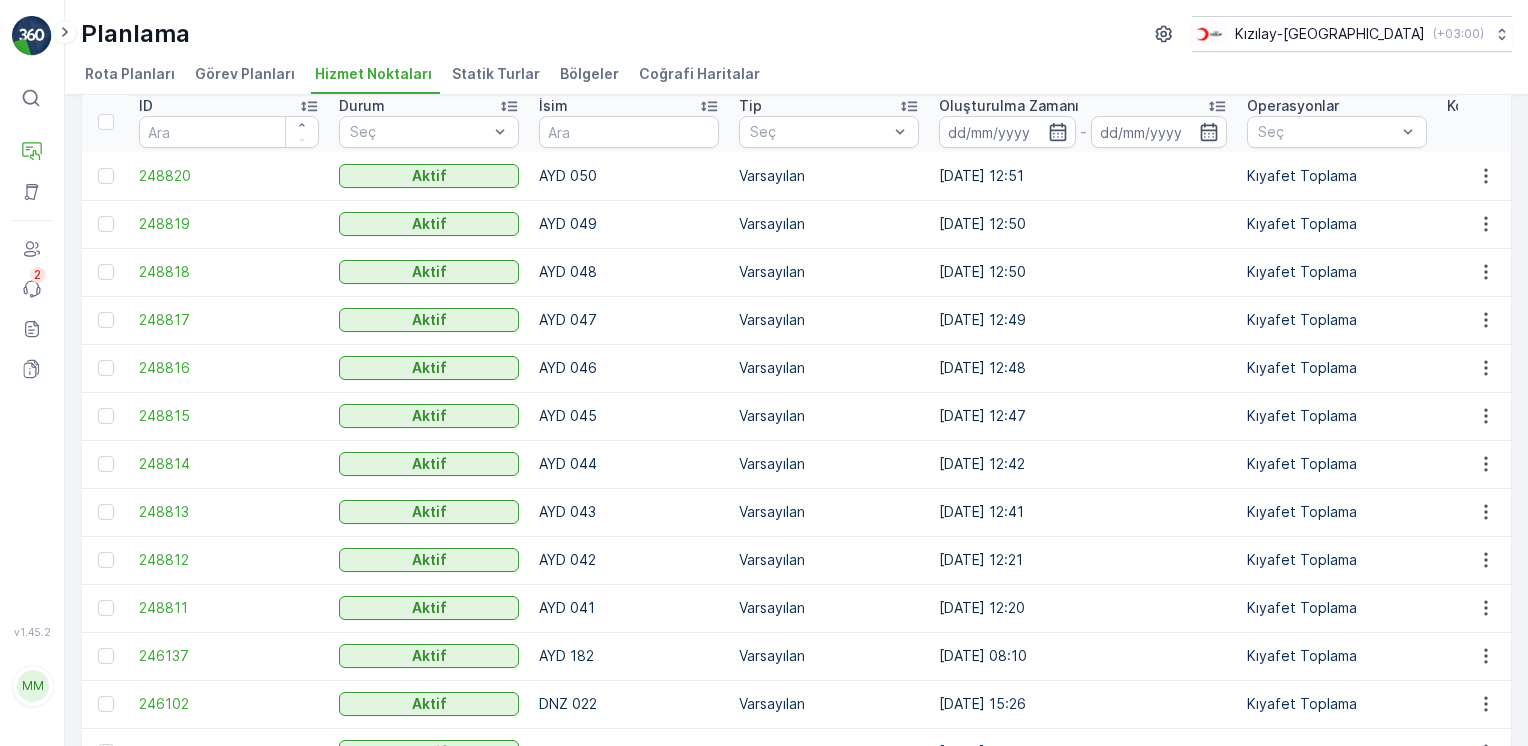 scroll, scrollTop: 0, scrollLeft: 0, axis: both 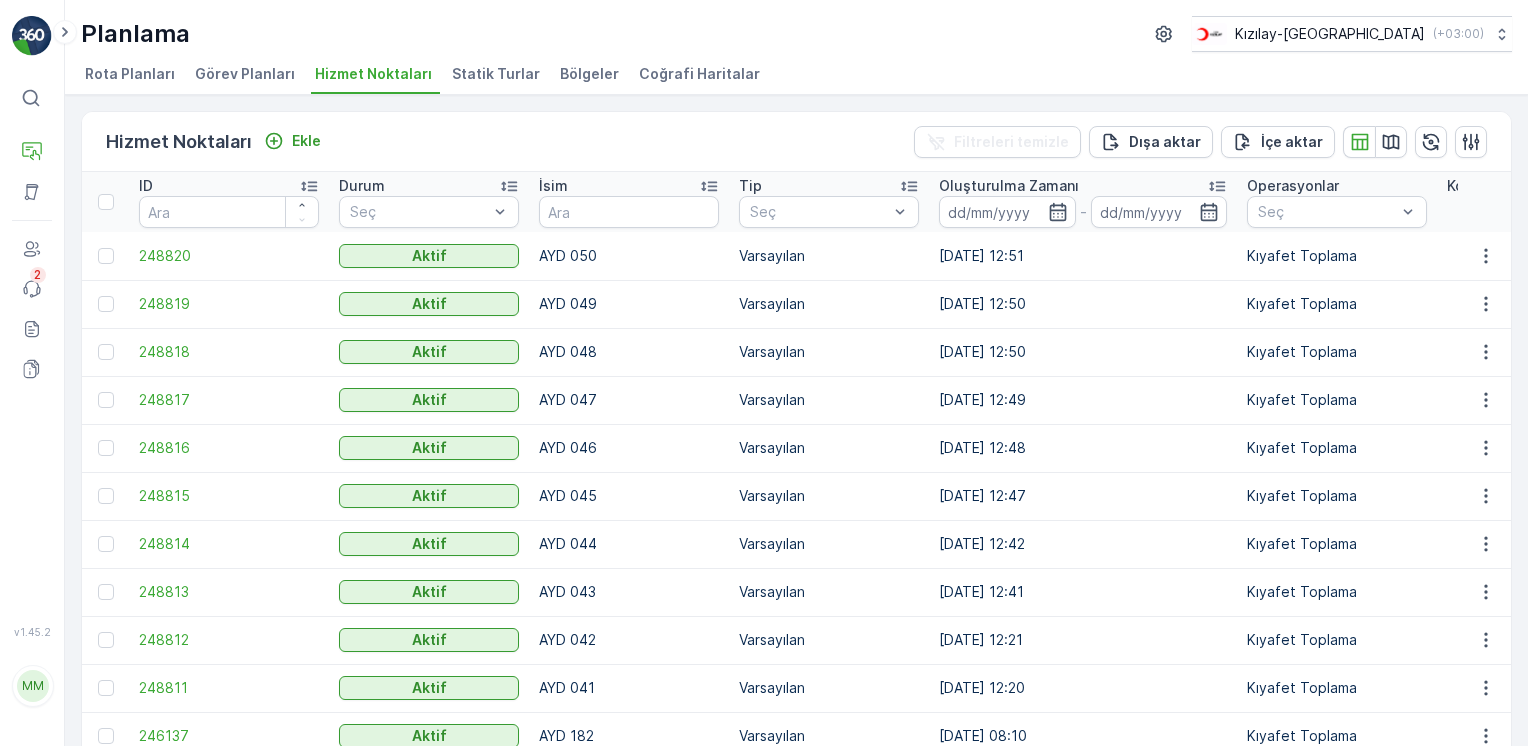 click on "Hizmet Noktaları Ekle Filtreleri temizle Dışa aktar İçe aktar" at bounding box center [796, 142] 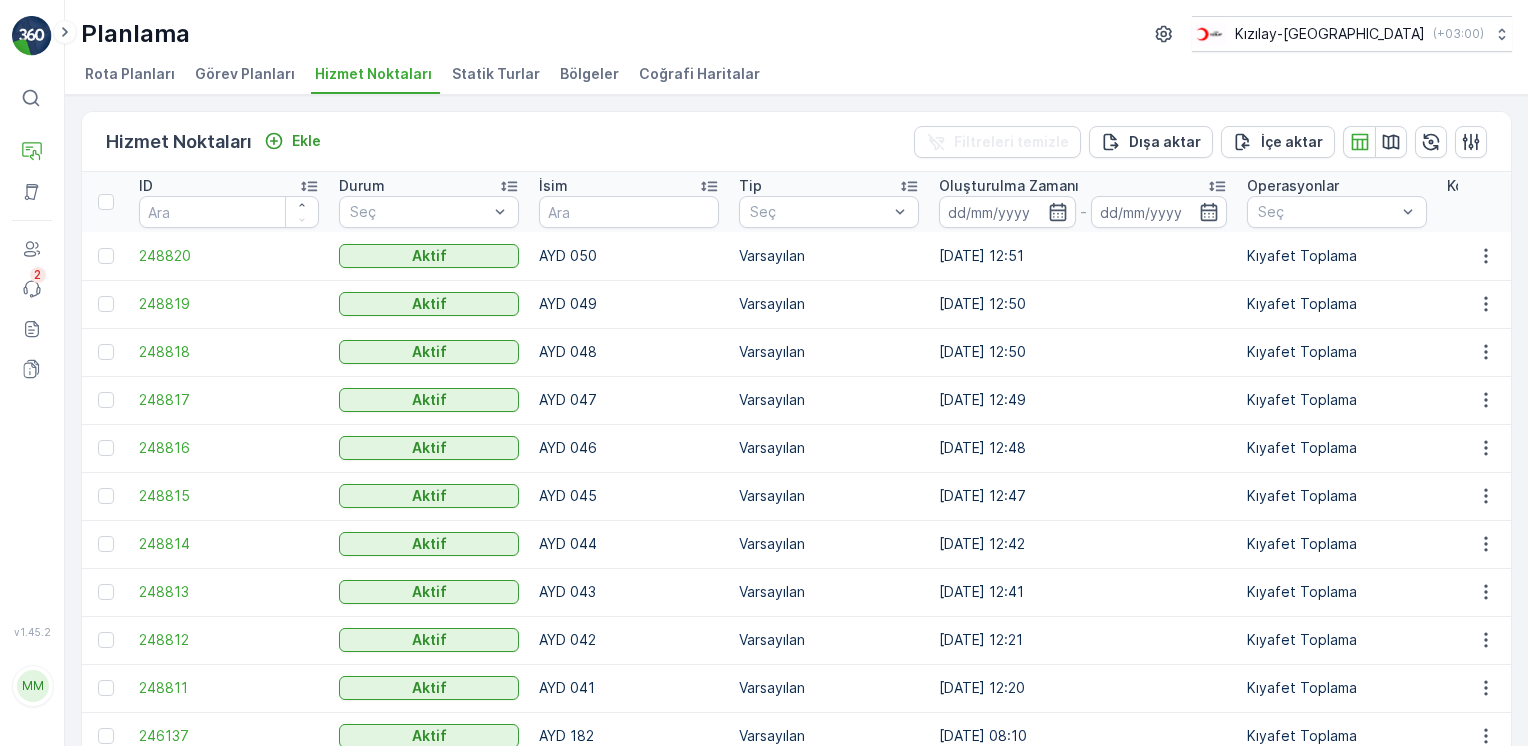 click on "Hizmet Noktaları Ekle Filtreleri temizle Dışa aktar İçe aktar" at bounding box center (796, 142) 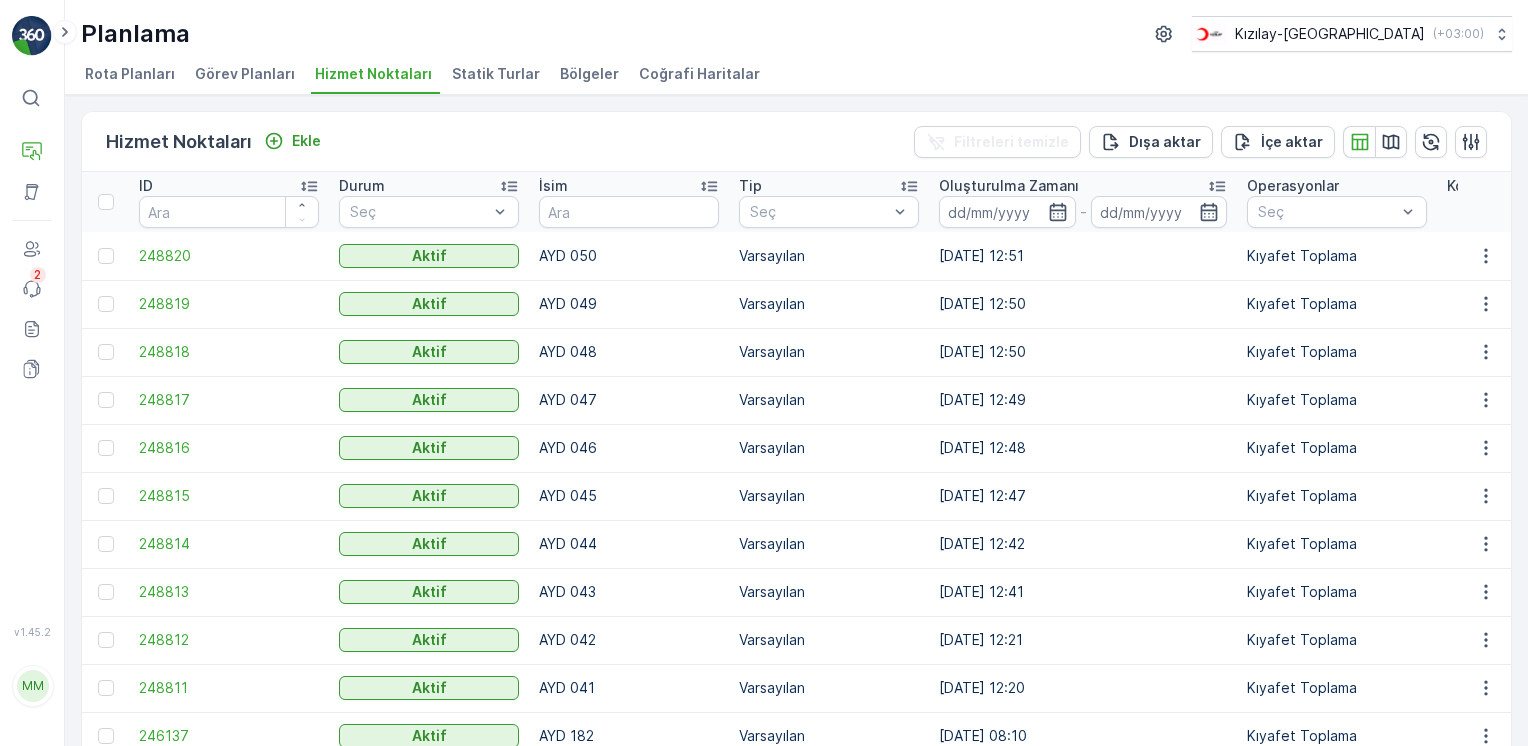 click on "Operasyonlar" at bounding box center (1293, 186) 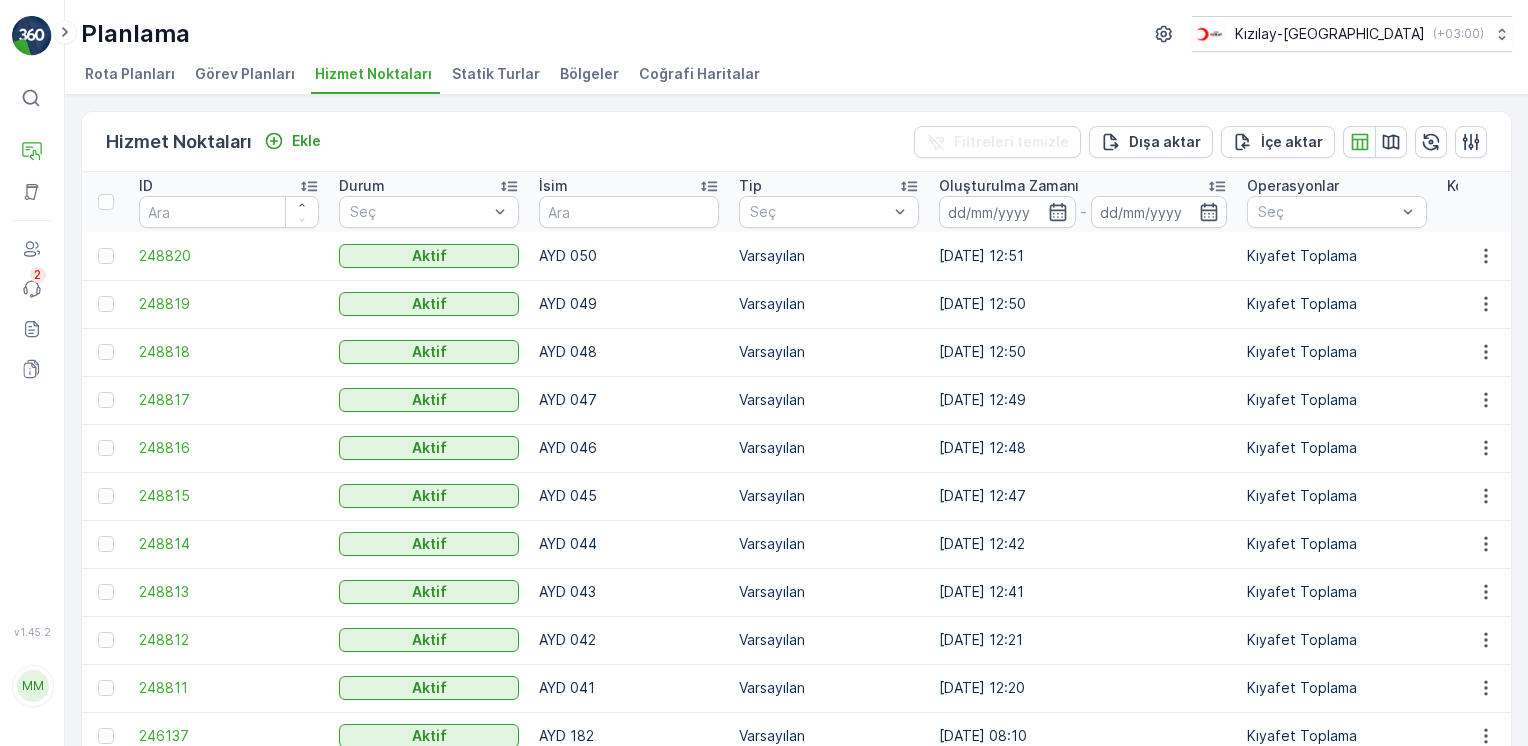 click on "Koordinatlar" at bounding box center [1625, 202] 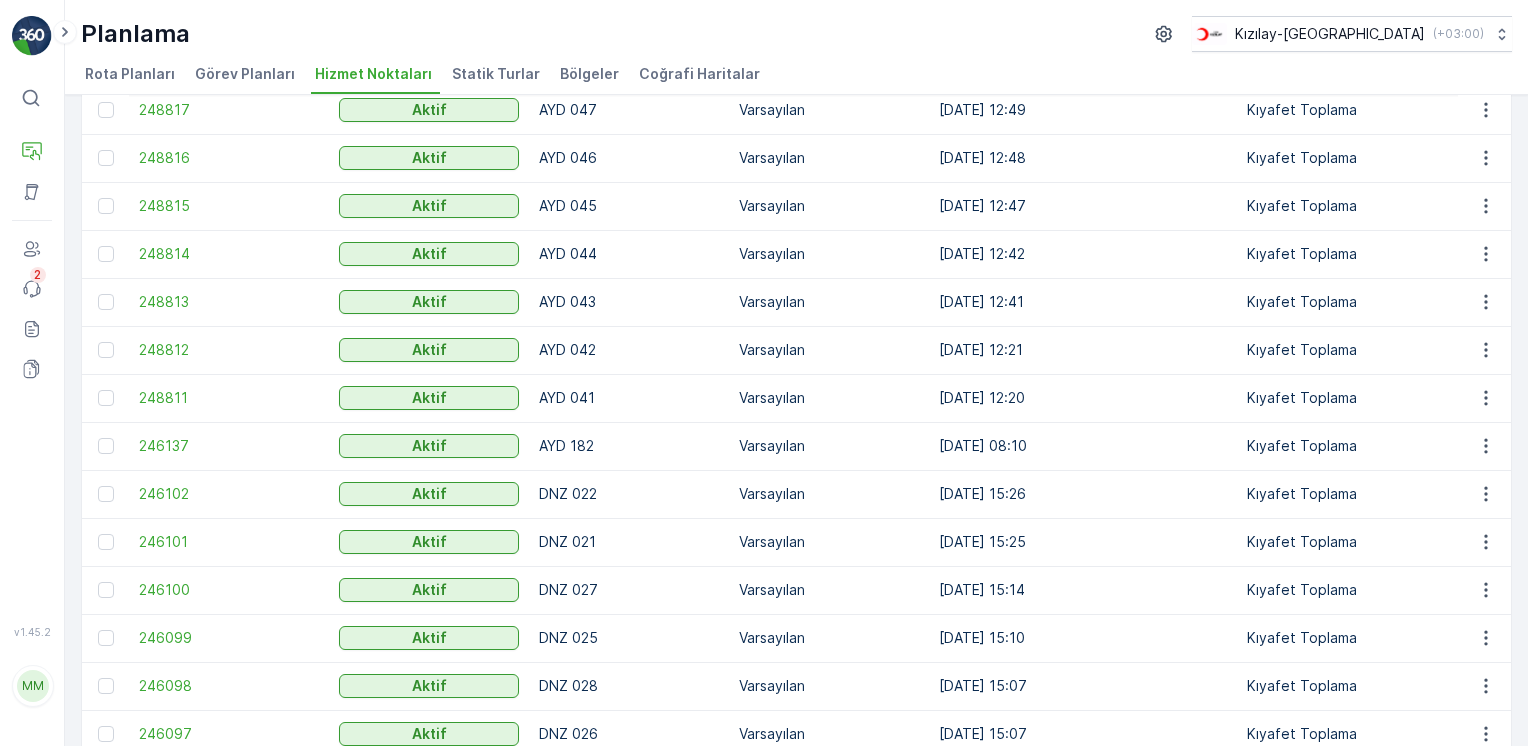 scroll, scrollTop: 0, scrollLeft: 0, axis: both 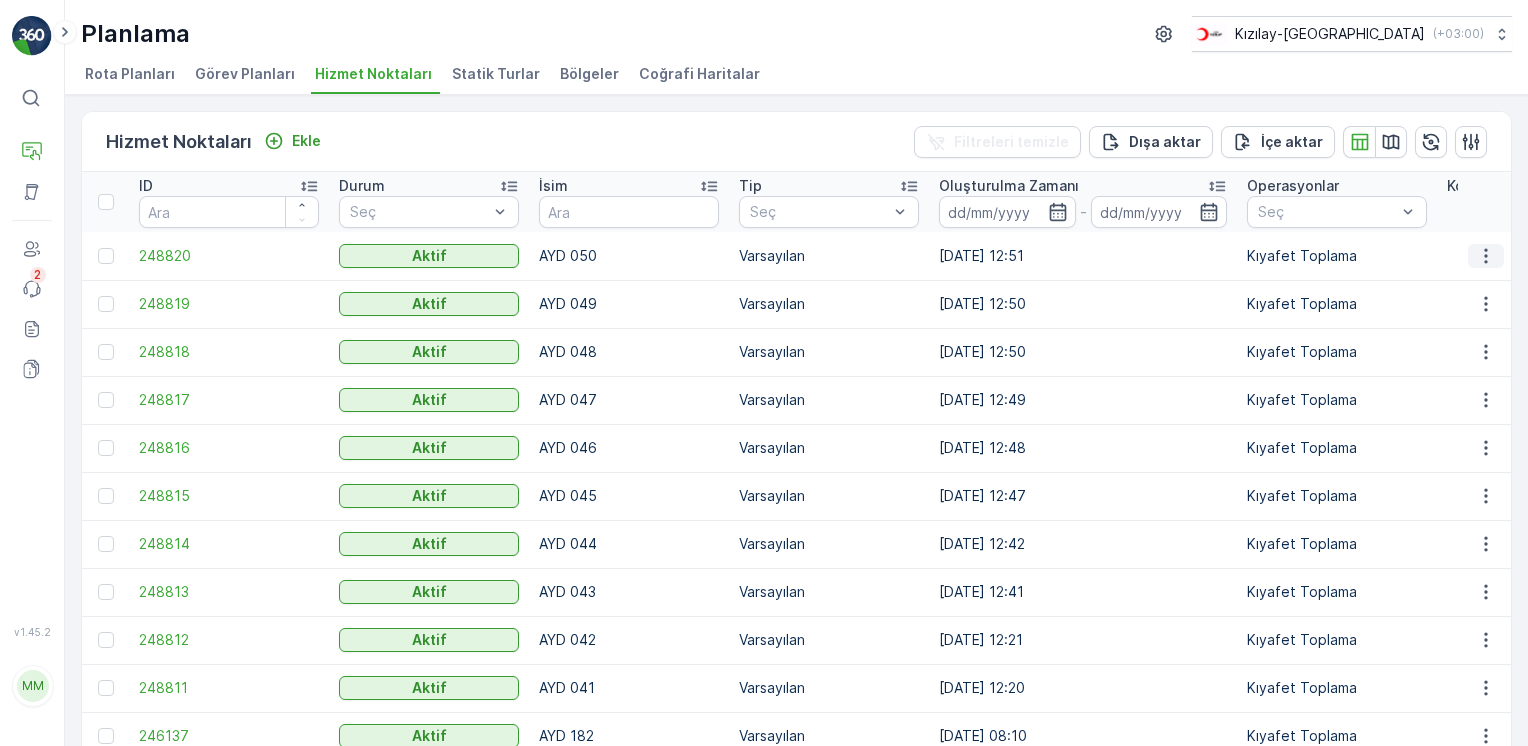 click 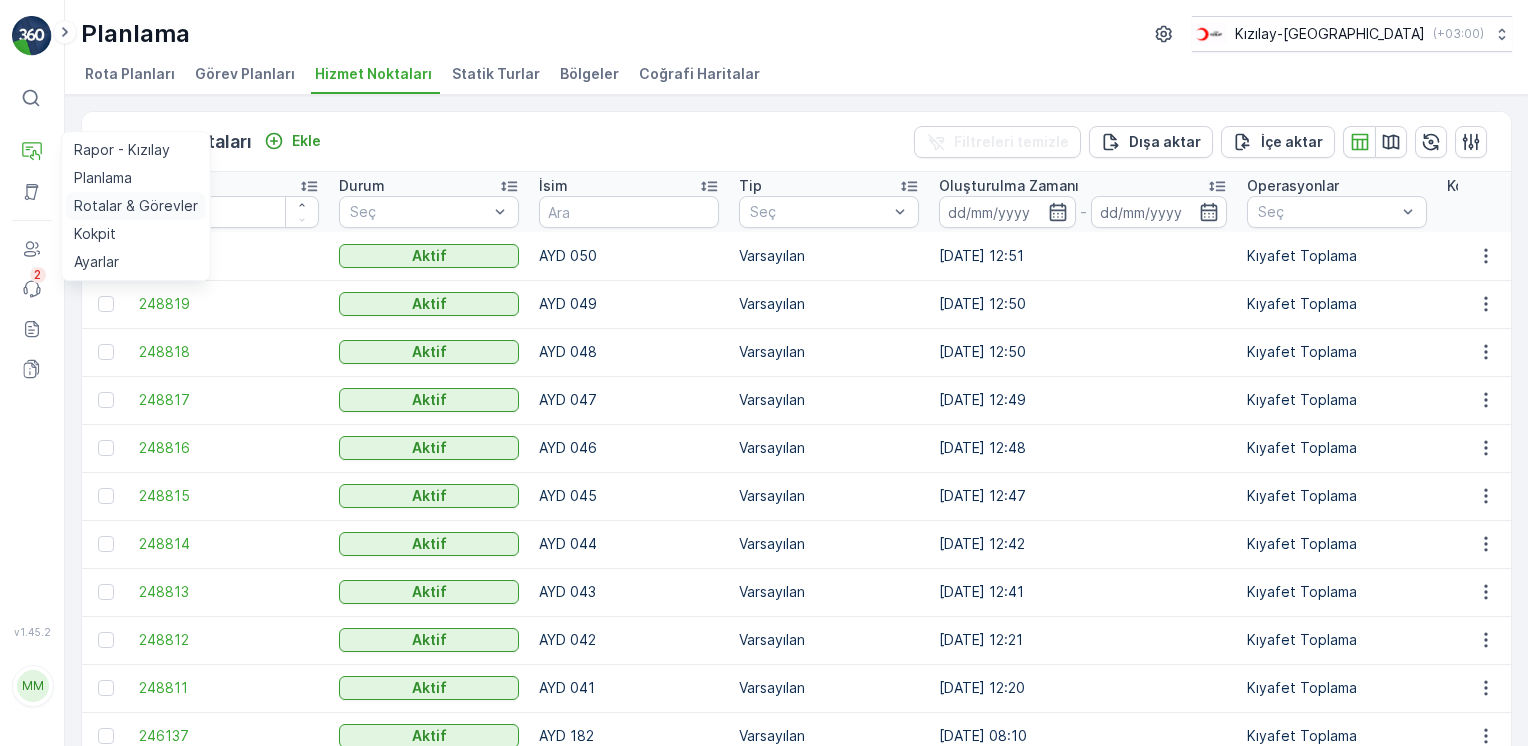 click on "Rotalar & Görevler" at bounding box center [136, 206] 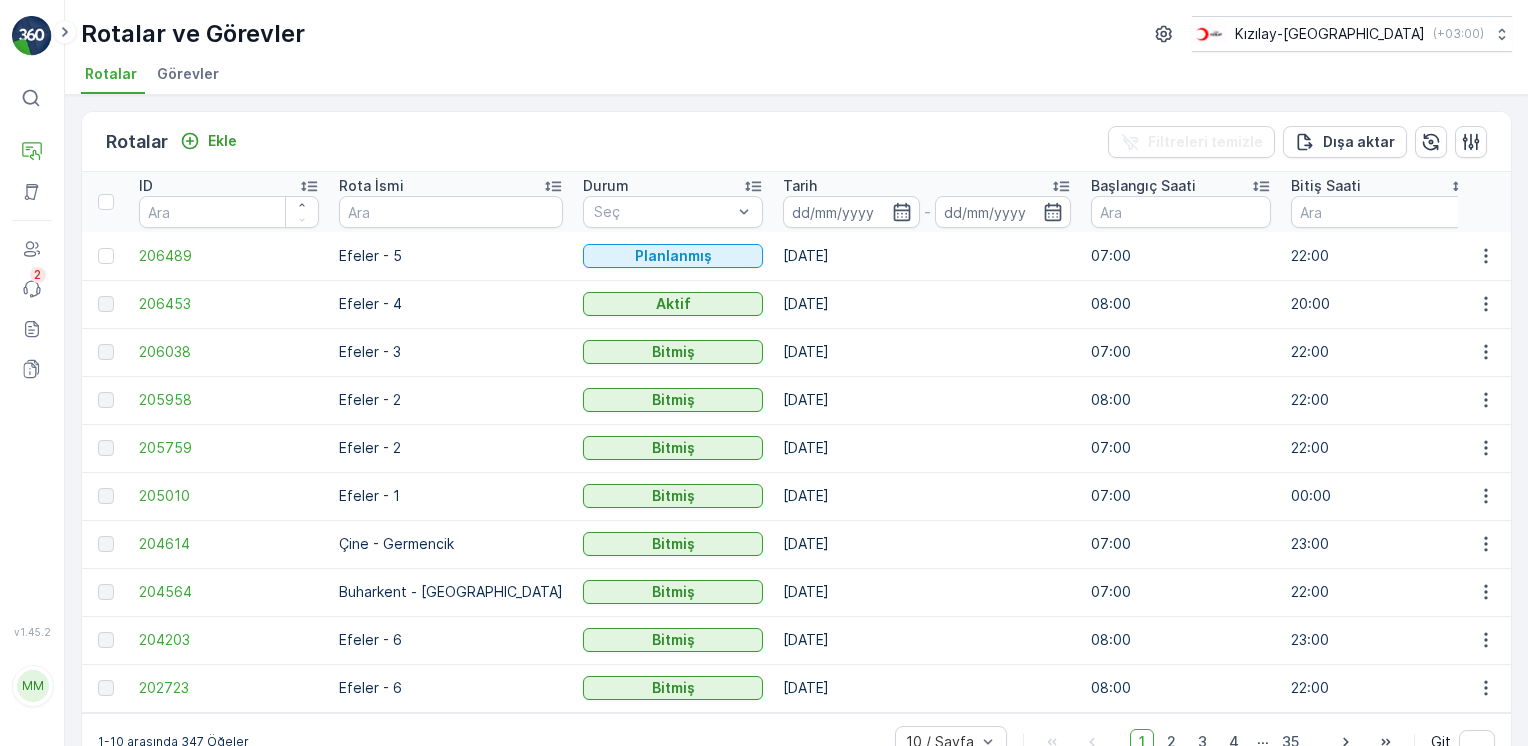 click on "Görevler" at bounding box center (188, 74) 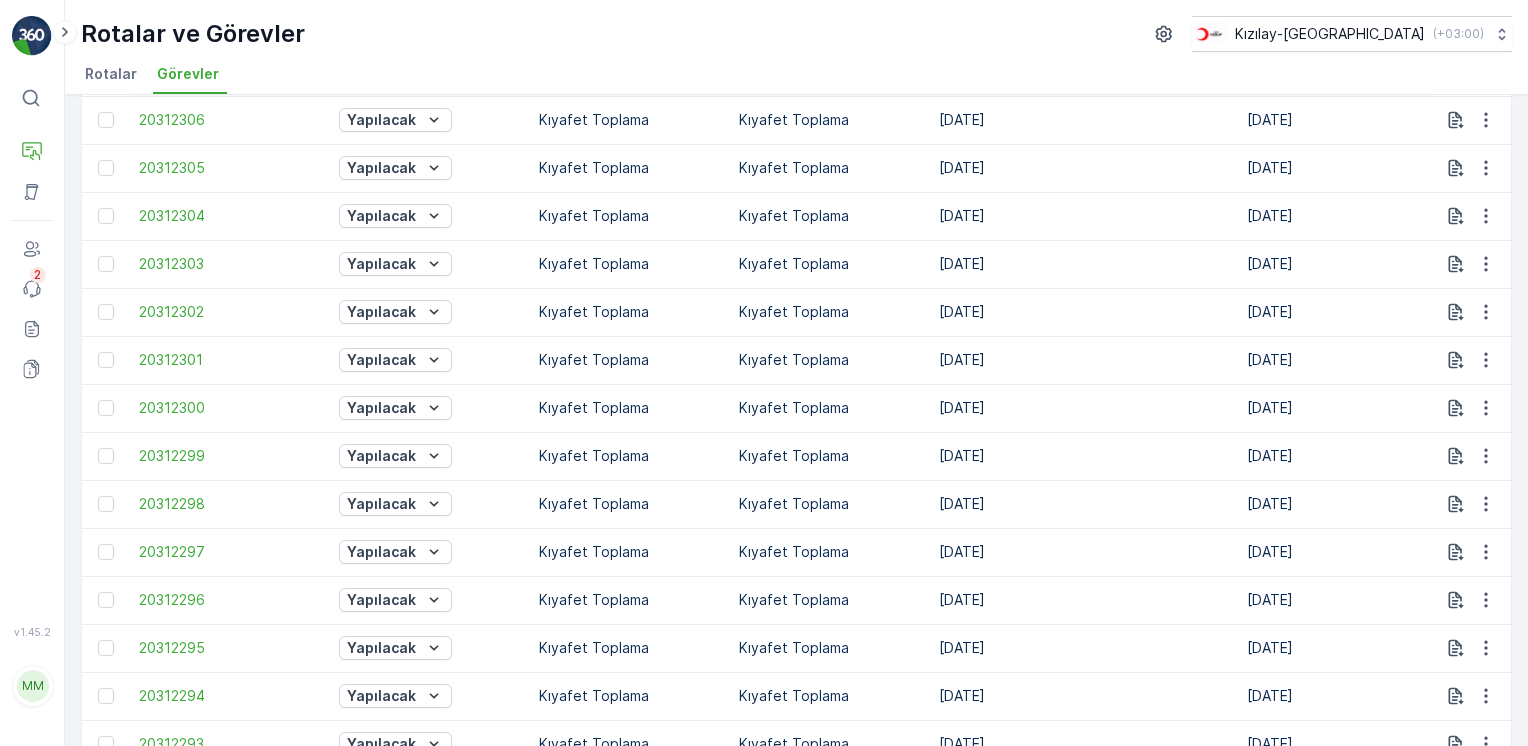 scroll, scrollTop: 1972, scrollLeft: 0, axis: vertical 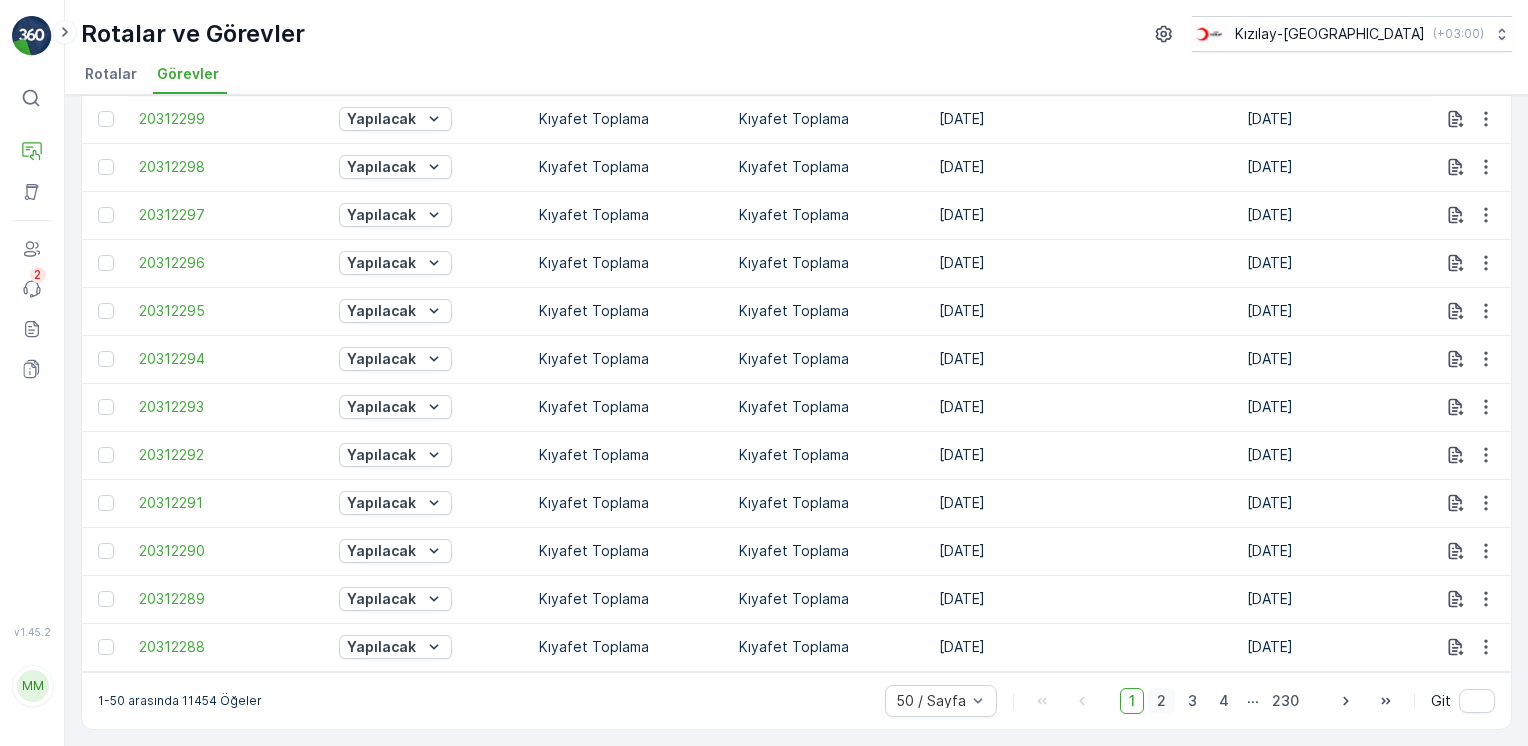 click on "2" at bounding box center (1161, 701) 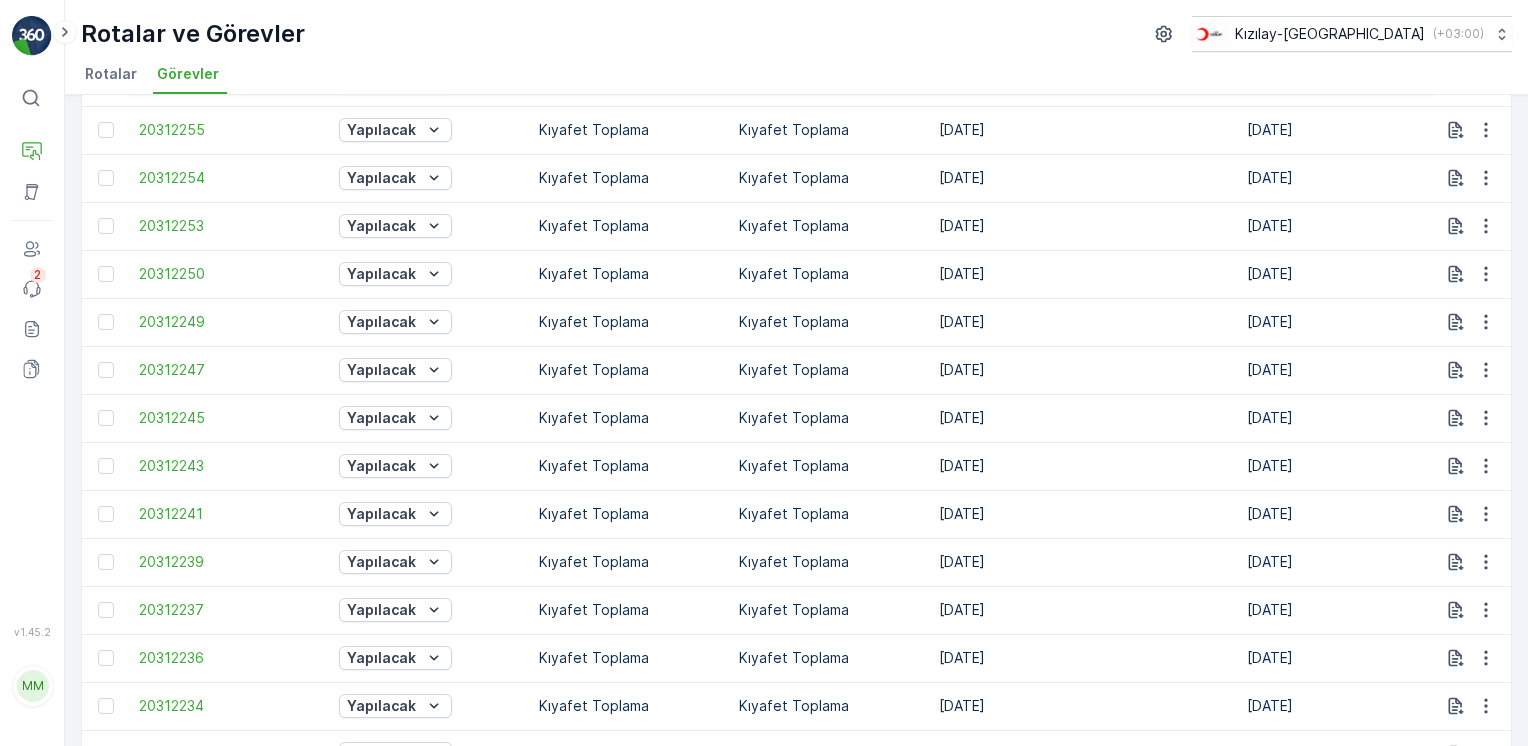 scroll, scrollTop: 1972, scrollLeft: 0, axis: vertical 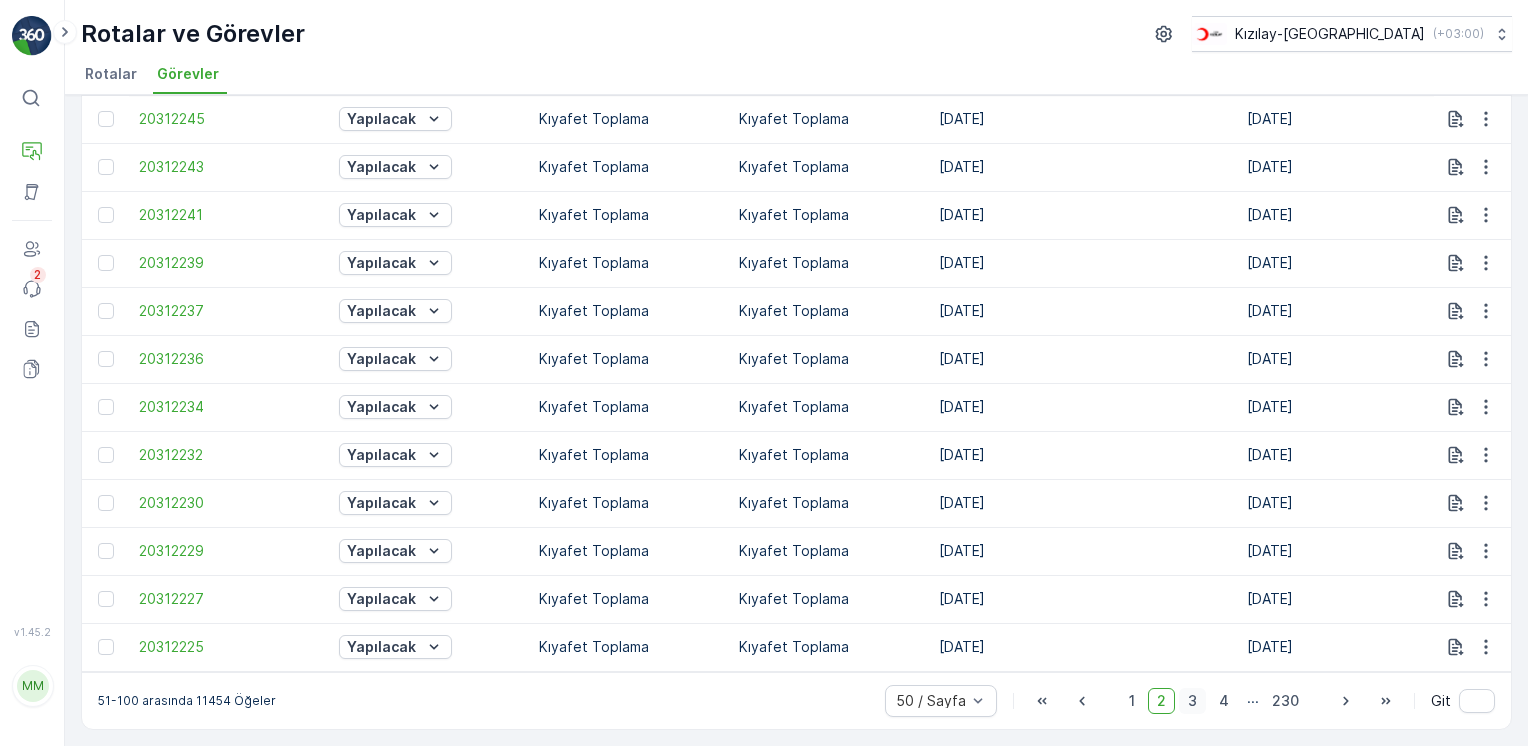 click on "3" at bounding box center [1192, 701] 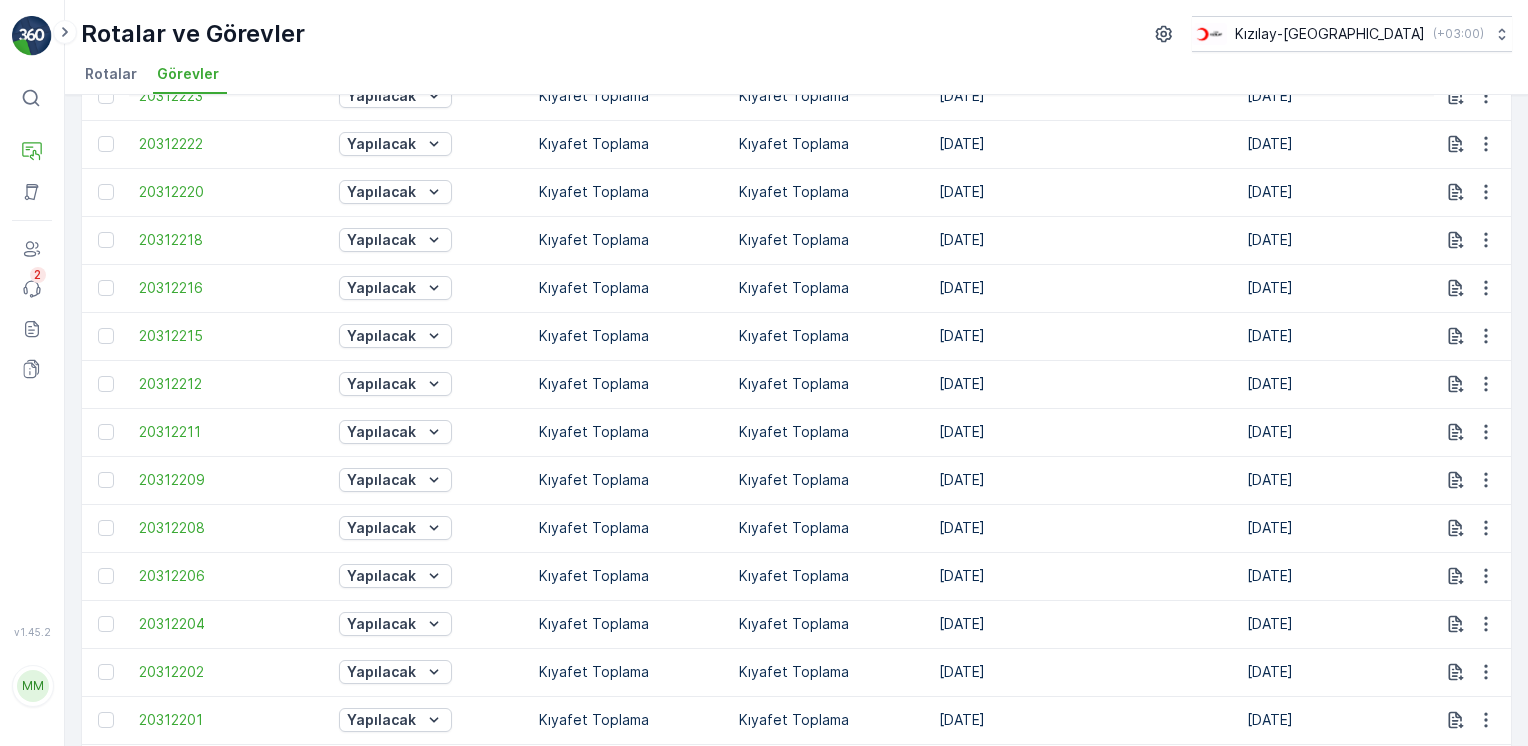 scroll, scrollTop: 0, scrollLeft: 0, axis: both 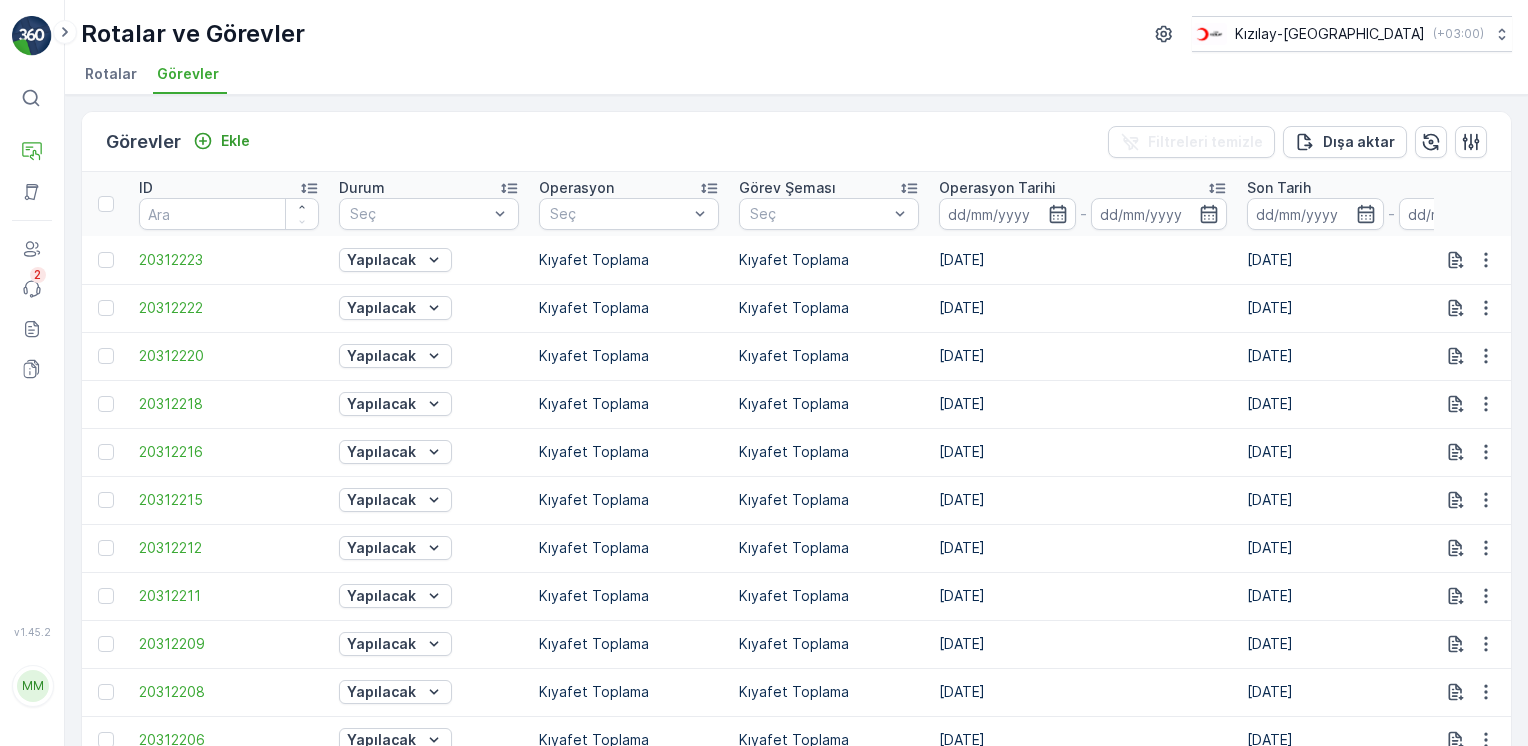 click on "Rotalar" at bounding box center [111, 74] 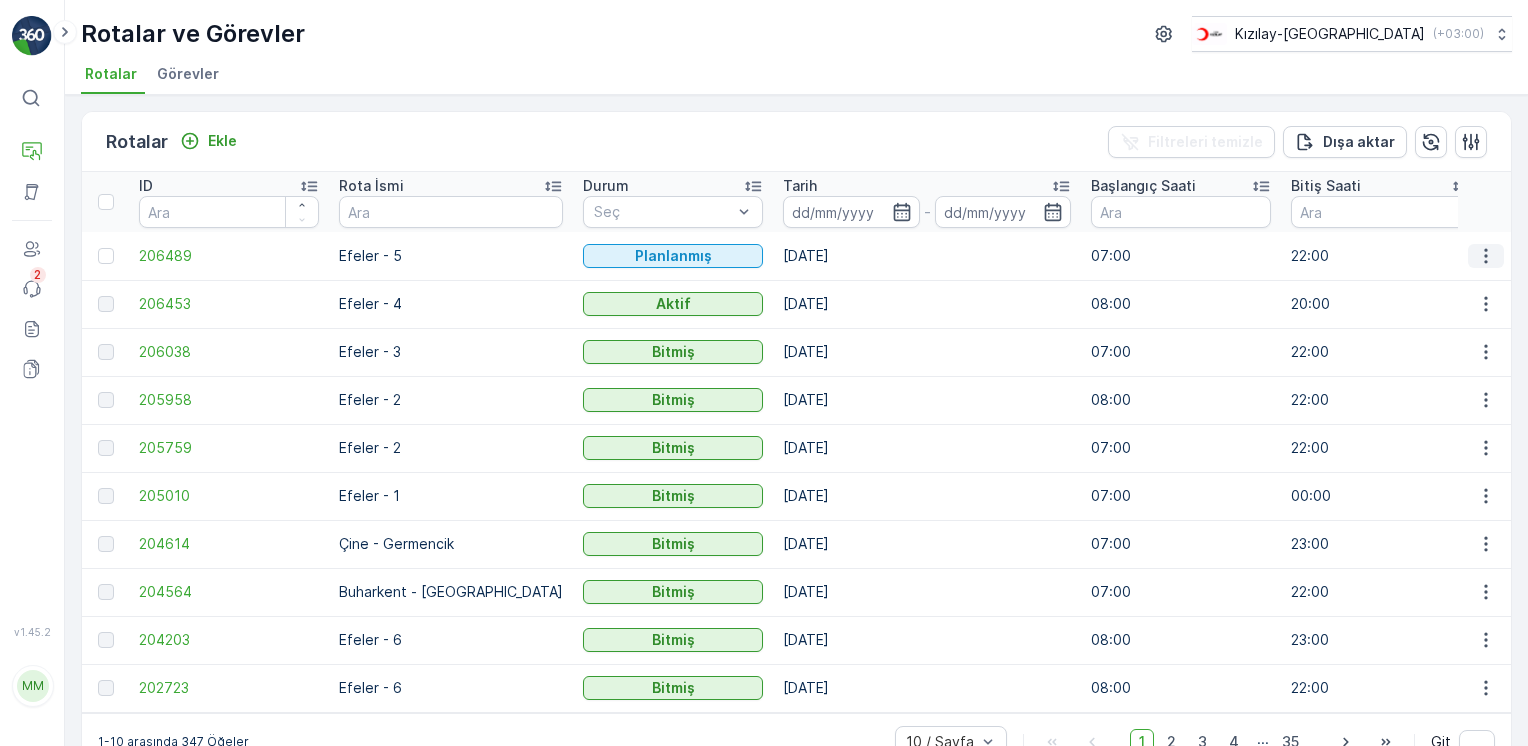 click 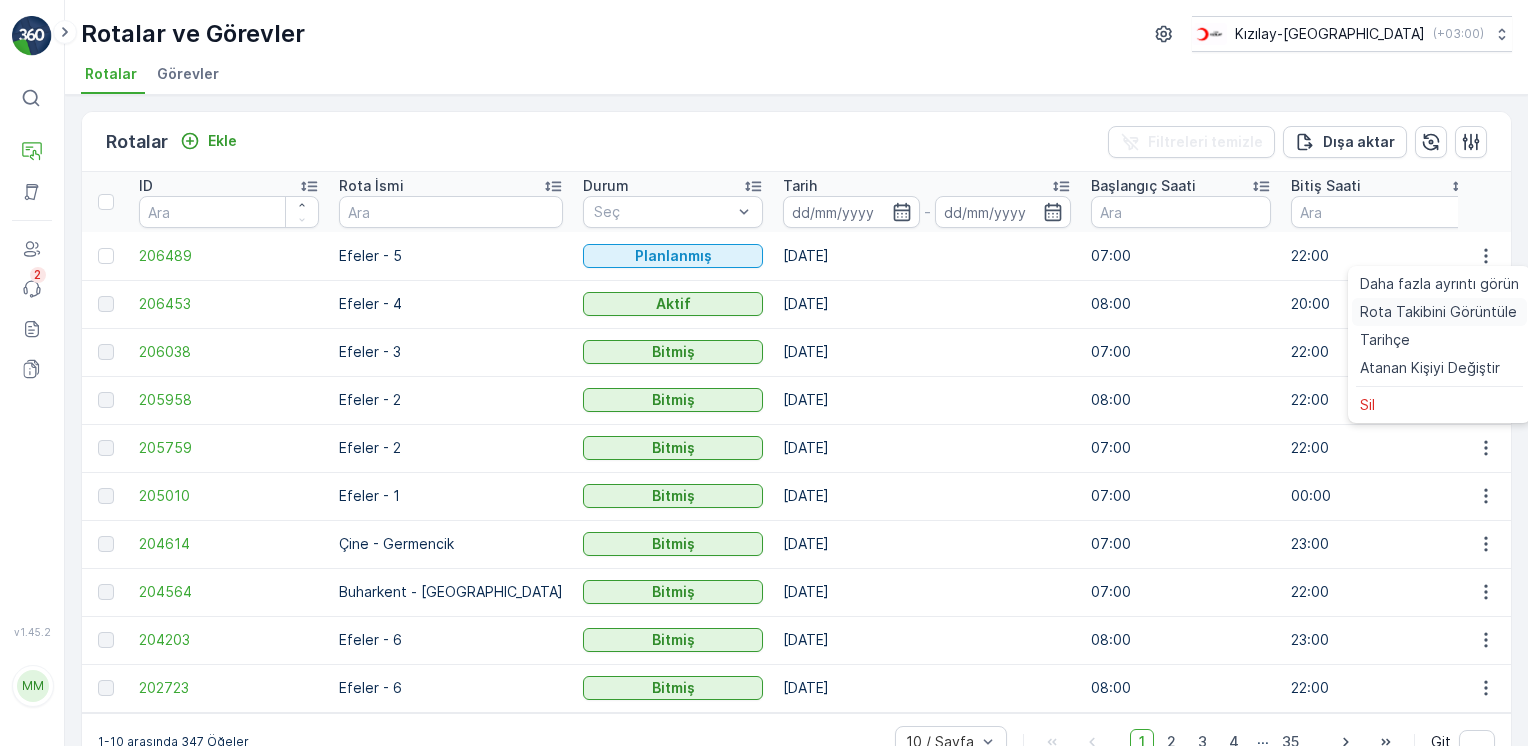 click on "Rota Takibini Görüntüle" at bounding box center (1438, 312) 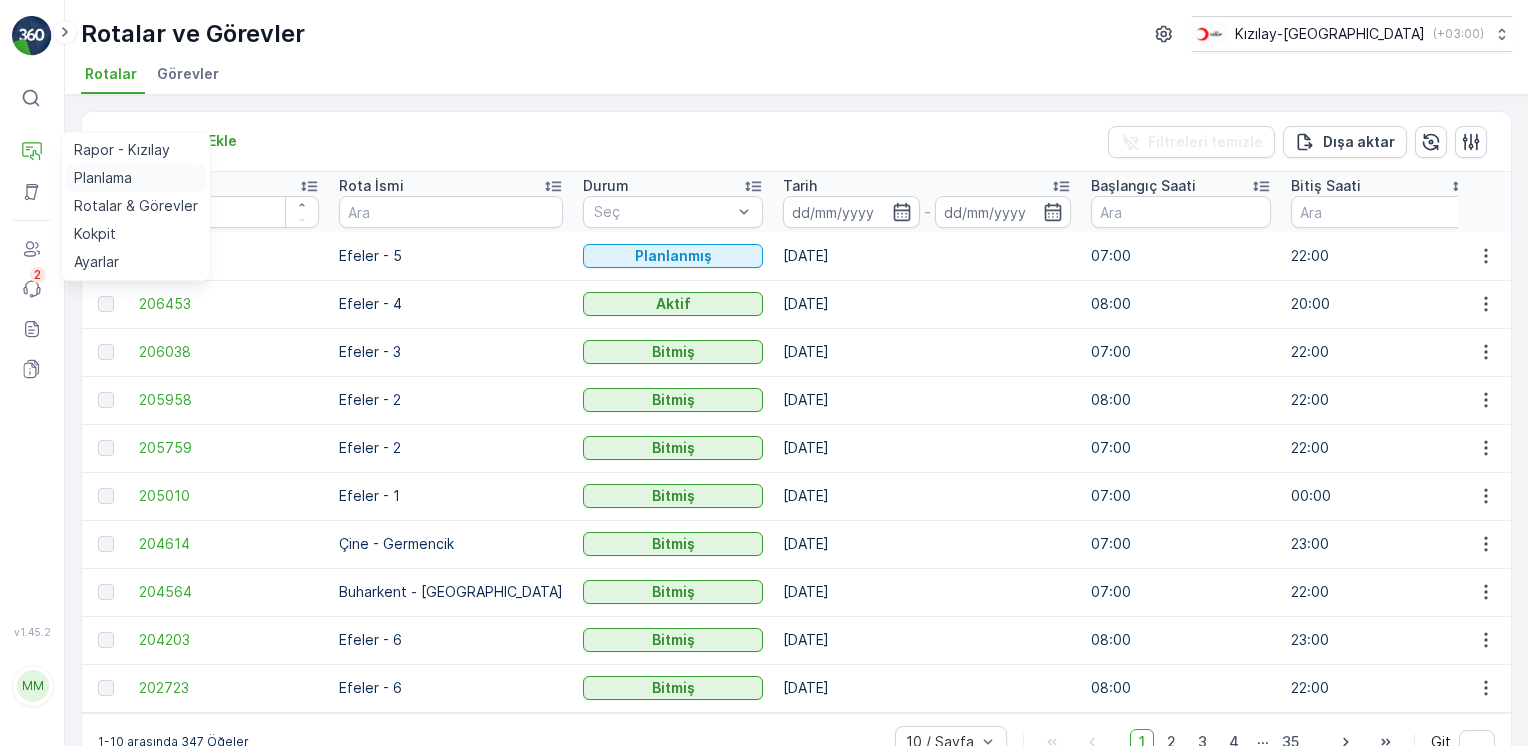 click on "Planlama" at bounding box center [103, 178] 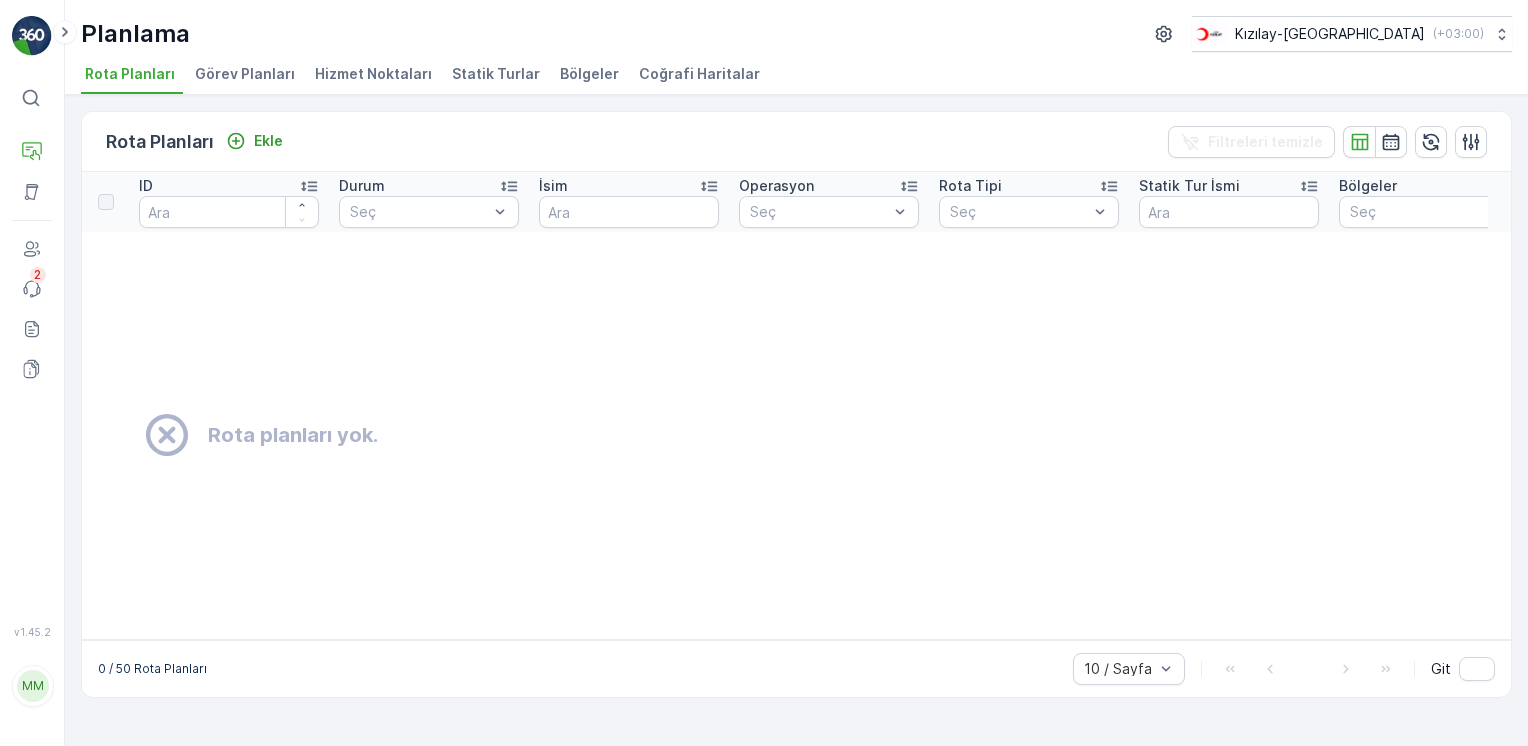 click on "Hizmet Noktaları" at bounding box center (373, 74) 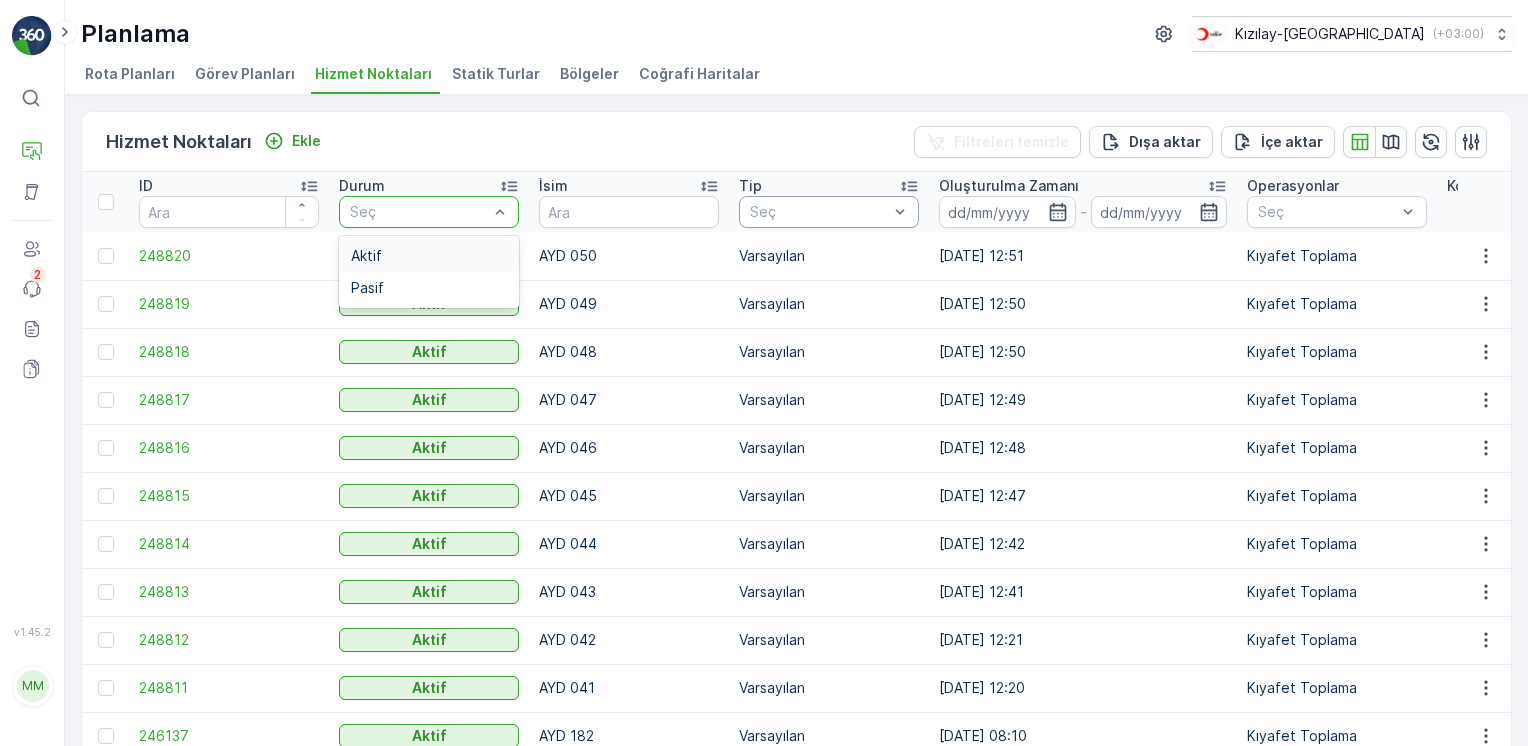 click at bounding box center (419, 212) 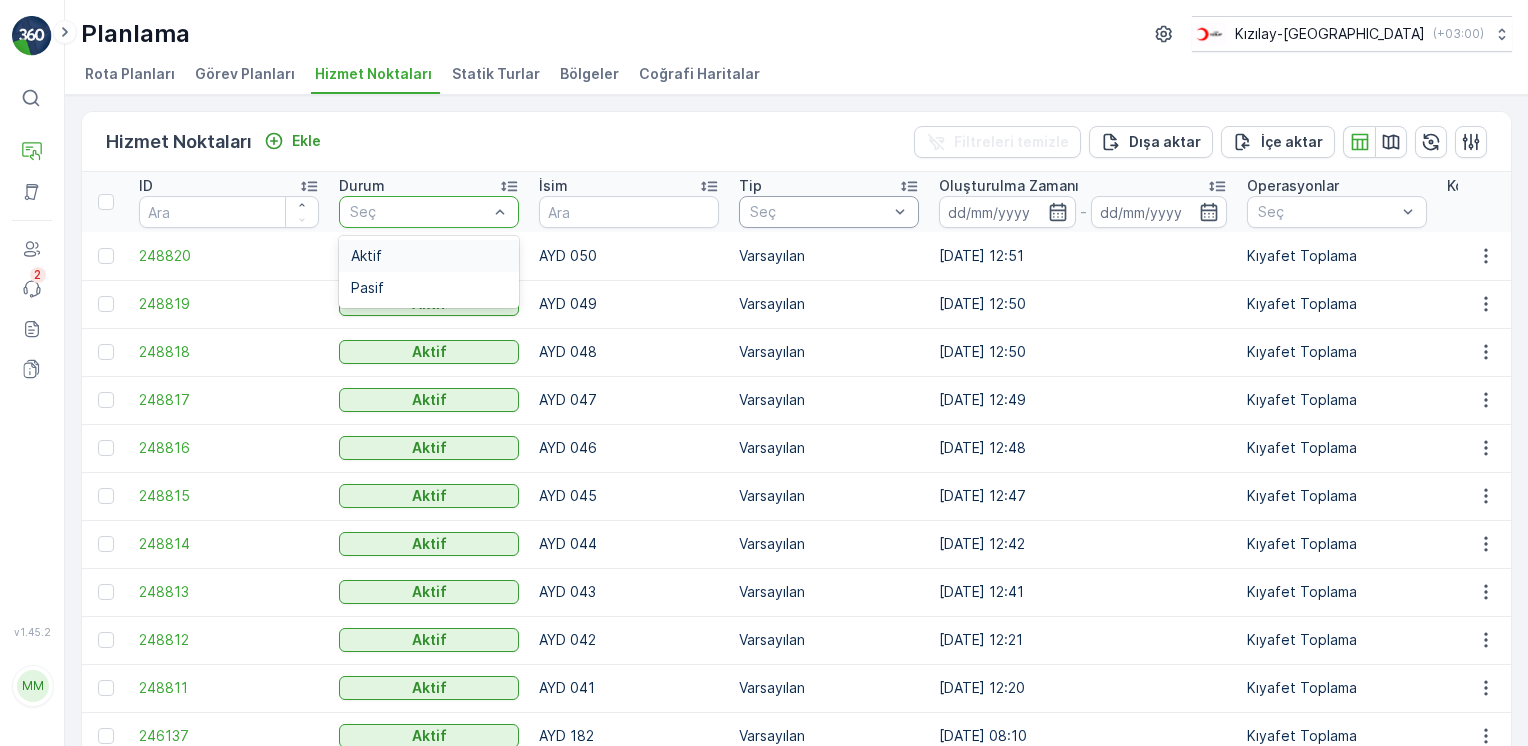 click at bounding box center [419, 212] 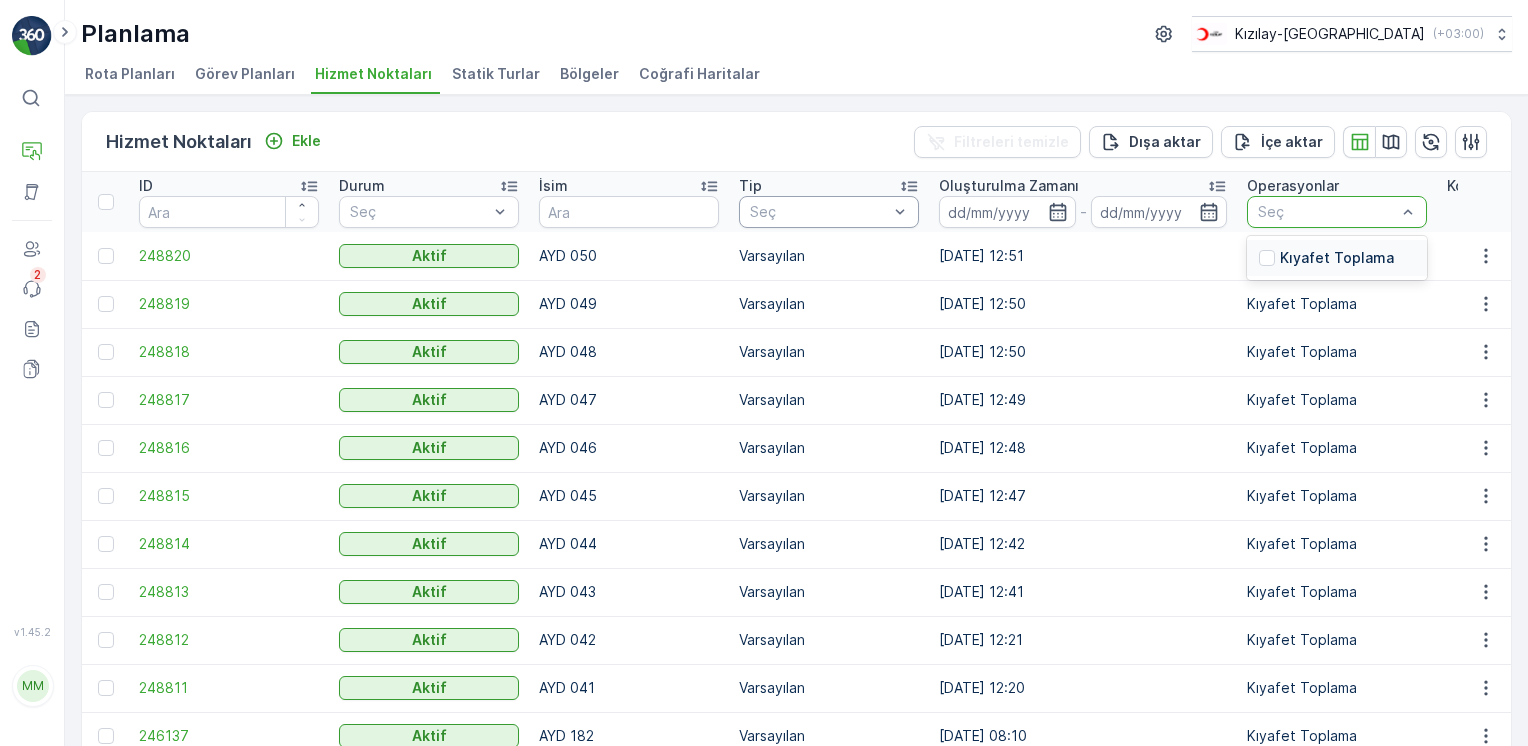 click at bounding box center (1327, 212) 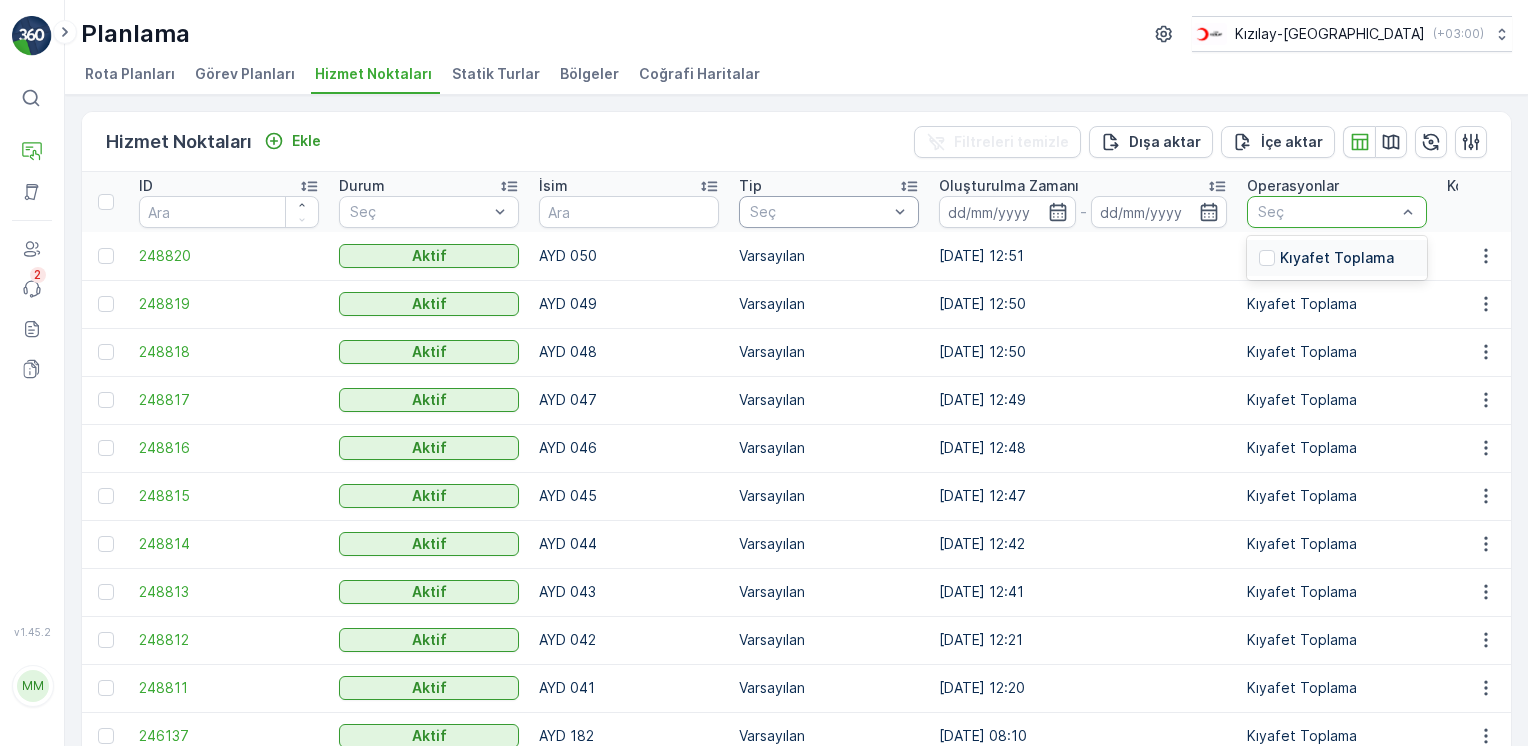 click on "Kıyafet Toplama" at bounding box center (1326, 258) 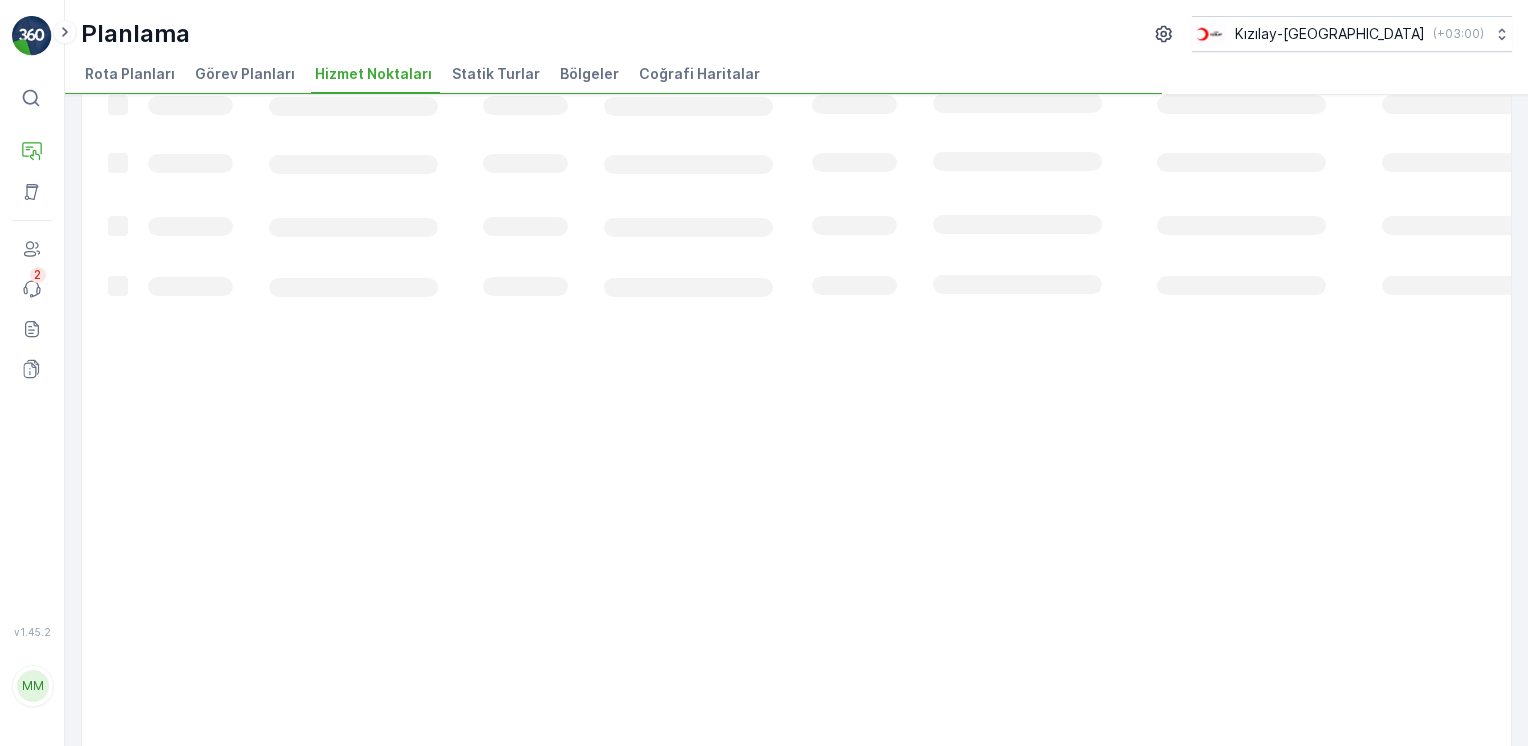 scroll, scrollTop: 0, scrollLeft: 0, axis: both 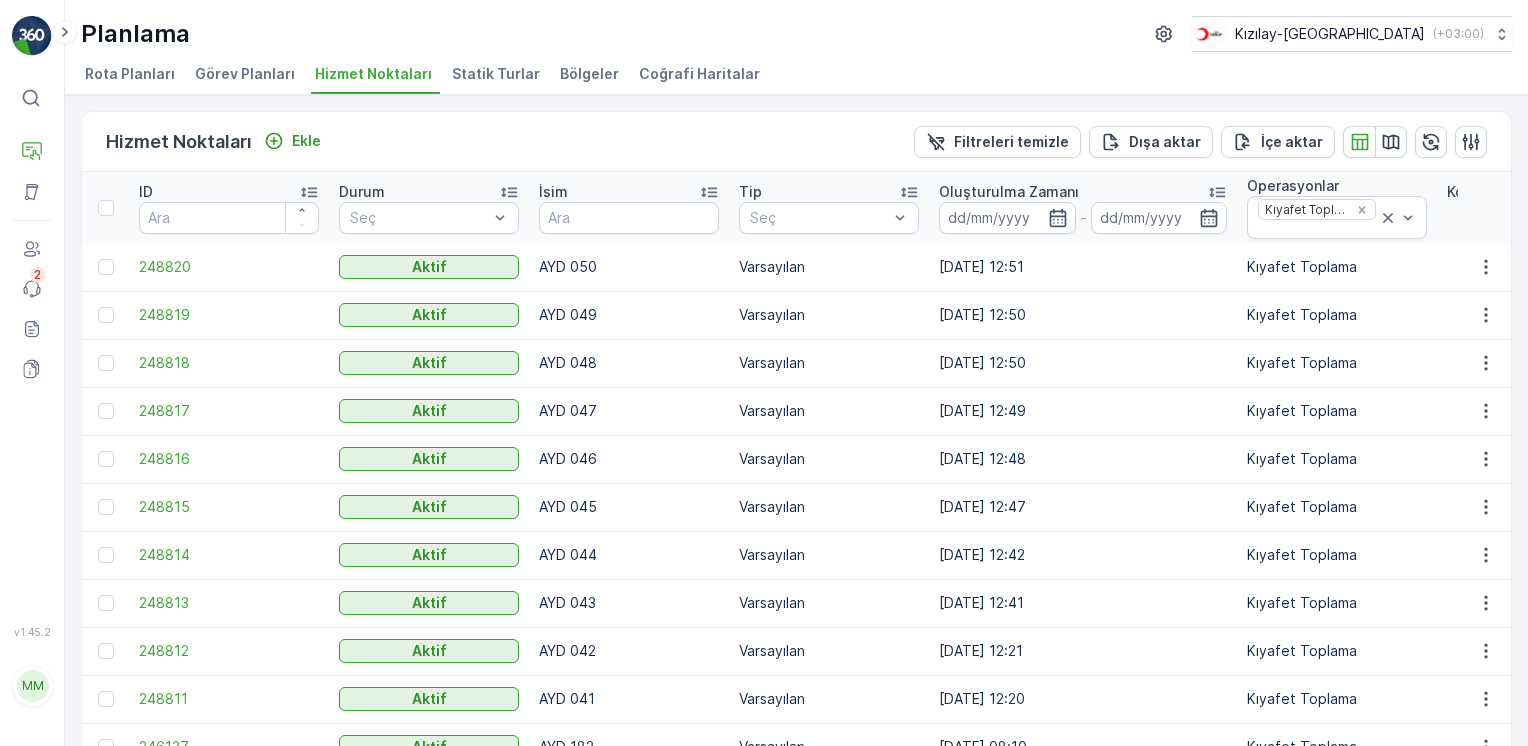 click on "Statik Turlar" at bounding box center (496, 74) 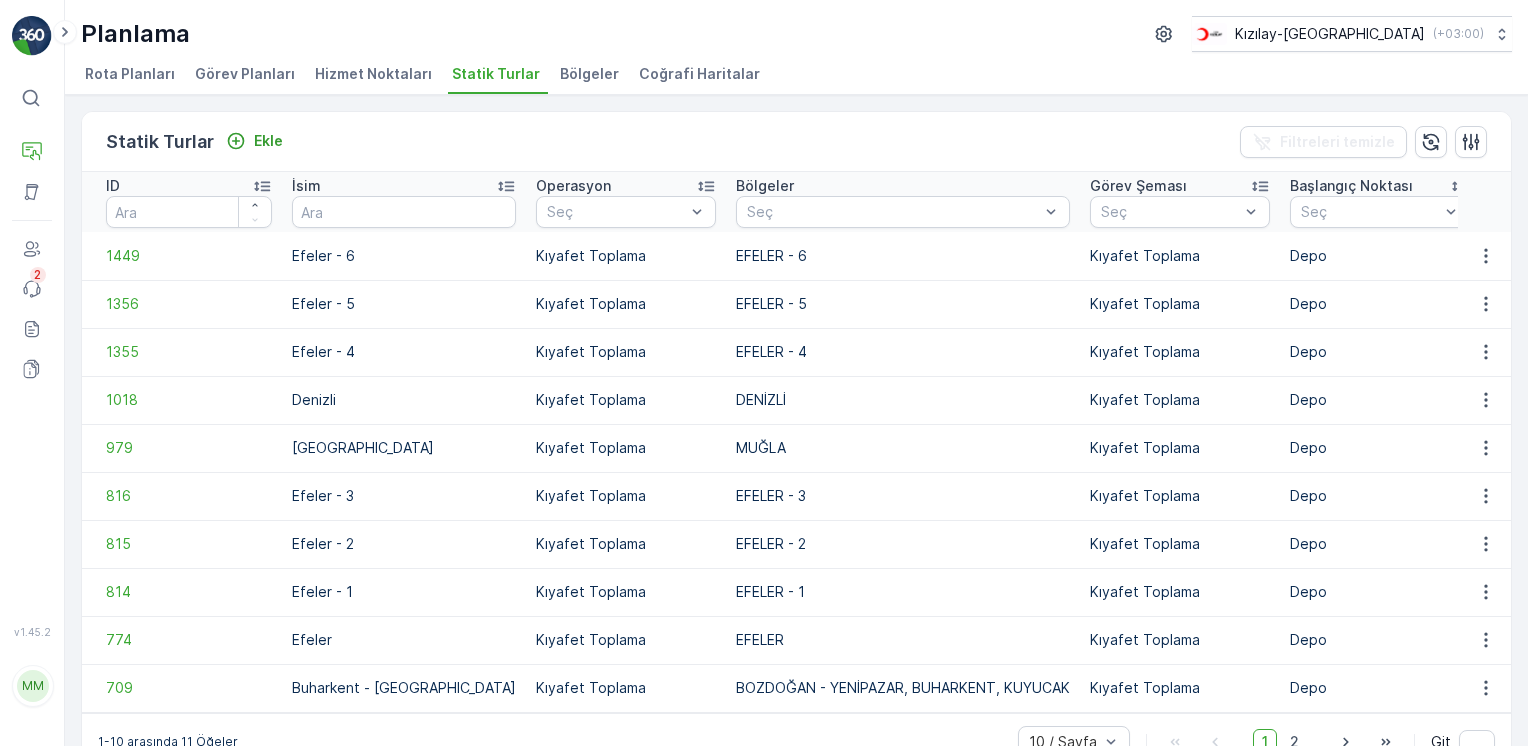 click on "Bölgeler" at bounding box center (591, 77) 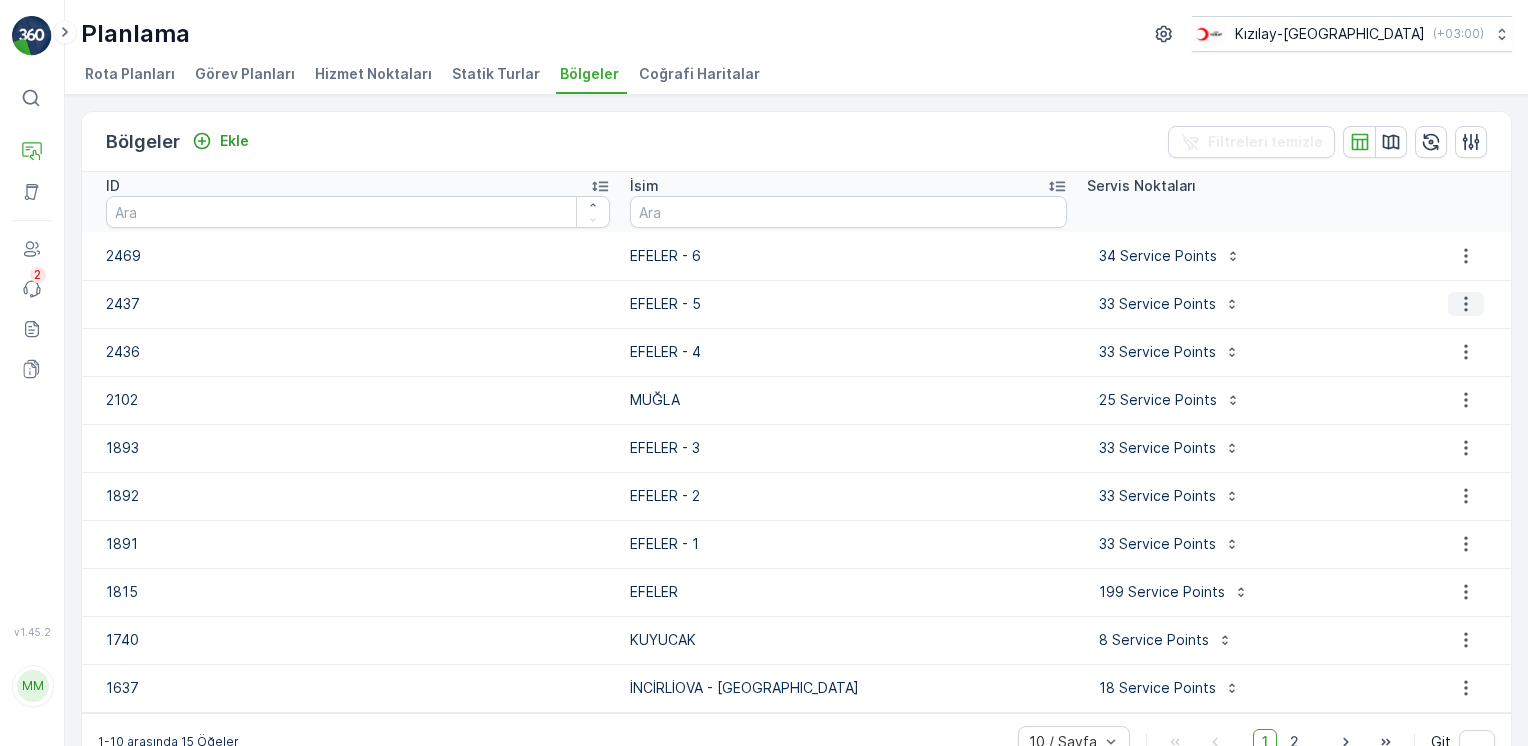click 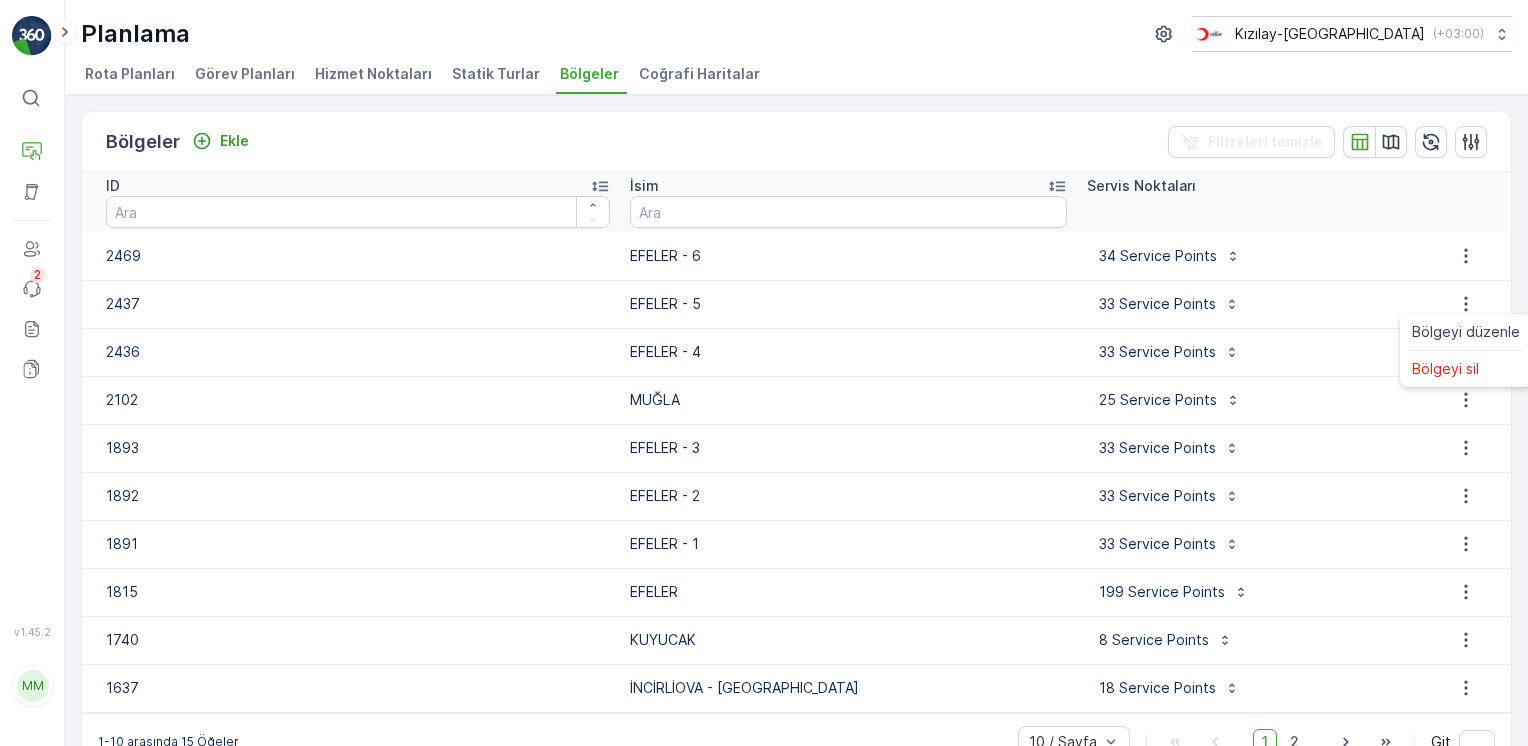 click on "Hizmet Noktaları" at bounding box center (375, 77) 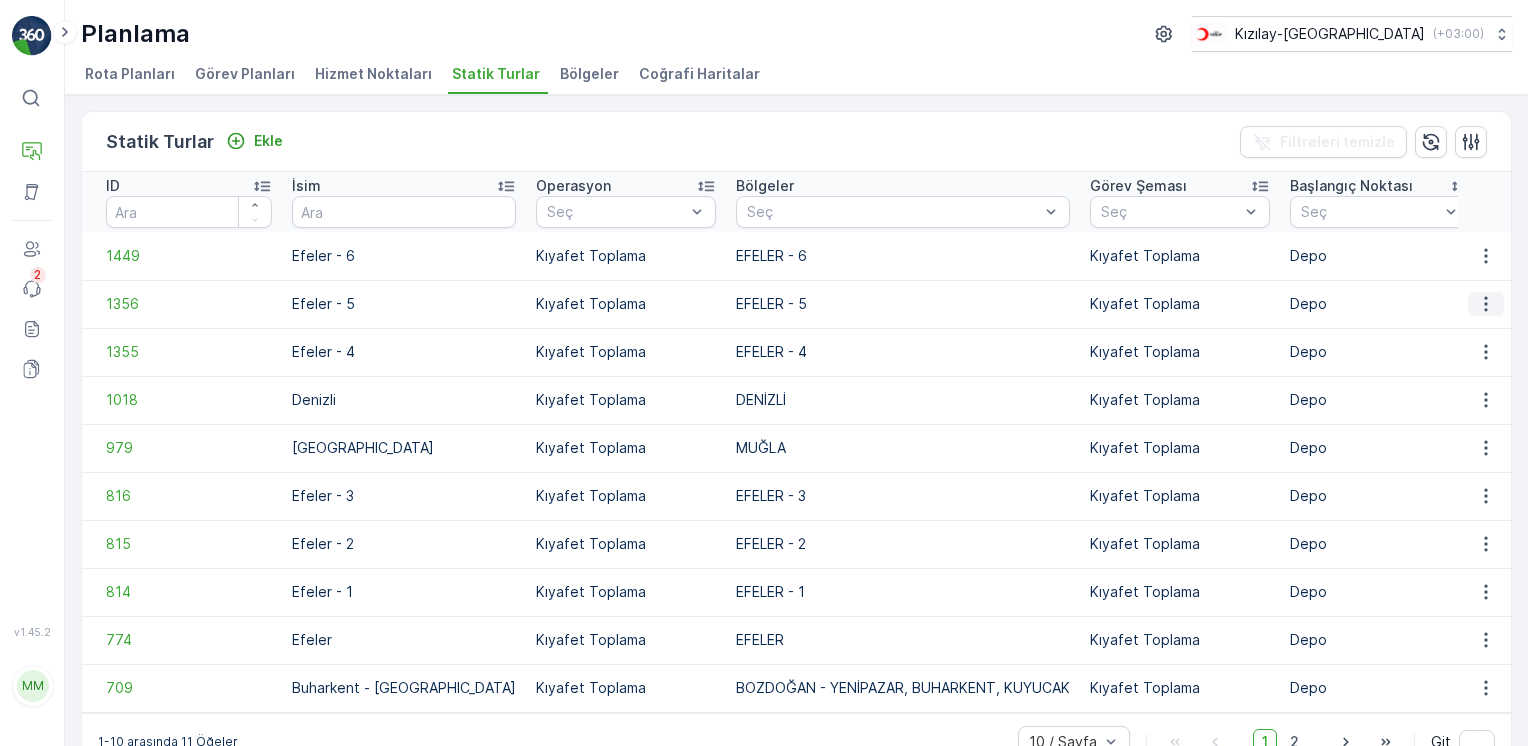 click 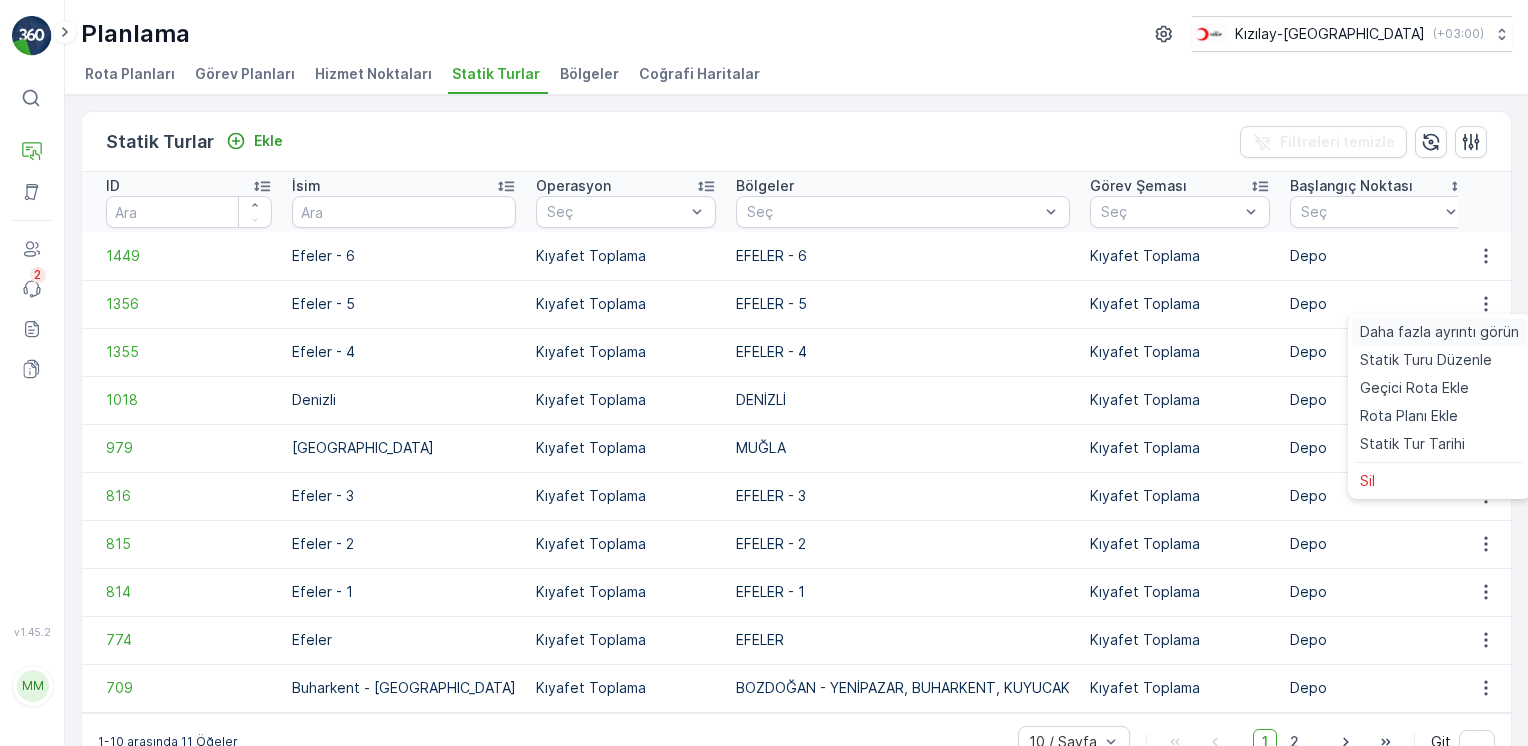 click on "Daha fazla ayrıntı görün" at bounding box center [1439, 332] 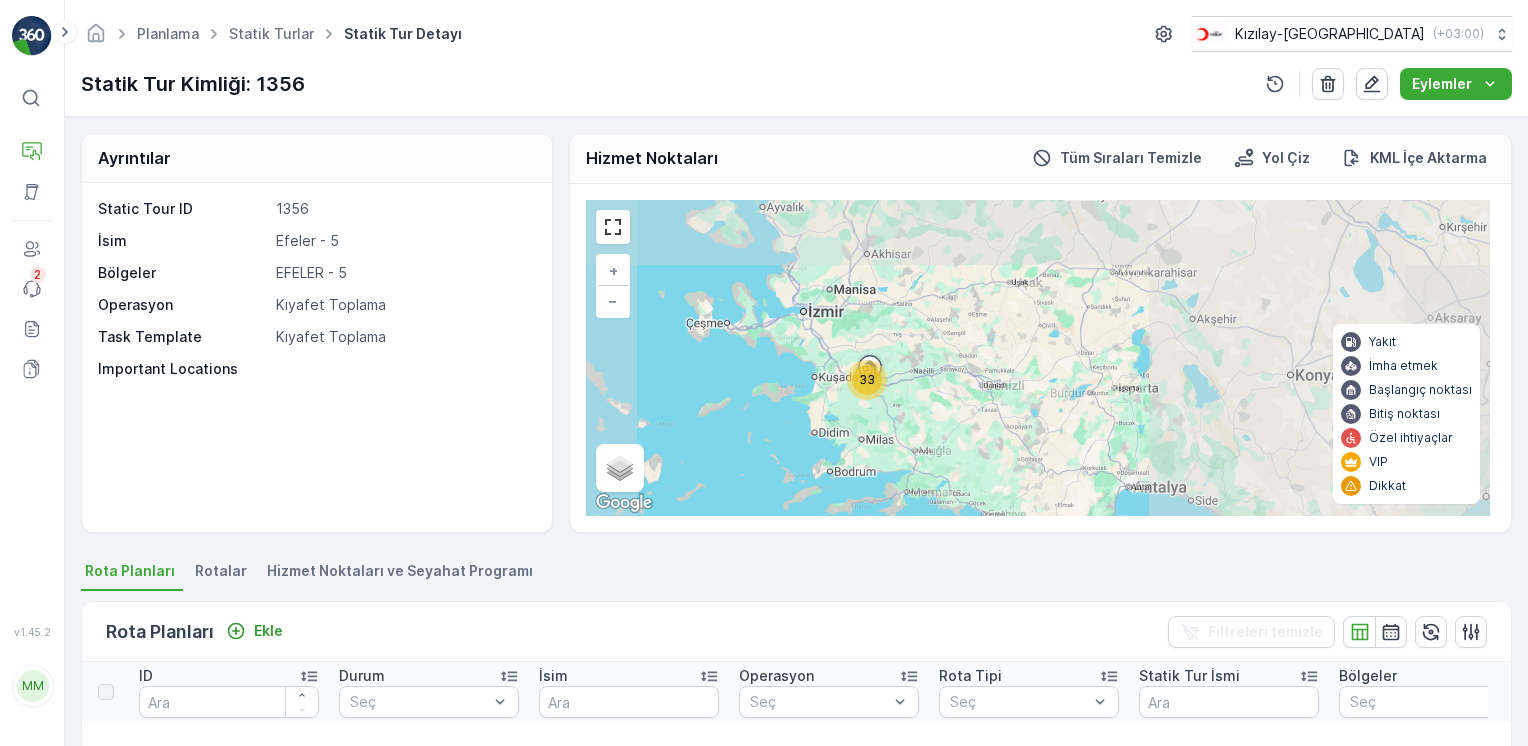 click on "Hizmet Noktaları ve Seyahat Programı" at bounding box center (400, 571) 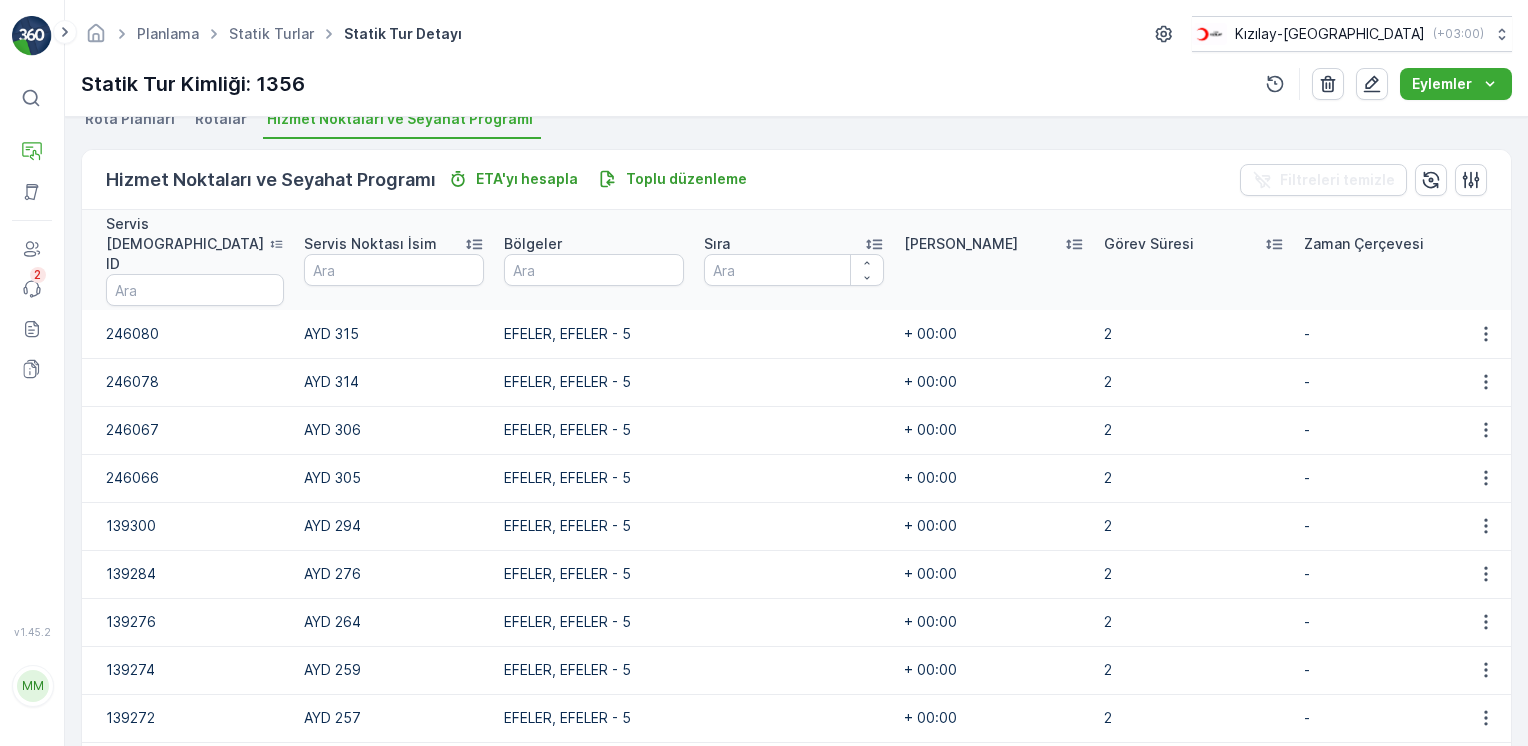 scroll, scrollTop: 0, scrollLeft: 0, axis: both 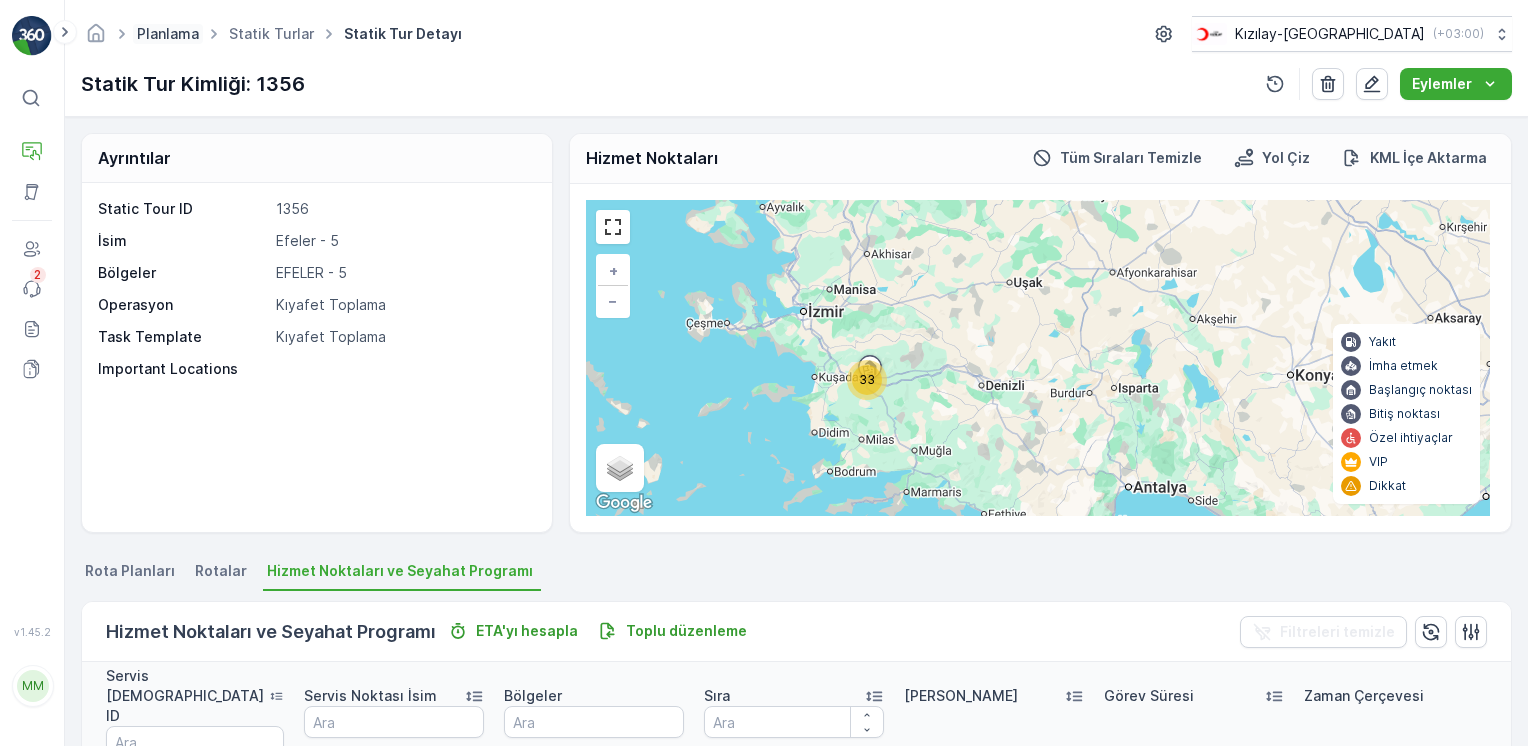 drag, startPoint x: 172, startPoint y: 47, endPoint x: 177, endPoint y: 38, distance: 10.29563 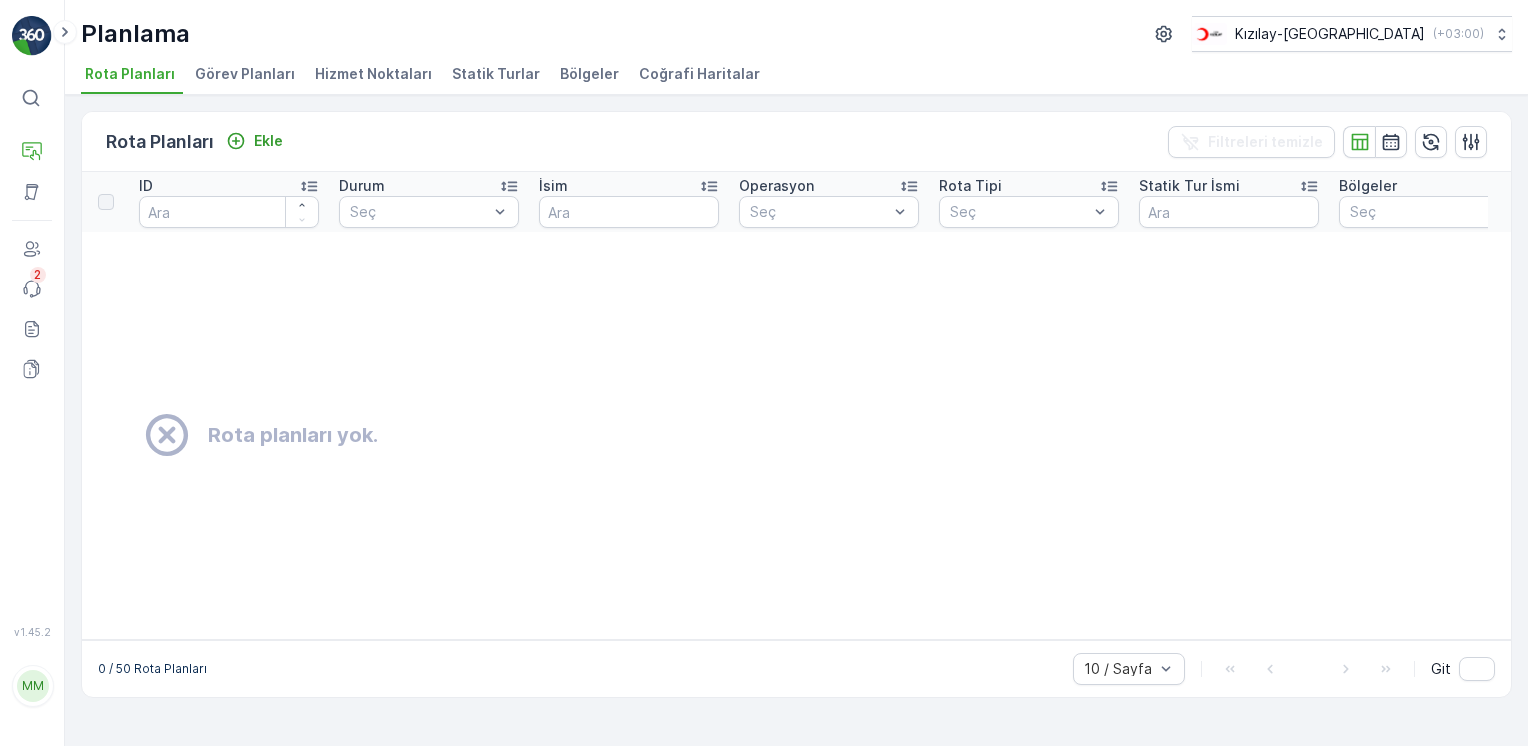 click on "Hizmet Noktaları" at bounding box center (373, 74) 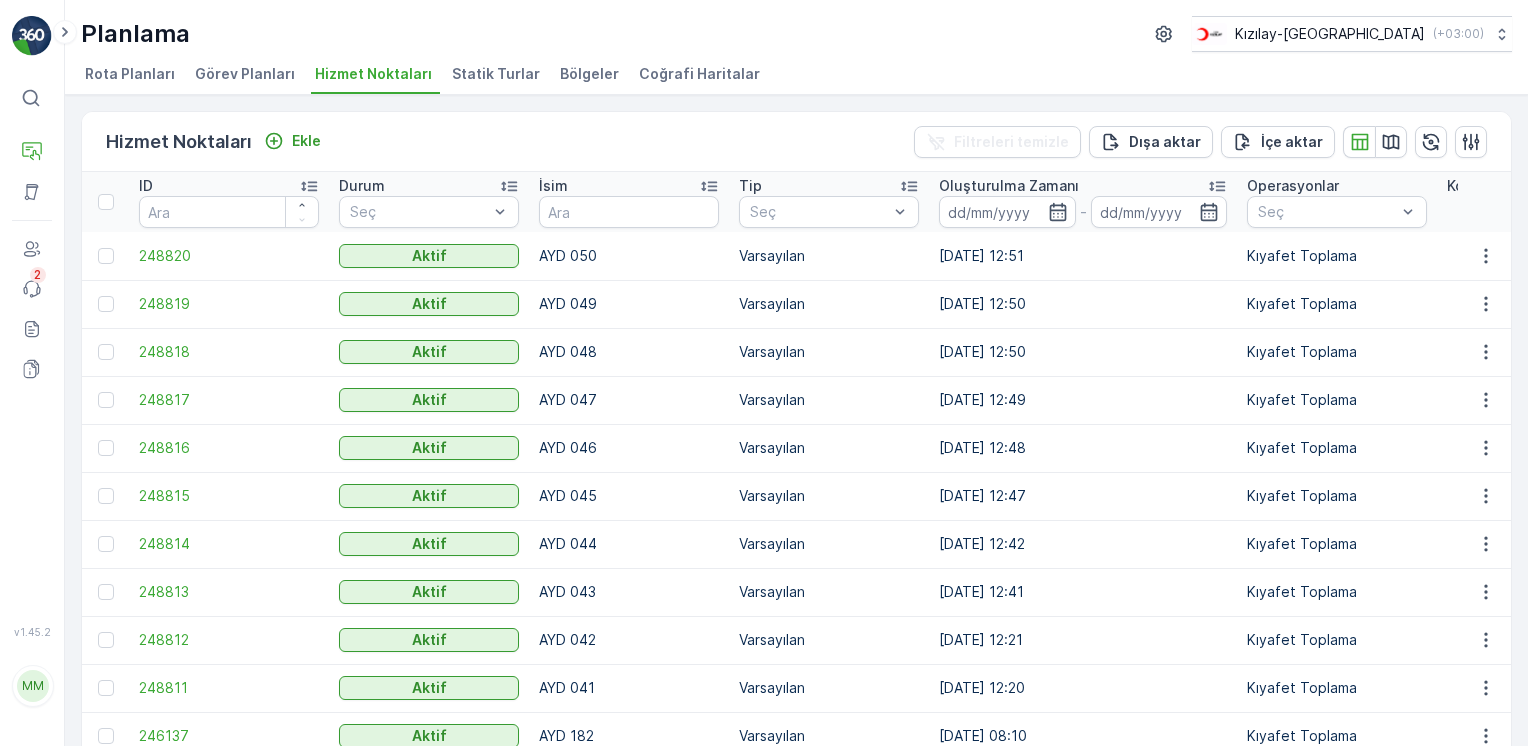 click on "Statik Turlar" at bounding box center [496, 74] 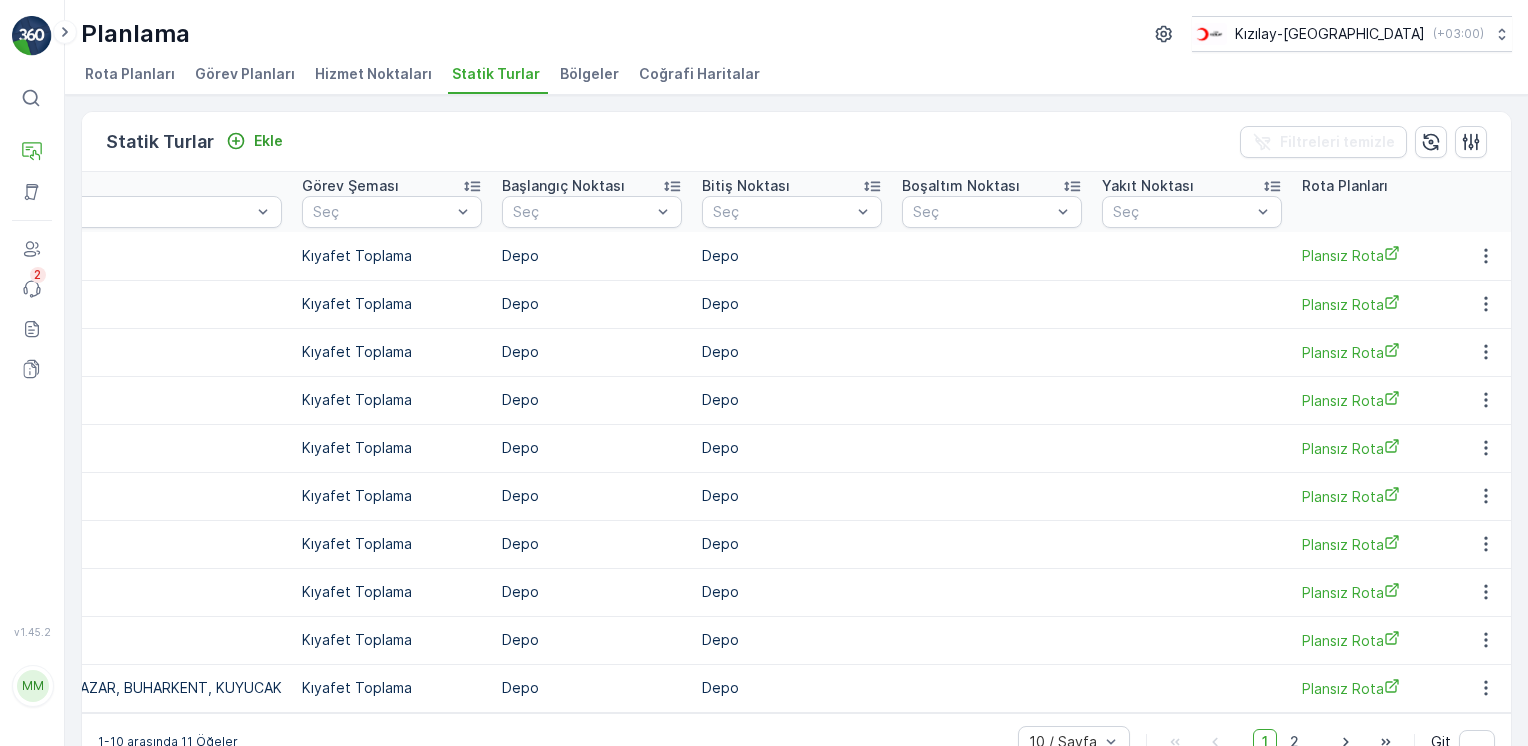 scroll, scrollTop: 0, scrollLeft: 0, axis: both 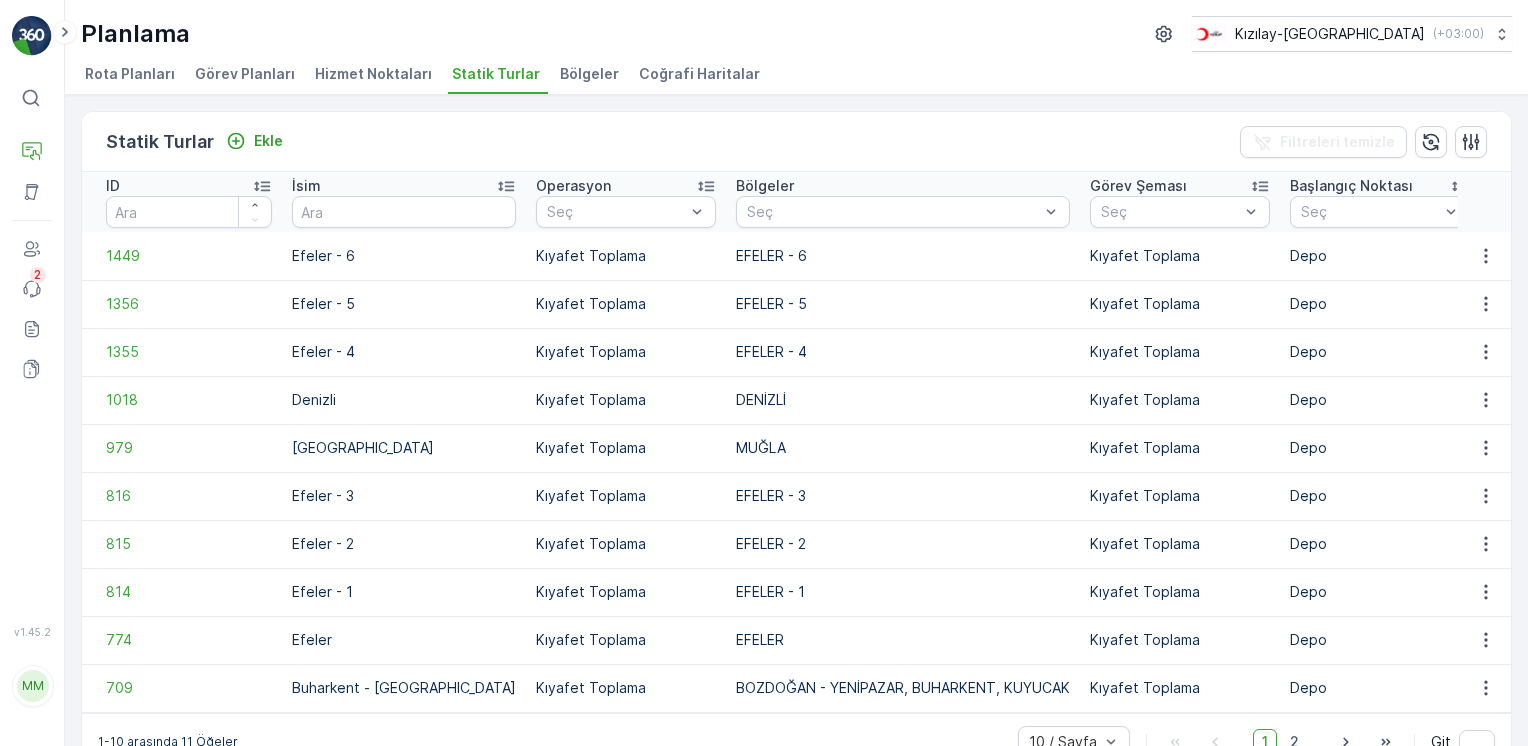 click on "Bölgeler" at bounding box center (589, 74) 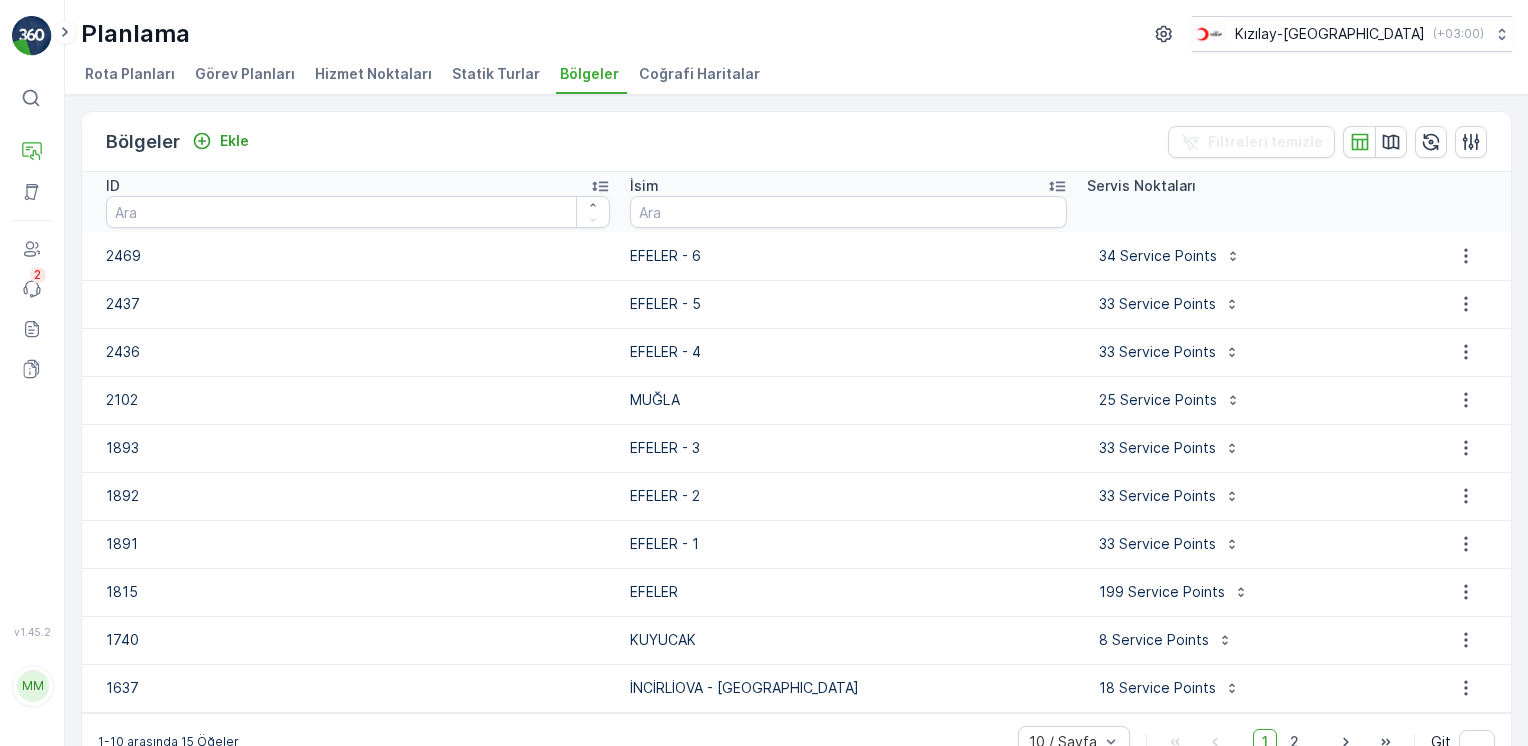 click on "Hizmet Noktaları" at bounding box center [373, 74] 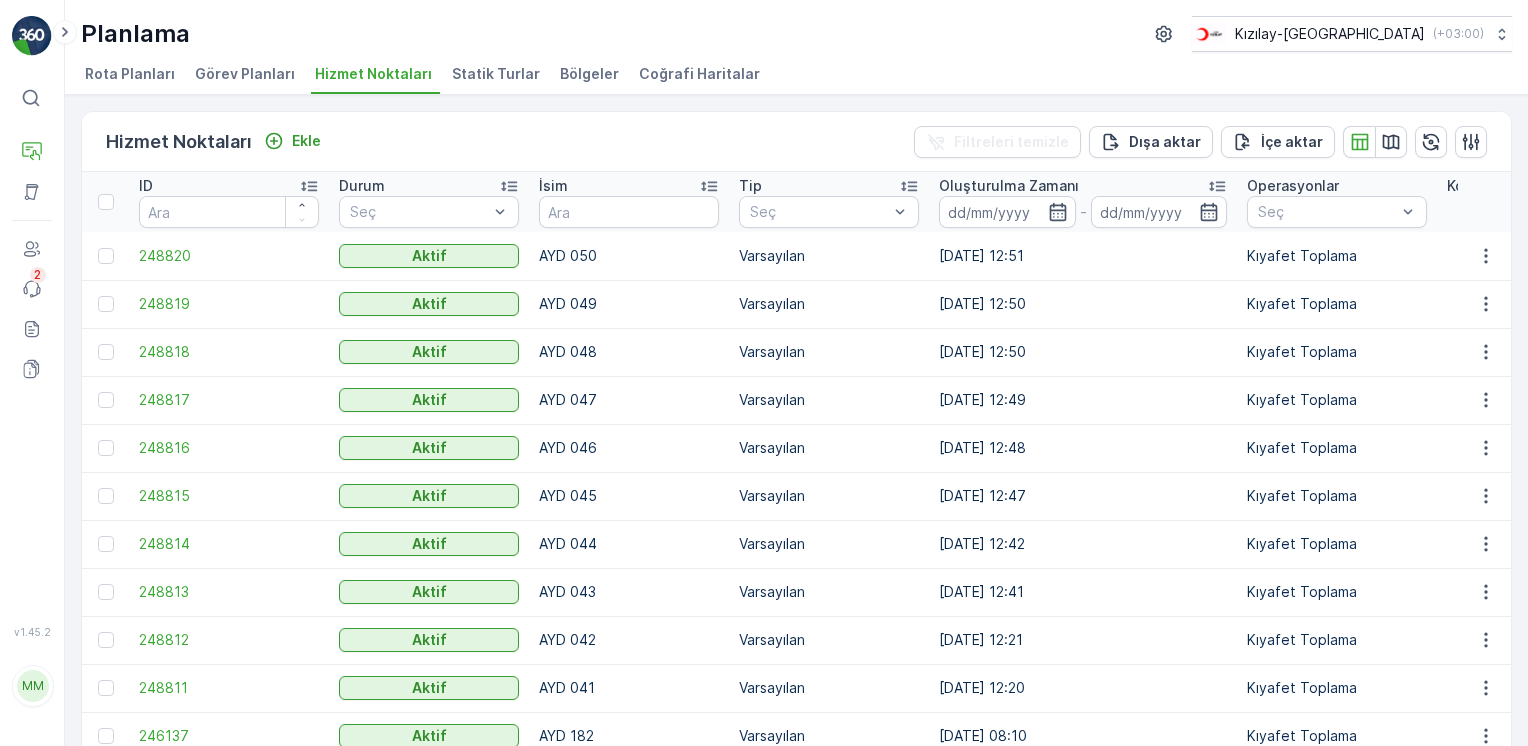 click on "Rota Planları" at bounding box center [130, 74] 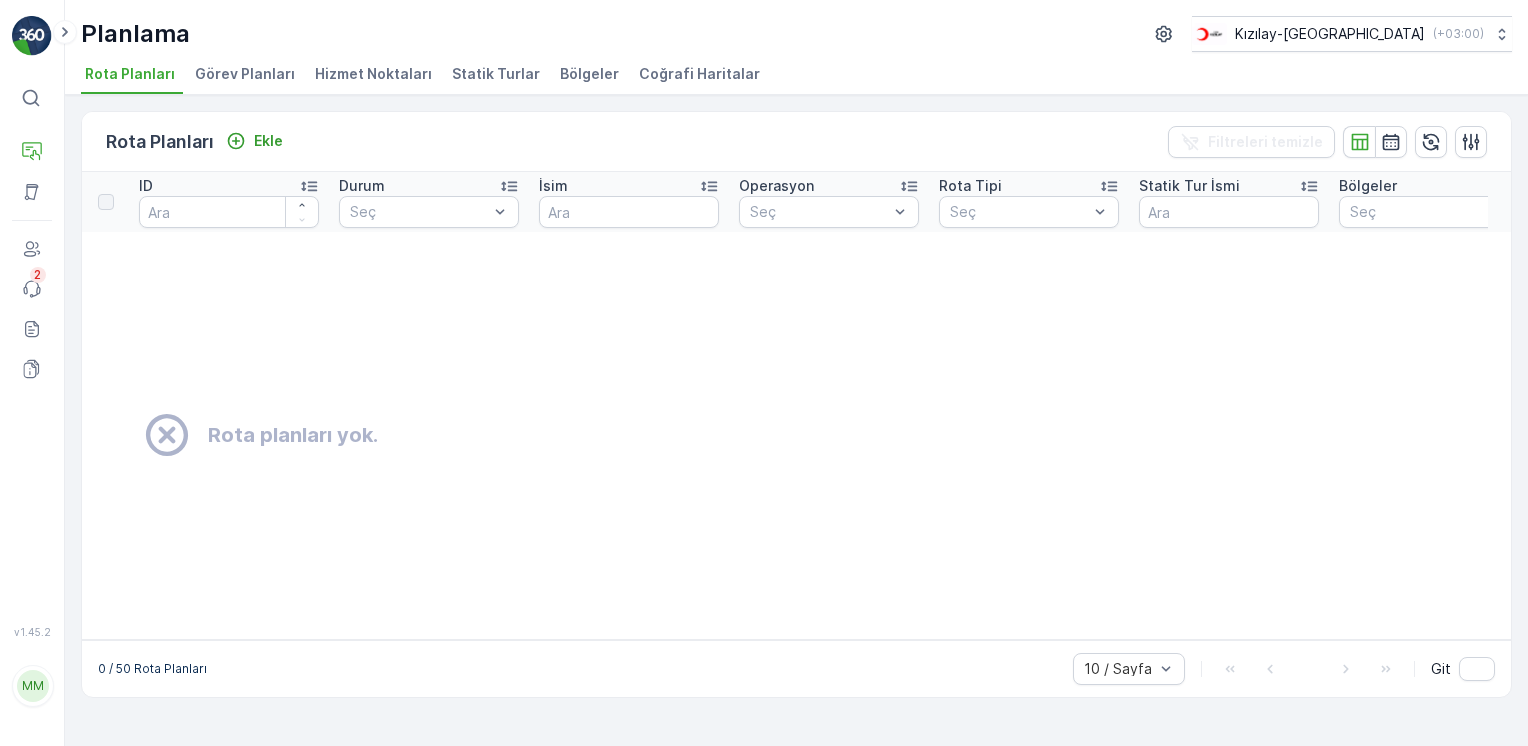 click on "Hizmet Noktaları" at bounding box center [373, 74] 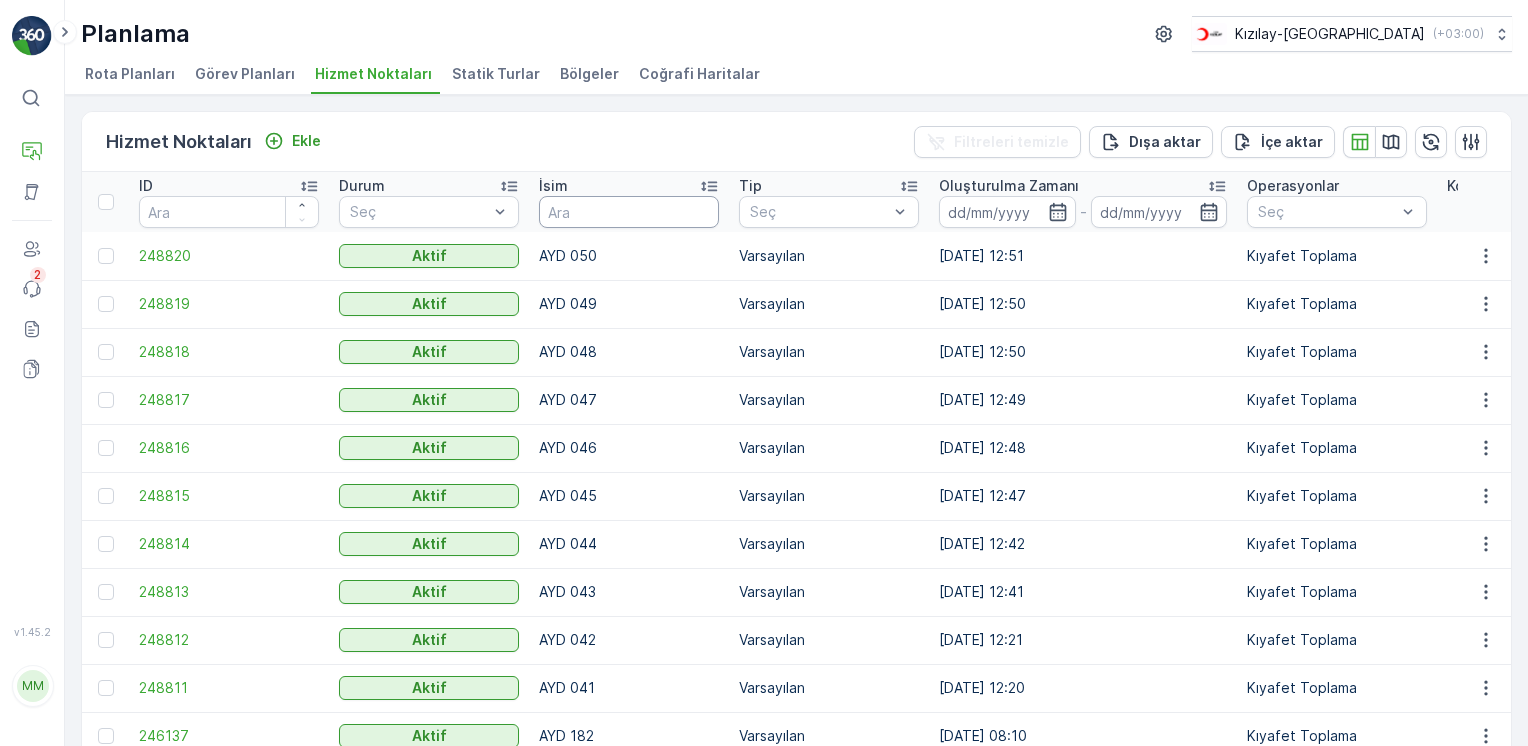 click at bounding box center (629, 212) 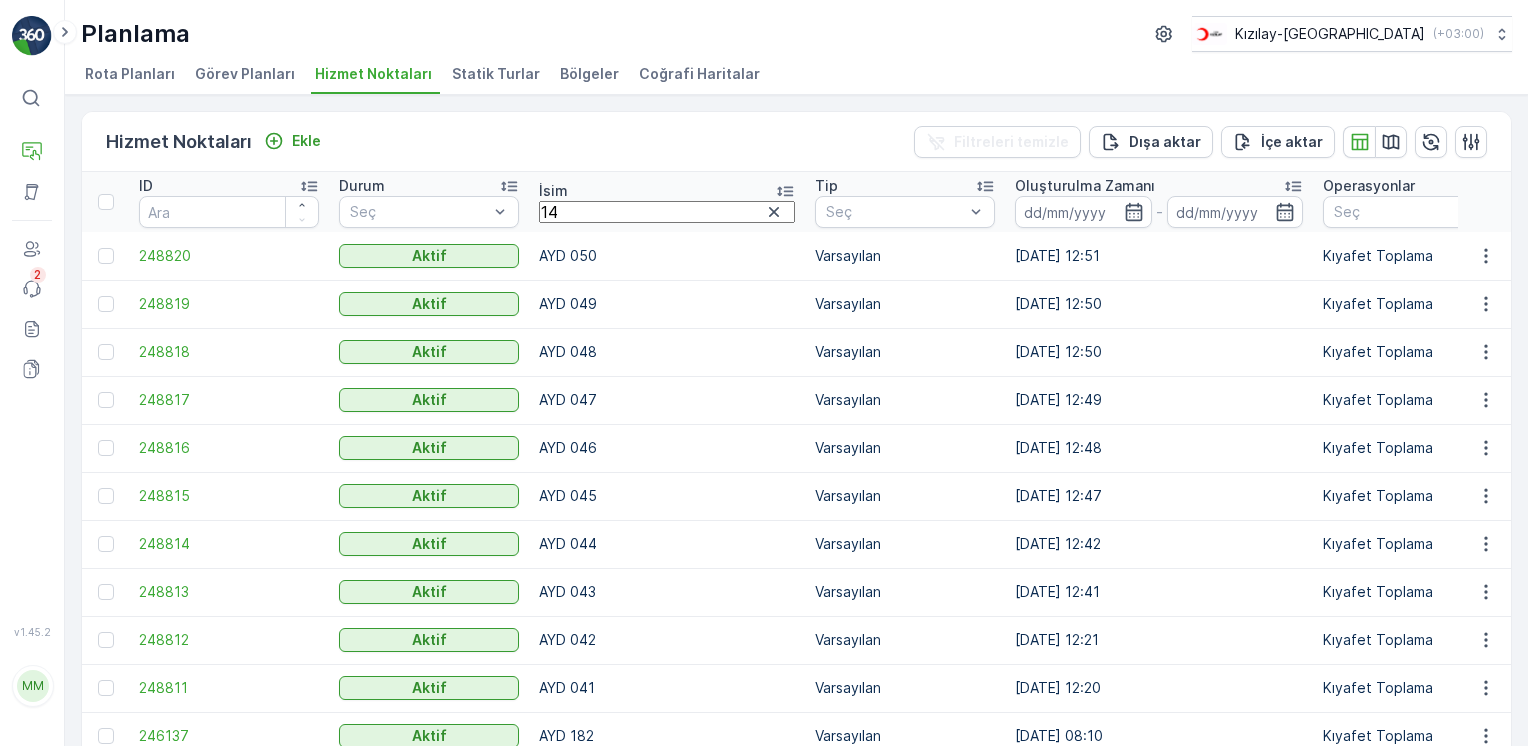 type on "143" 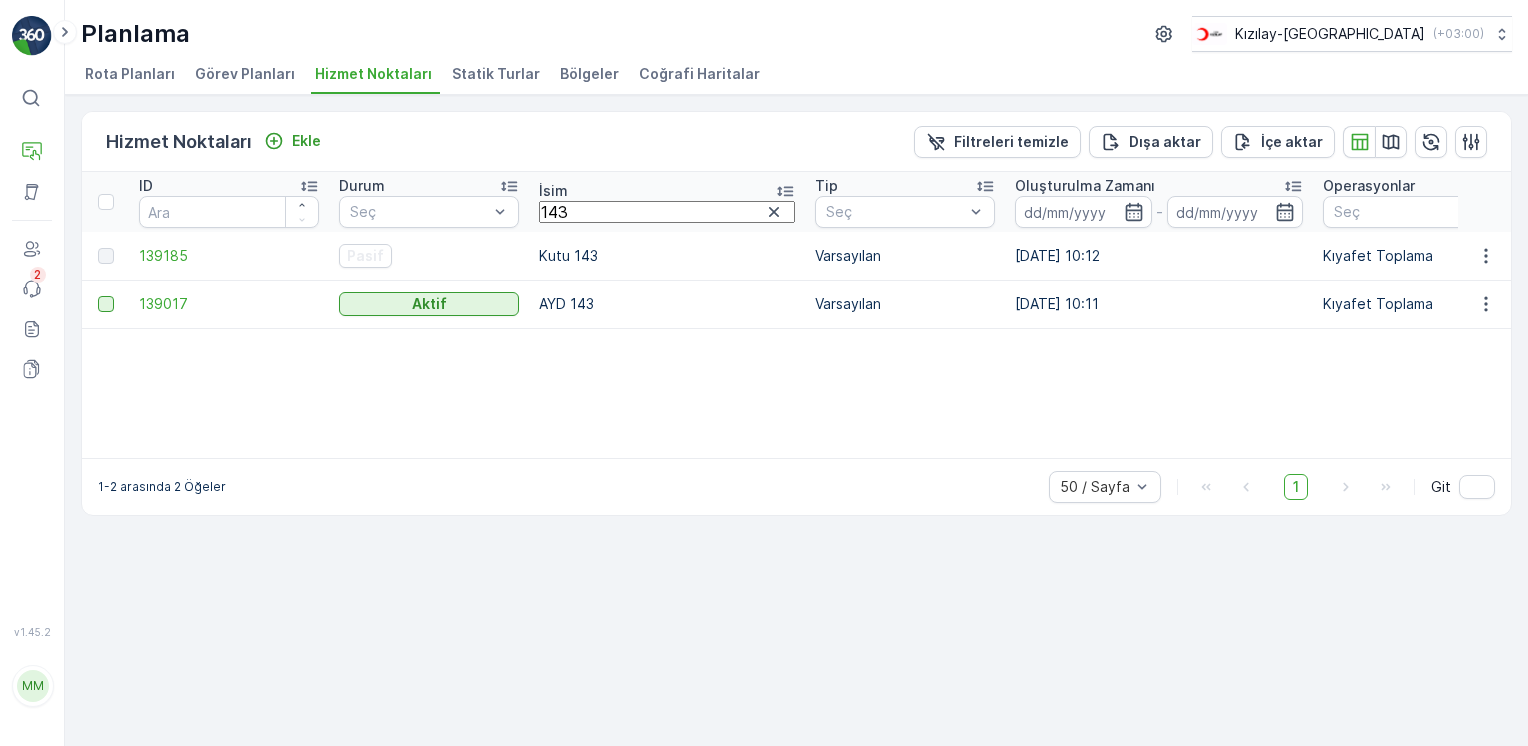 click at bounding box center [106, 304] 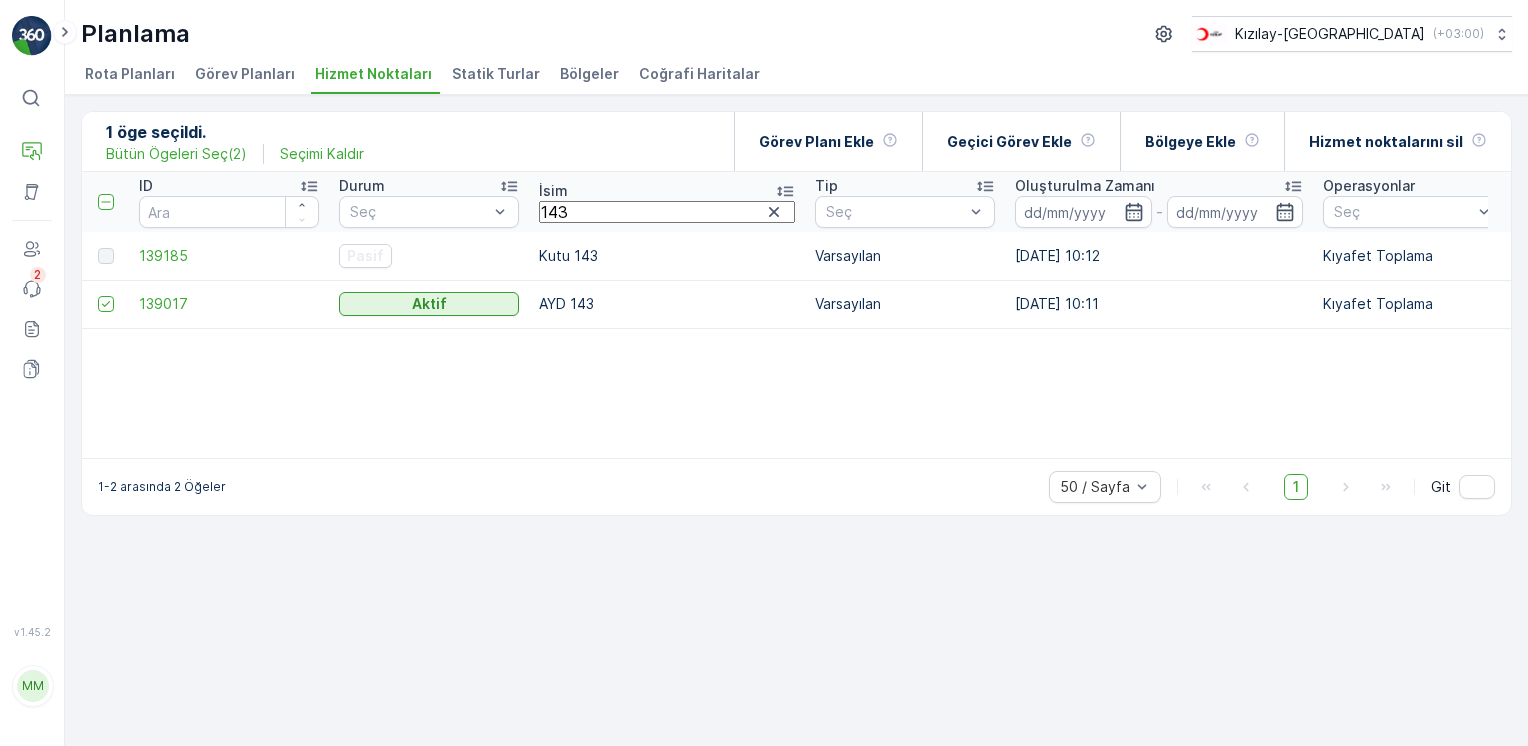 drag, startPoint x: 360, startPoint y: 166, endPoint x: 280, endPoint y: 155, distance: 80.75271 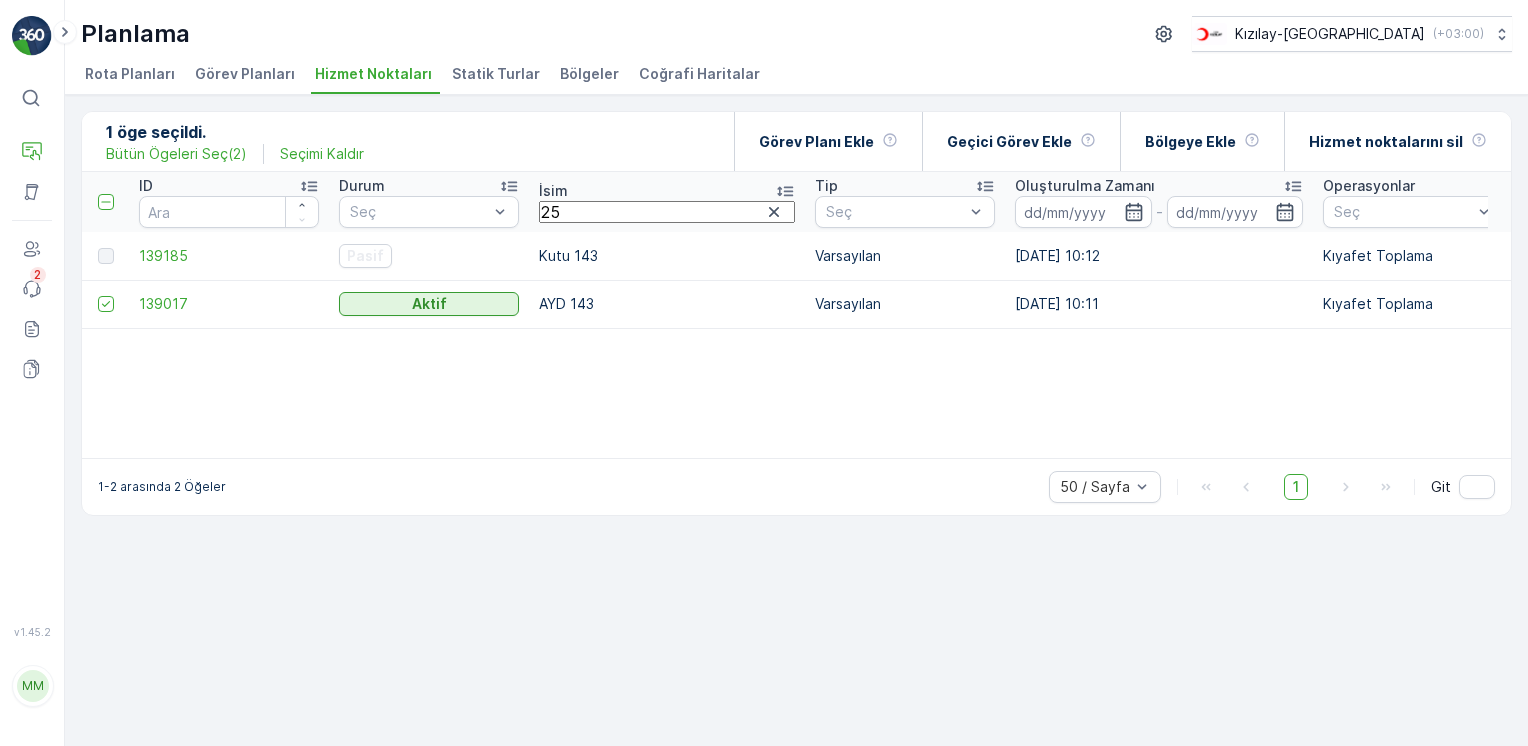 type on "259" 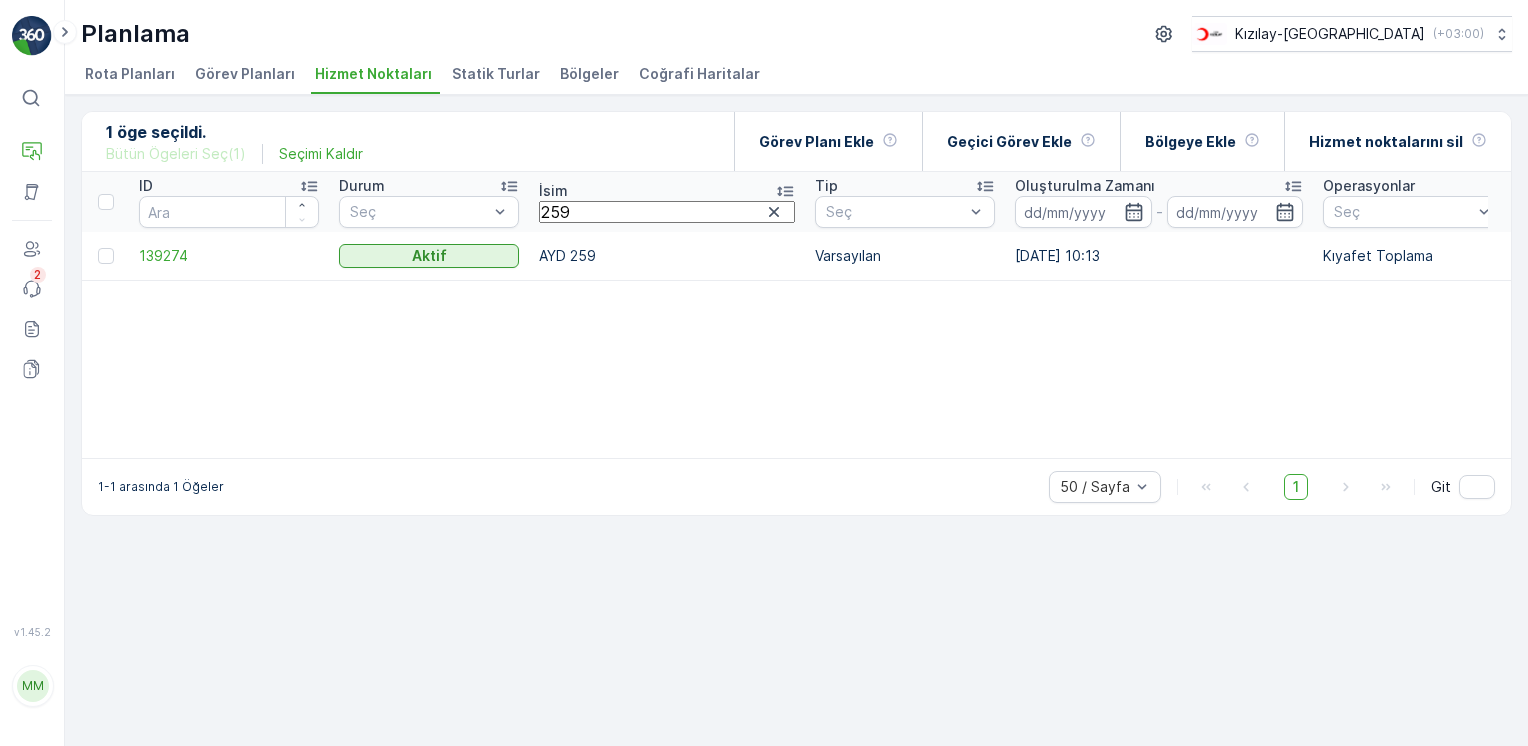 click at bounding box center (108, 256) 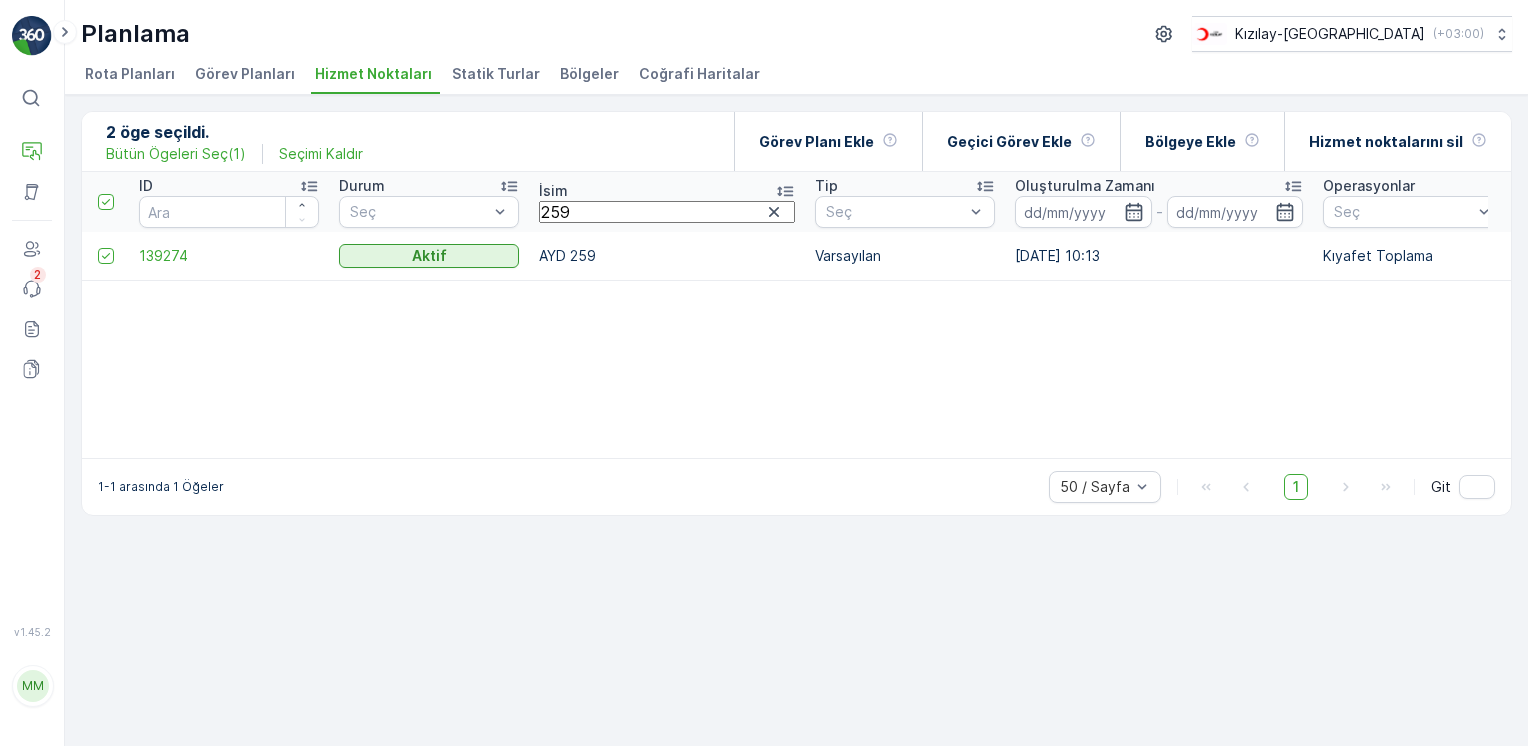 drag, startPoint x: 160, startPoint y: 210, endPoint x: 165, endPoint y: 189, distance: 21.587032 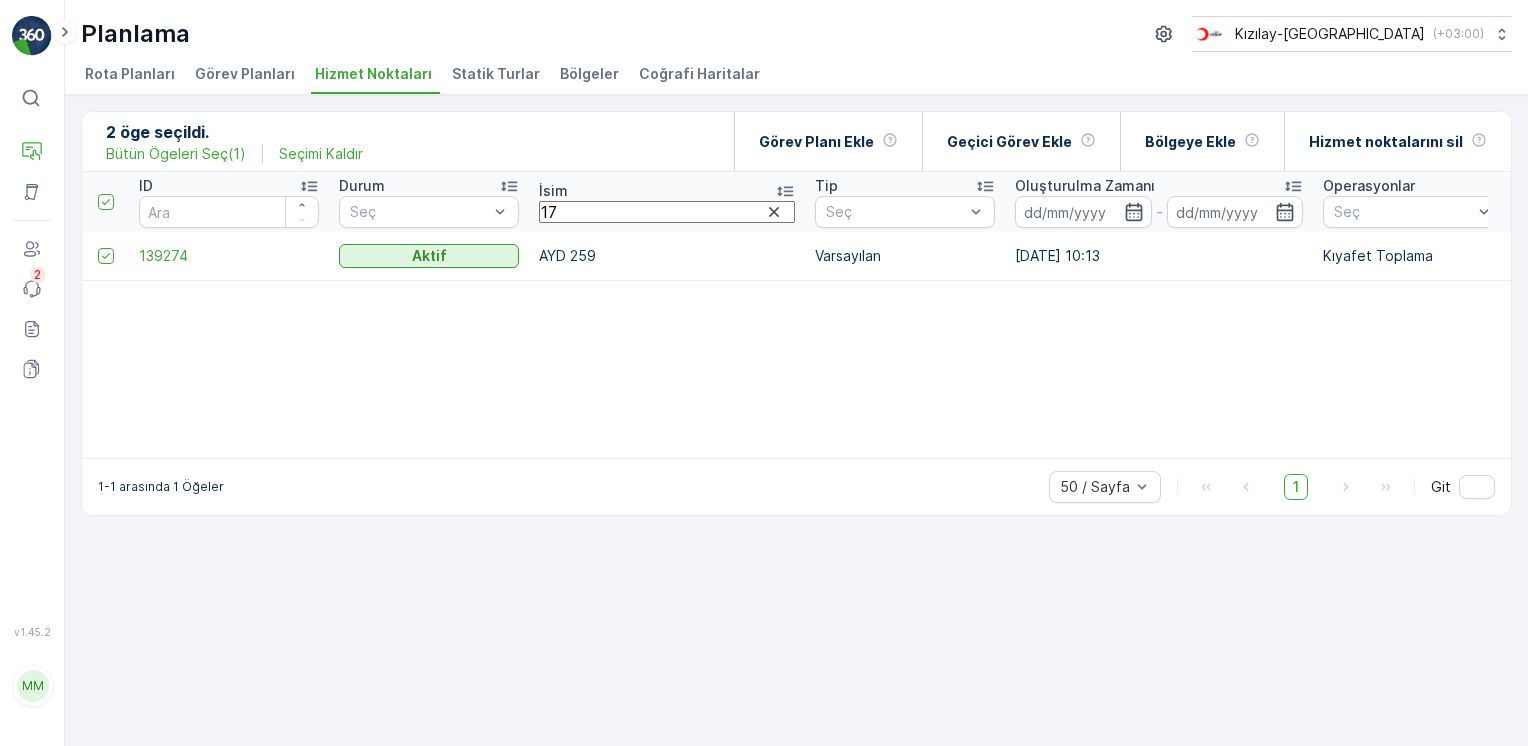 type on "176" 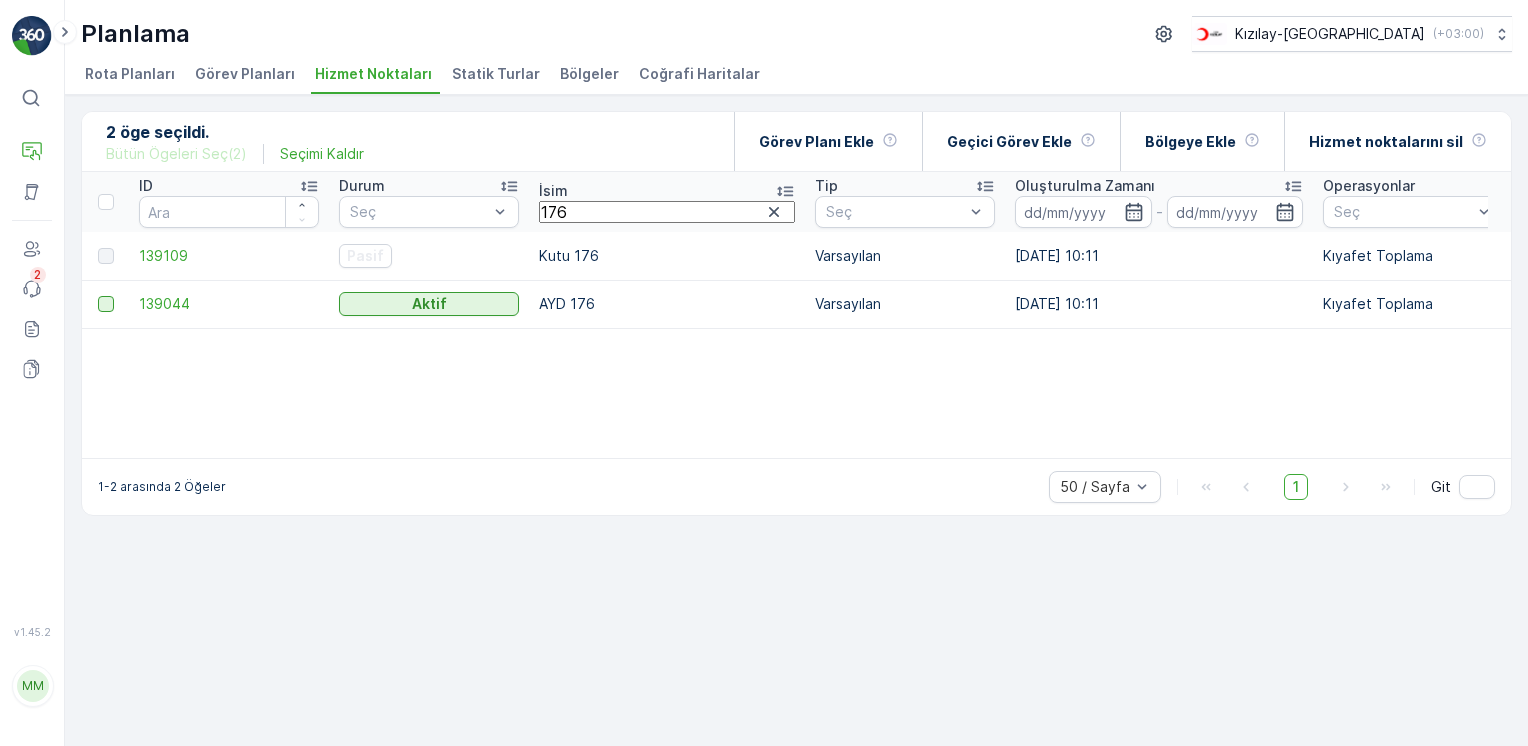 click at bounding box center (106, 304) 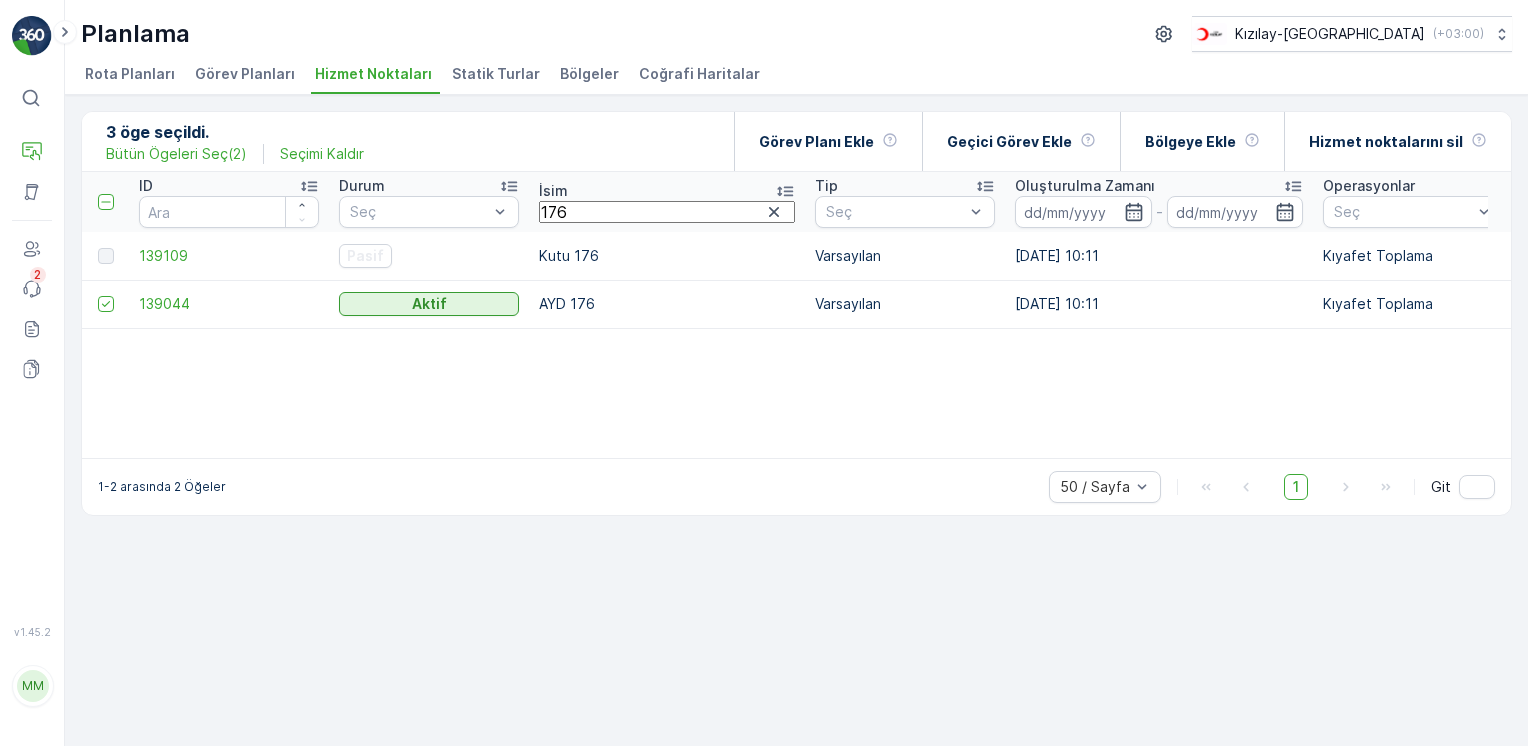 drag, startPoint x: 580, startPoint y: 213, endPoint x: 359, endPoint y: 189, distance: 222.29935 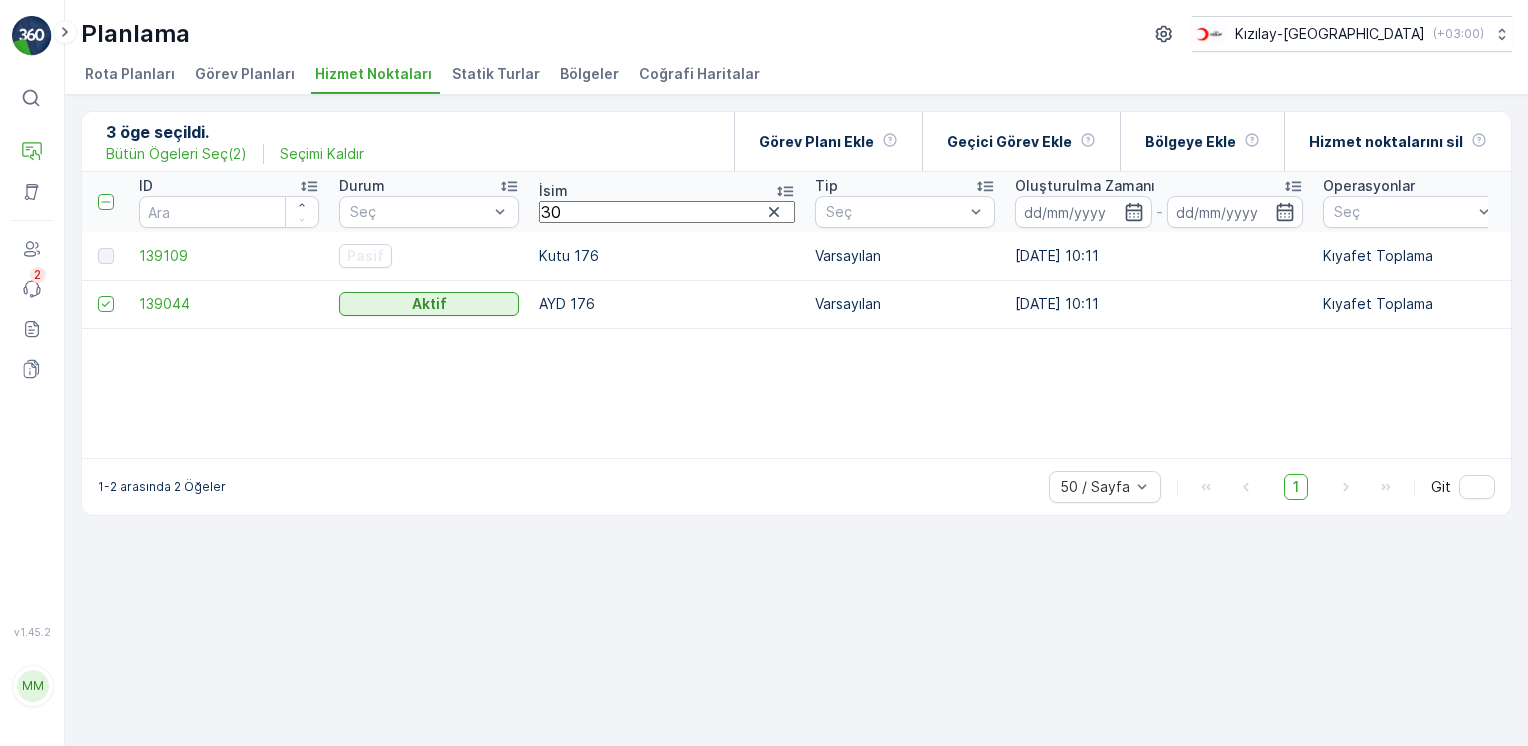 type on "305" 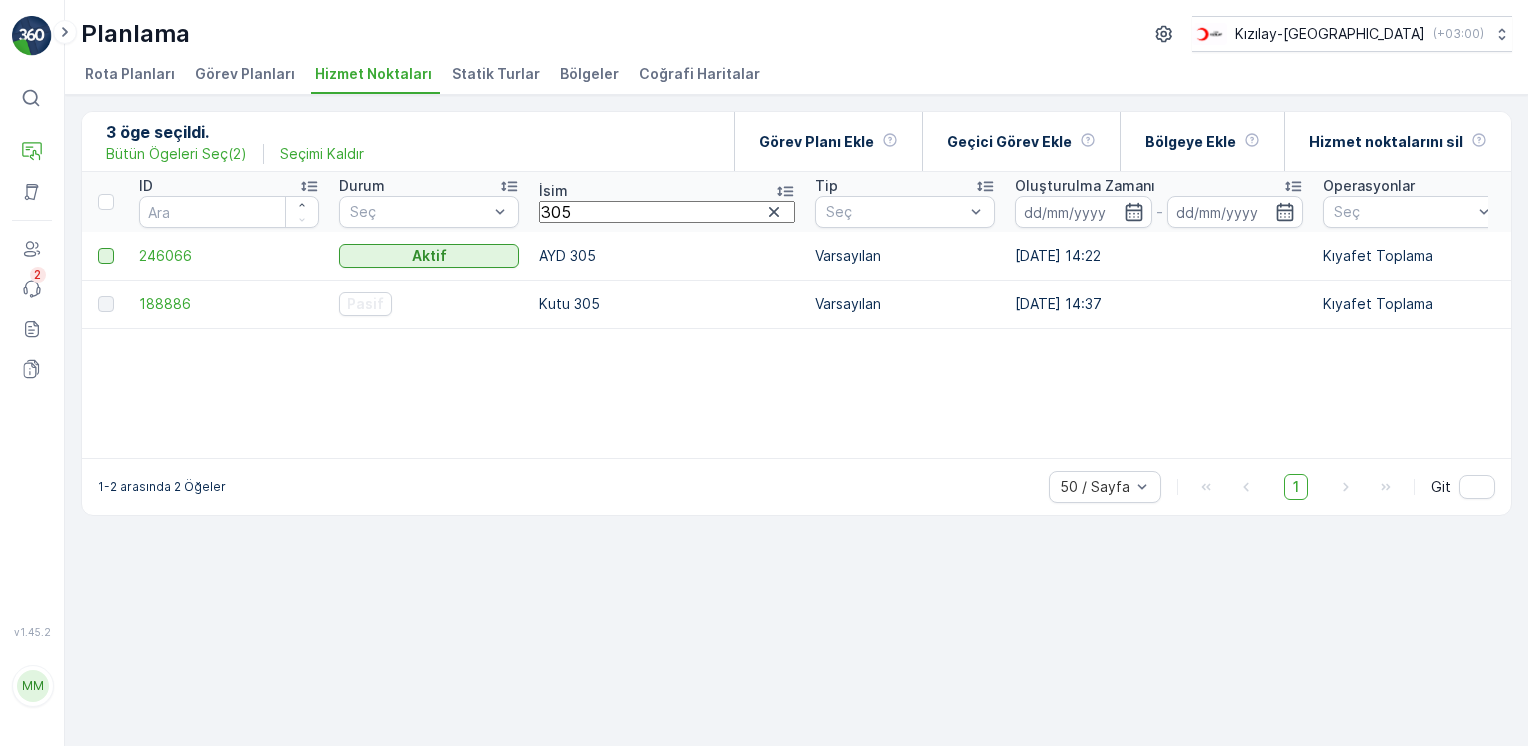 click at bounding box center [106, 256] 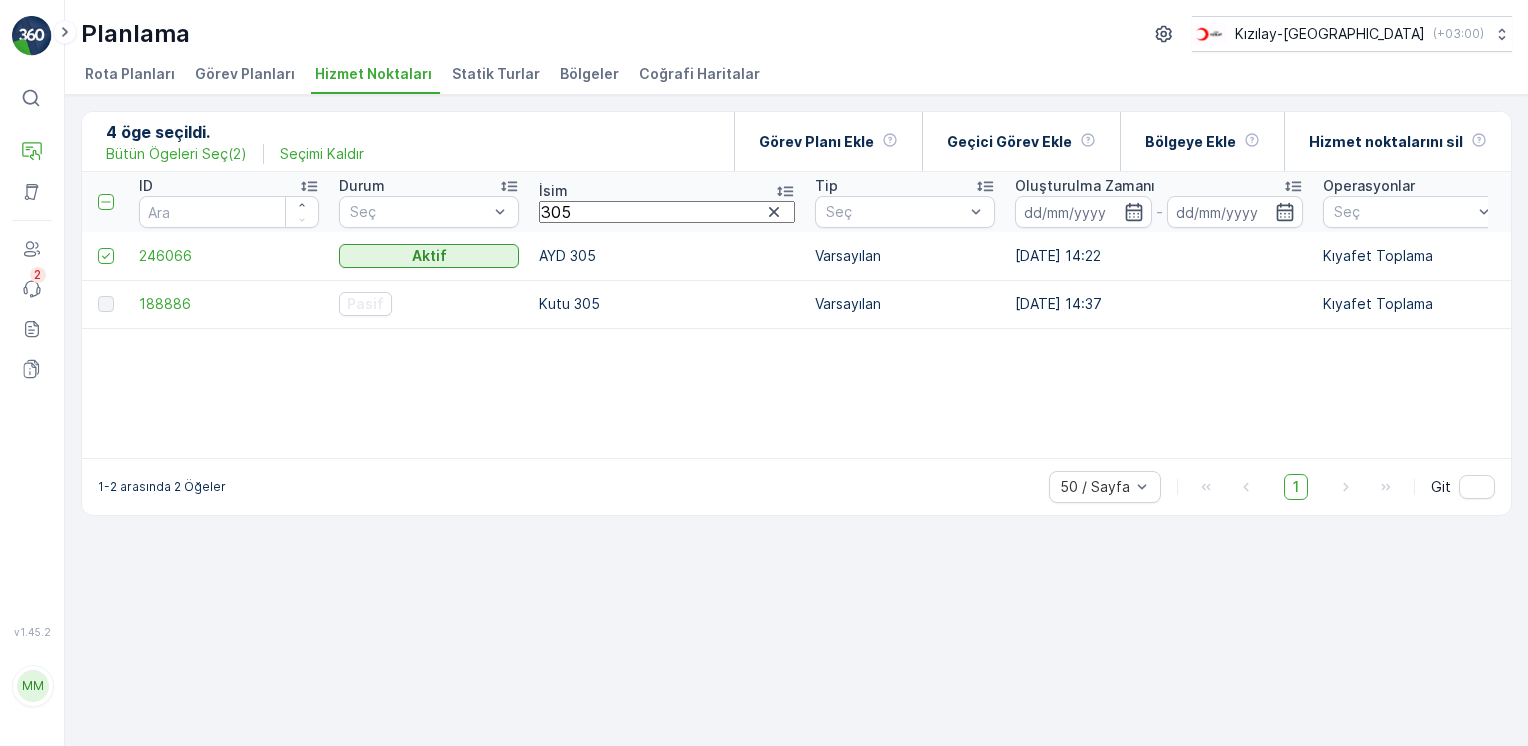 drag, startPoint x: 518, startPoint y: 202, endPoint x: 408, endPoint y: 185, distance: 111.305885 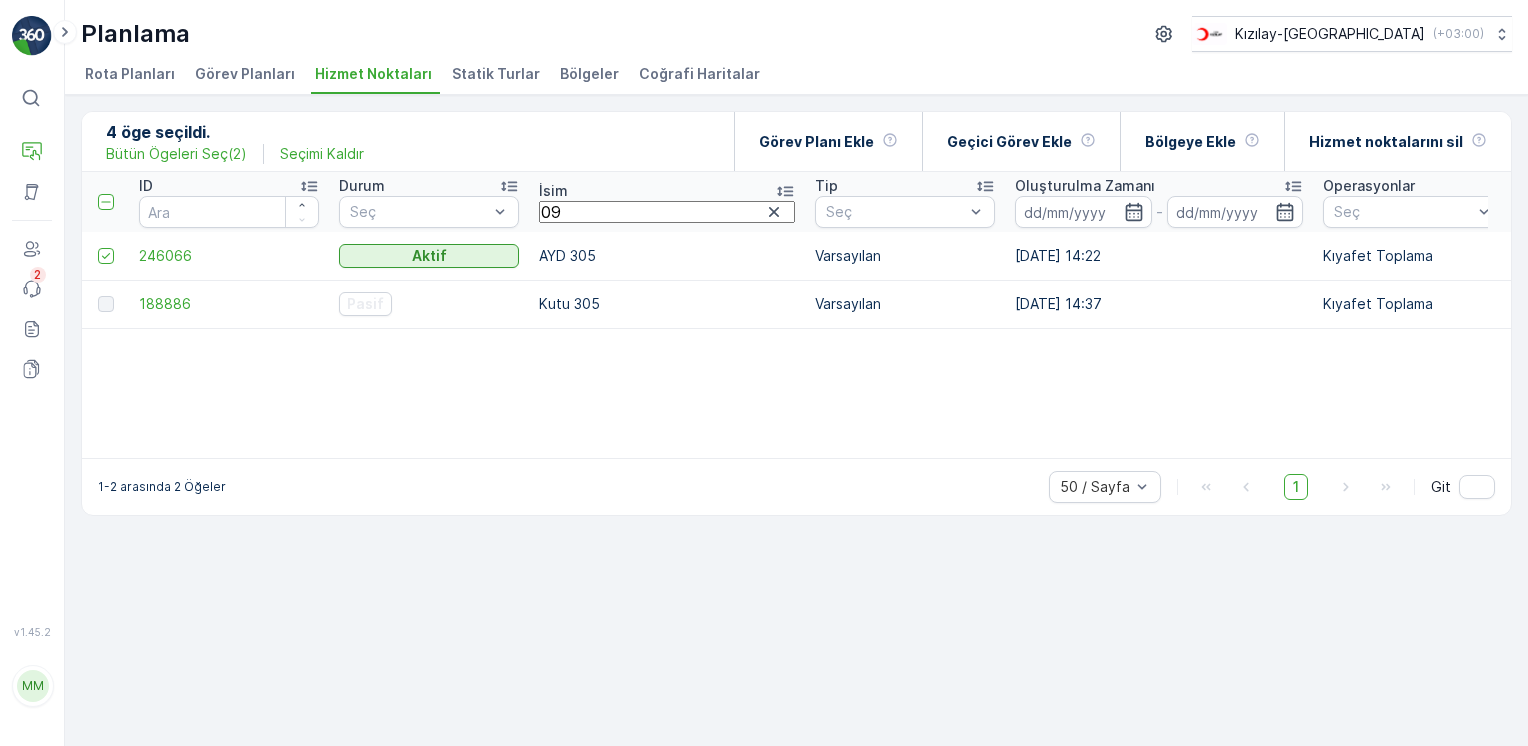 type on "097" 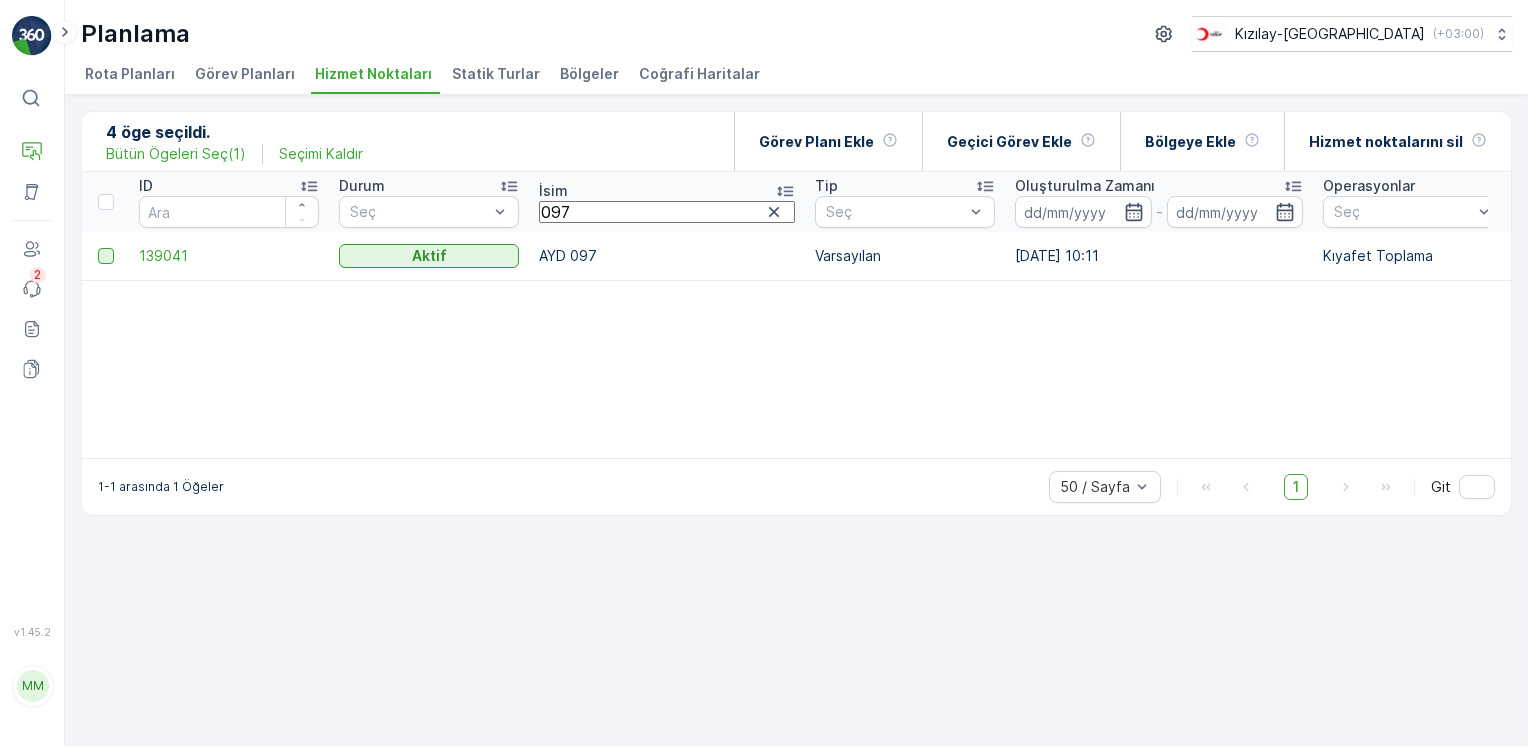 click at bounding box center [106, 256] 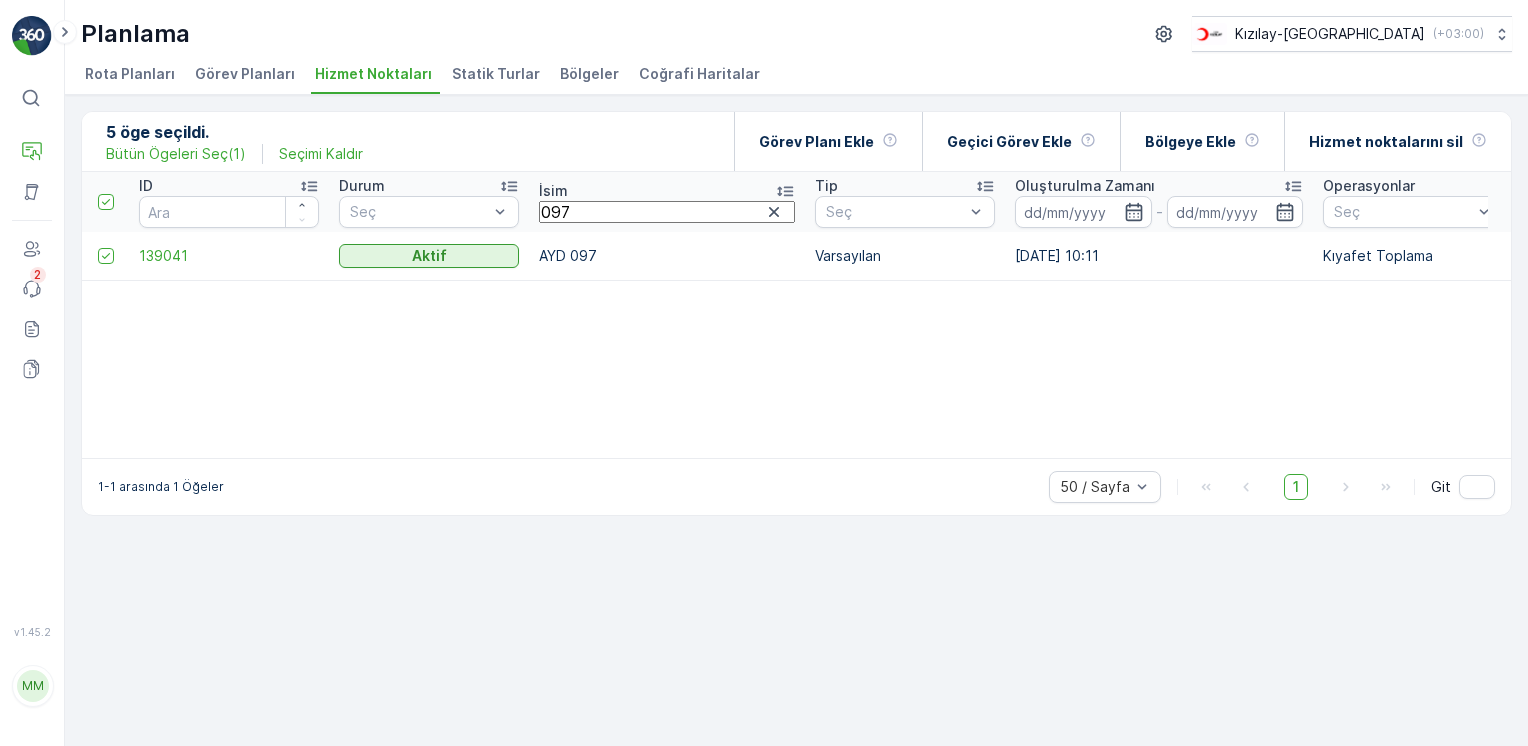 drag, startPoint x: 594, startPoint y: 207, endPoint x: 248, endPoint y: 155, distance: 349.88568 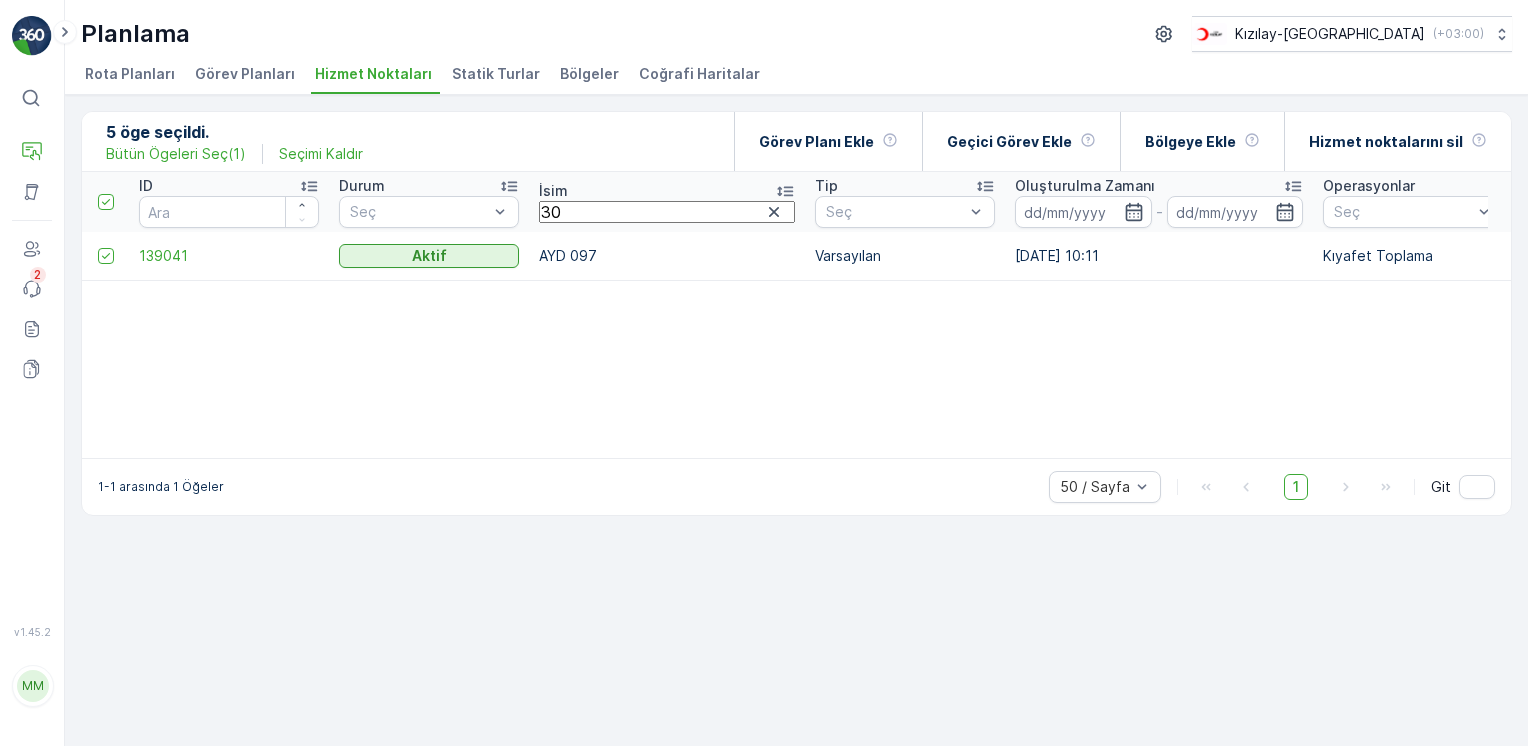 type on "306" 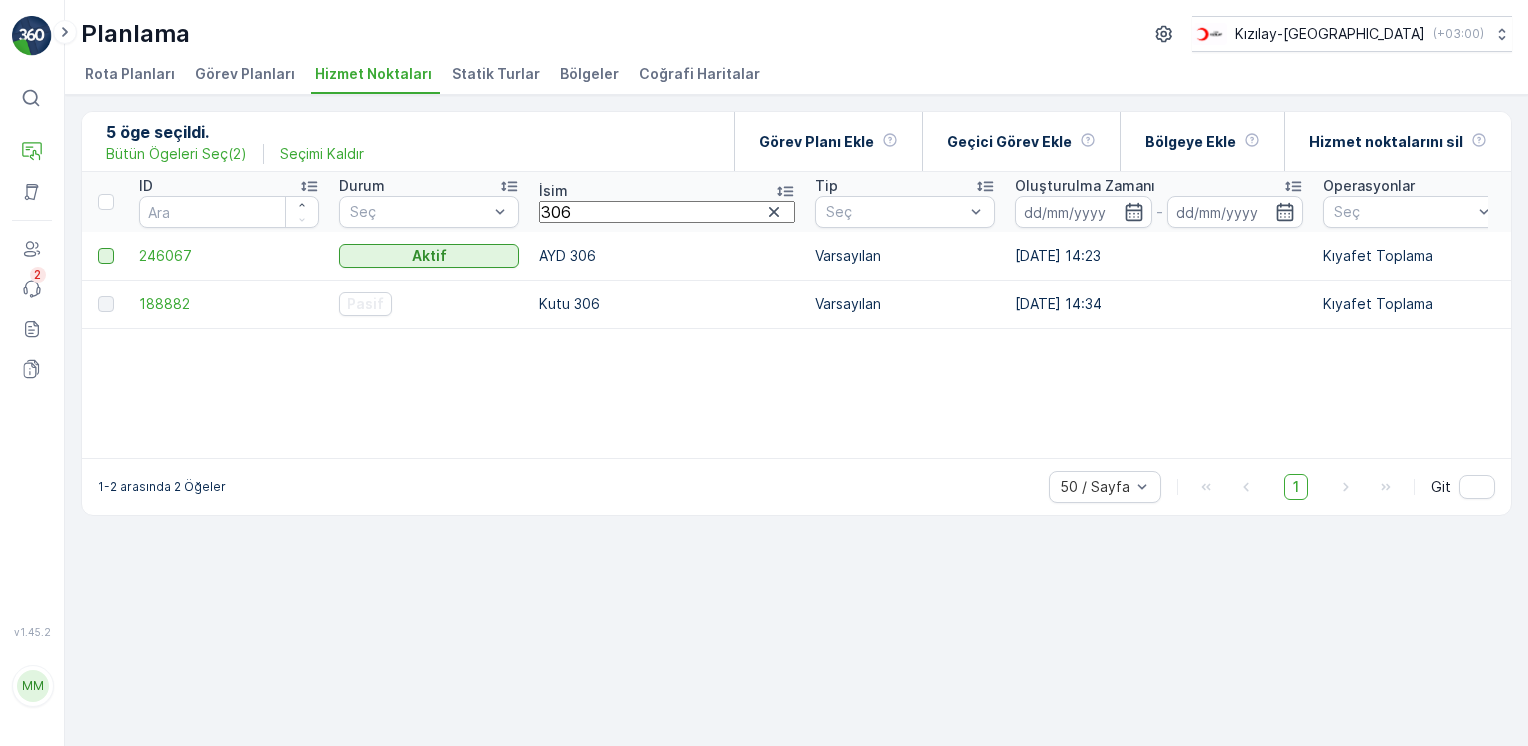 click at bounding box center (106, 256) 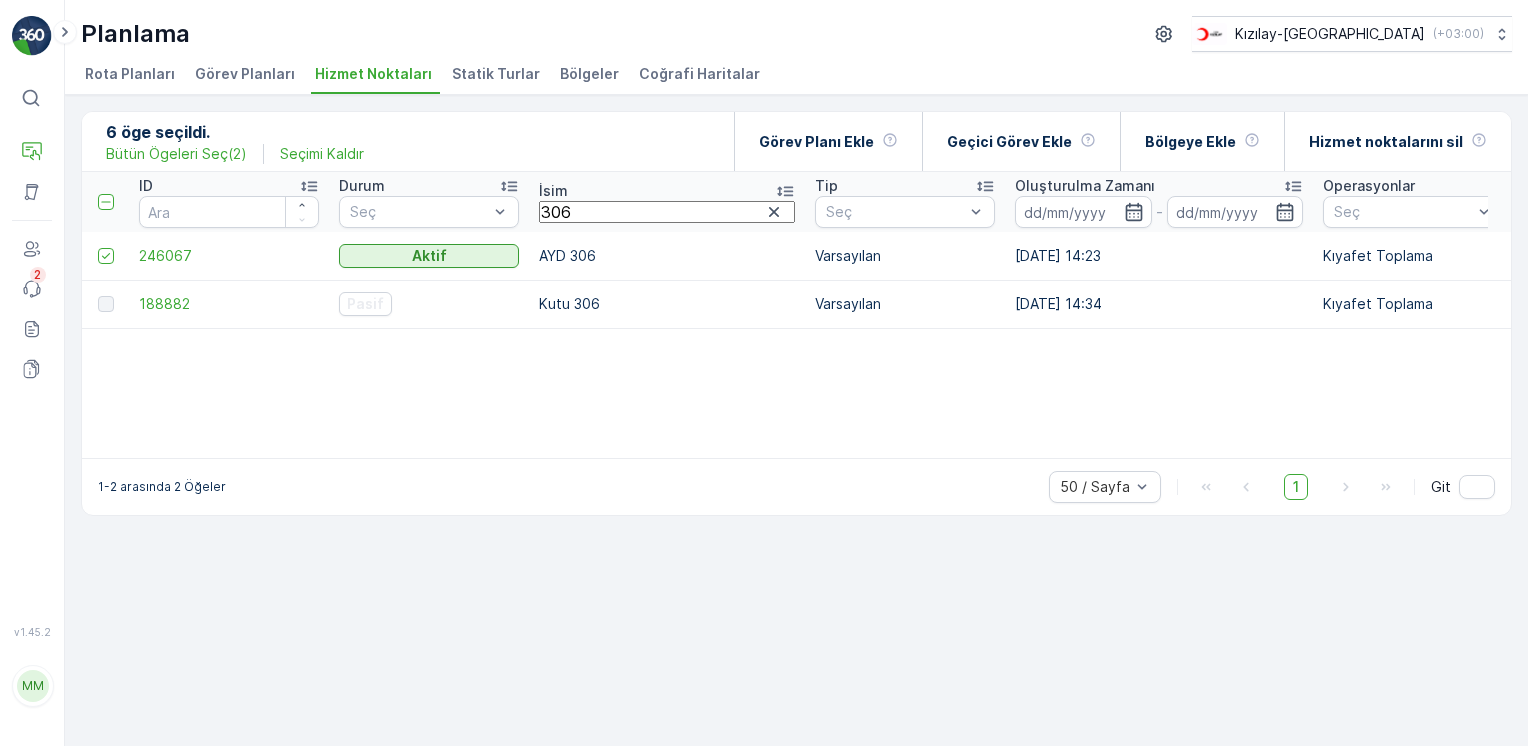 click on "306" at bounding box center (667, 212) 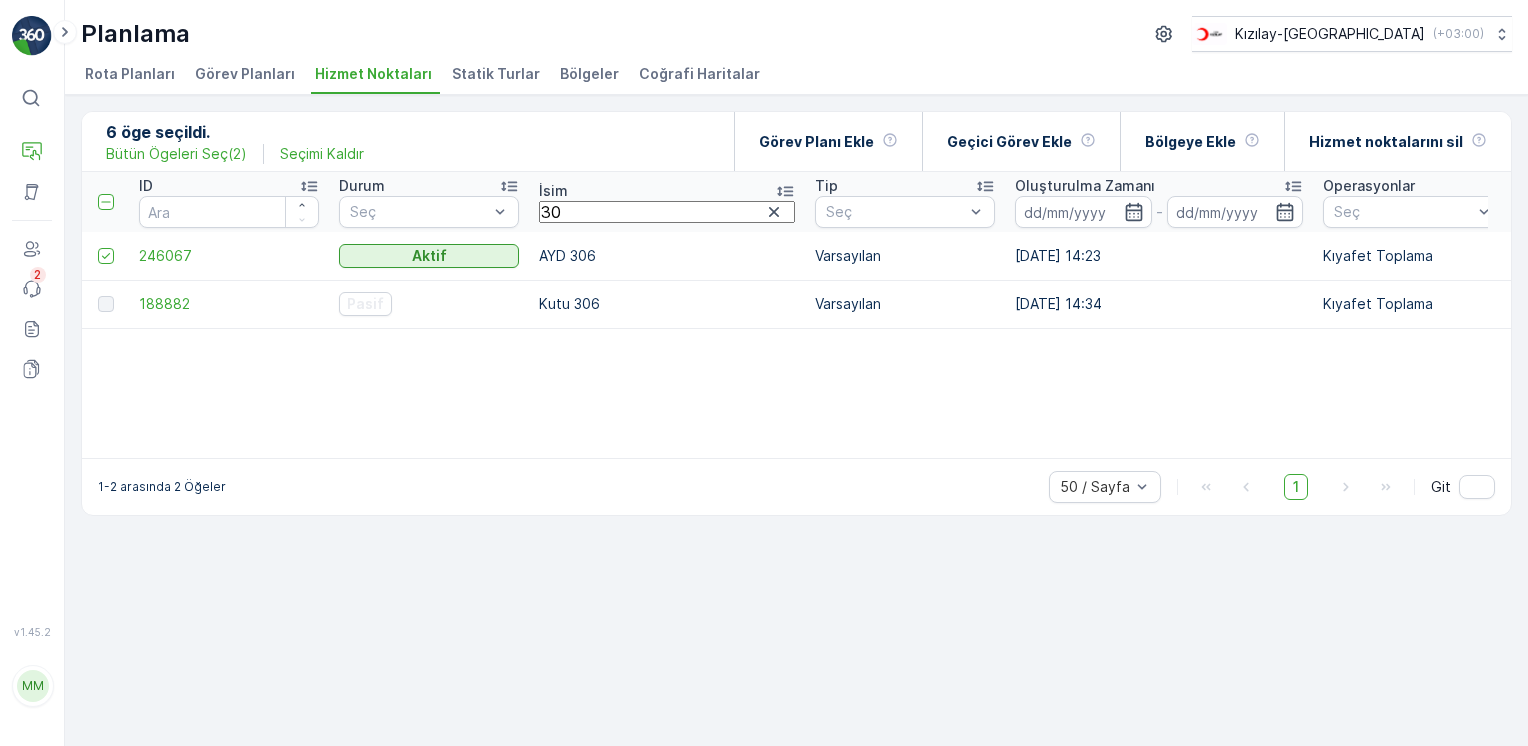 type on "3" 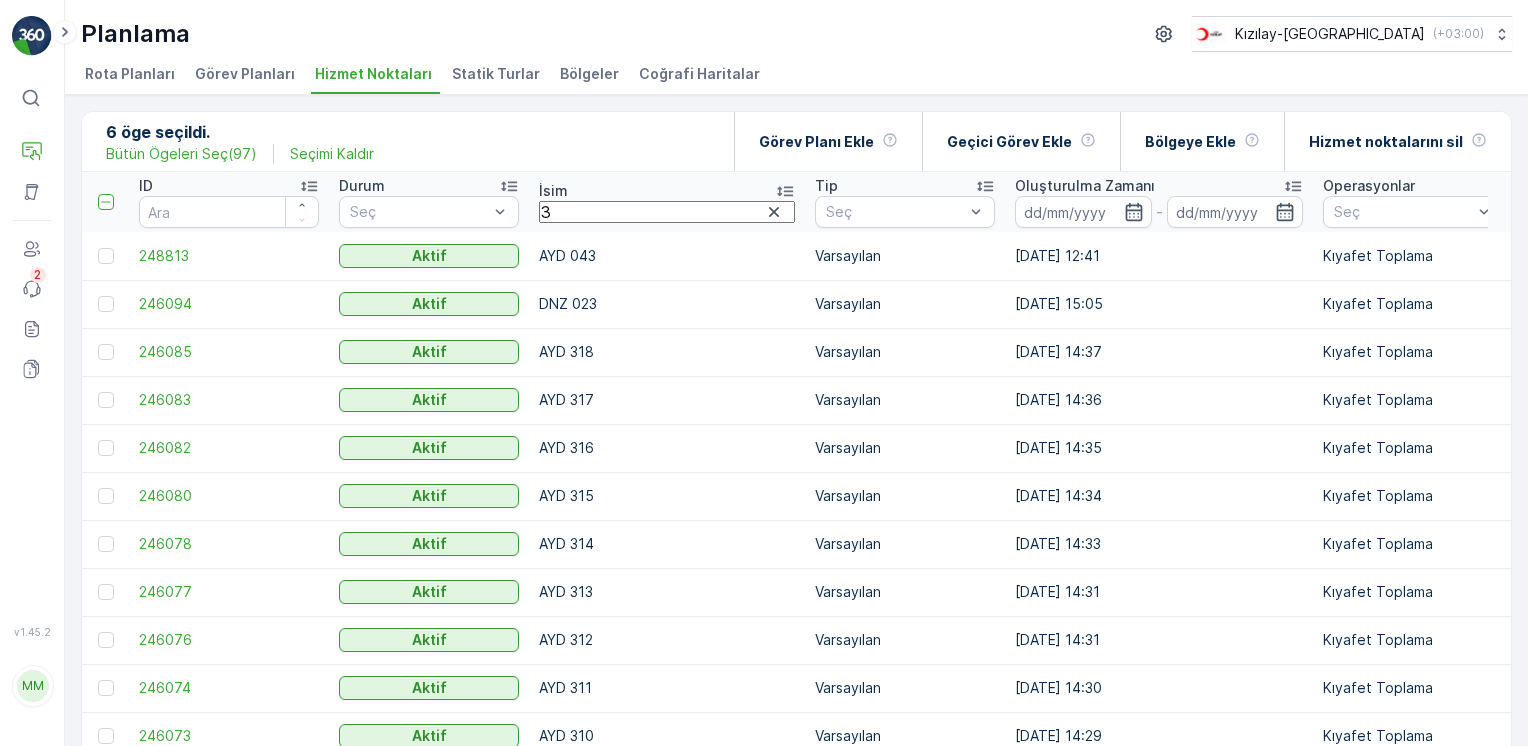 click on "3" at bounding box center [667, 212] 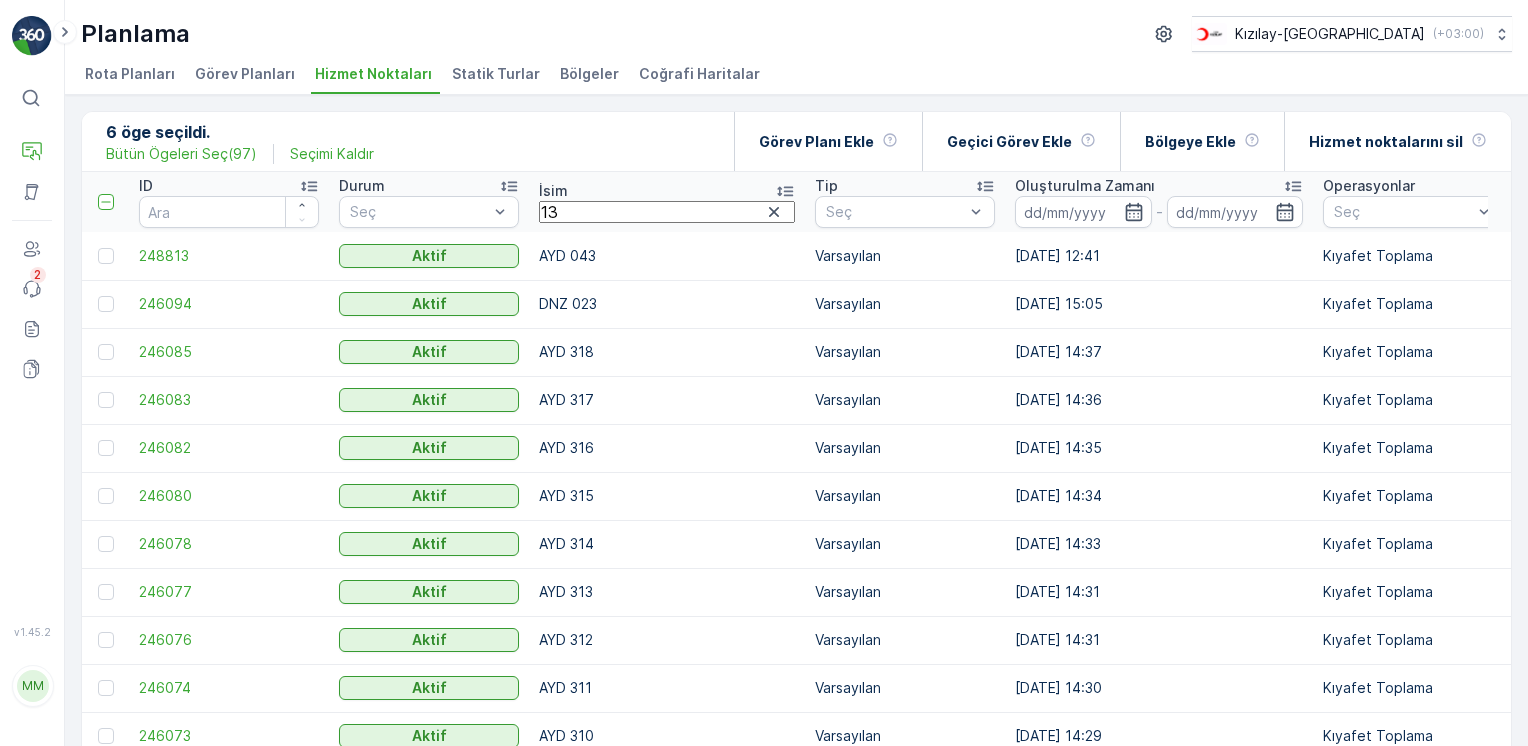 type on "138" 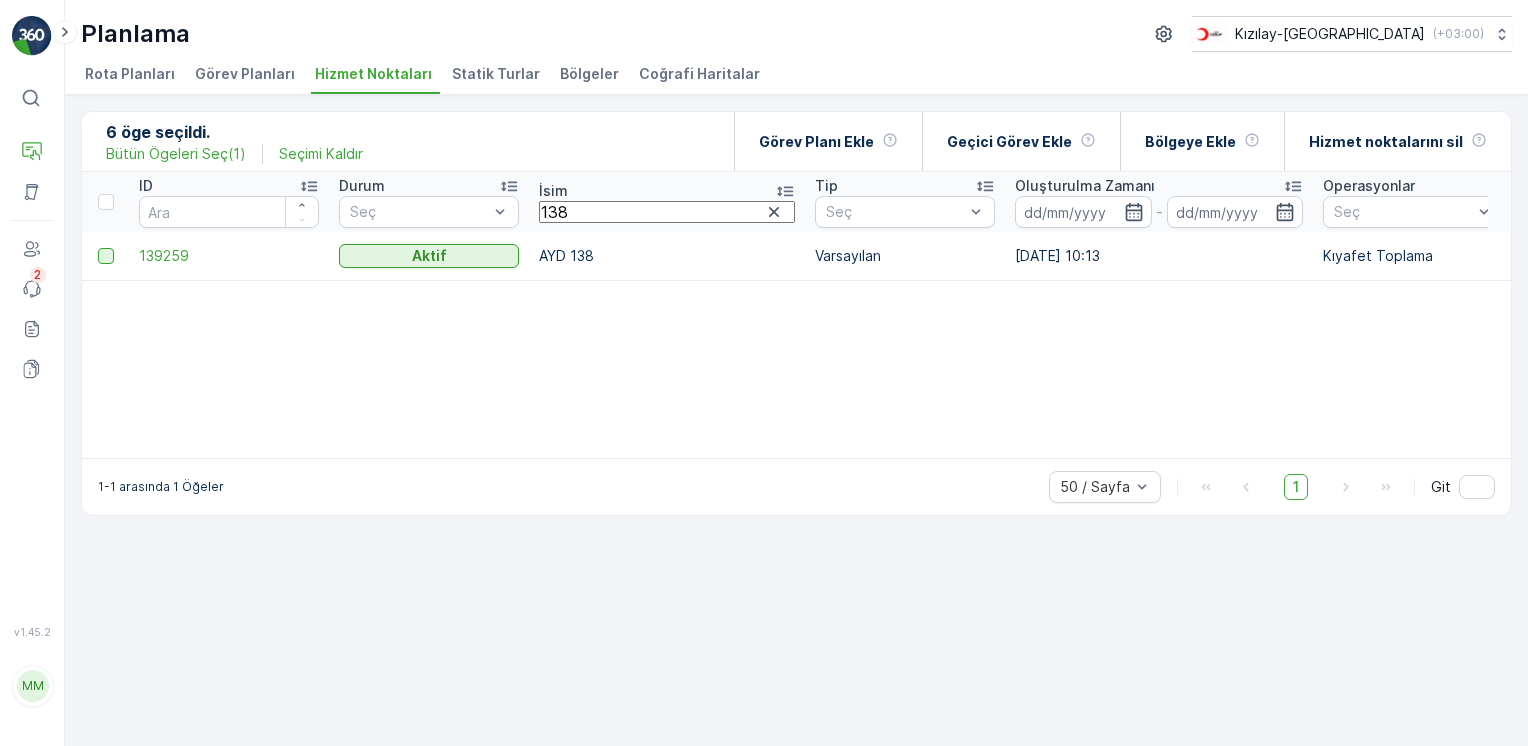 click at bounding box center (106, 256) 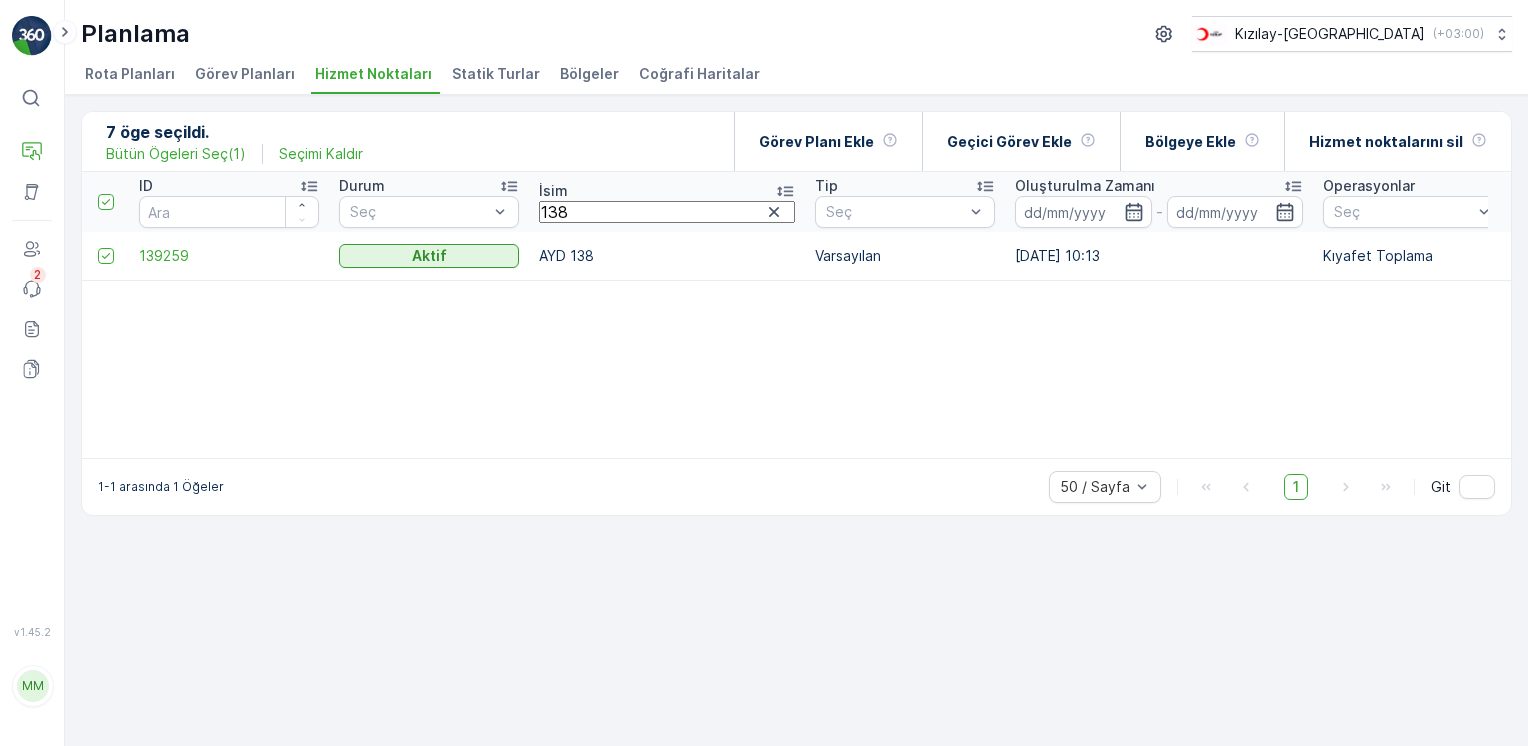 drag, startPoint x: 600, startPoint y: 210, endPoint x: 385, endPoint y: 190, distance: 215.92822 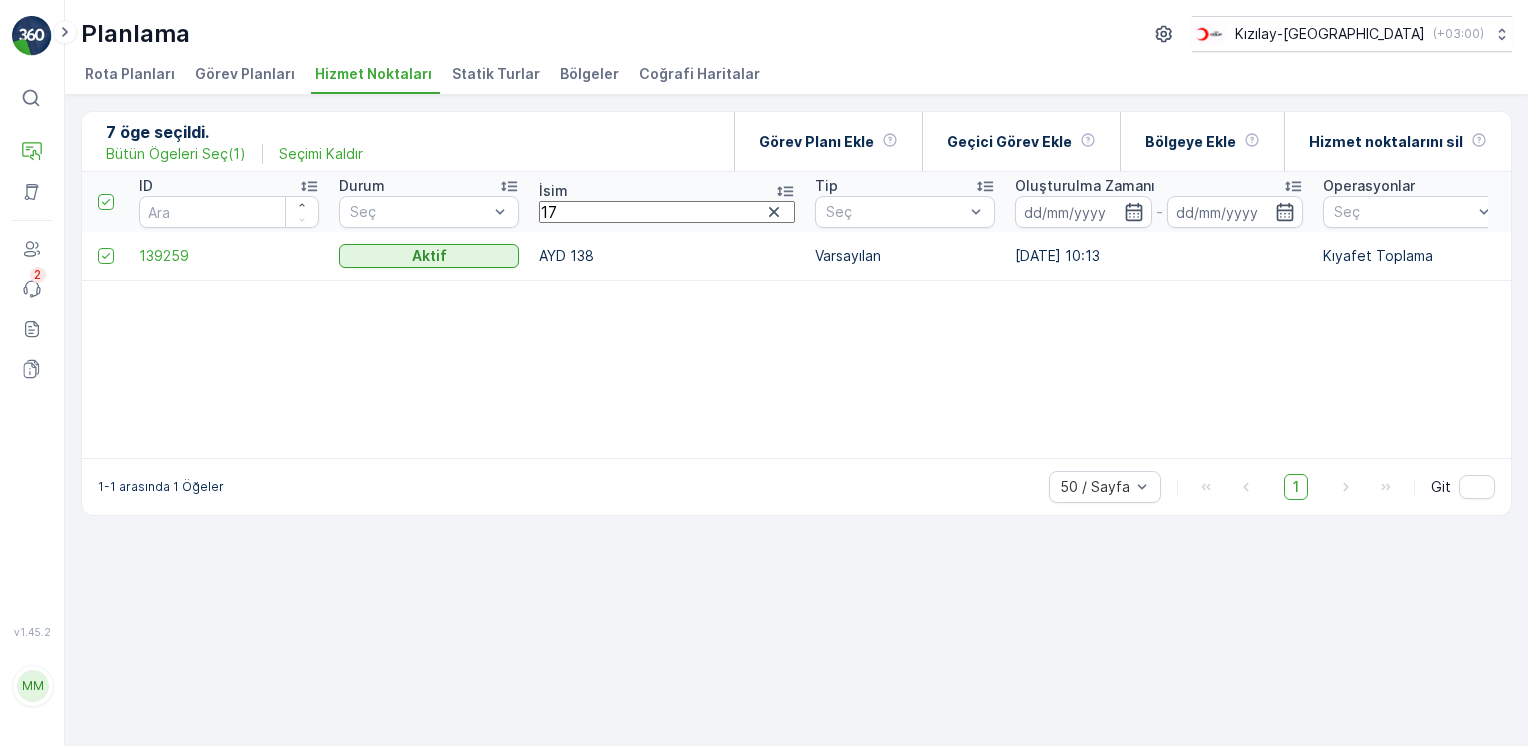 type on "171" 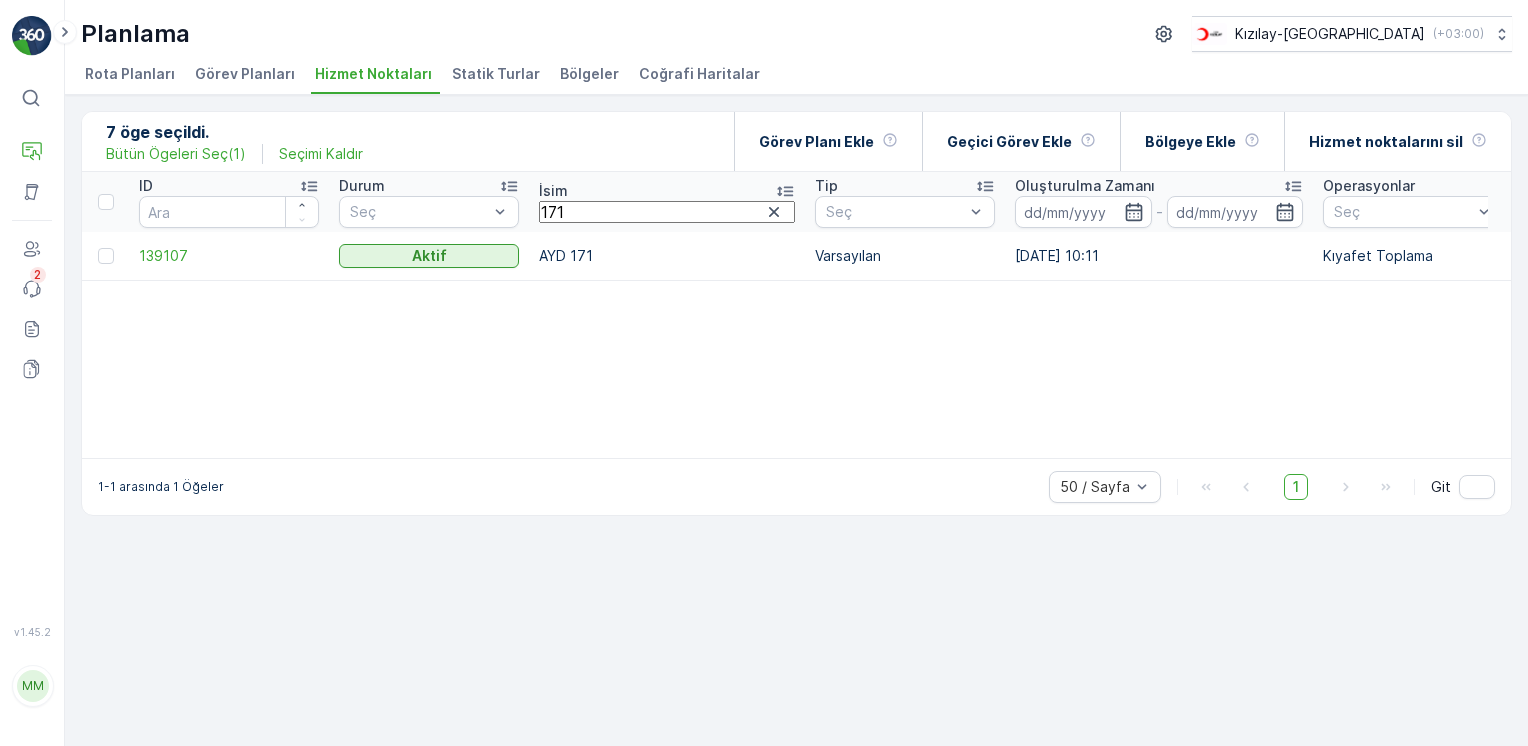 click at bounding box center (105, 256) 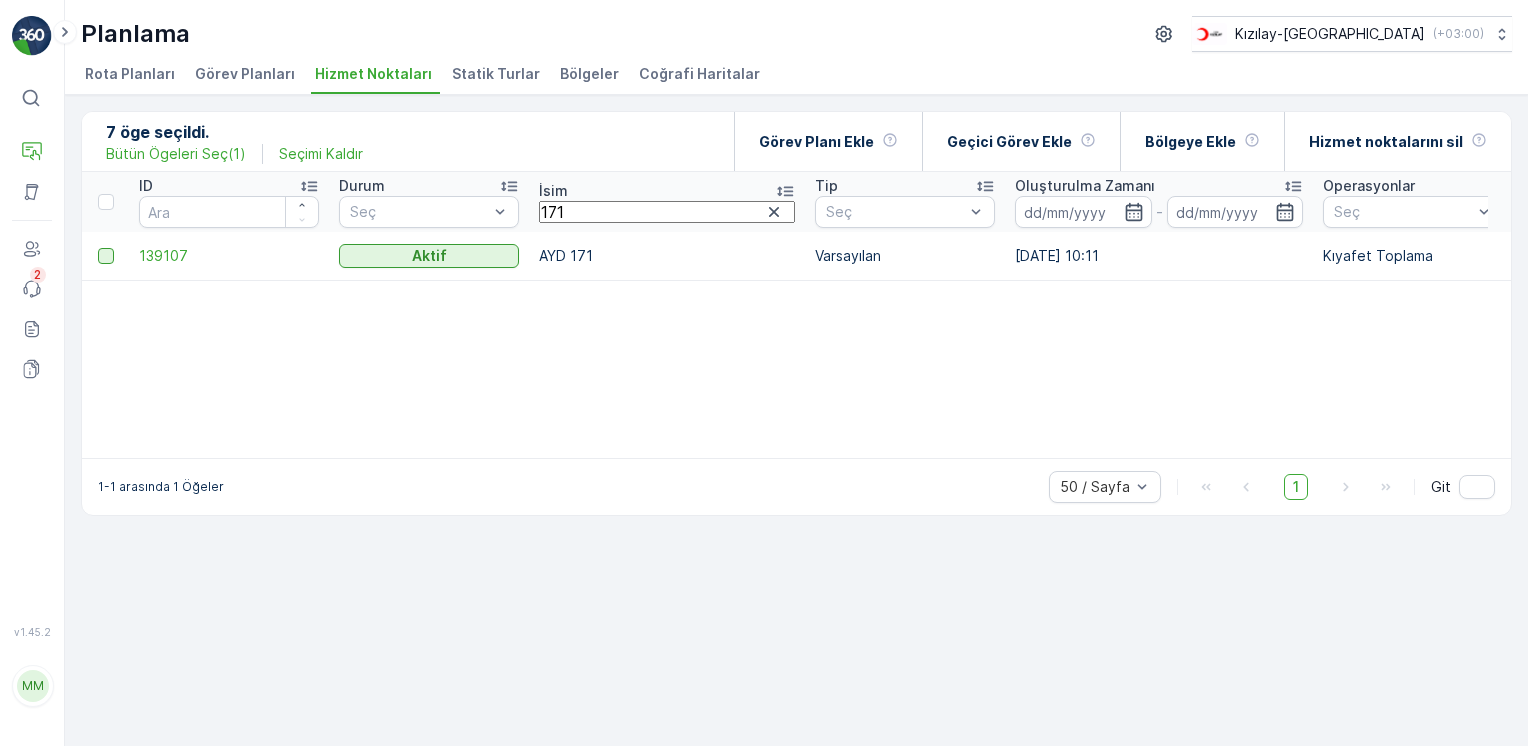click at bounding box center [106, 256] 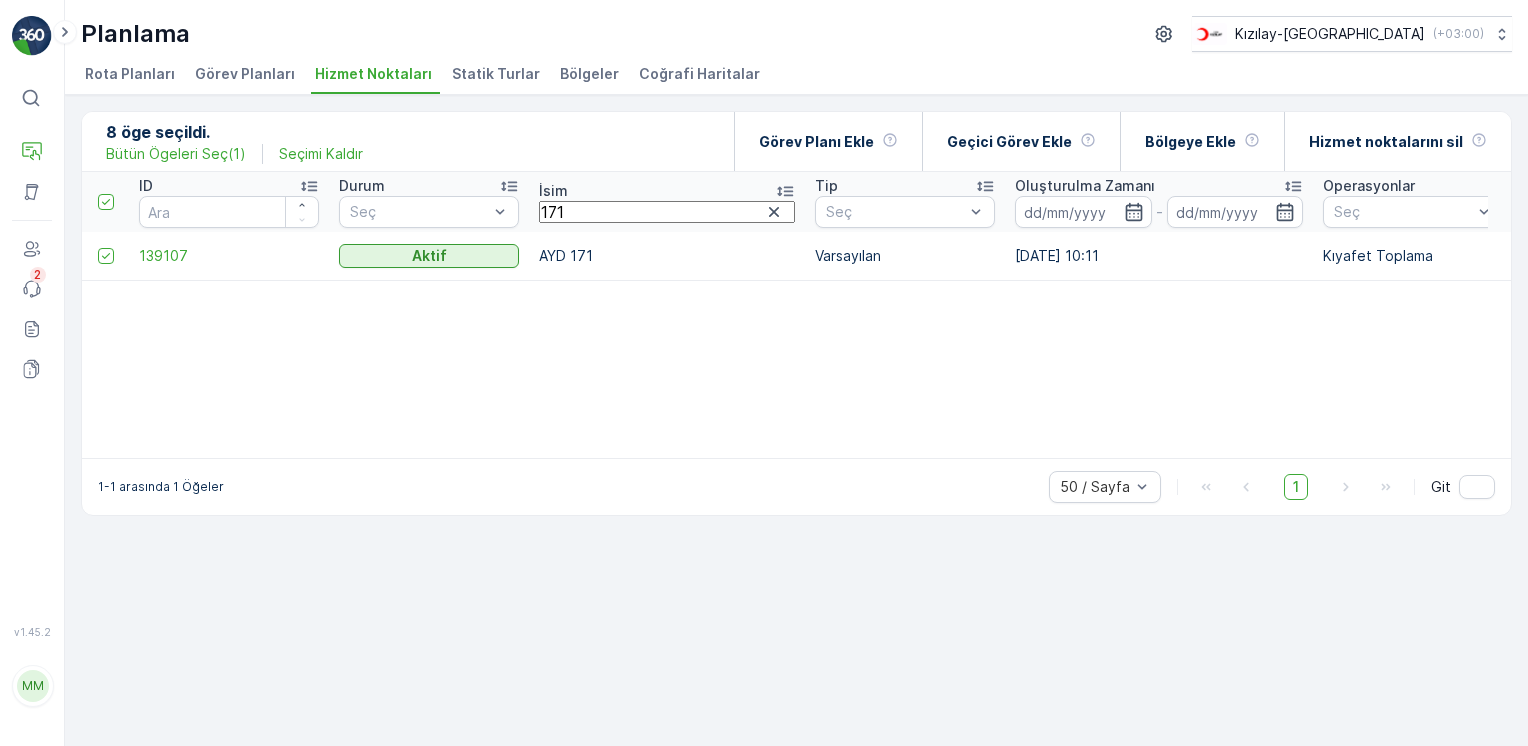 click on "171" at bounding box center (667, 212) 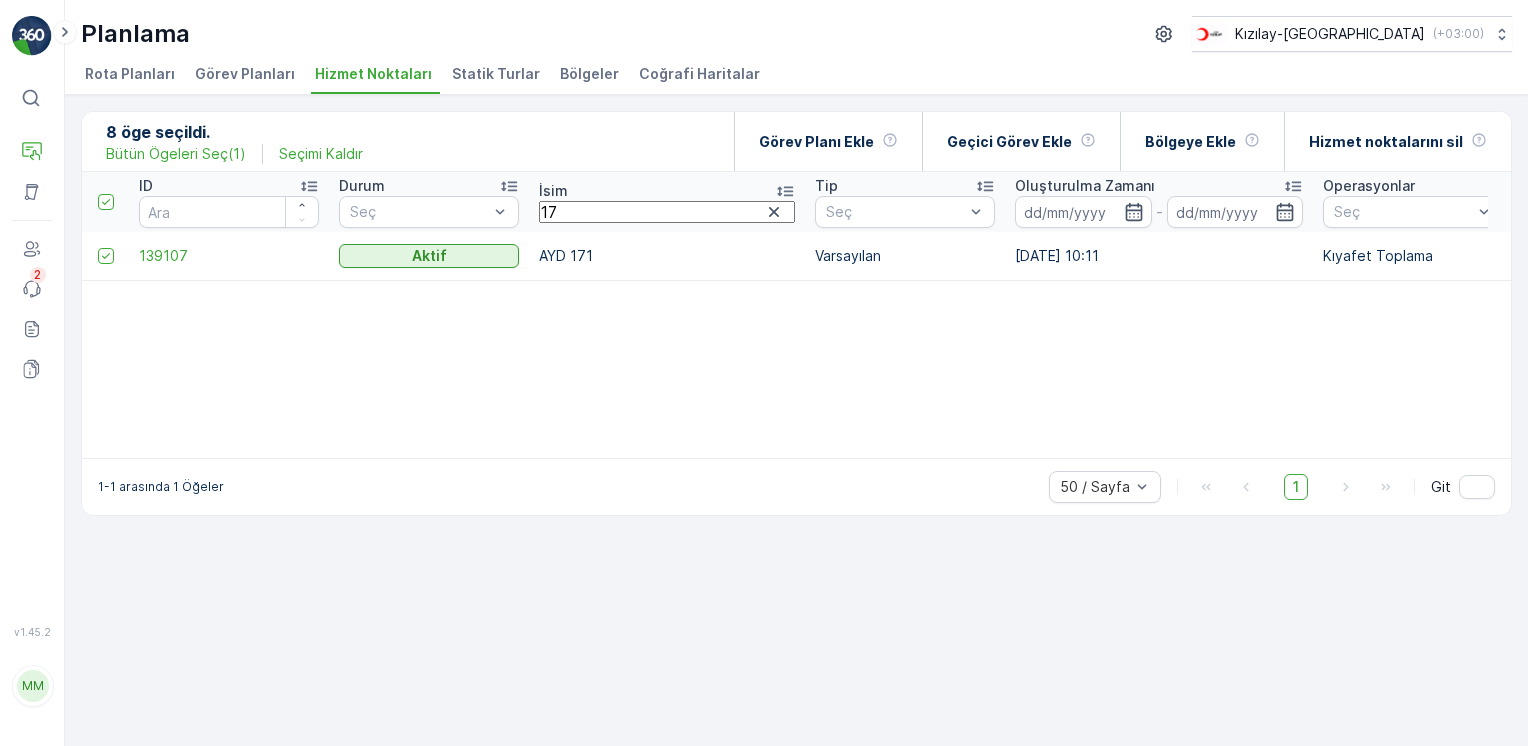 type on "1" 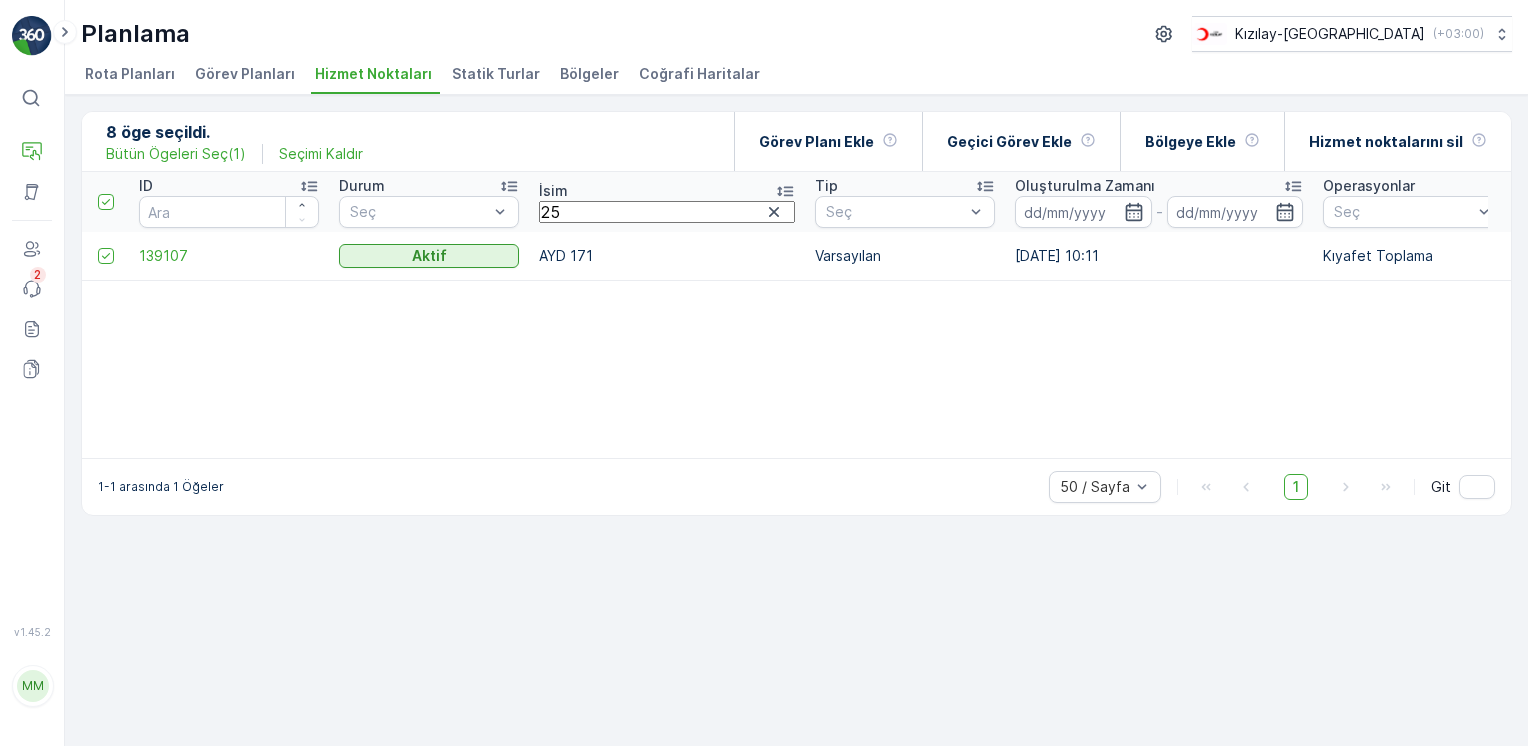 type on "255" 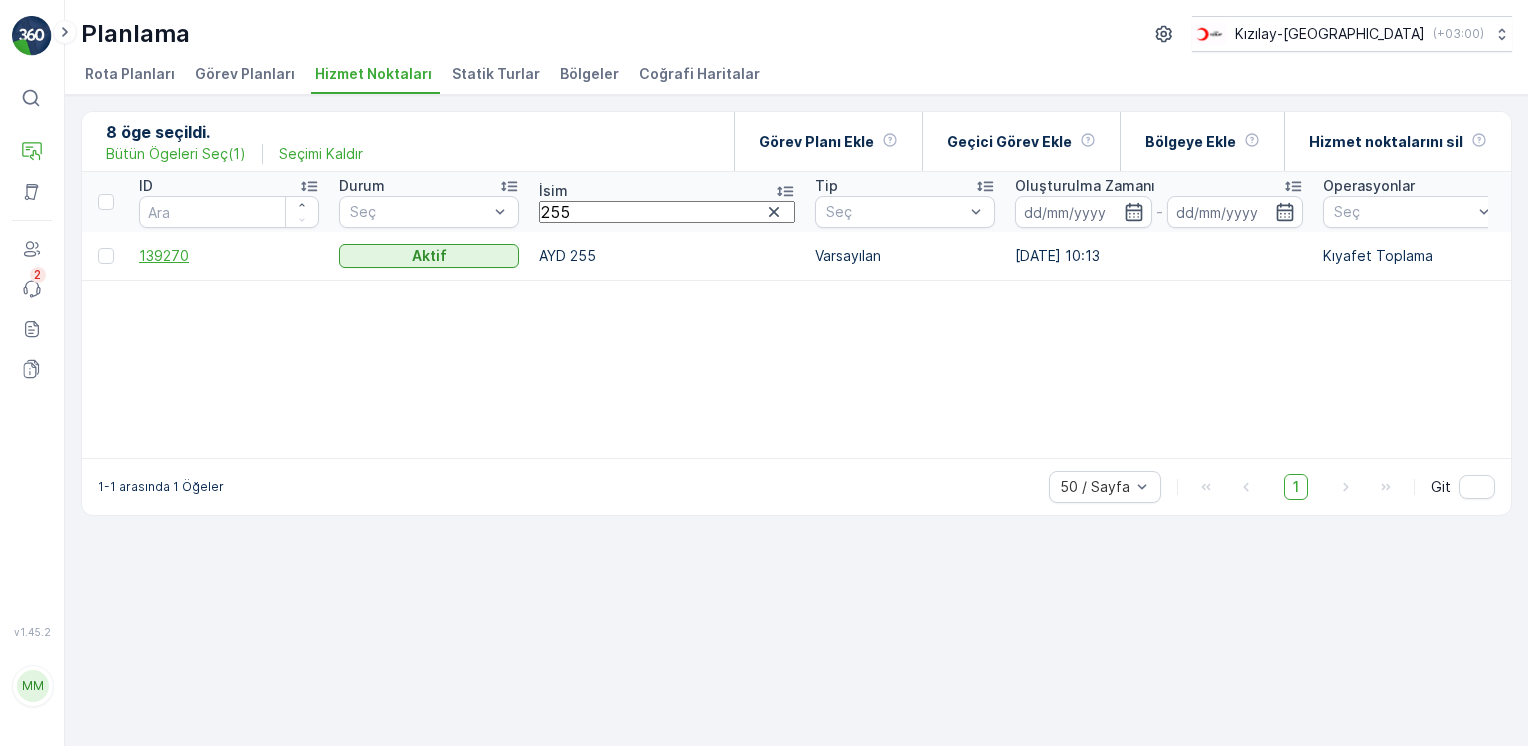 drag, startPoint x: 110, startPoint y: 253, endPoint x: 234, endPoint y: 253, distance: 124 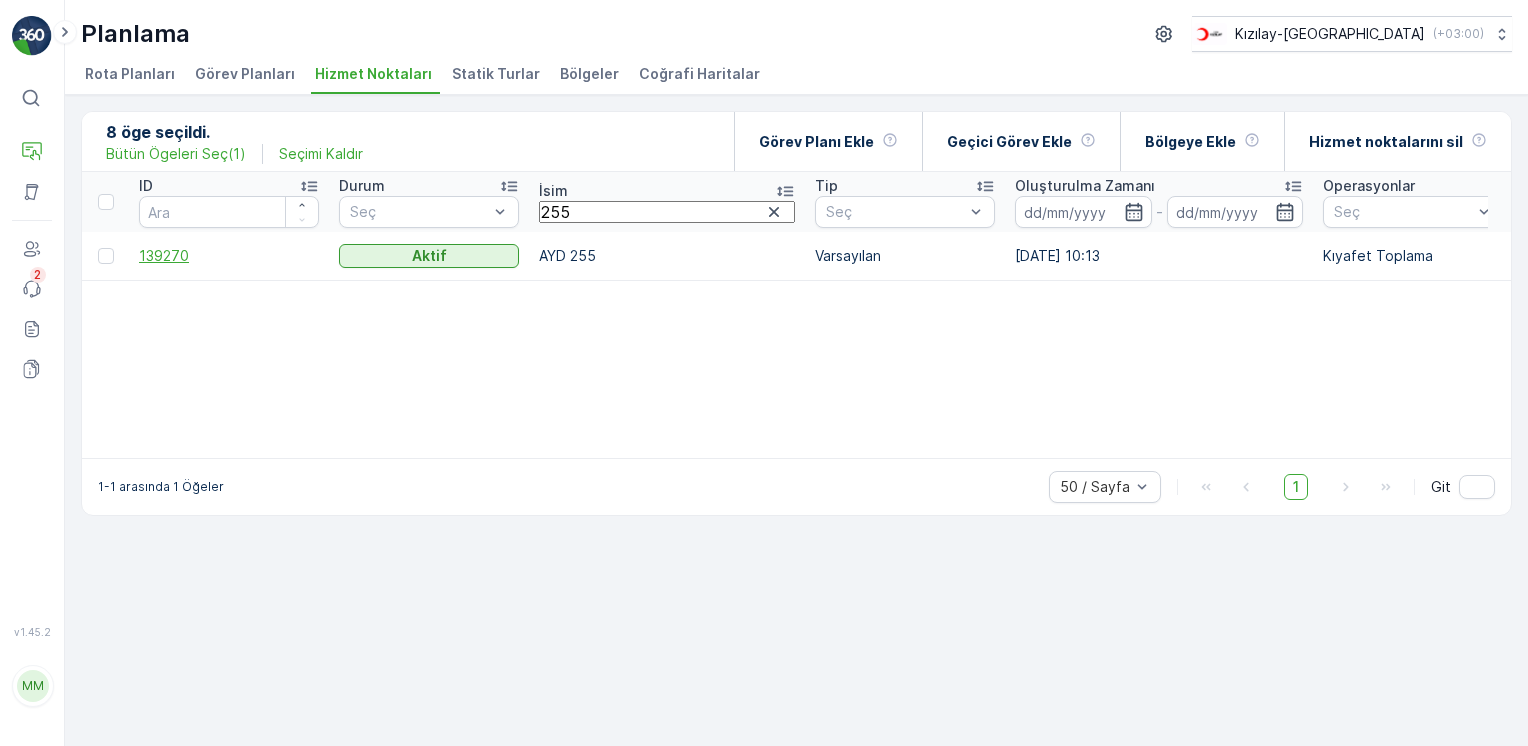 click at bounding box center (106, 256) 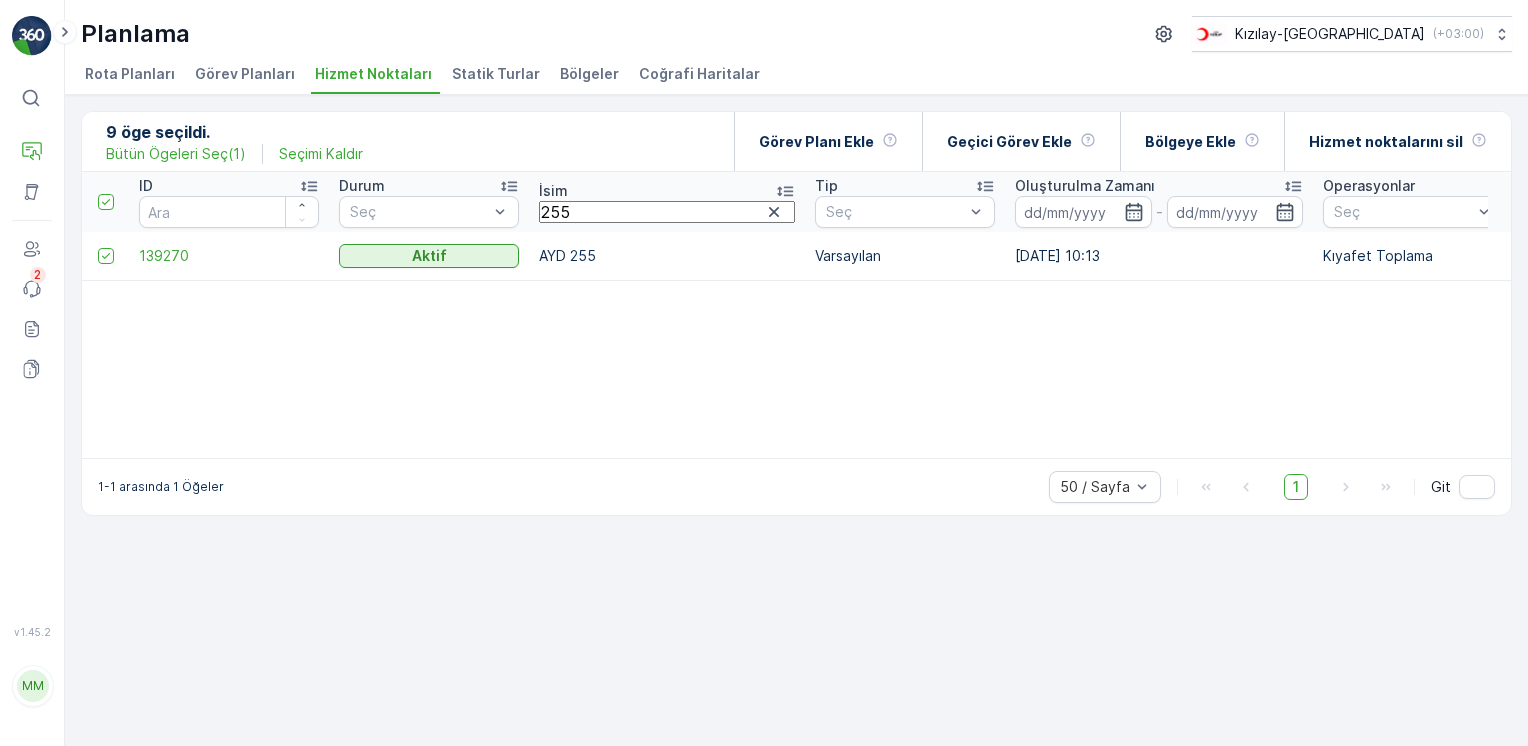 click on "255" at bounding box center [667, 212] 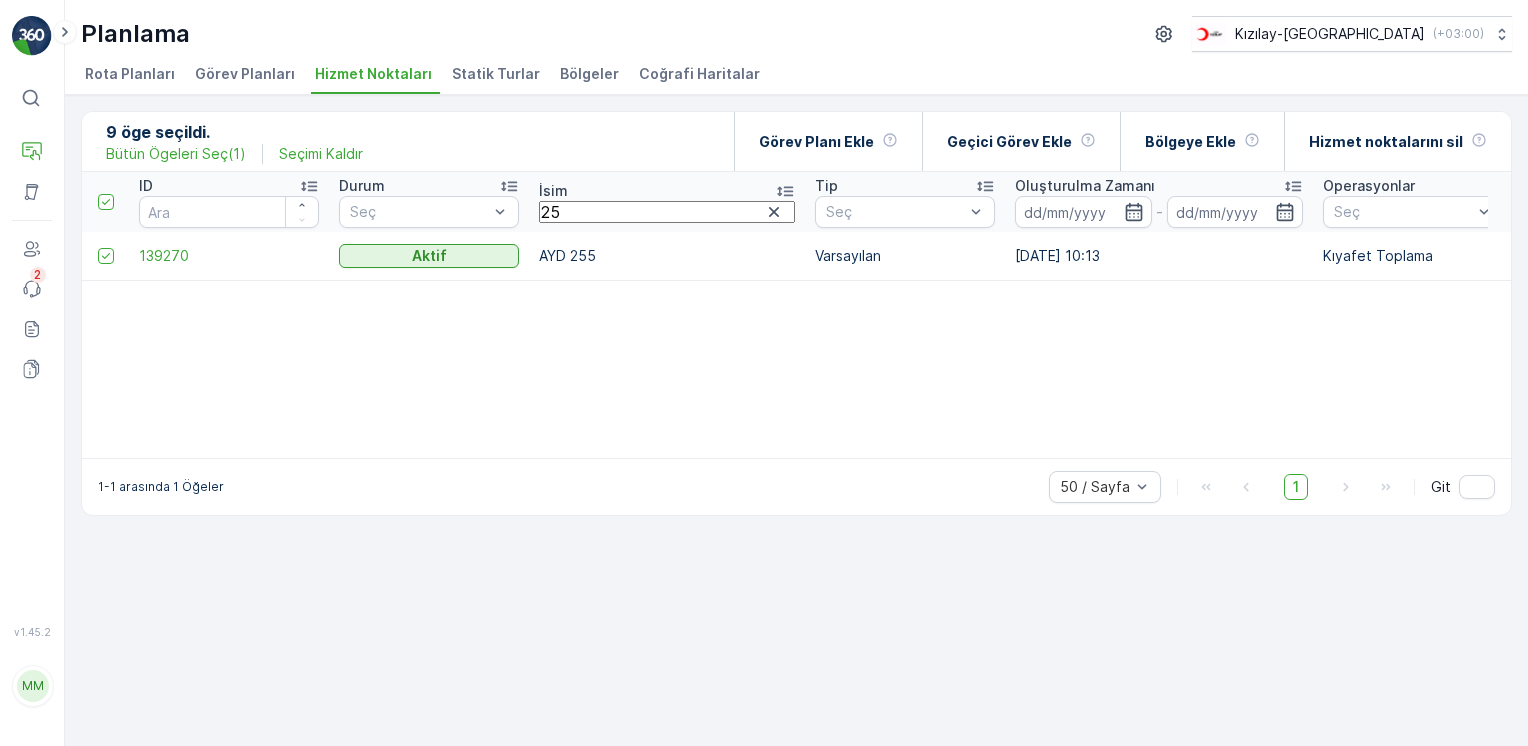 type on "2" 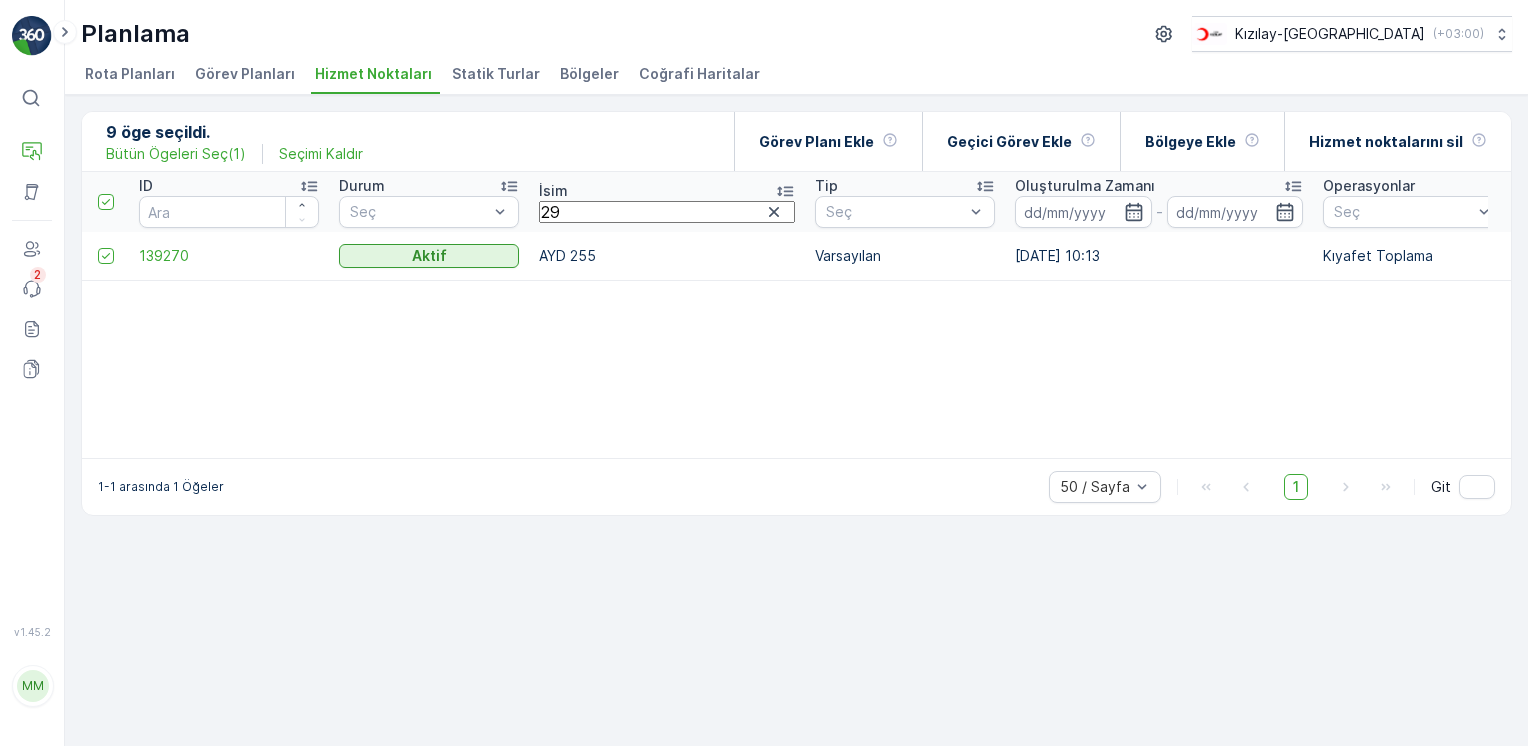type on "294" 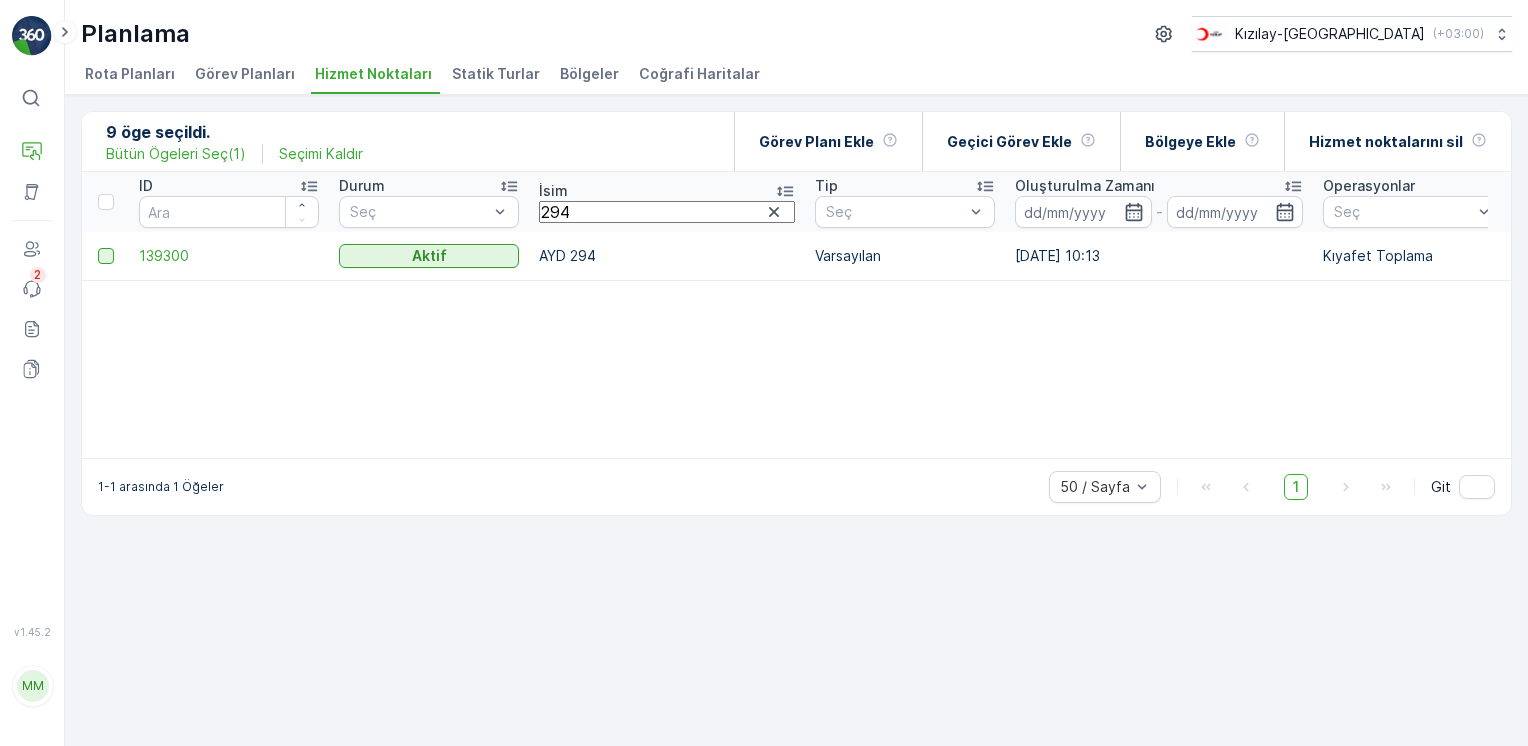 click at bounding box center [106, 256] 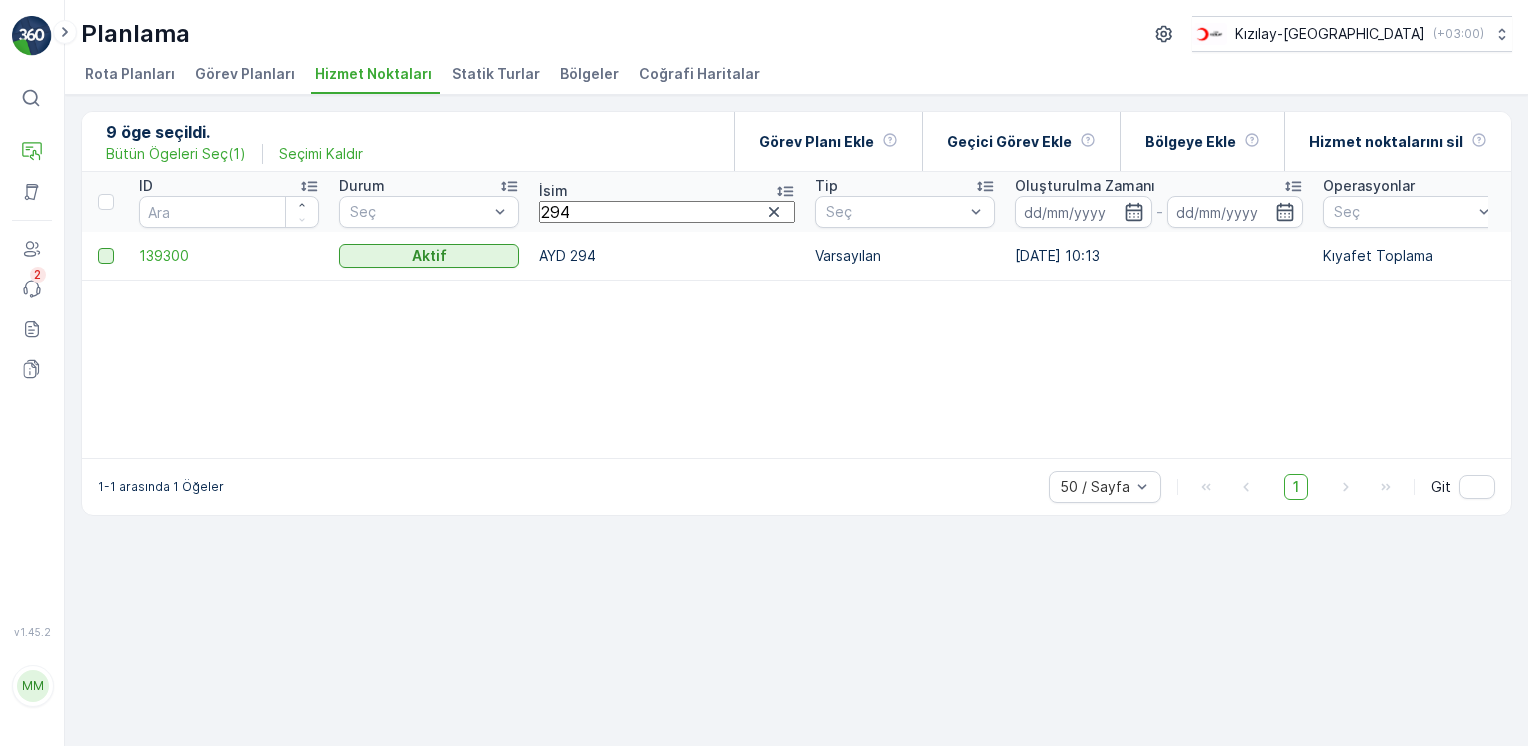 click at bounding box center [98, 248] 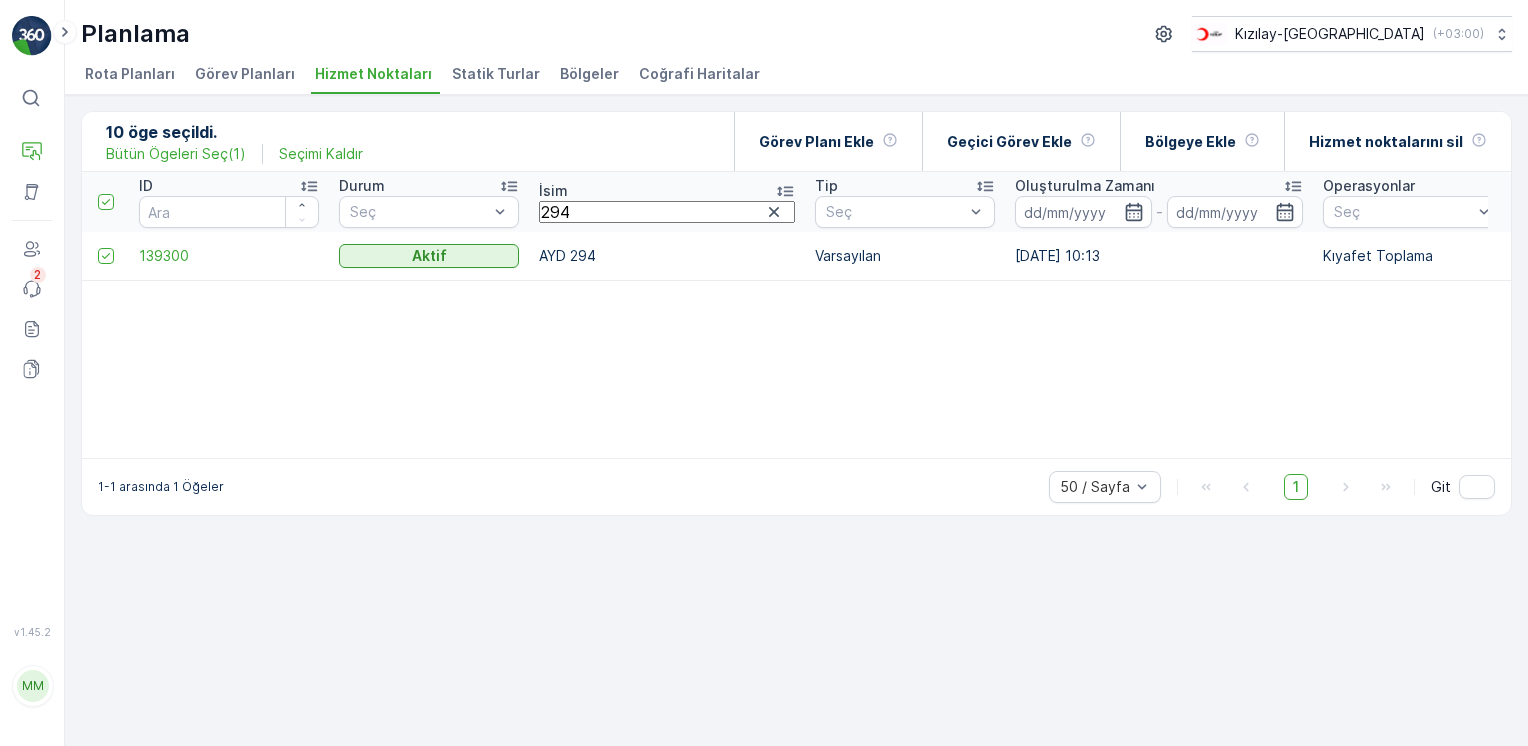drag, startPoint x: 605, startPoint y: 218, endPoint x: 539, endPoint y: 202, distance: 67.911705 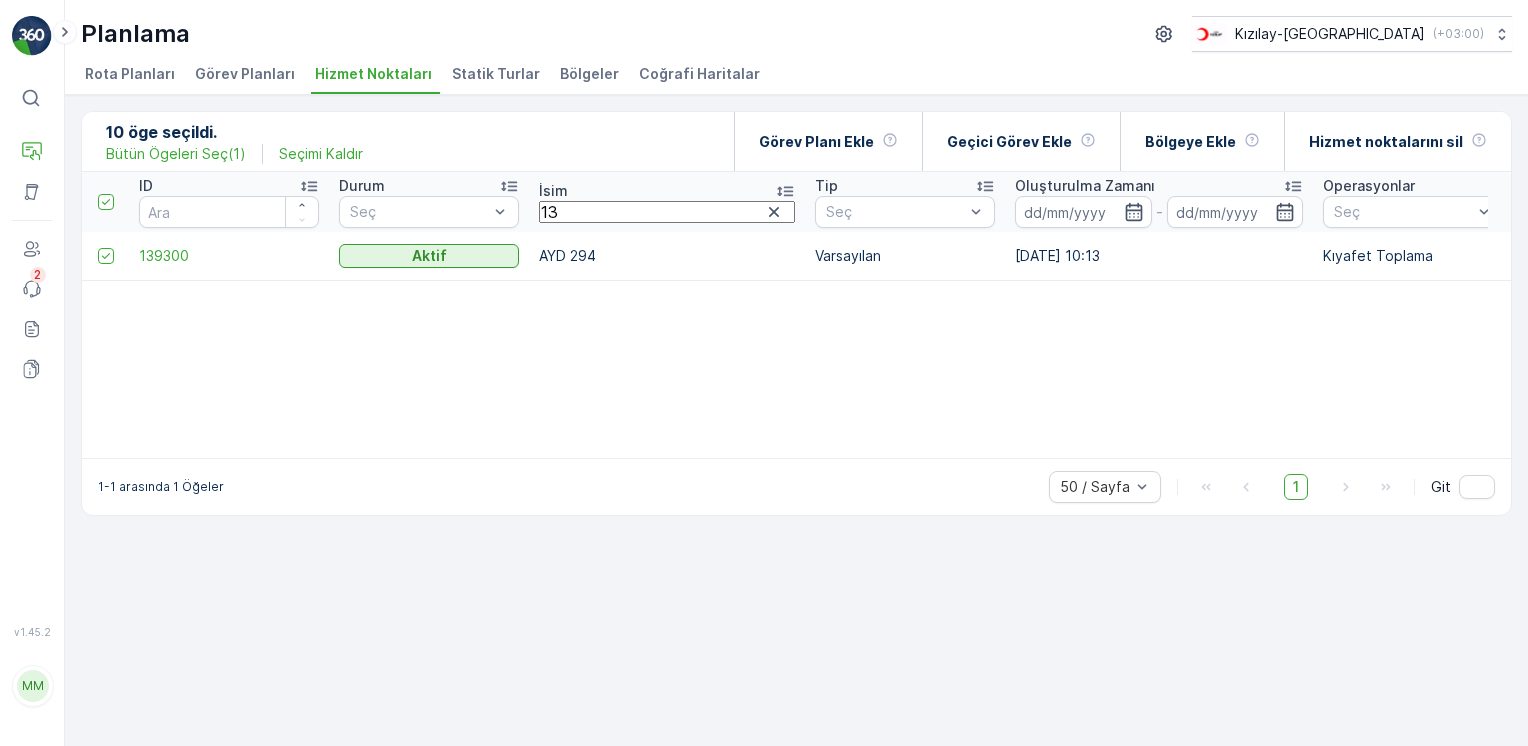 type on "132" 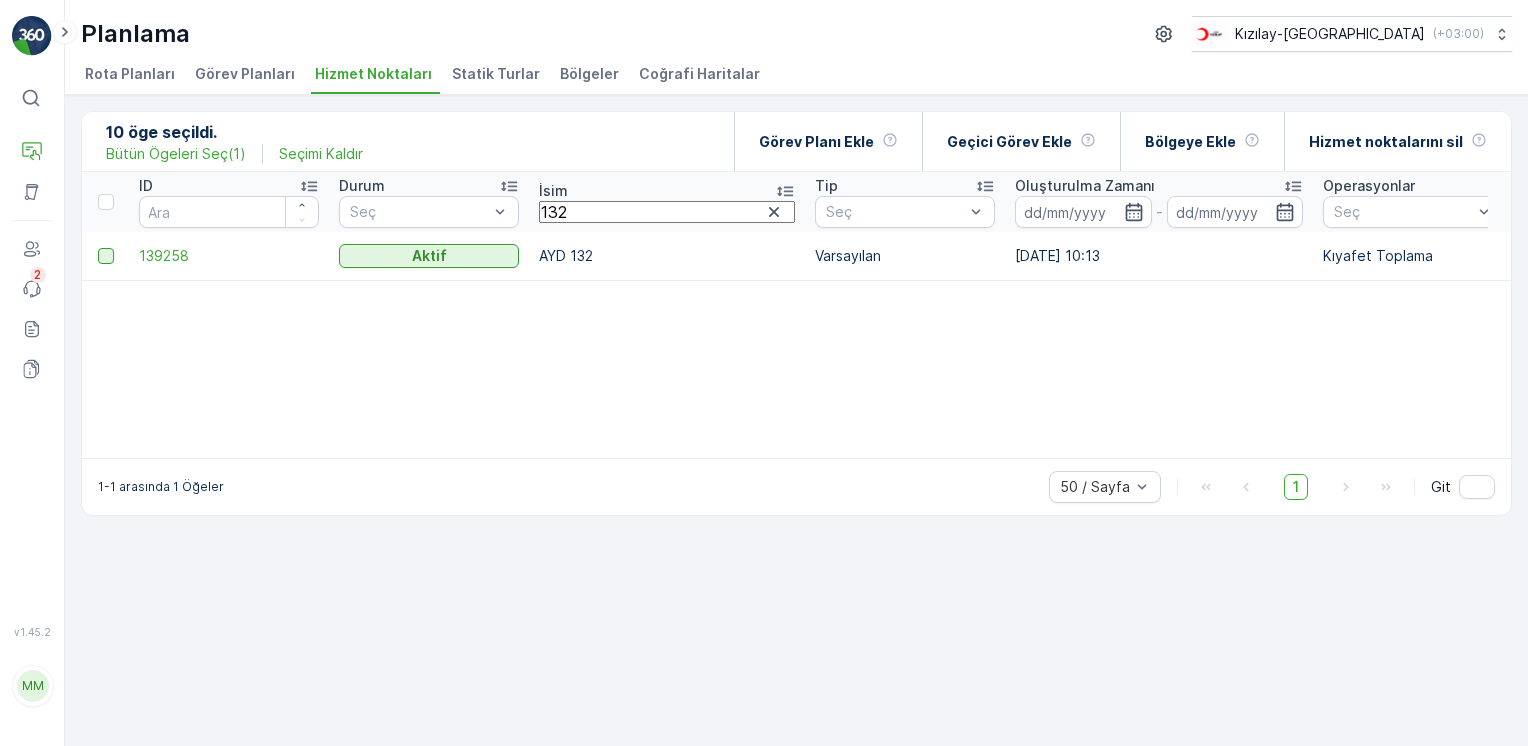 click at bounding box center [106, 256] 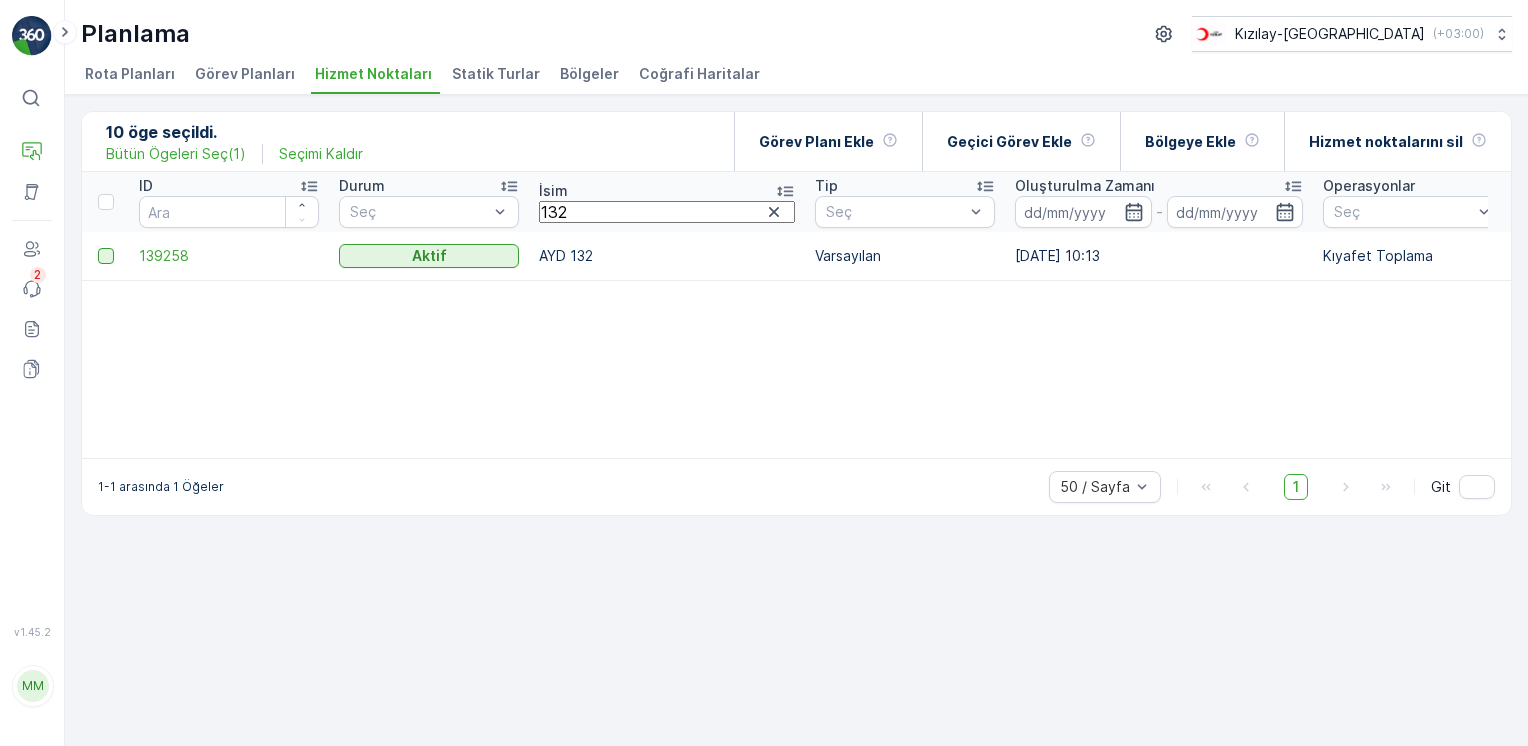 click at bounding box center (98, 248) 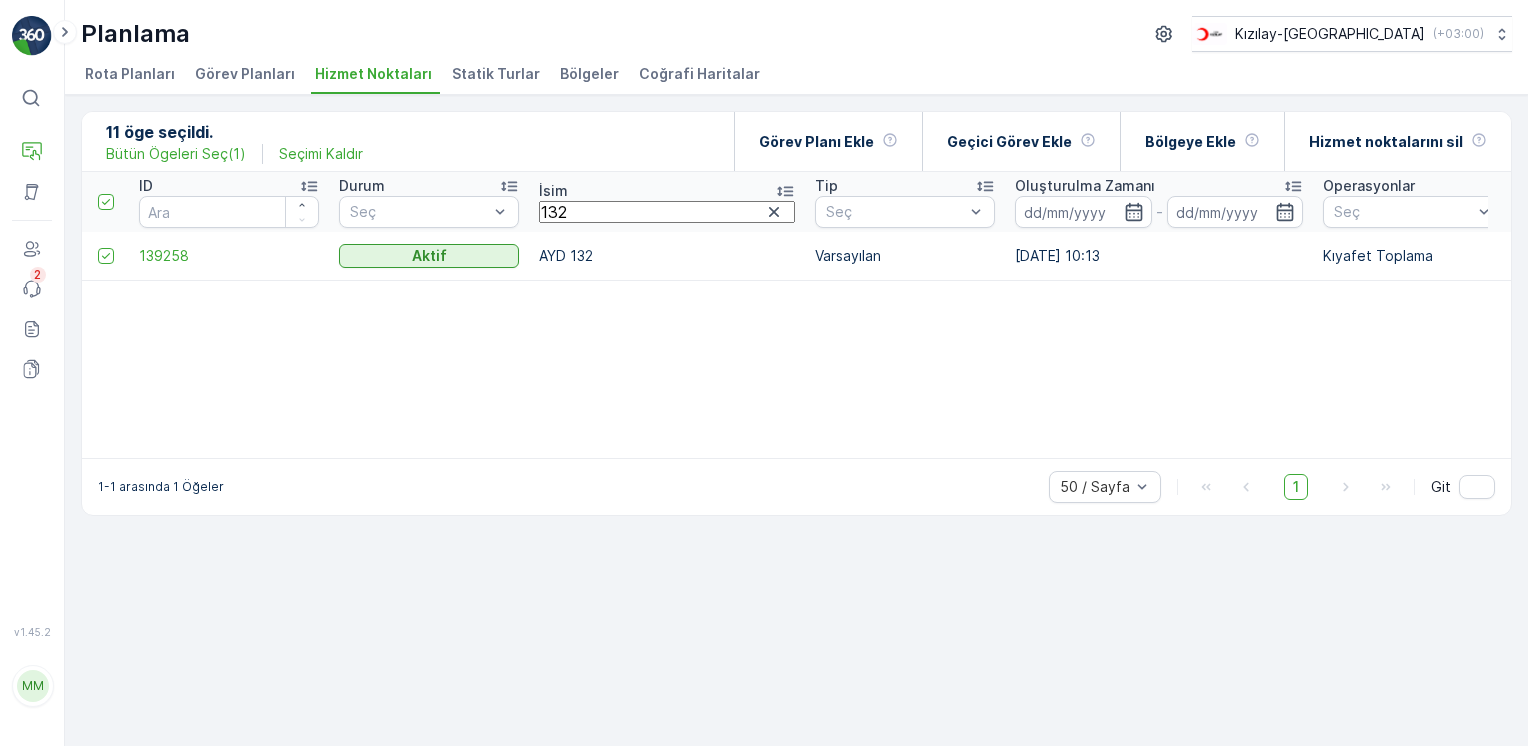 drag, startPoint x: 610, startPoint y: 205, endPoint x: 358, endPoint y: 170, distance: 254.41895 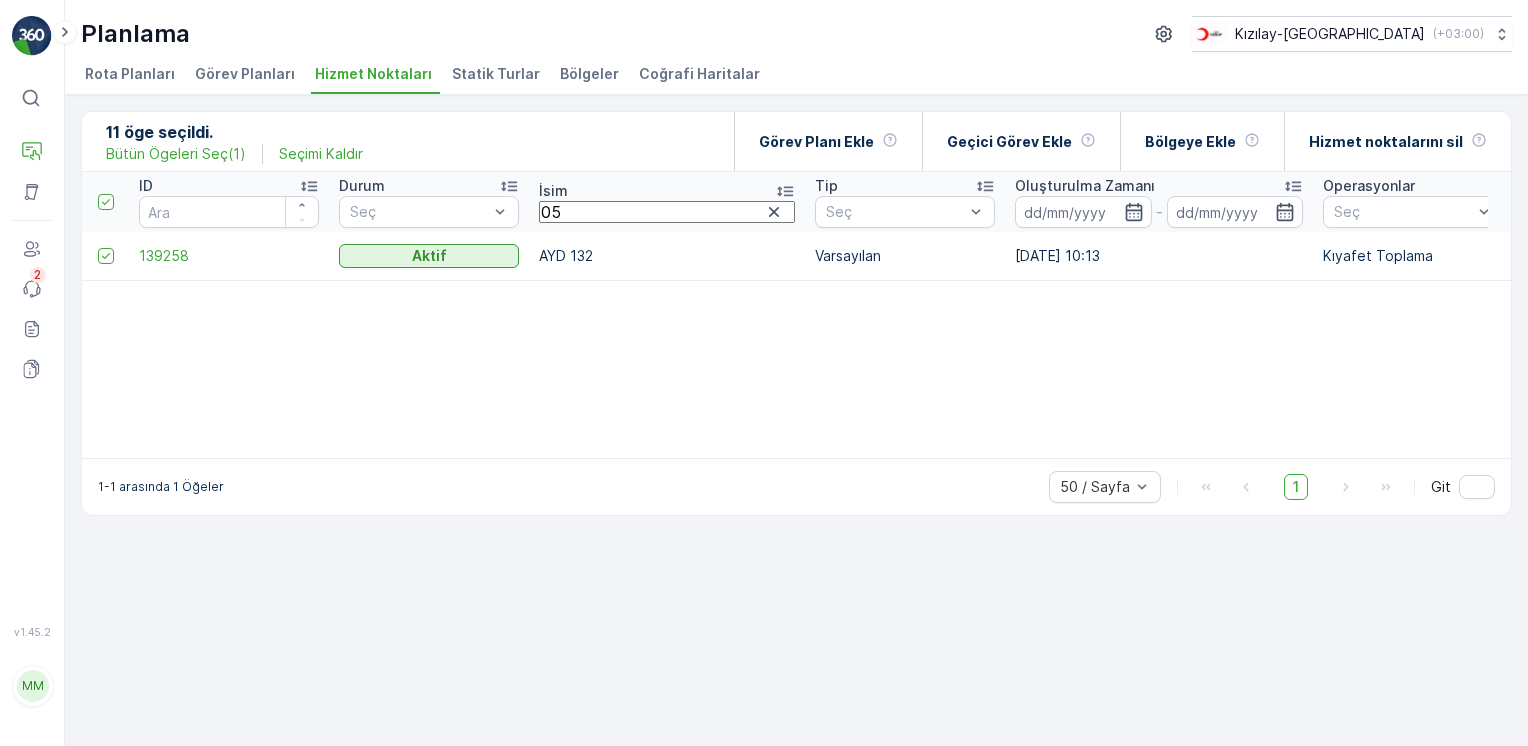 type on "058" 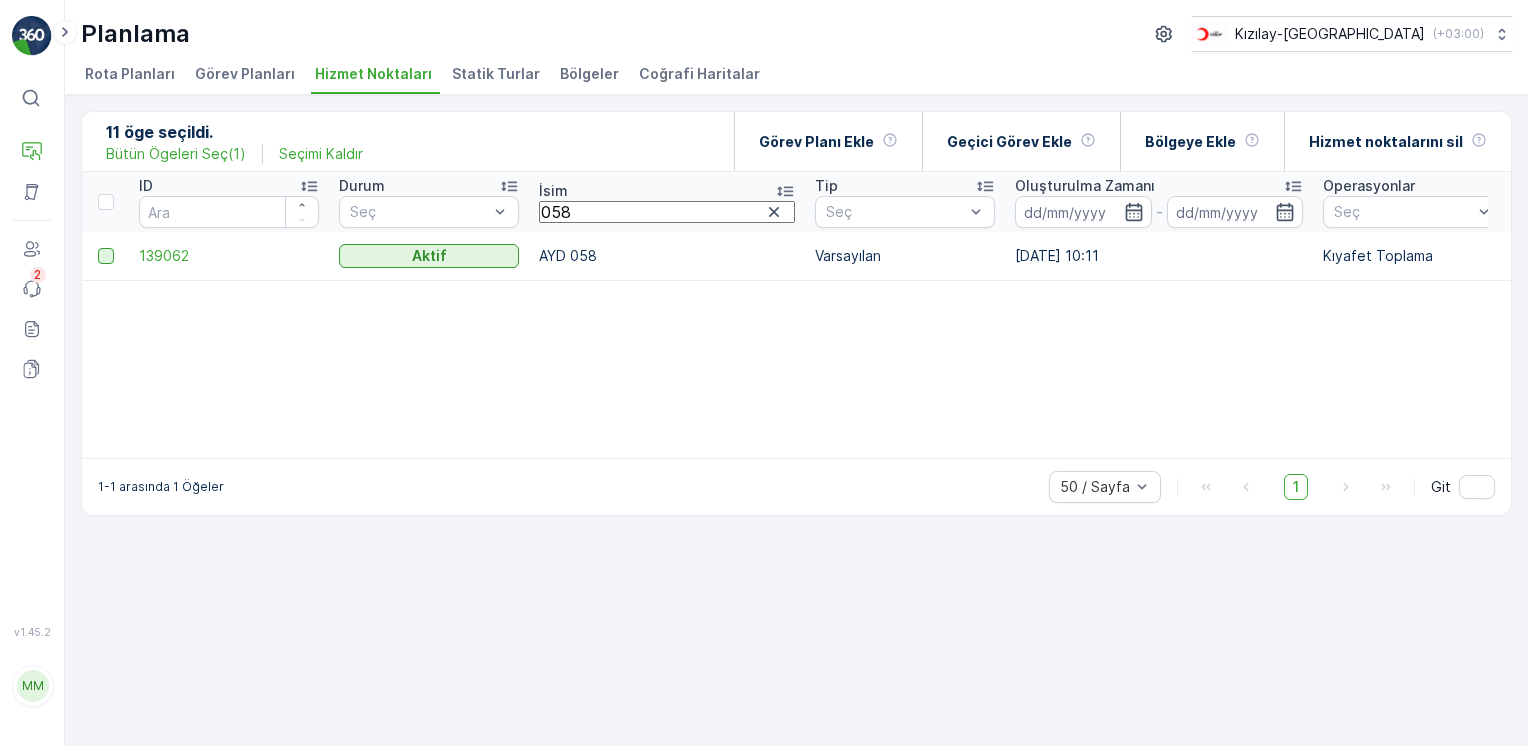 click at bounding box center [106, 256] 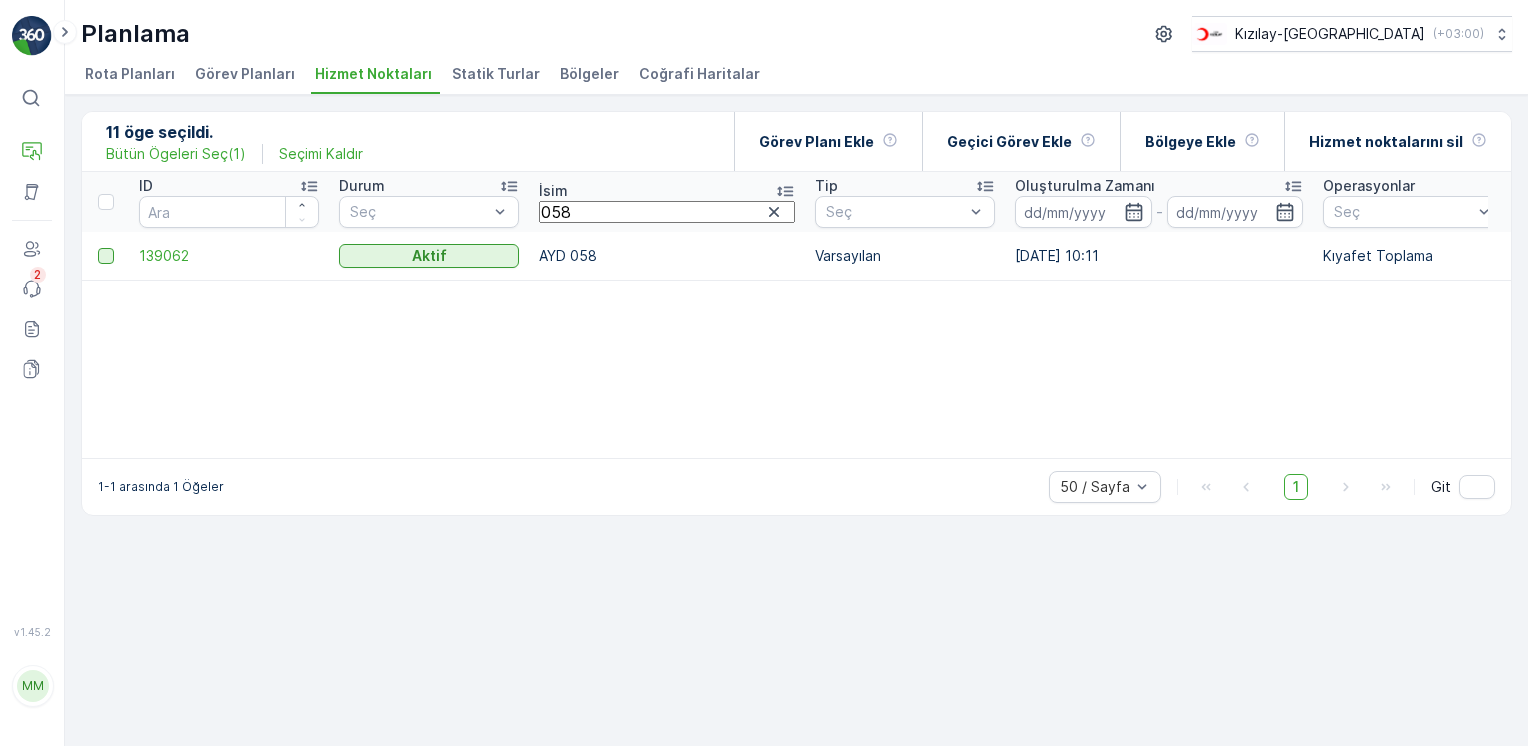 click at bounding box center (98, 248) 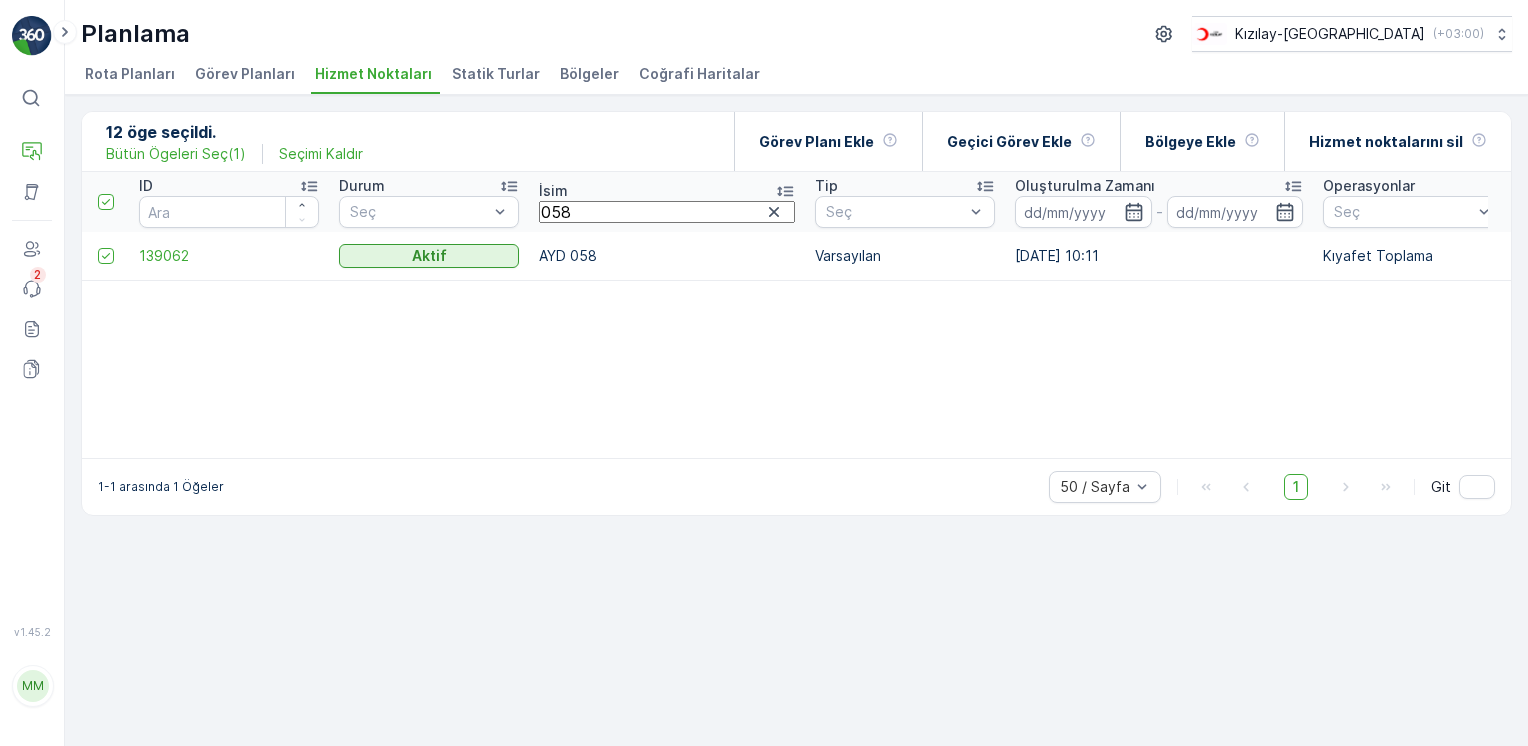 drag, startPoint x: 582, startPoint y: 212, endPoint x: 281, endPoint y: 193, distance: 301.59906 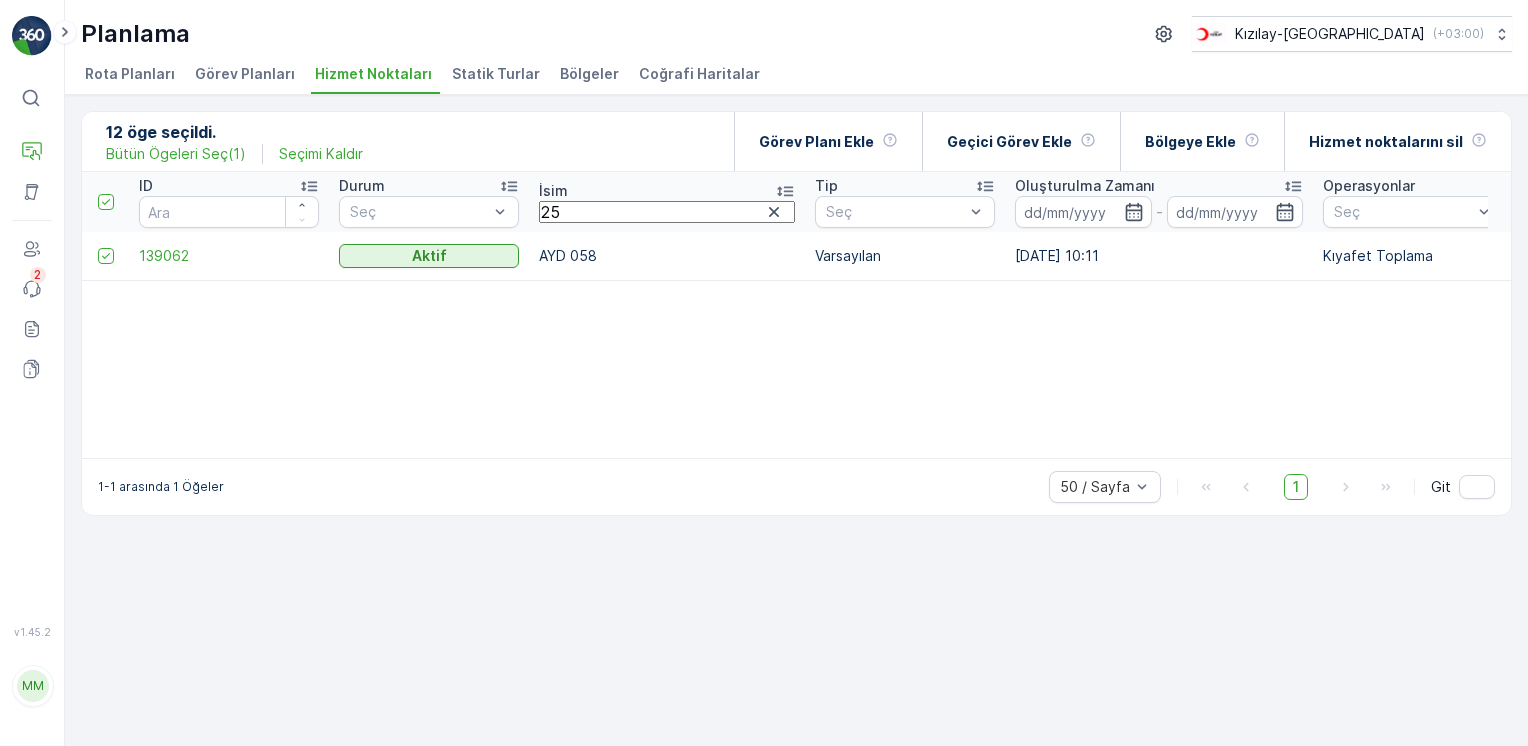 type on "257" 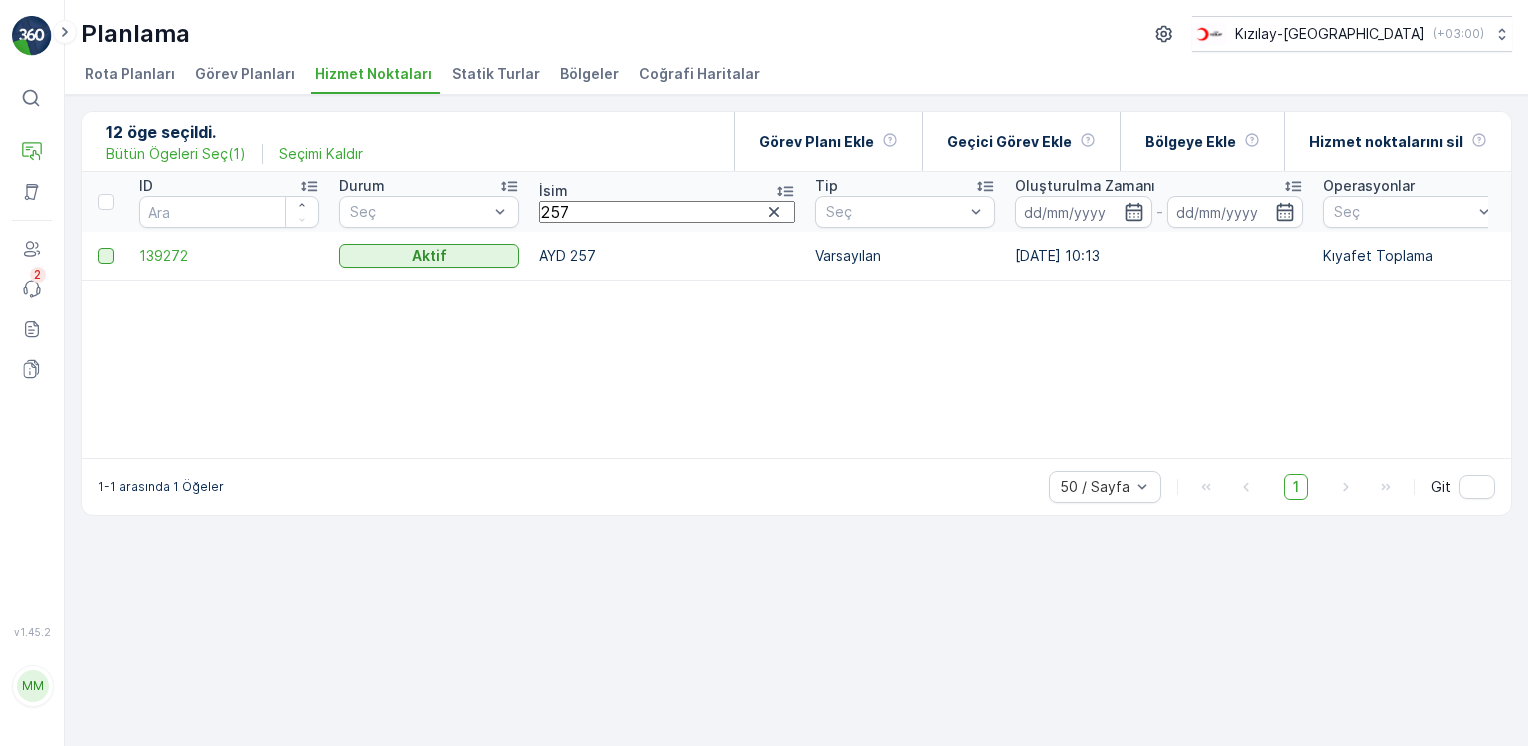 click at bounding box center [106, 256] 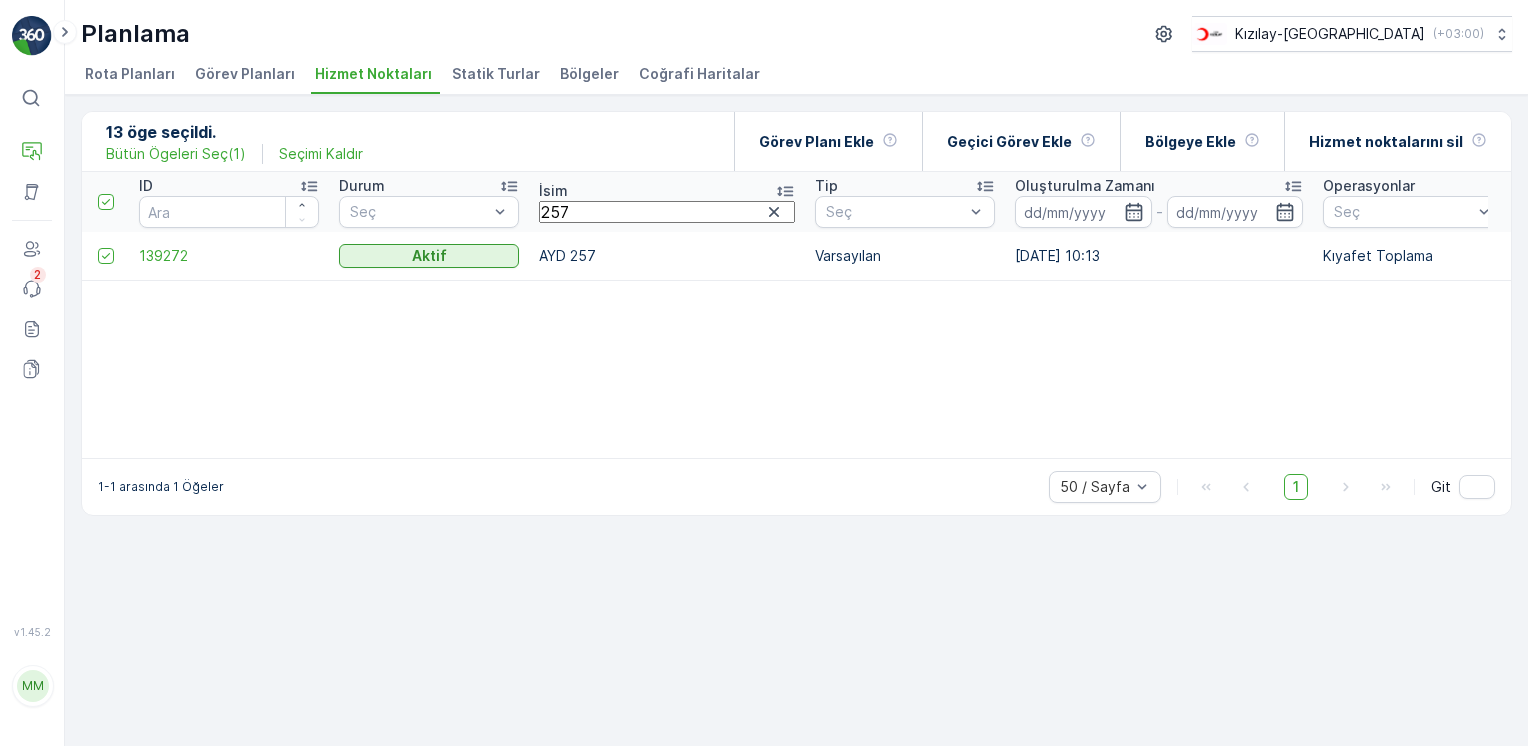 drag, startPoint x: 584, startPoint y: 214, endPoint x: 337, endPoint y: 219, distance: 247.0506 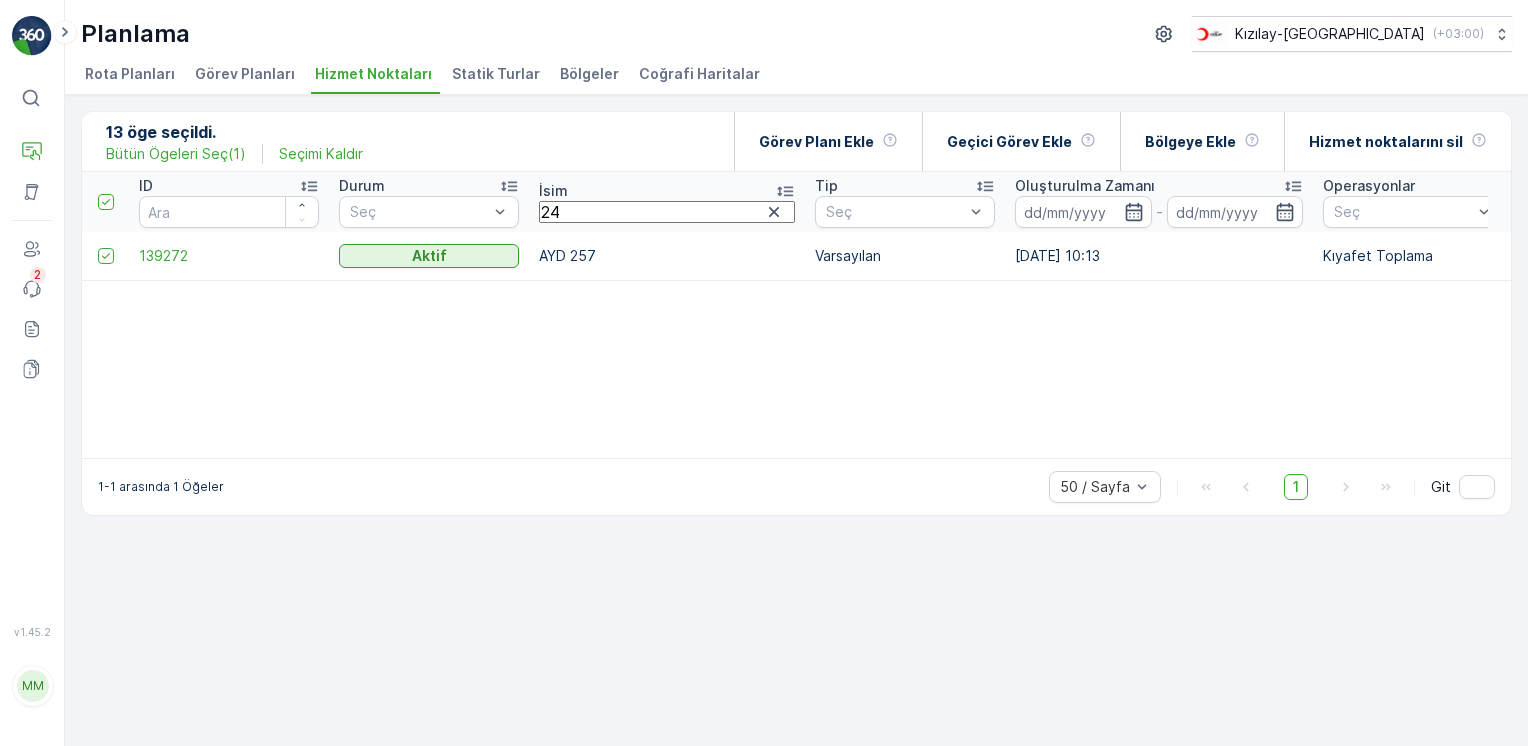 type on "241" 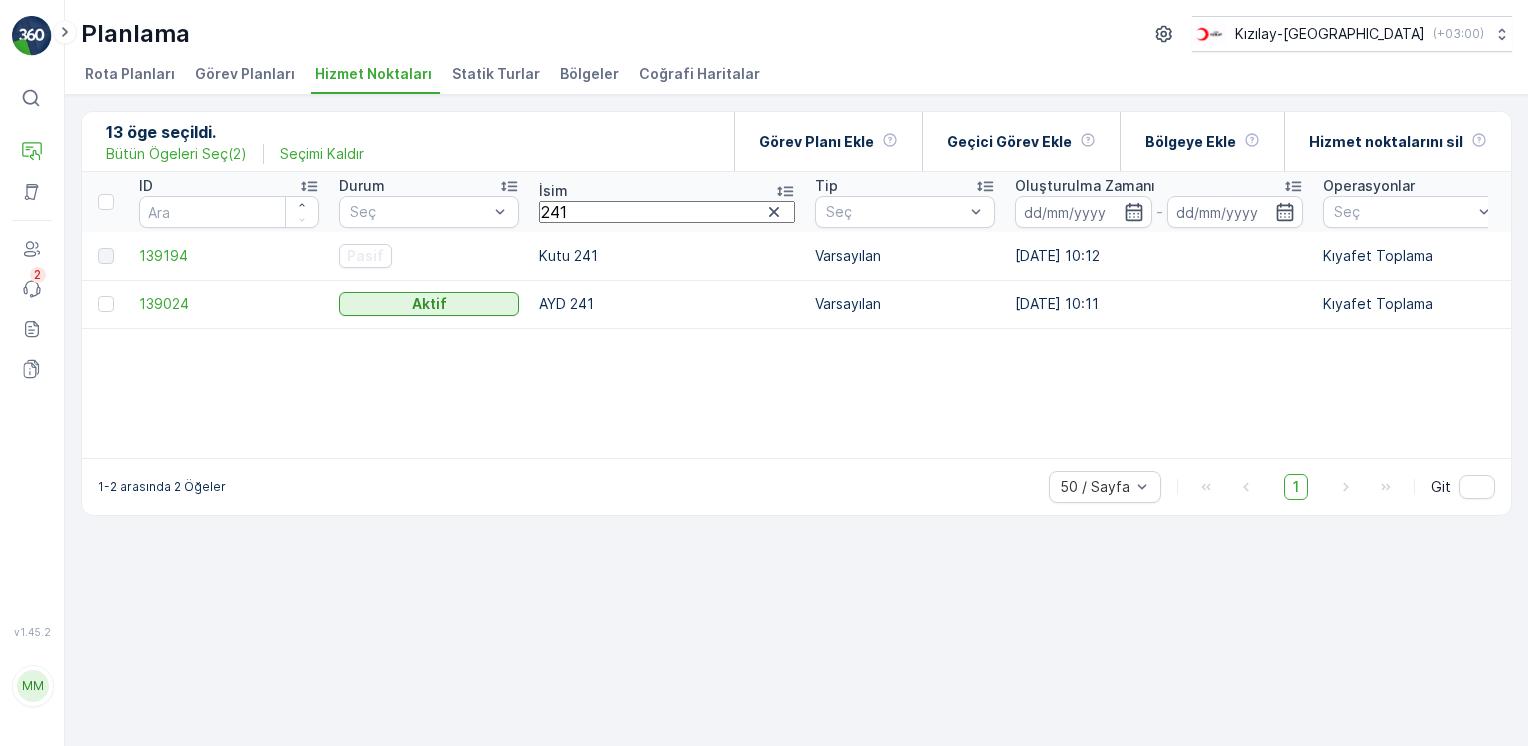 click at bounding box center [105, 304] 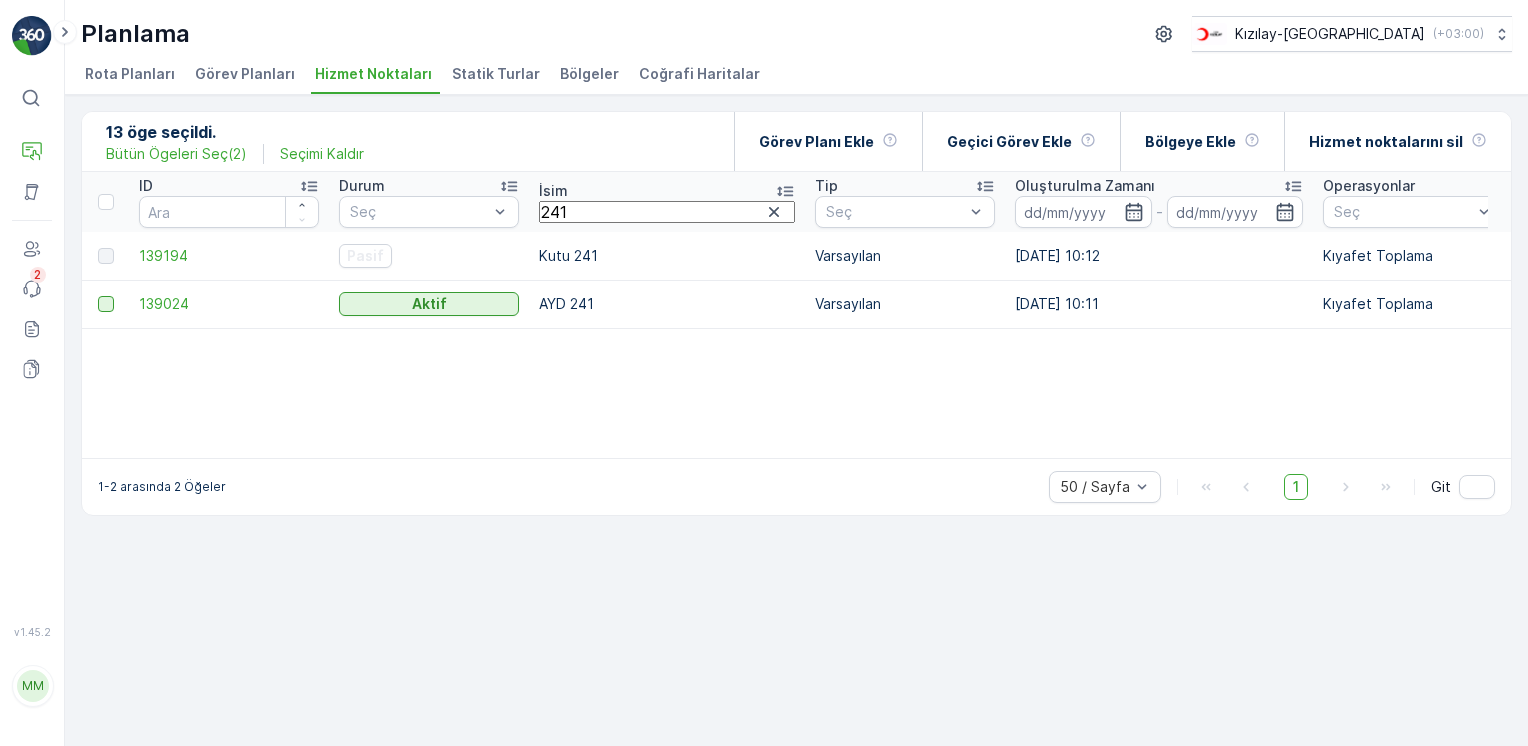 click at bounding box center [106, 304] 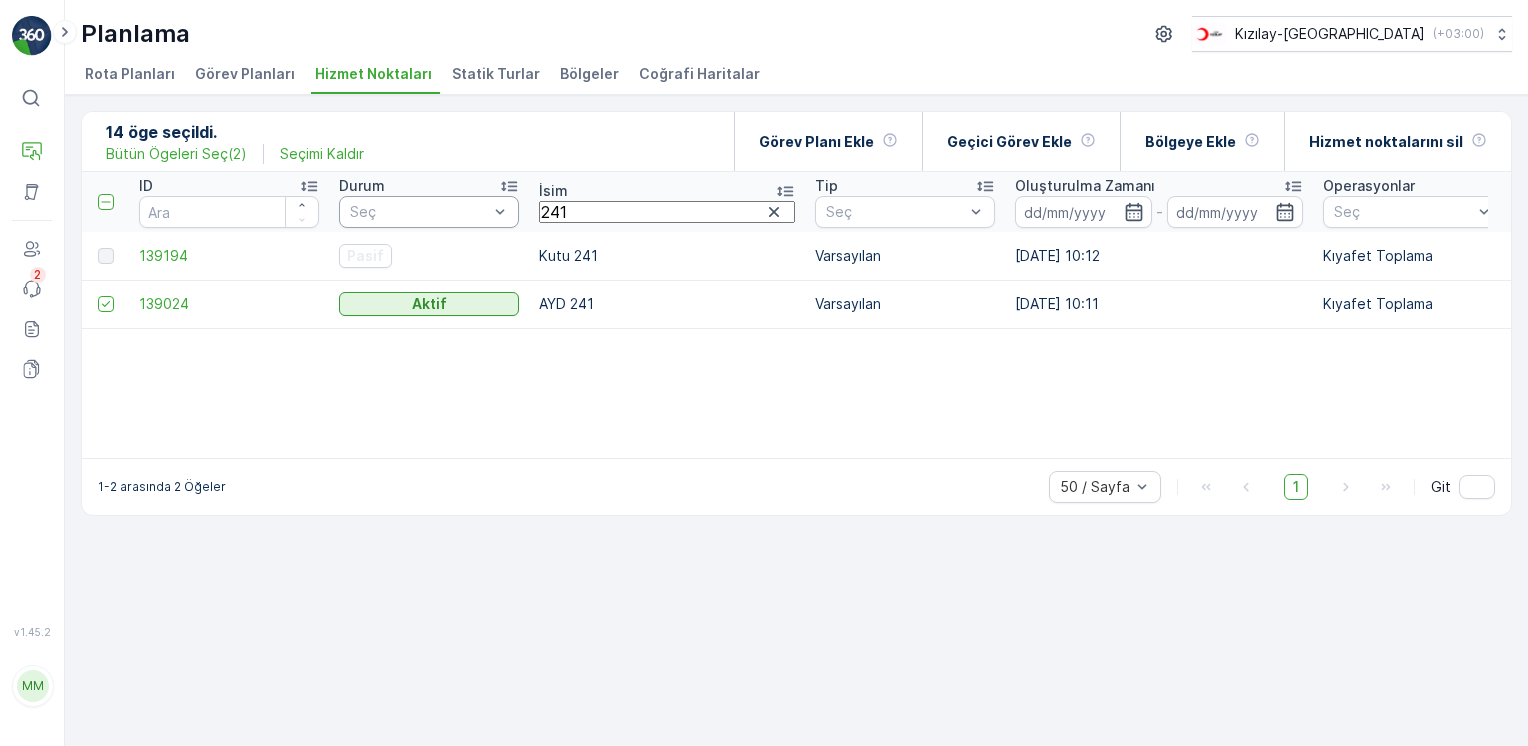 drag, startPoint x: 642, startPoint y: 206, endPoint x: 462, endPoint y: 203, distance: 180.025 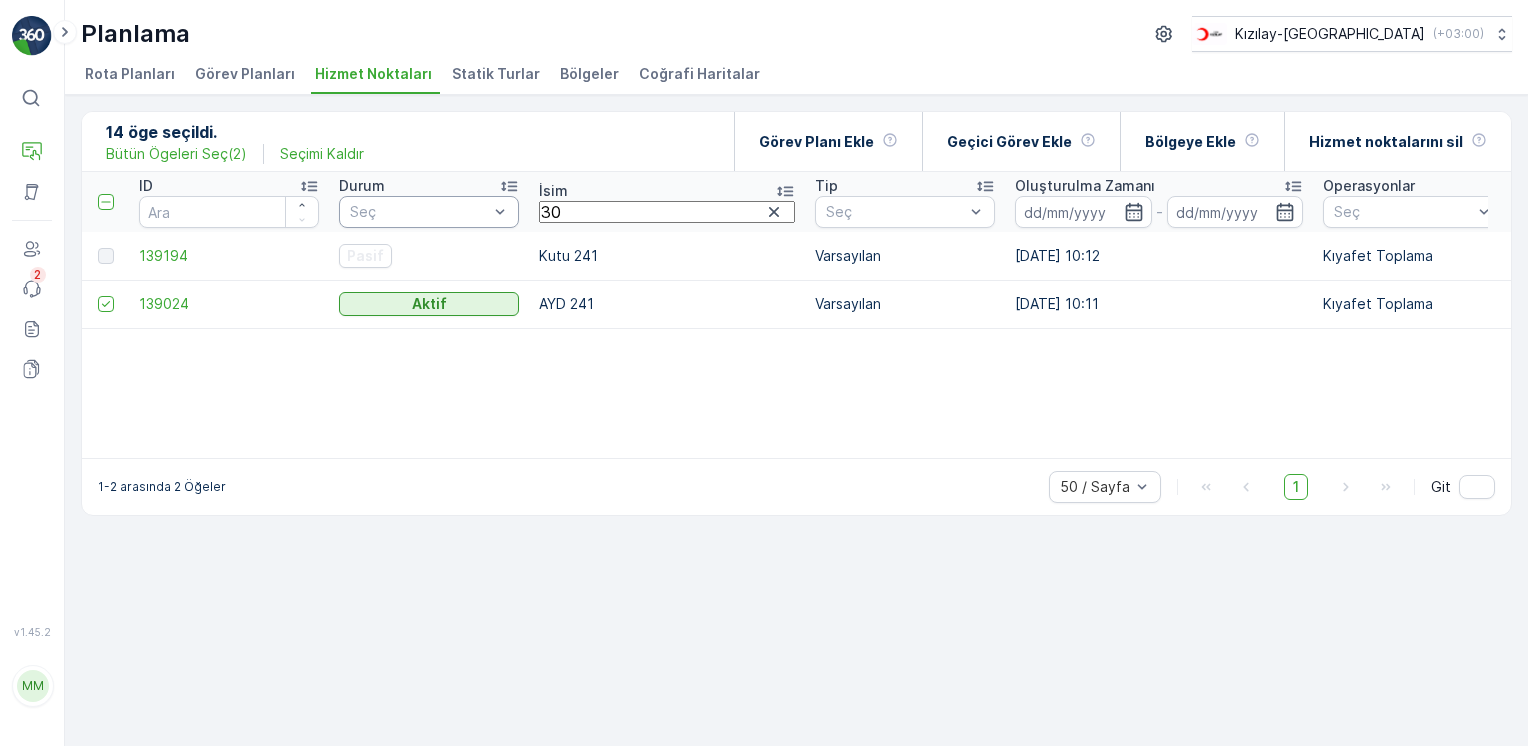 type on "304" 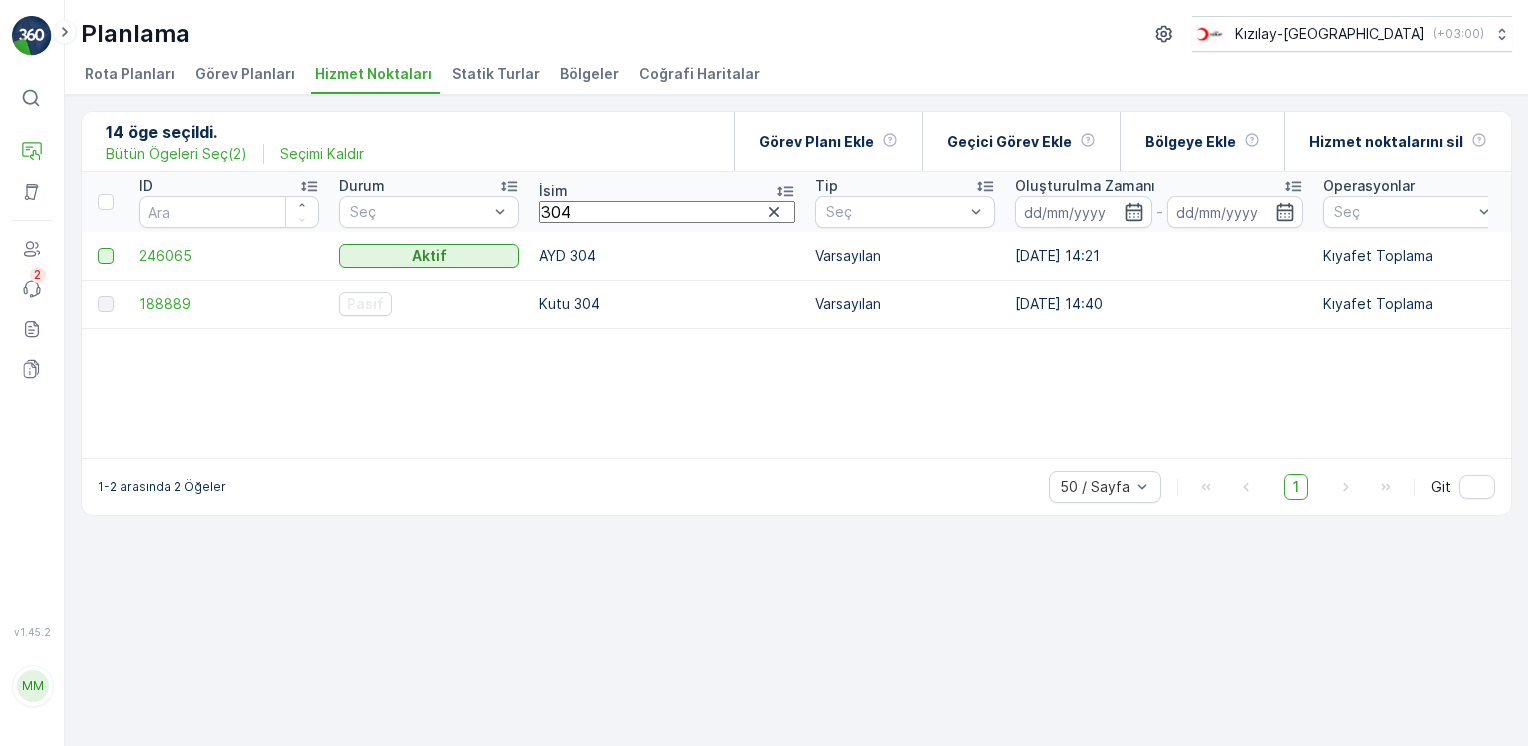 click at bounding box center [106, 256] 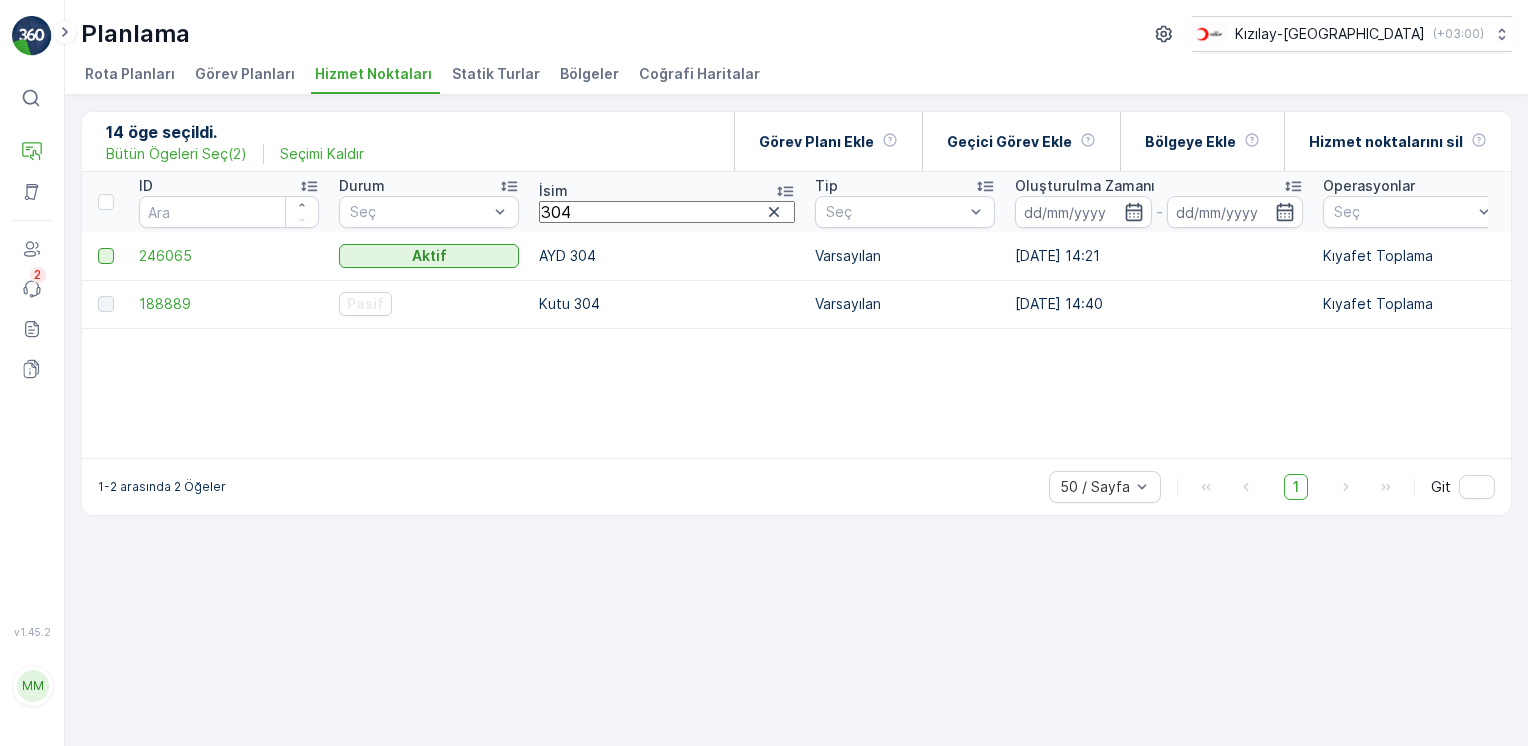 click at bounding box center (98, 248) 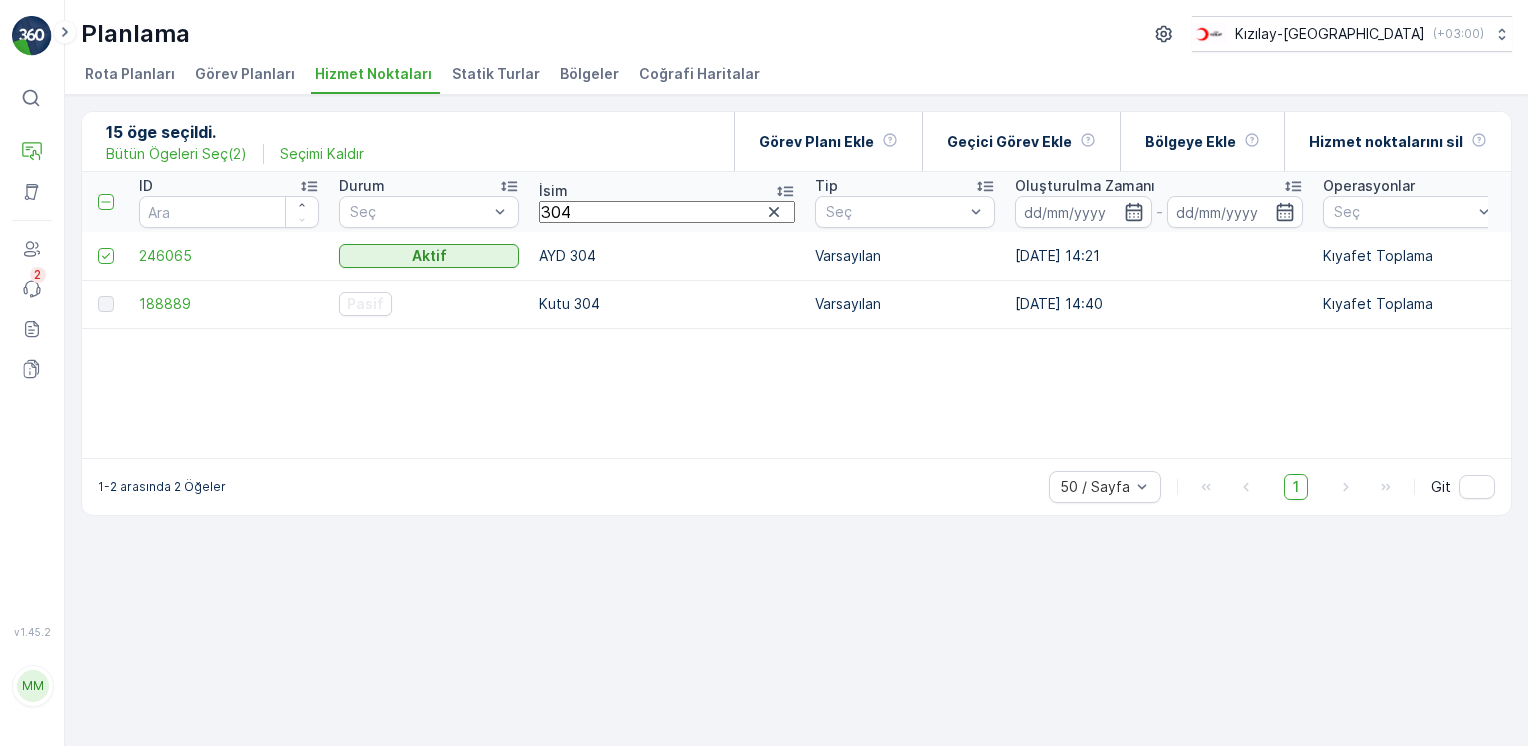drag, startPoint x: 636, startPoint y: 214, endPoint x: 55, endPoint y: 160, distance: 583.5041 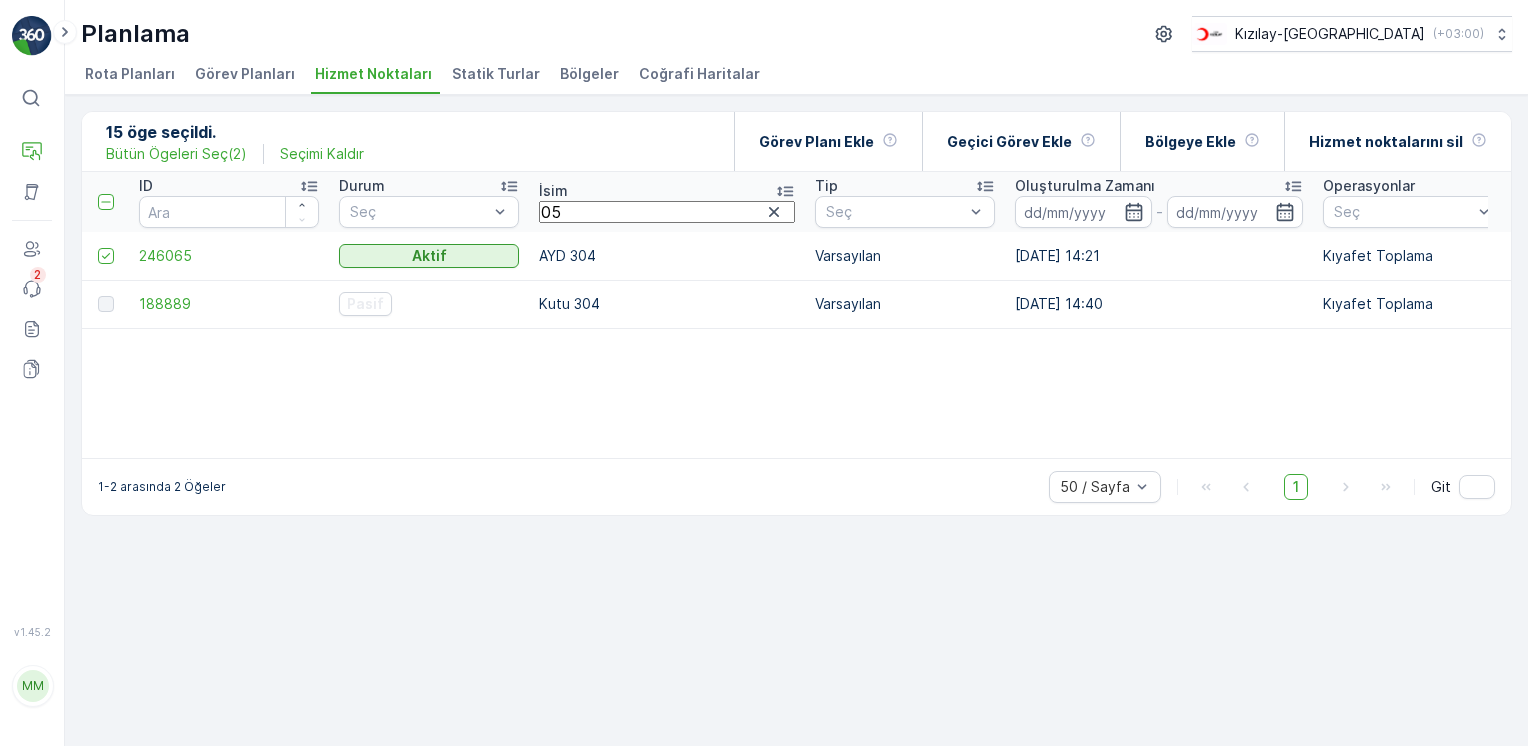type on "051" 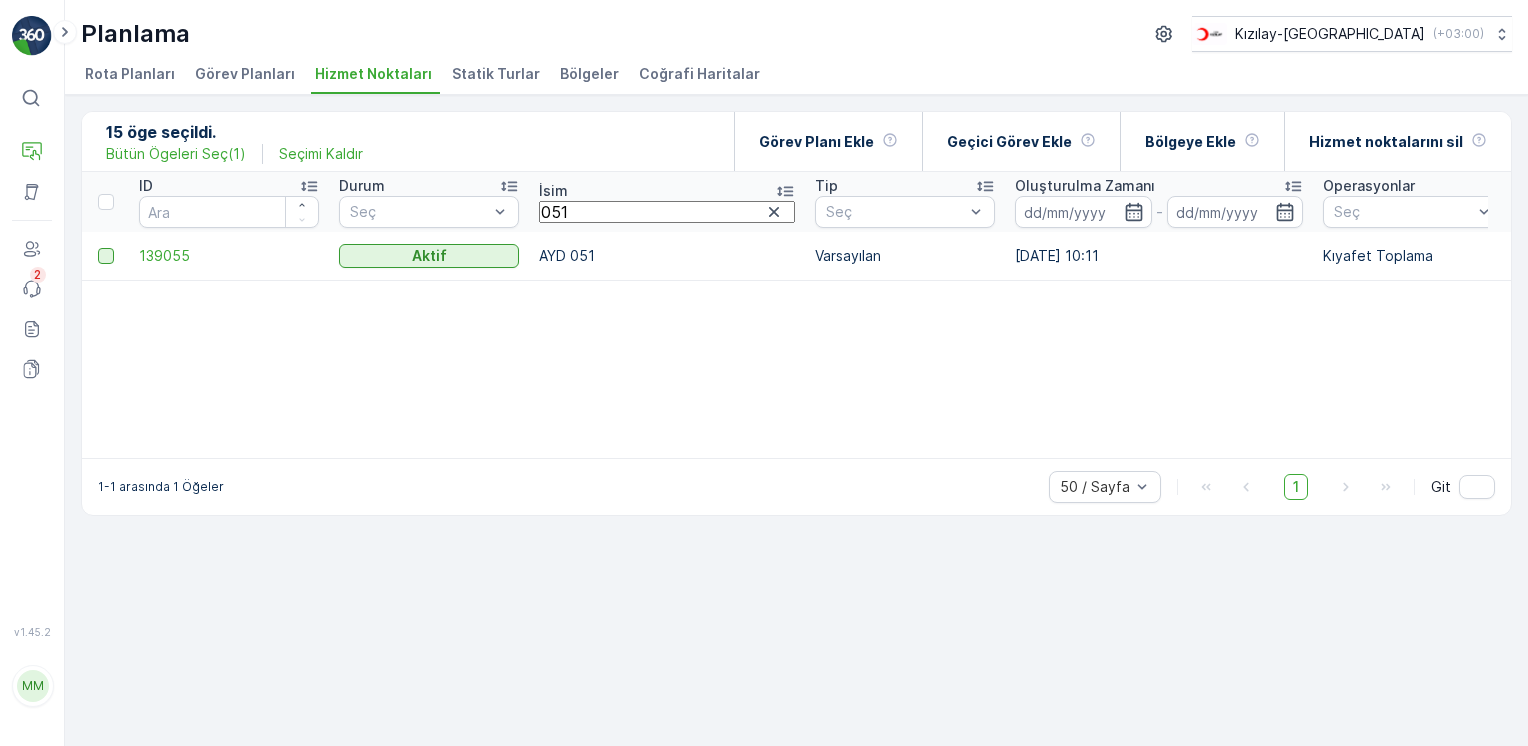 click at bounding box center (106, 256) 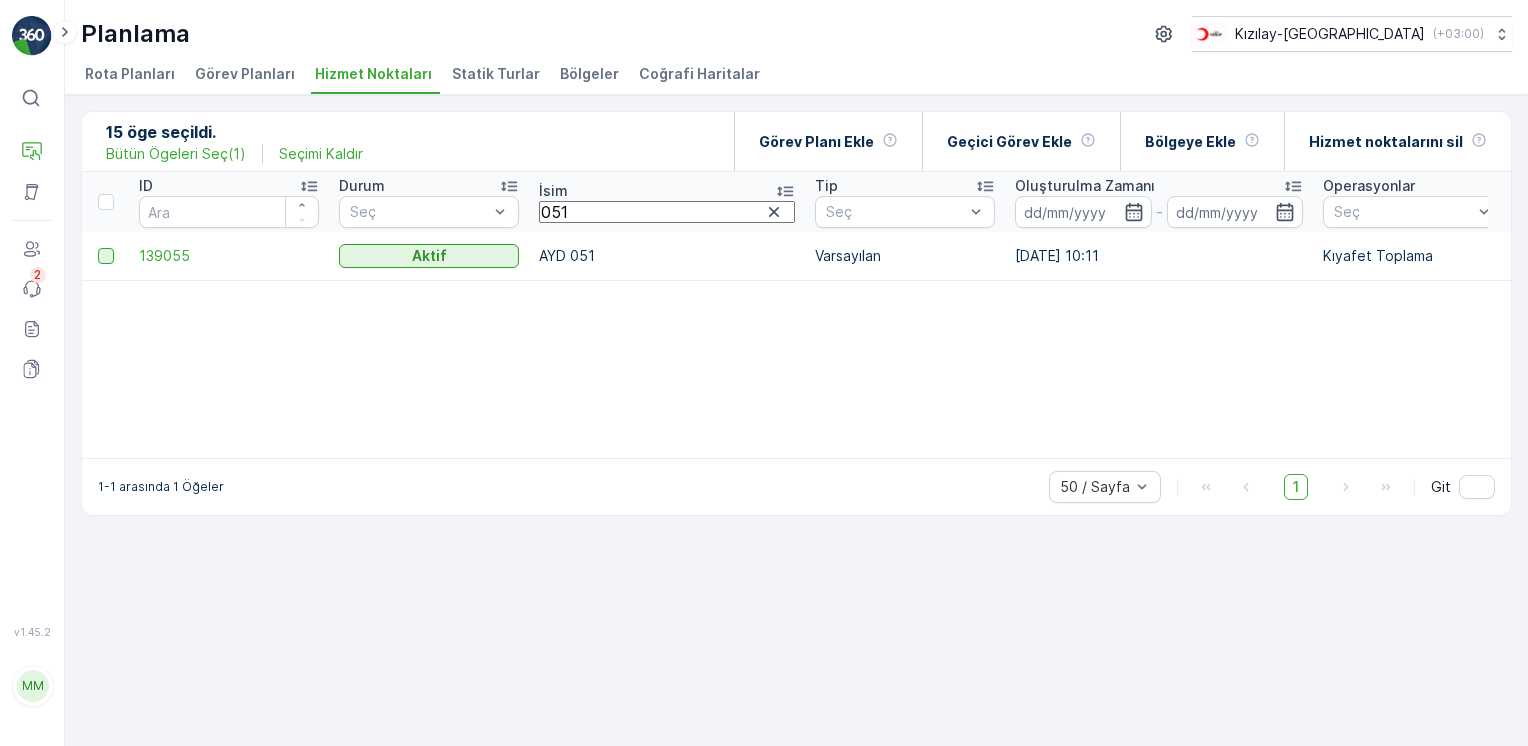 click at bounding box center (98, 248) 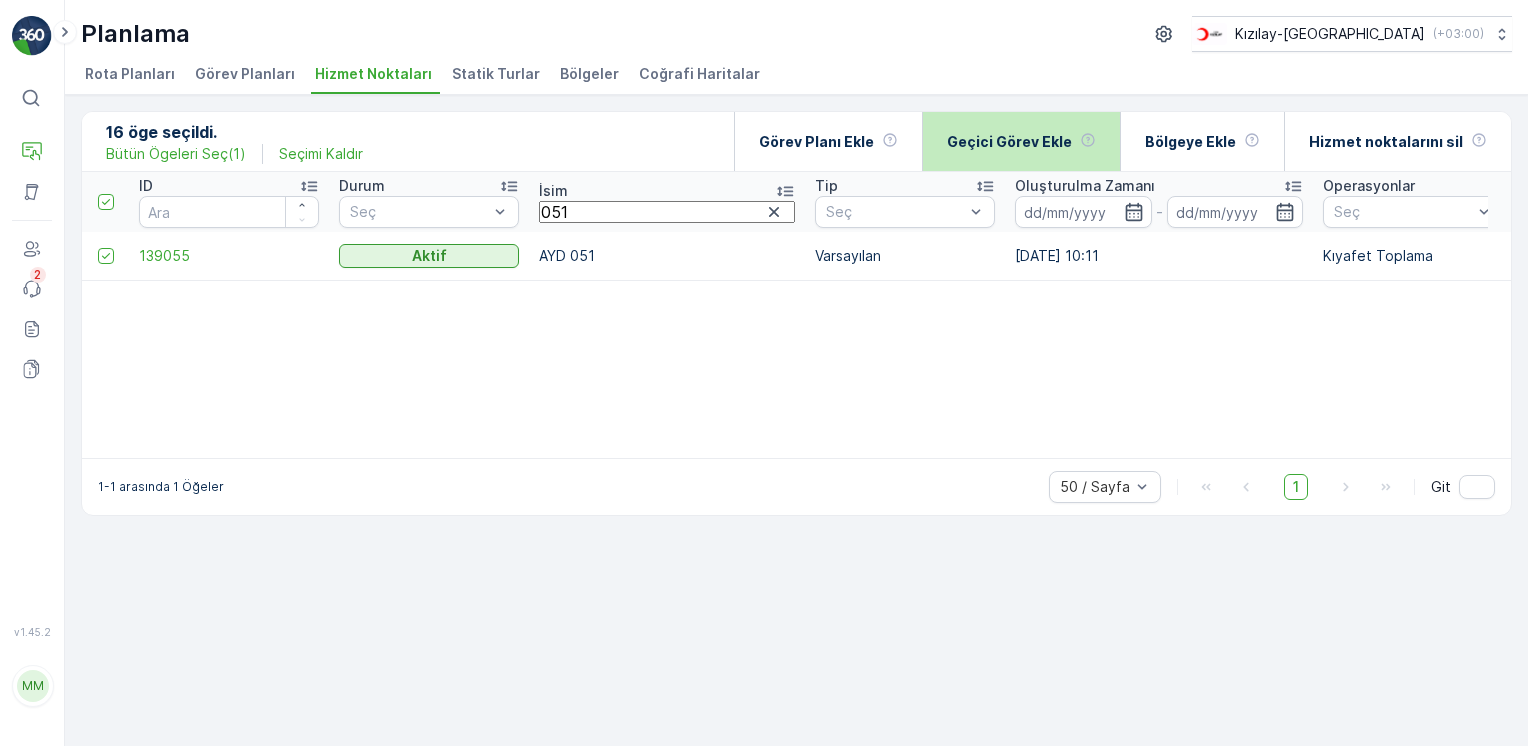 click on "Geçici Görev Ekle" at bounding box center (1009, 142) 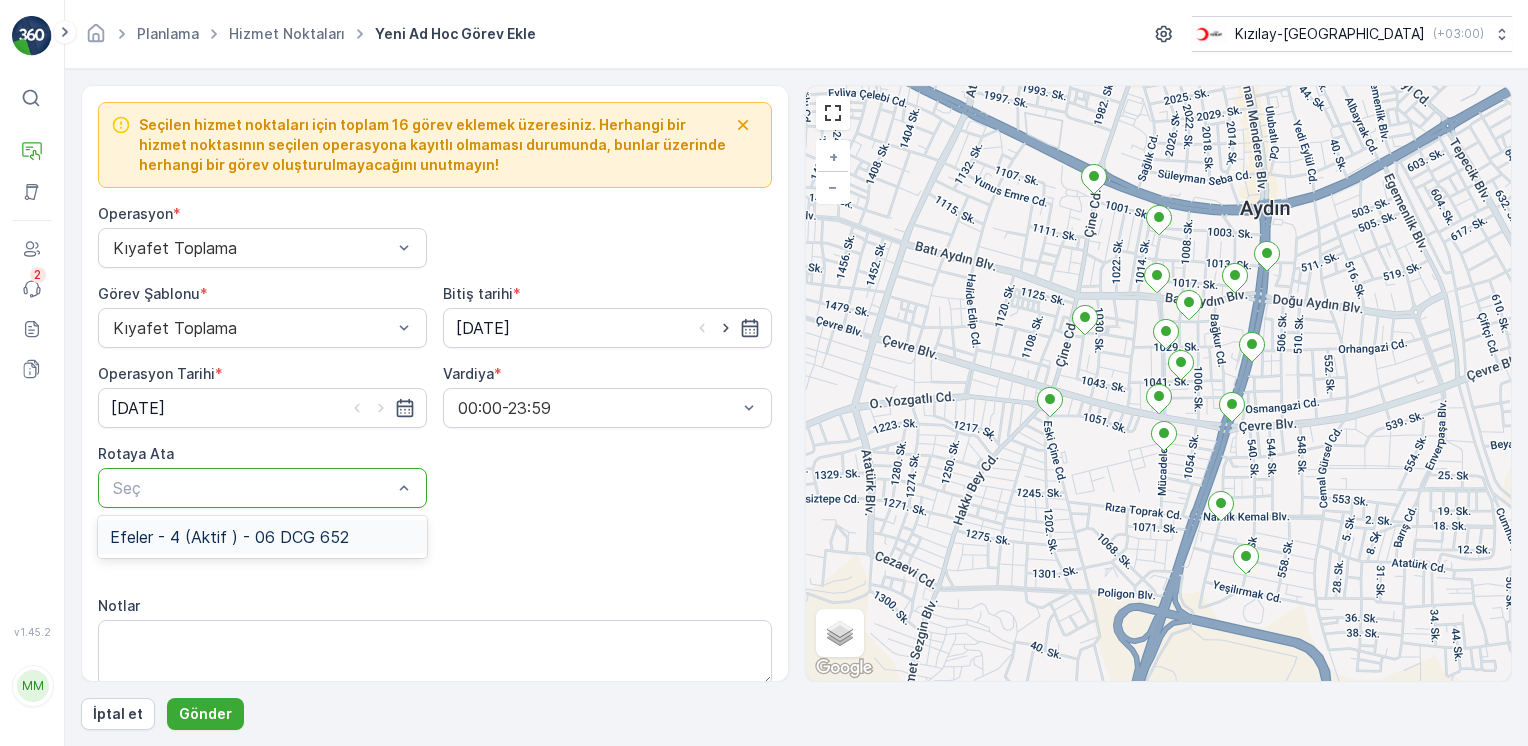 click on "Seç" at bounding box center [262, 488] 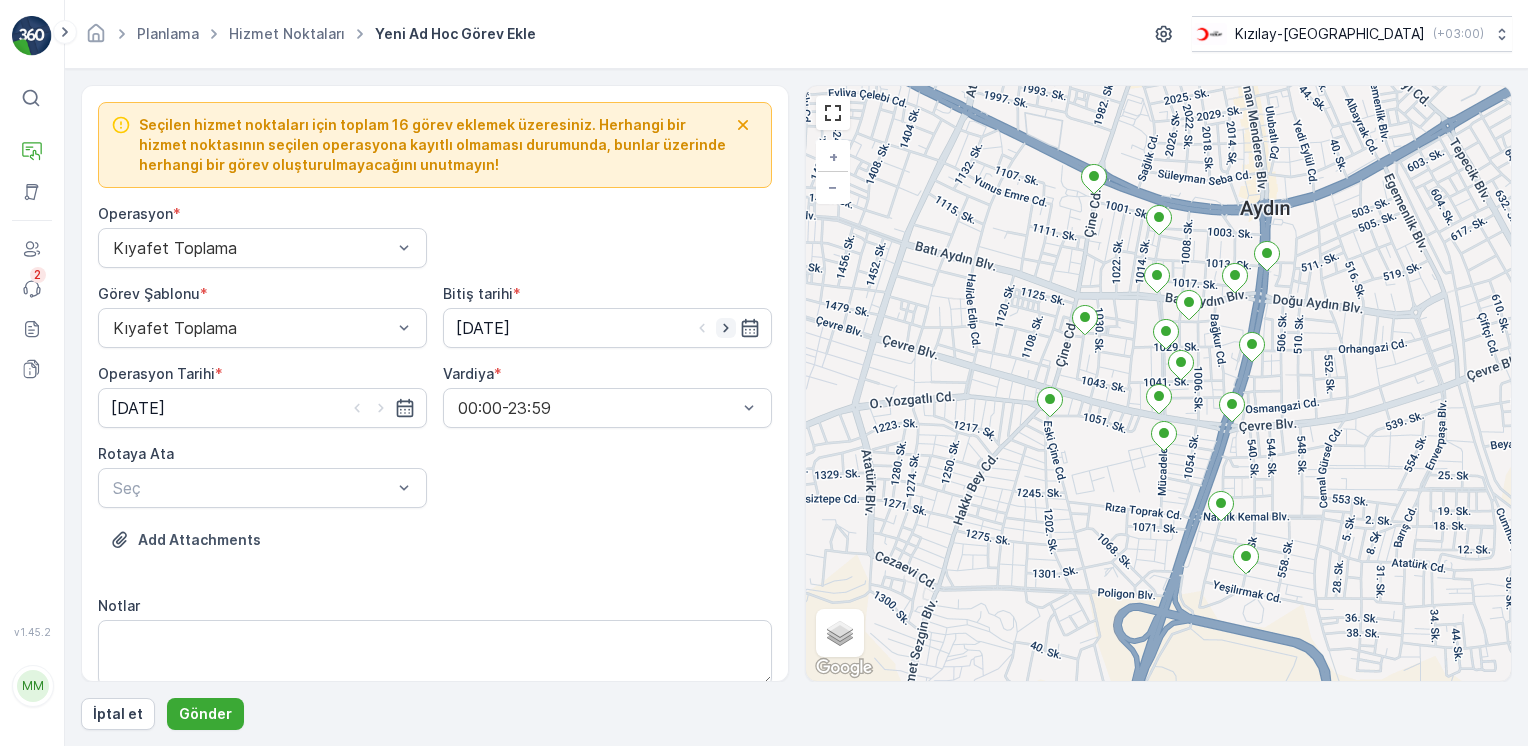 click 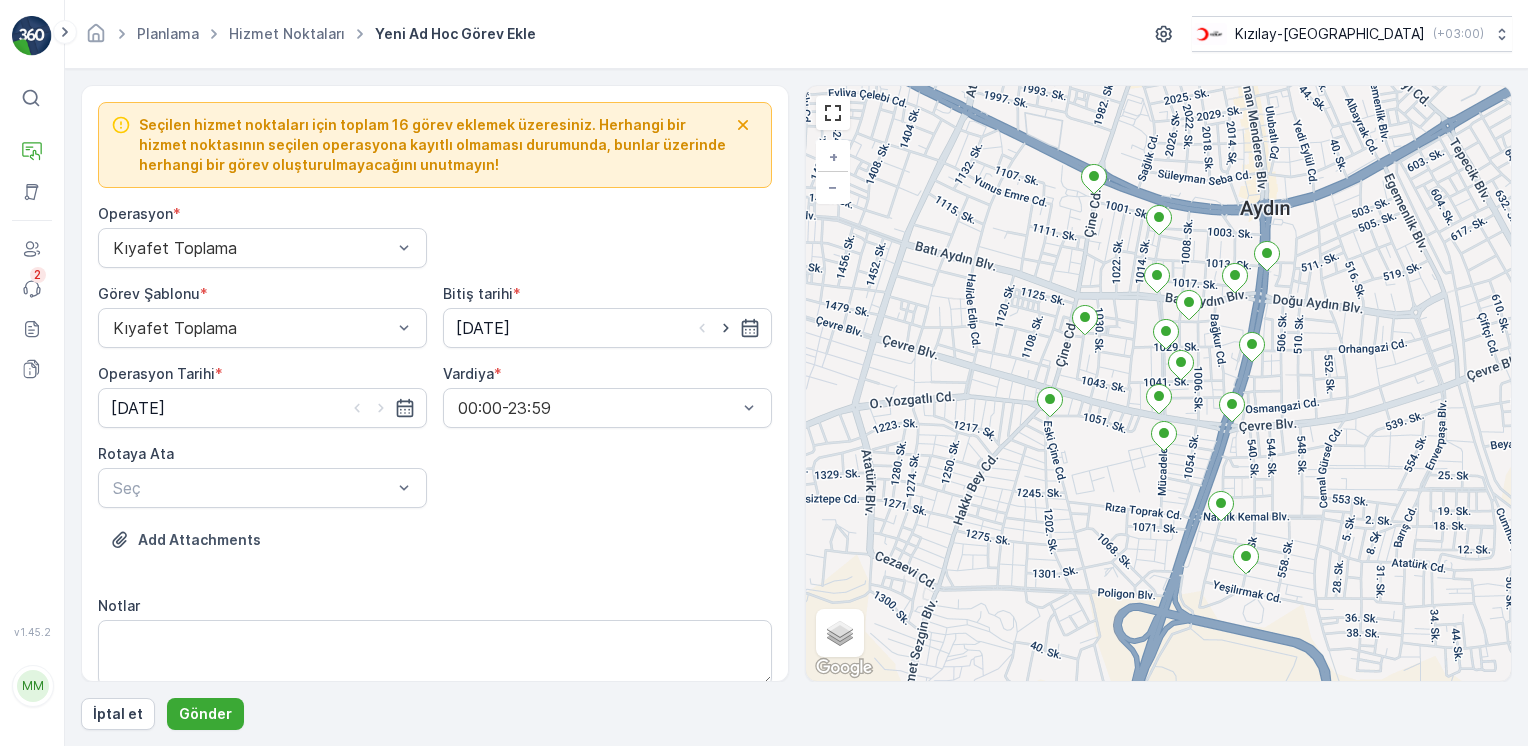 type on "[DATE]" 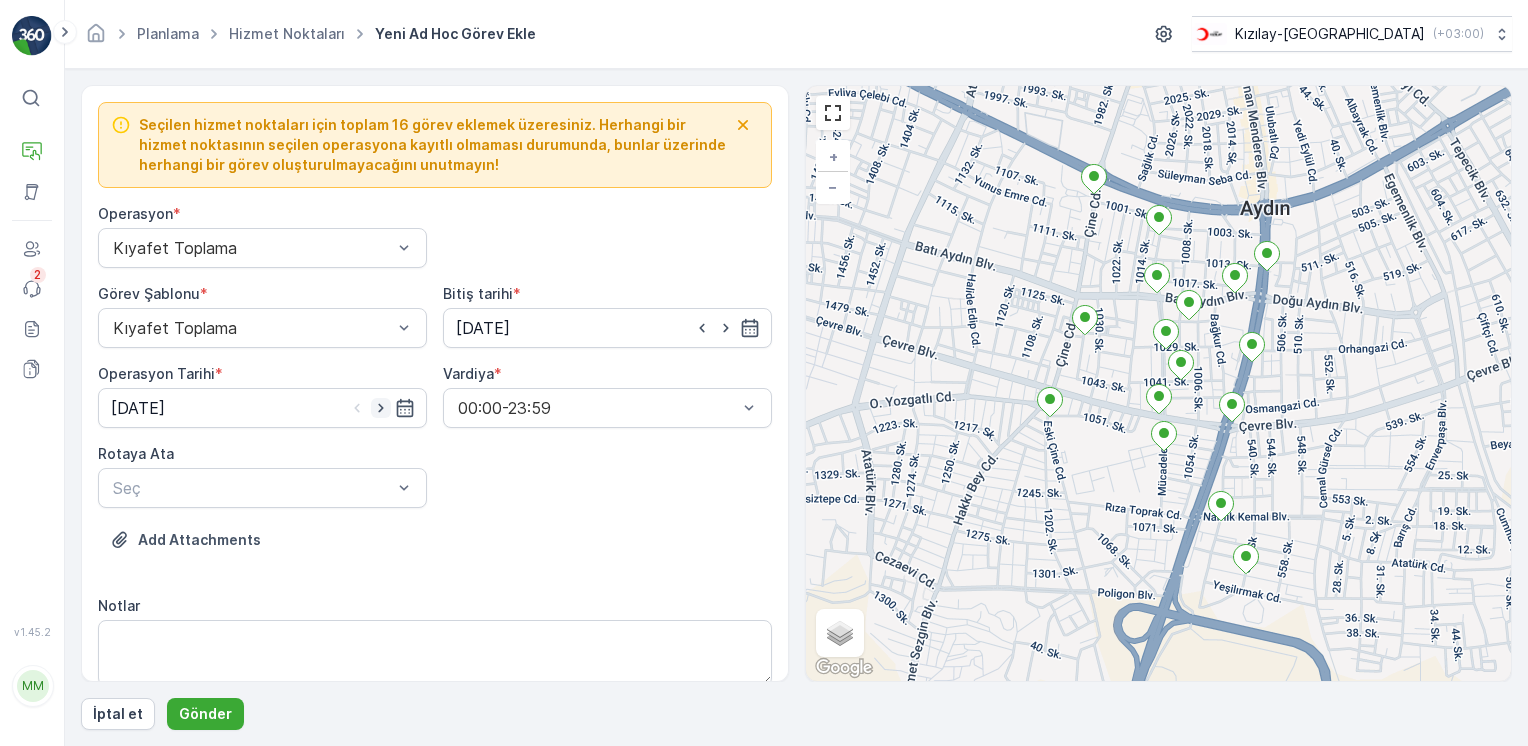 click 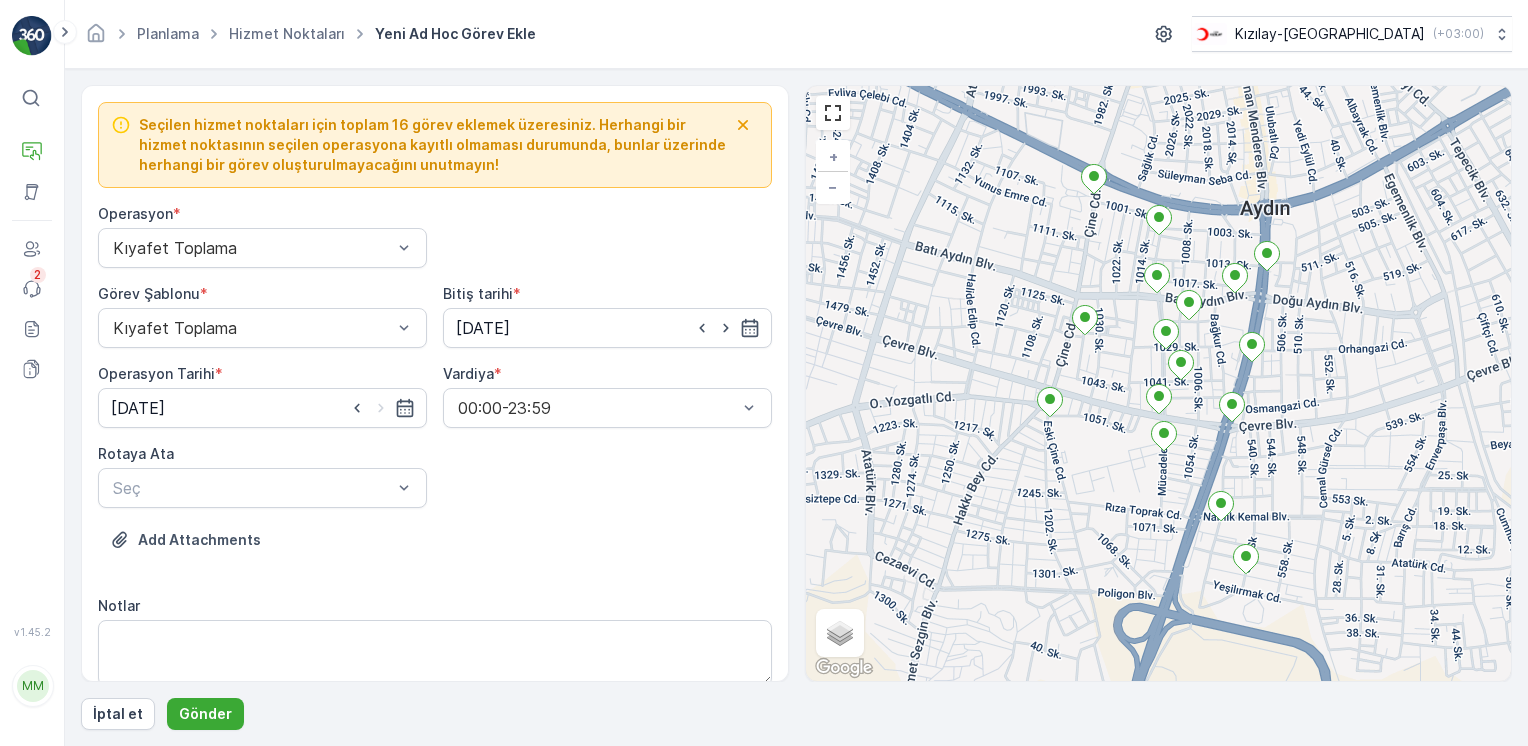 type on "[DATE]" 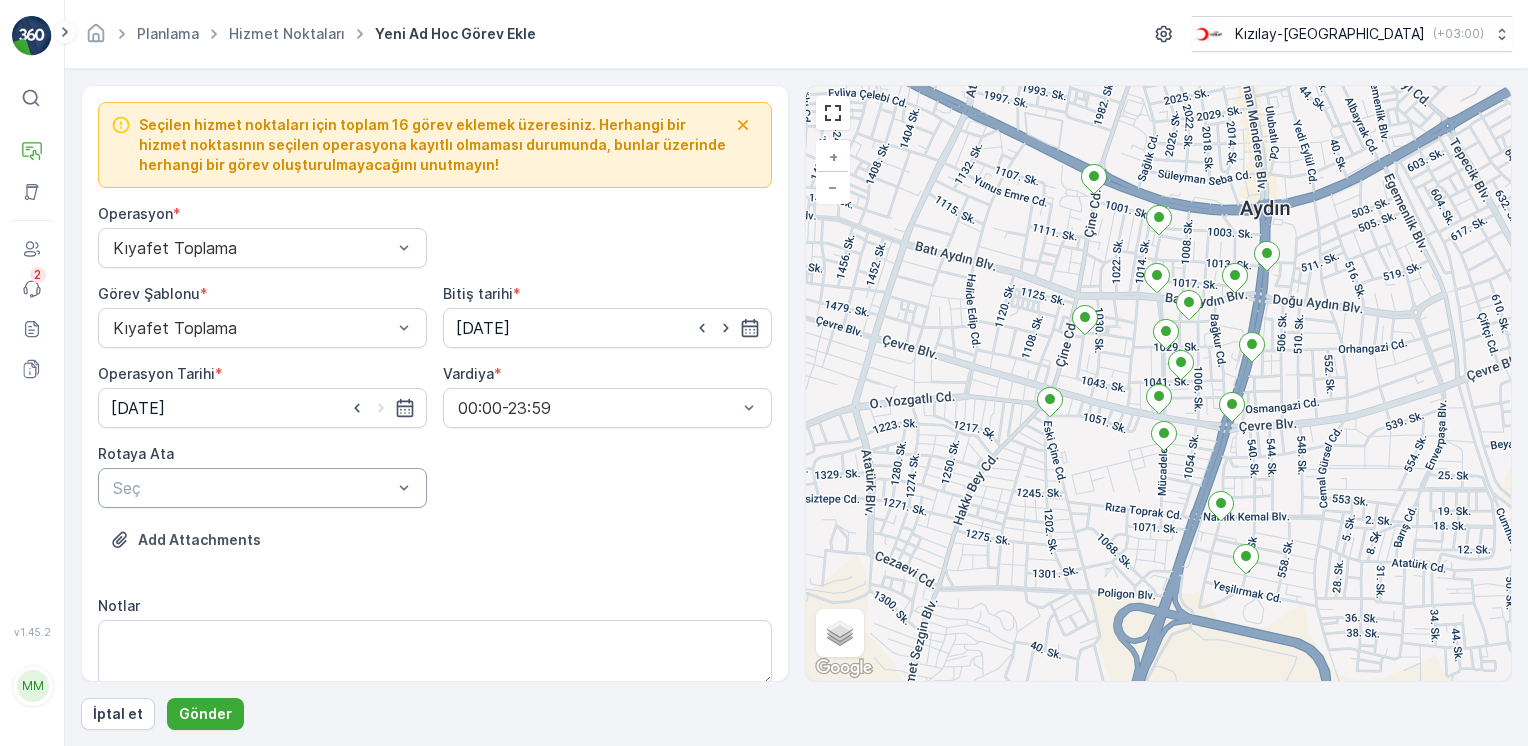 click on "Seç" at bounding box center [262, 488] 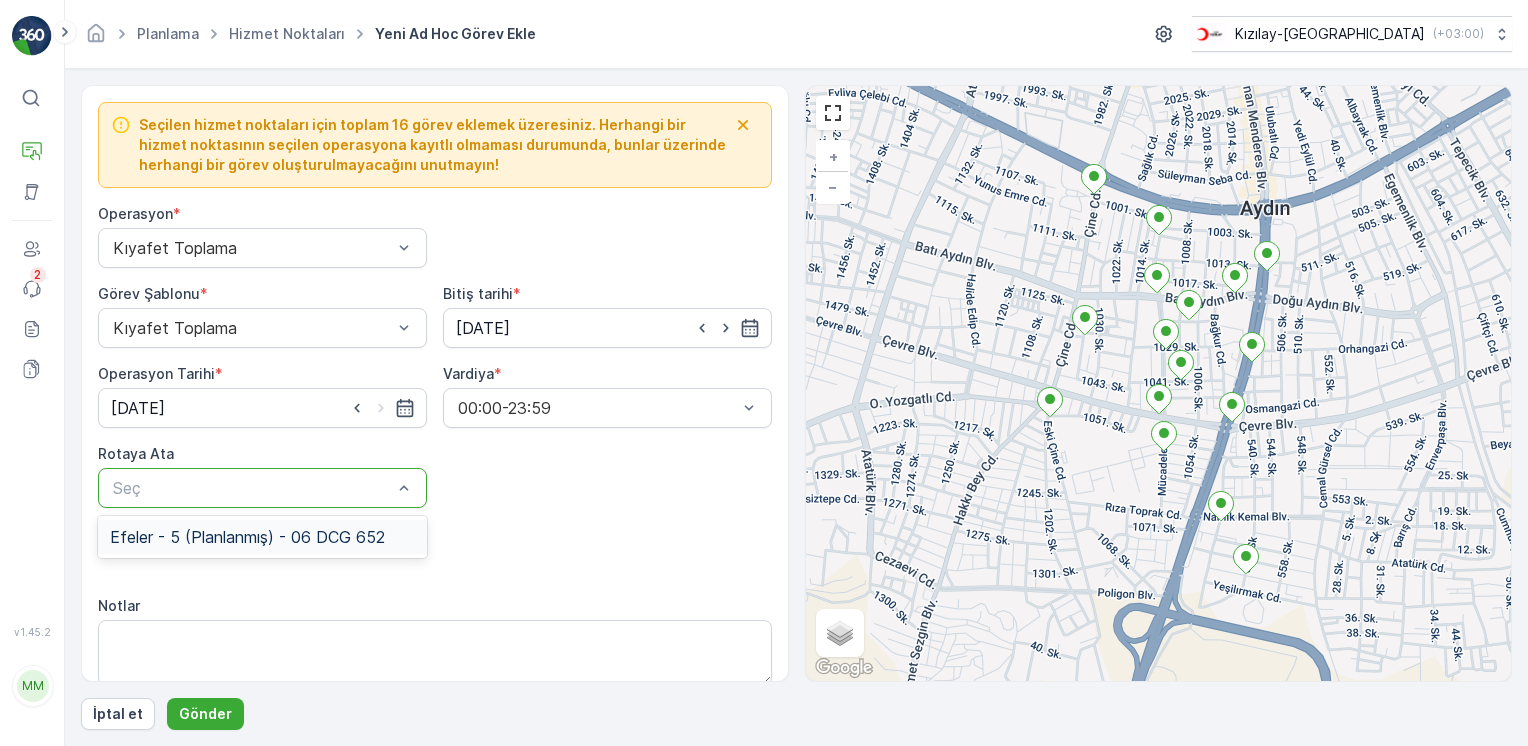 click on "Efeler - 5 (Planlanmış) - 06 DCG 652" at bounding box center (247, 537) 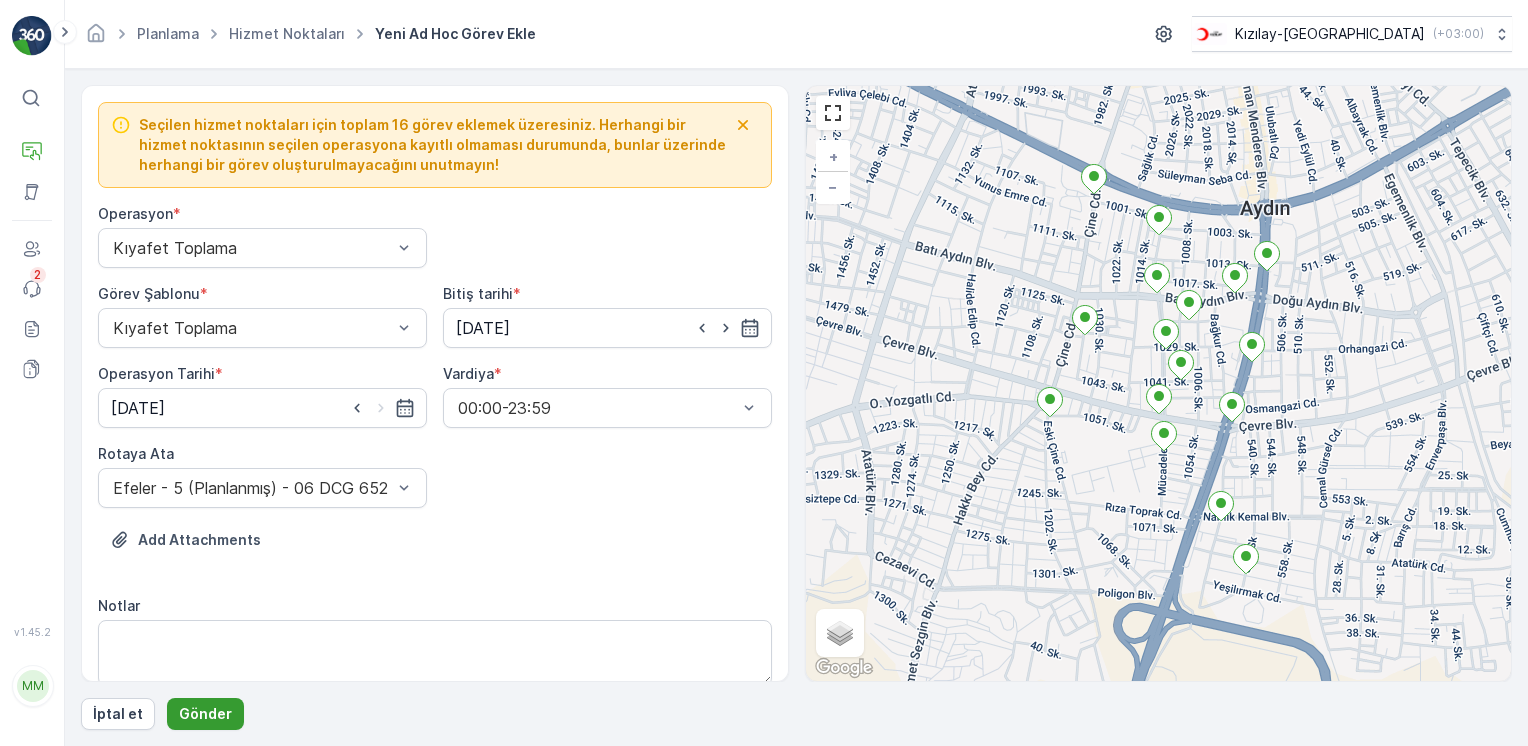 click on "Gönder" at bounding box center [205, 714] 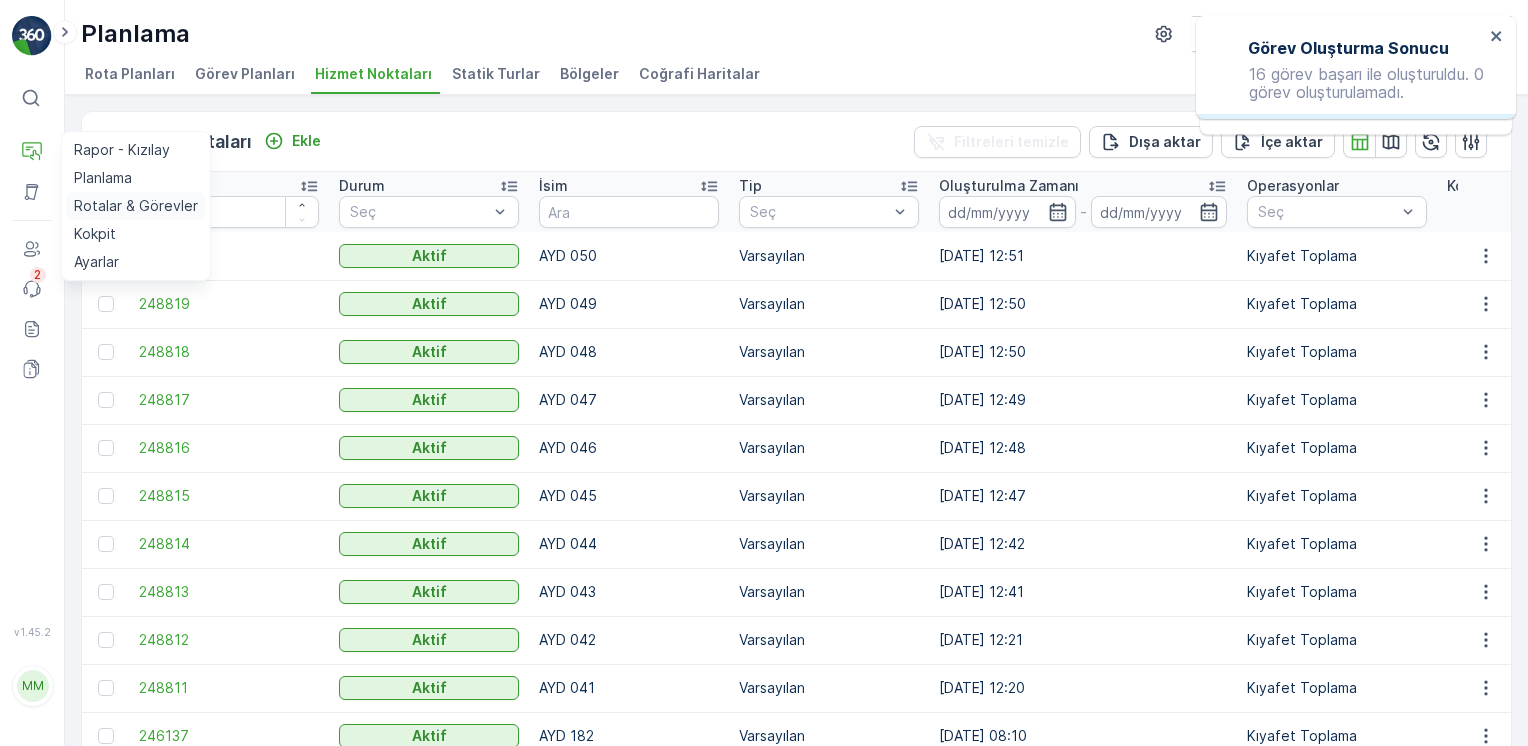 click on "Rotalar & Görevler" at bounding box center (136, 206) 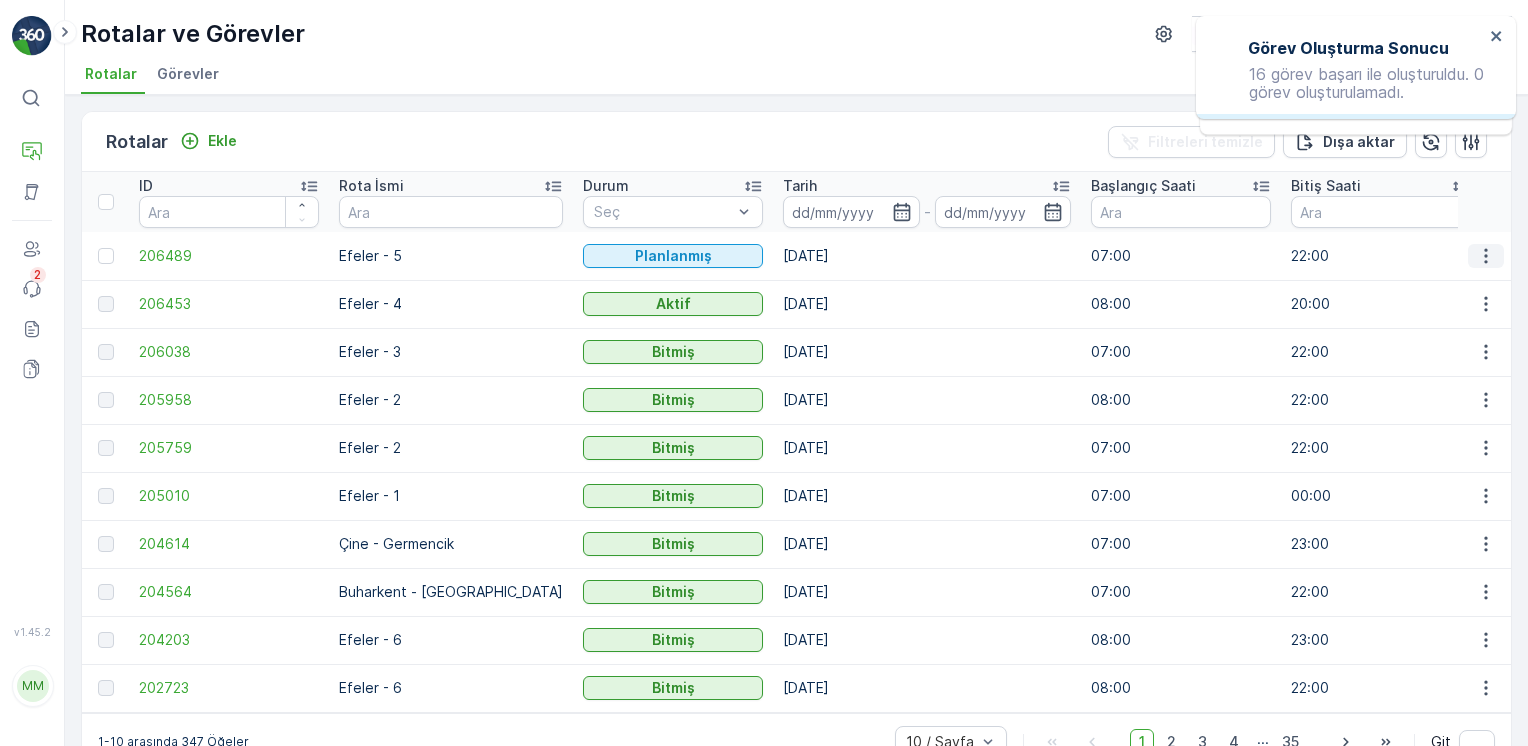 click 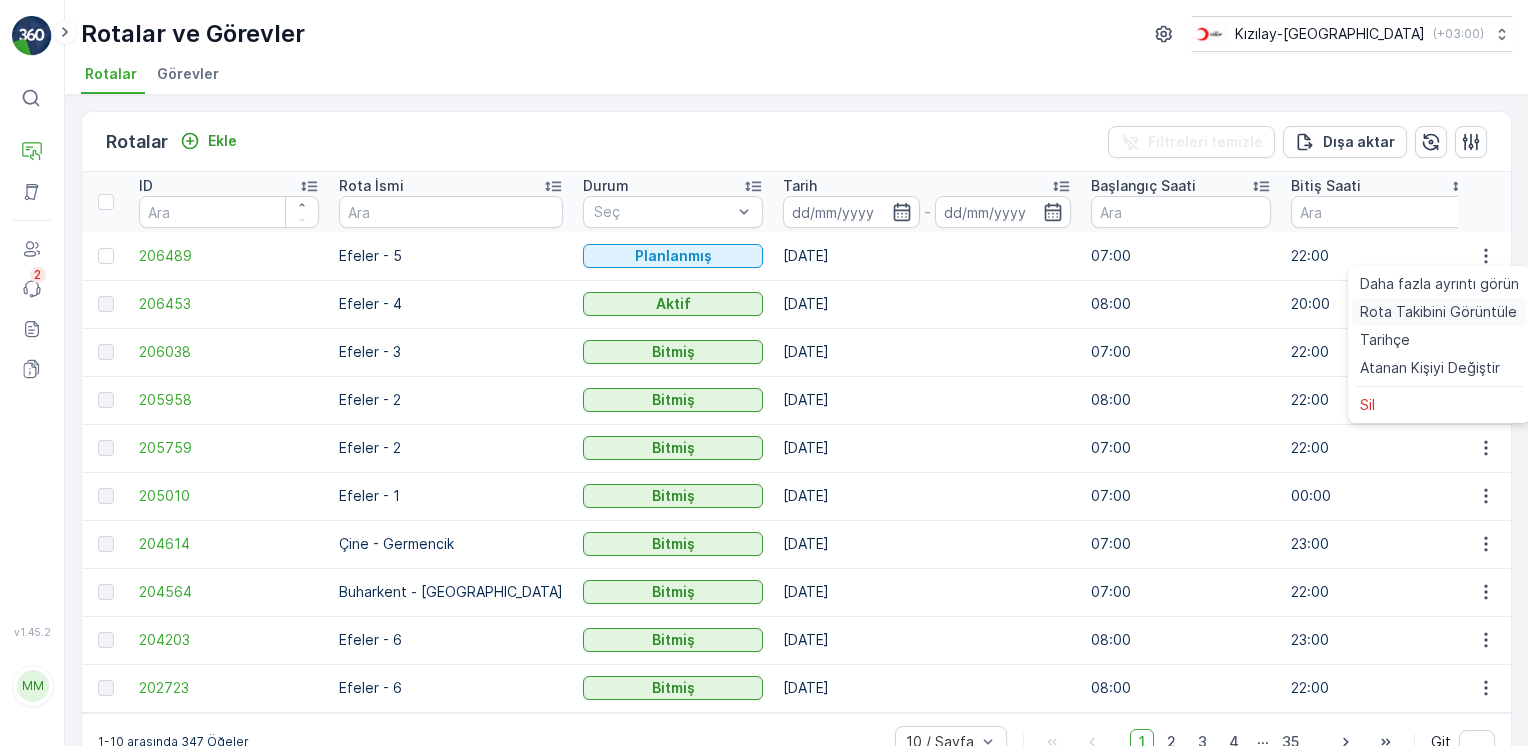 click on "Rota Takibini Görüntüle" at bounding box center (1438, 312) 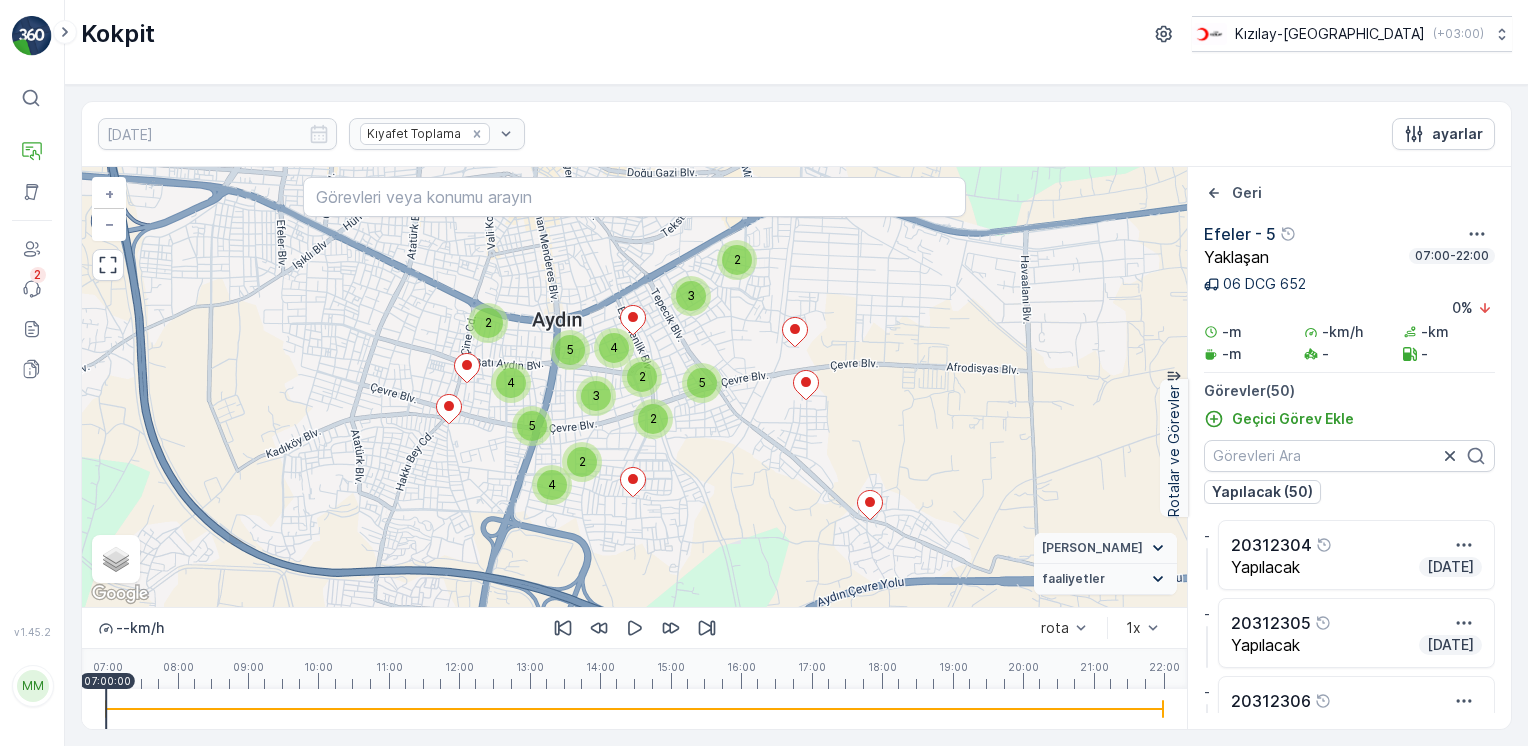 click on "Kokpit" at bounding box center [118, 34] 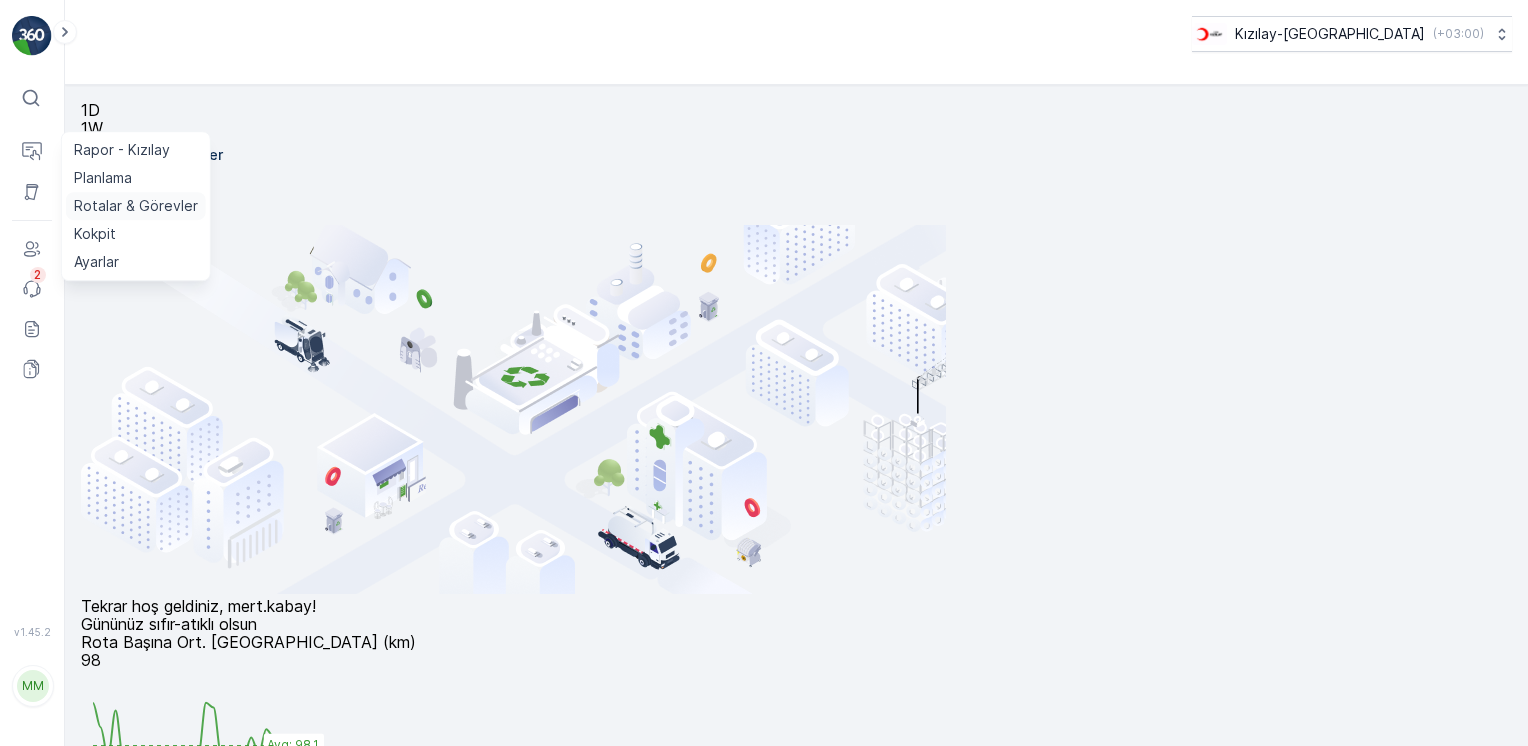 click on "Rotalar & Görevler" at bounding box center [136, 206] 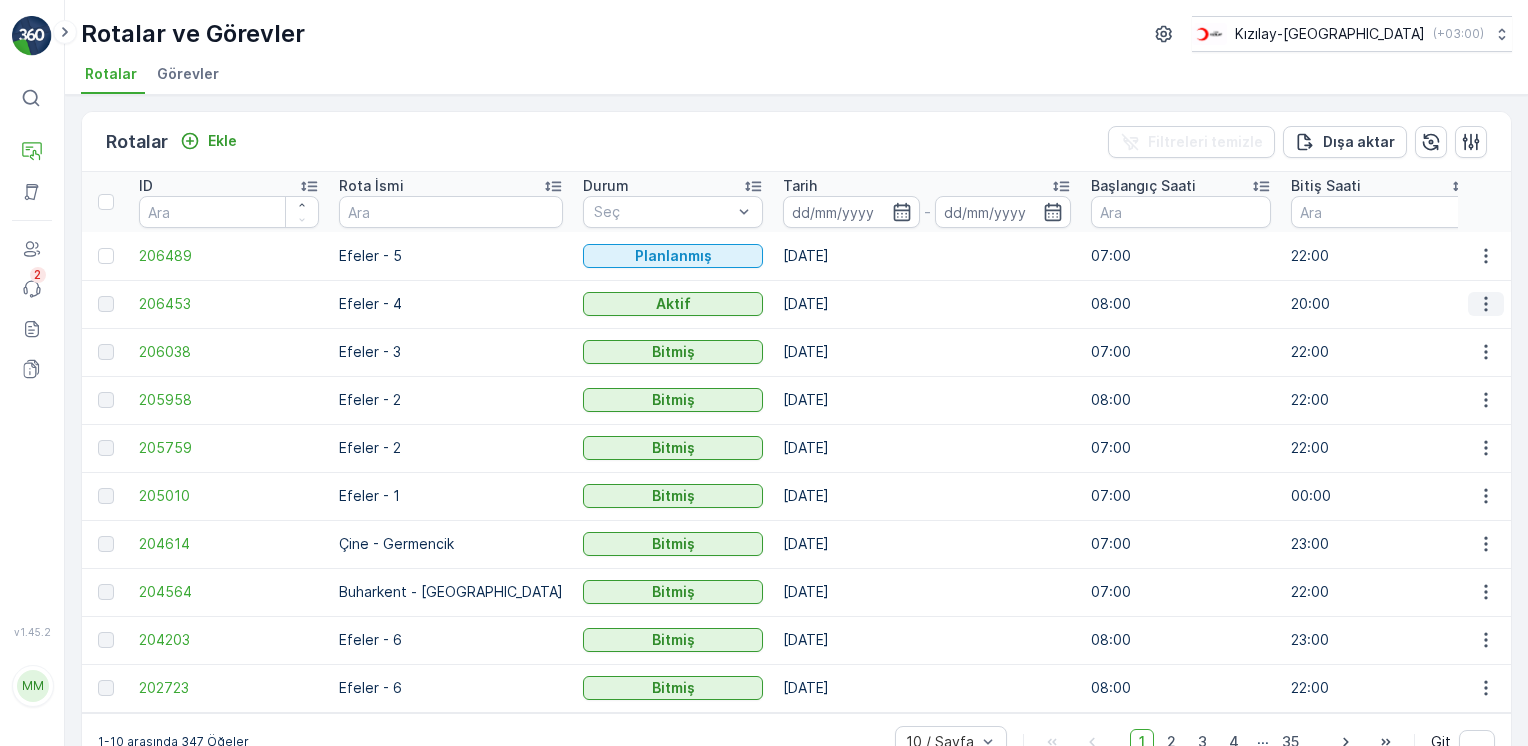 click 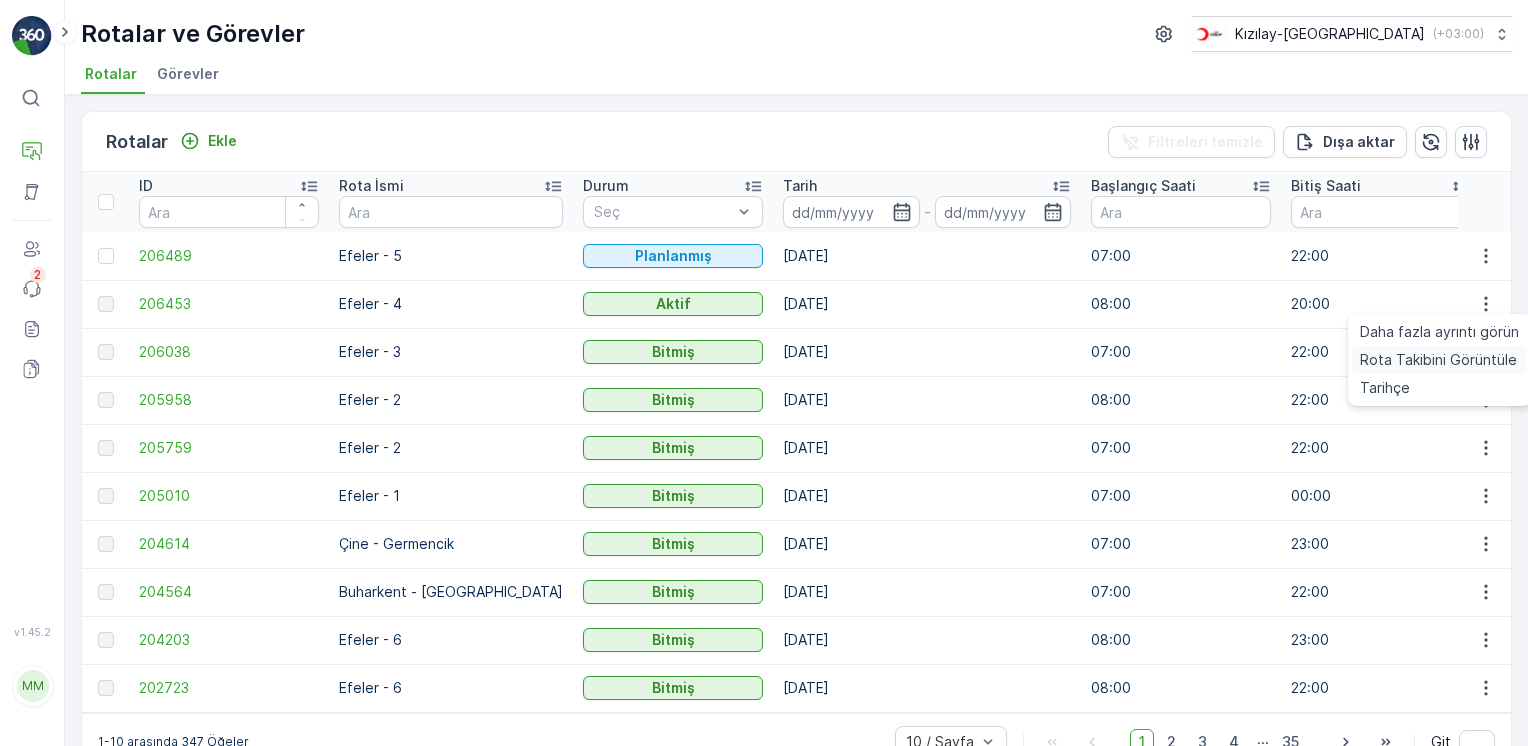click on "Rota Takibini Görüntüle" at bounding box center [1438, 360] 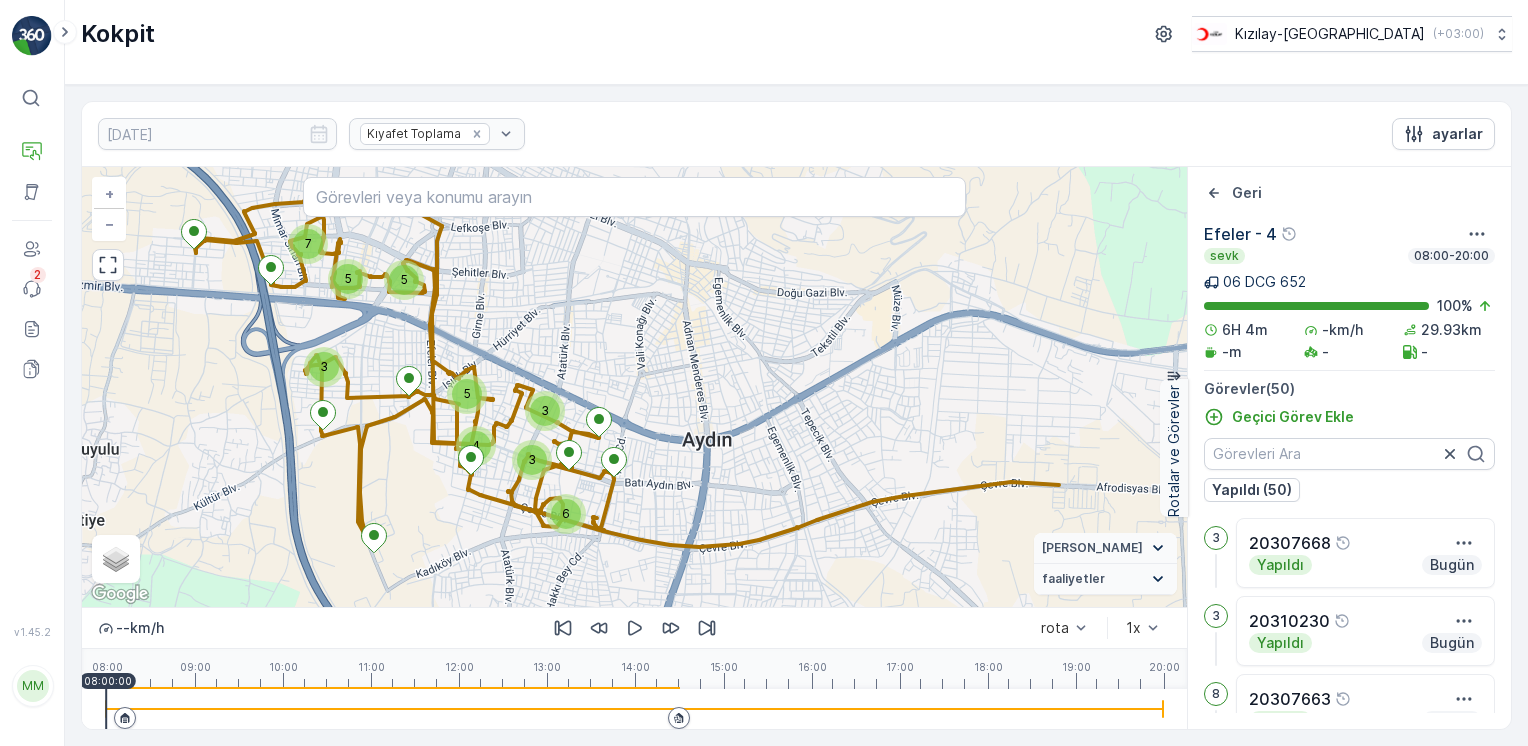 click 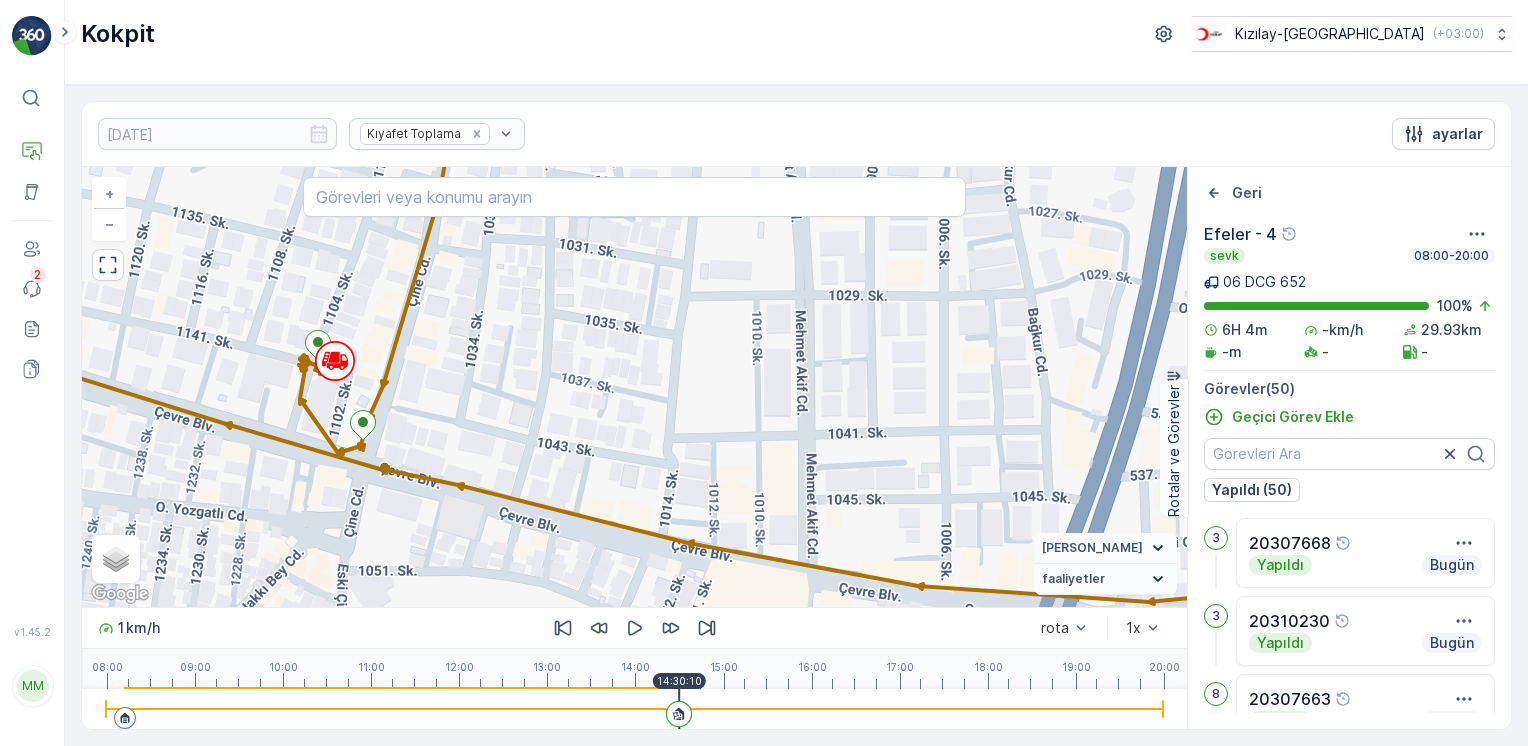 click 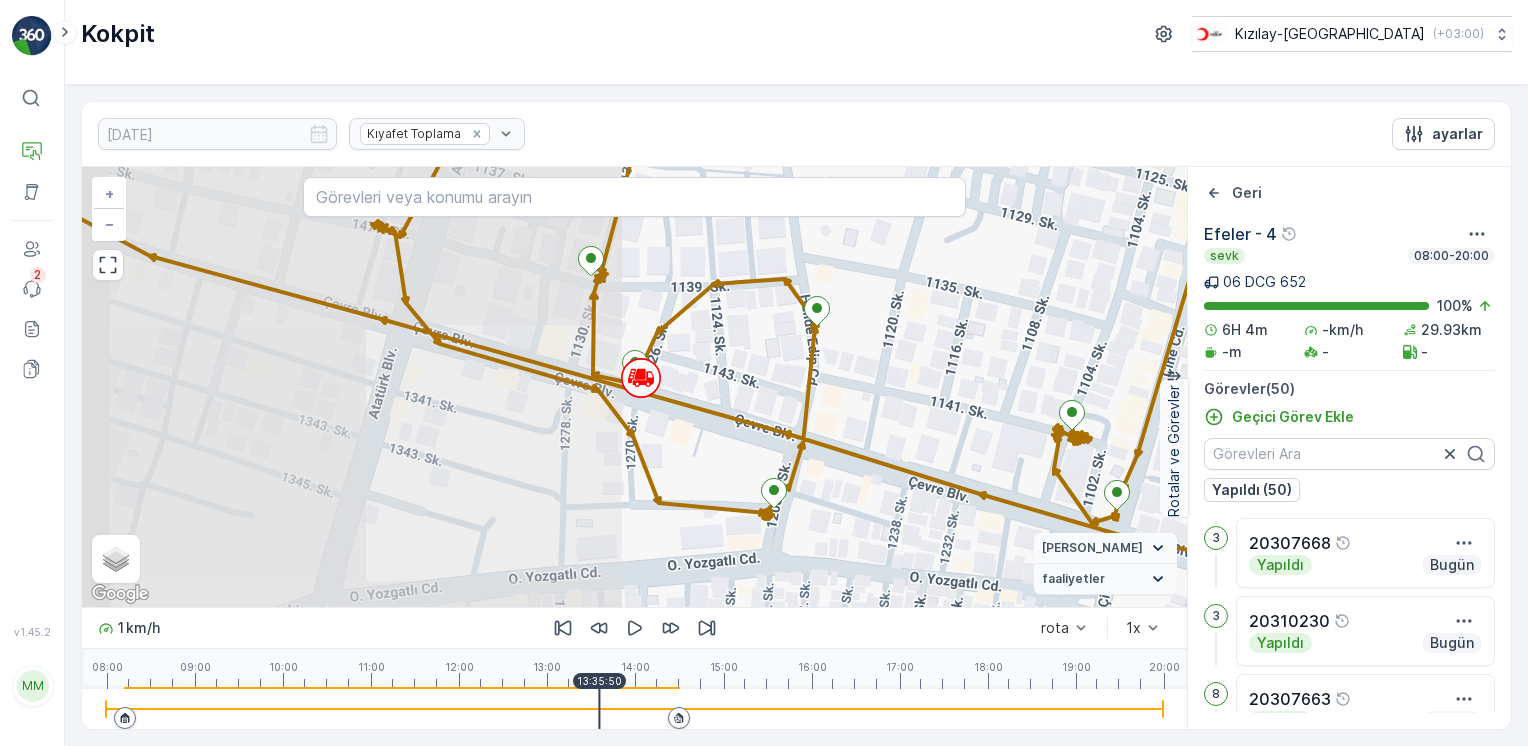 click at bounding box center (634, 709) 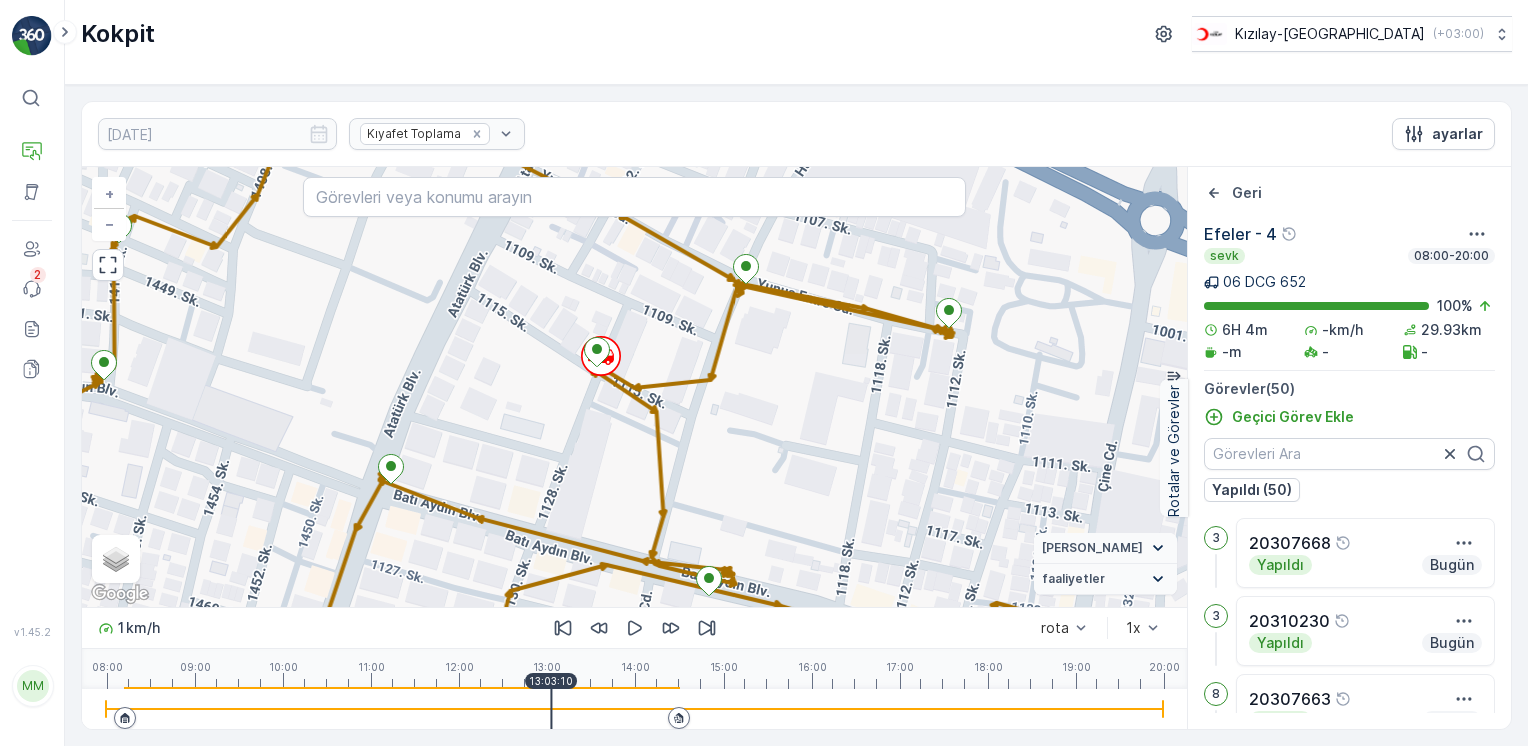 click at bounding box center [634, 709] 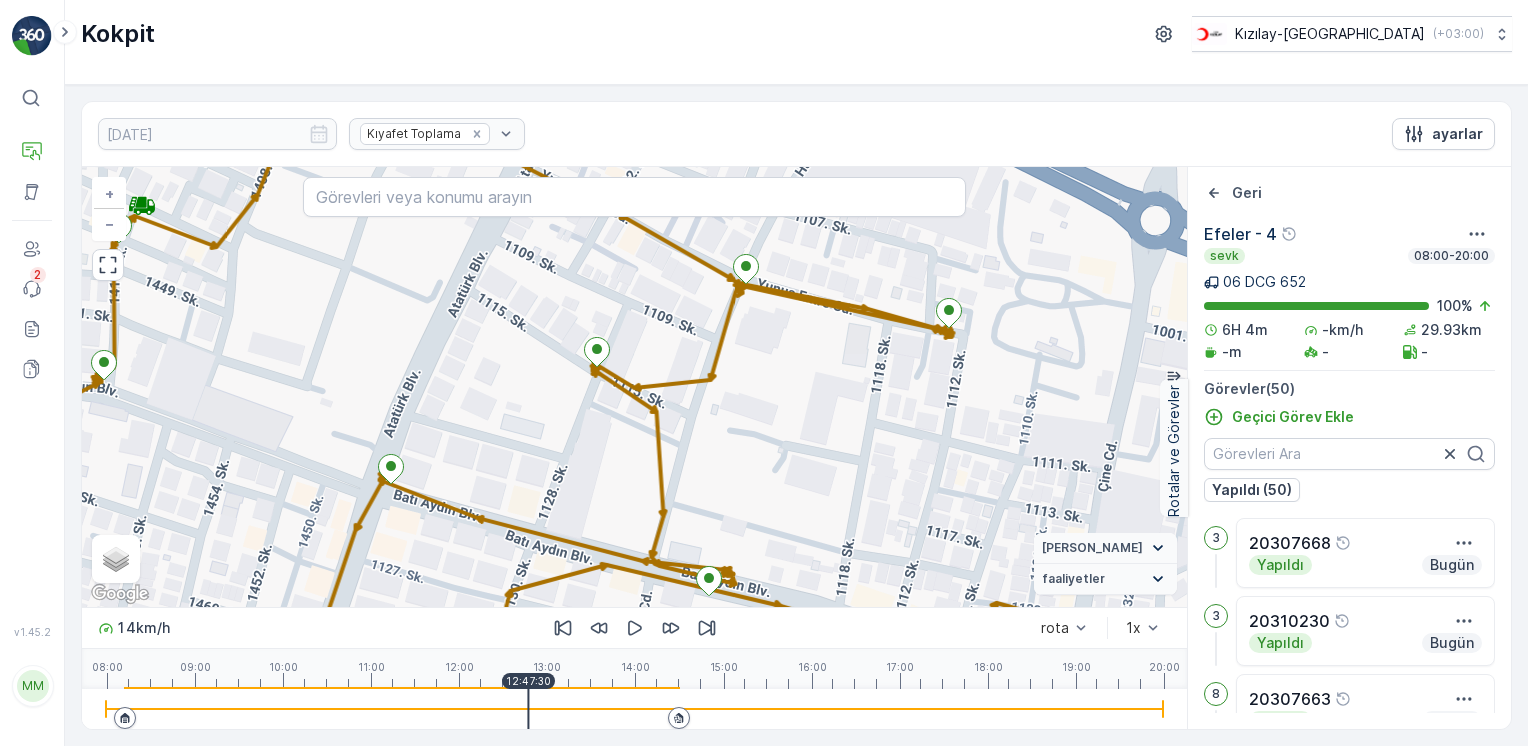click at bounding box center (634, 709) 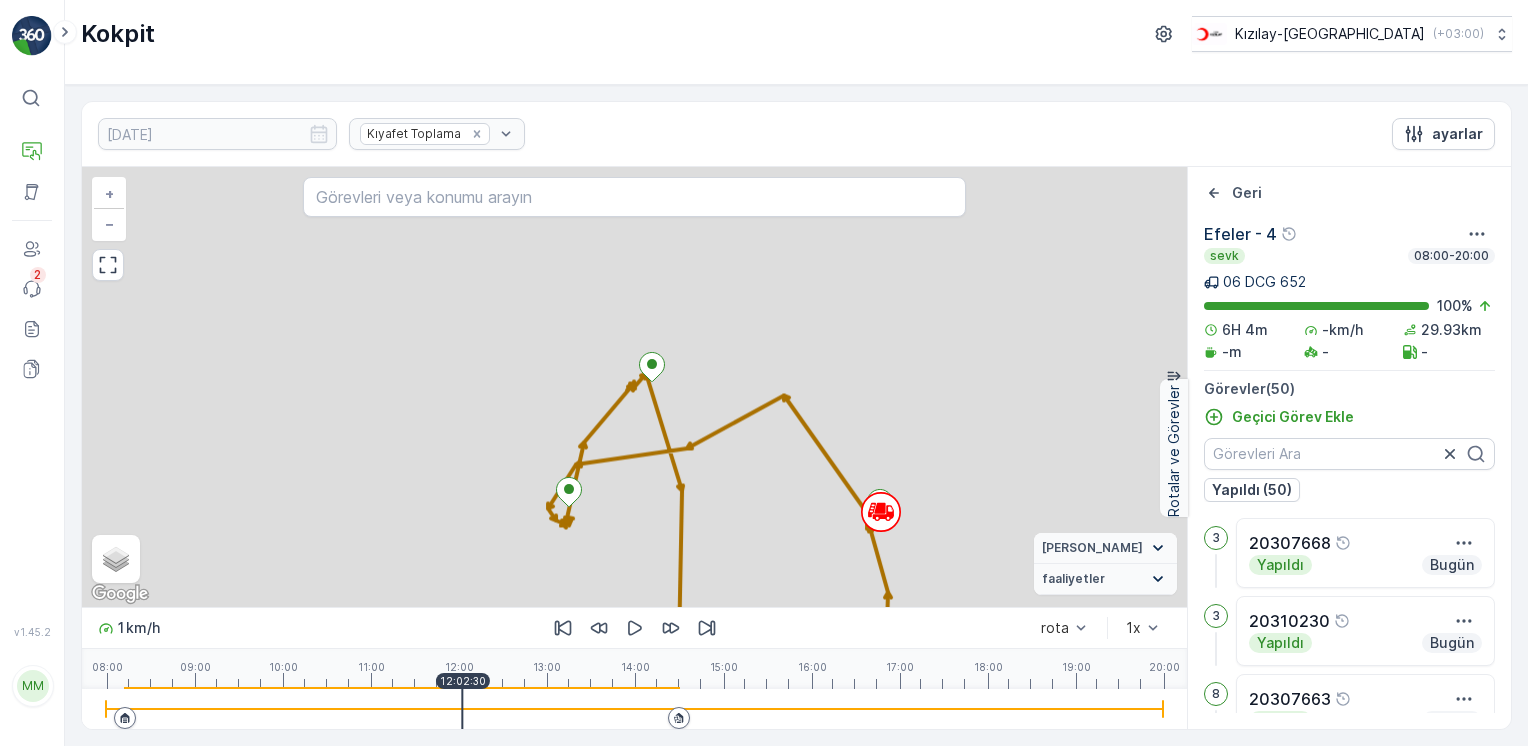 click at bounding box center (634, 709) 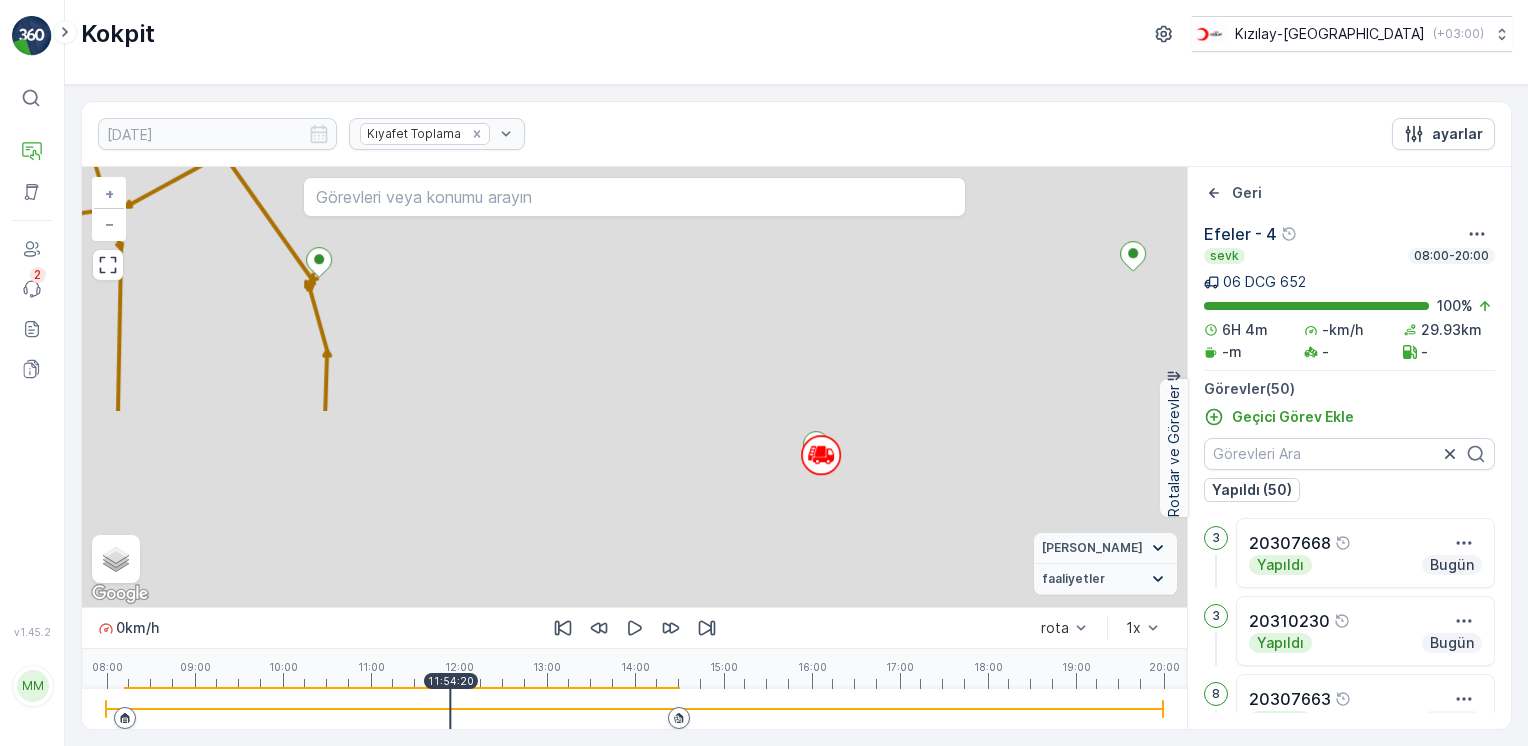 click at bounding box center [634, 709] 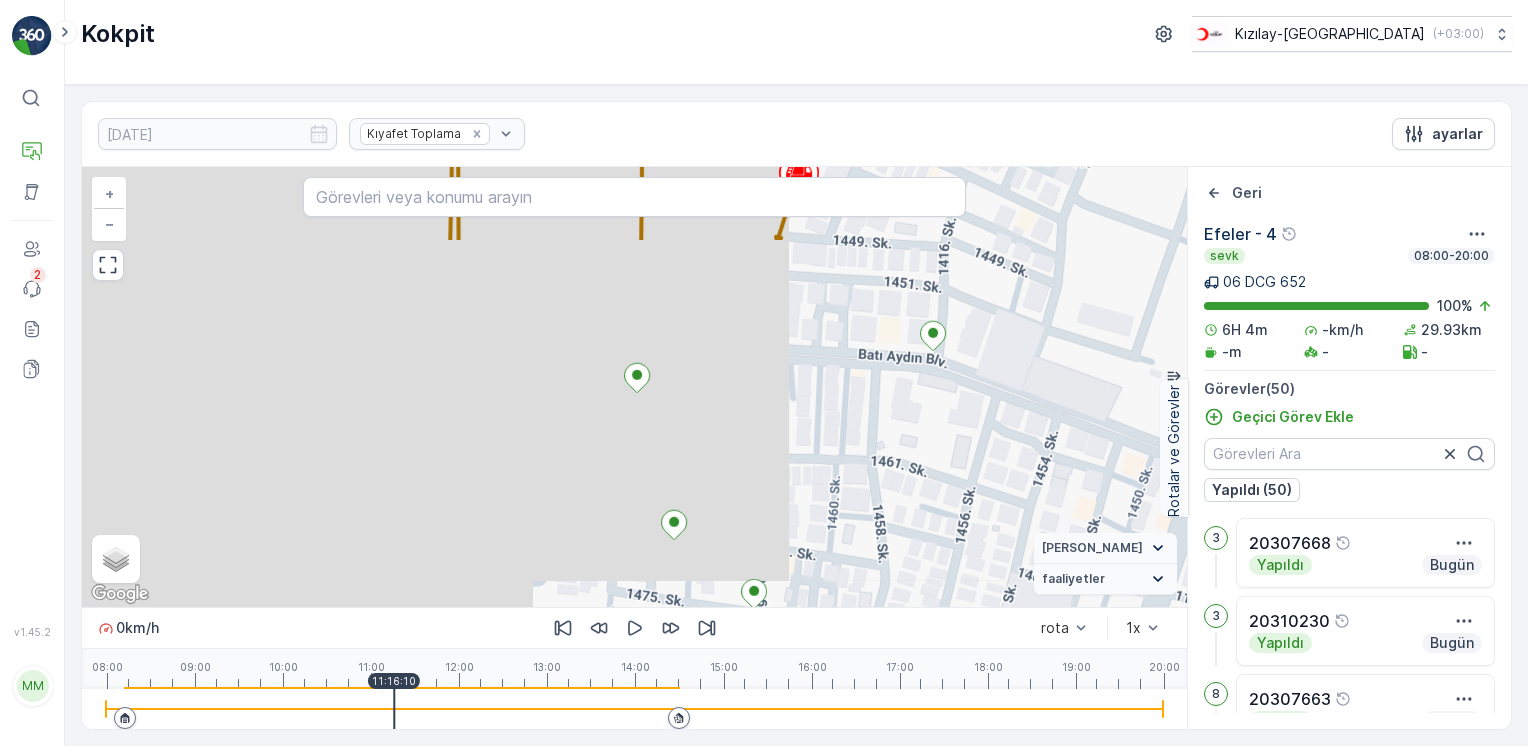 drag, startPoint x: 381, startPoint y: 708, endPoint x: 342, endPoint y: 710, distance: 39.051247 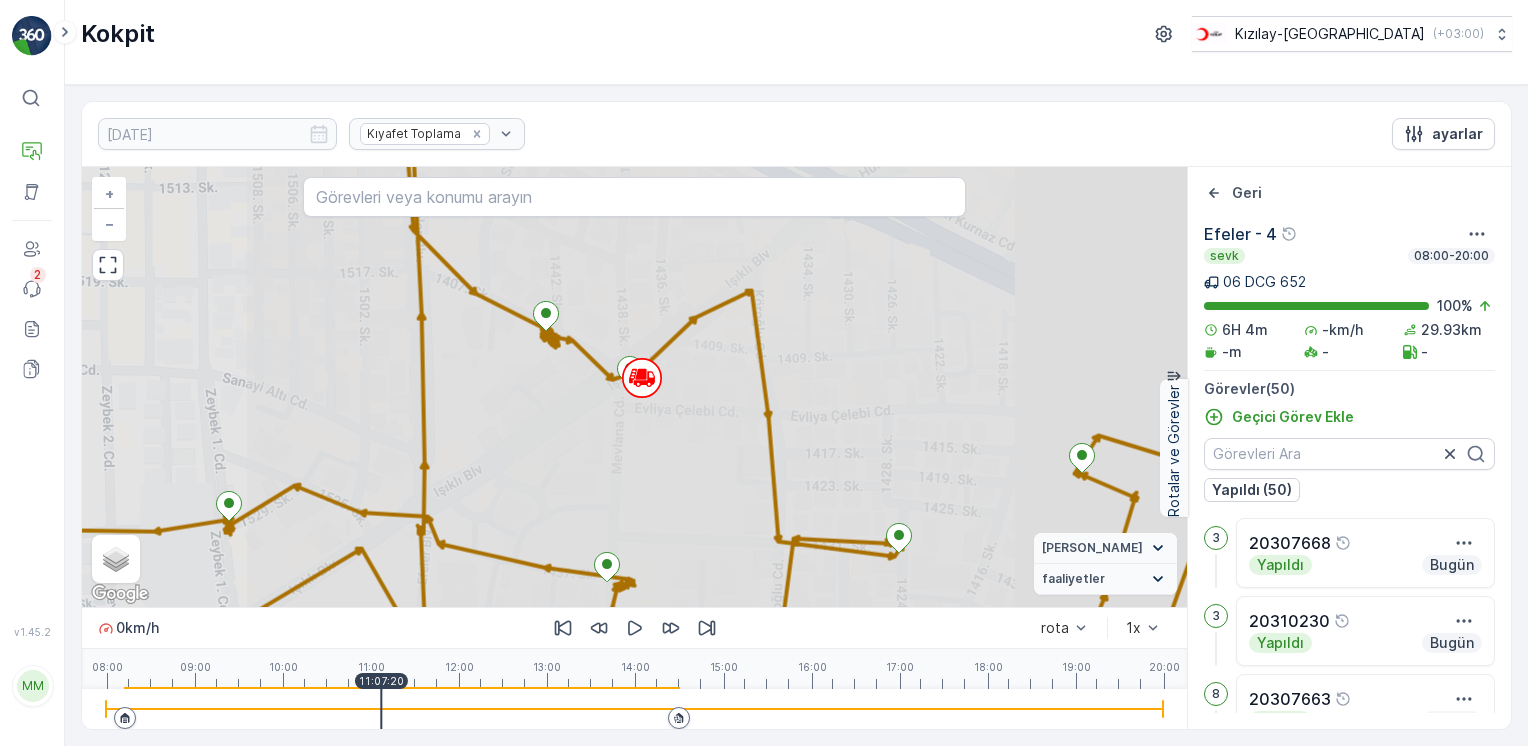 click at bounding box center (381, 709) 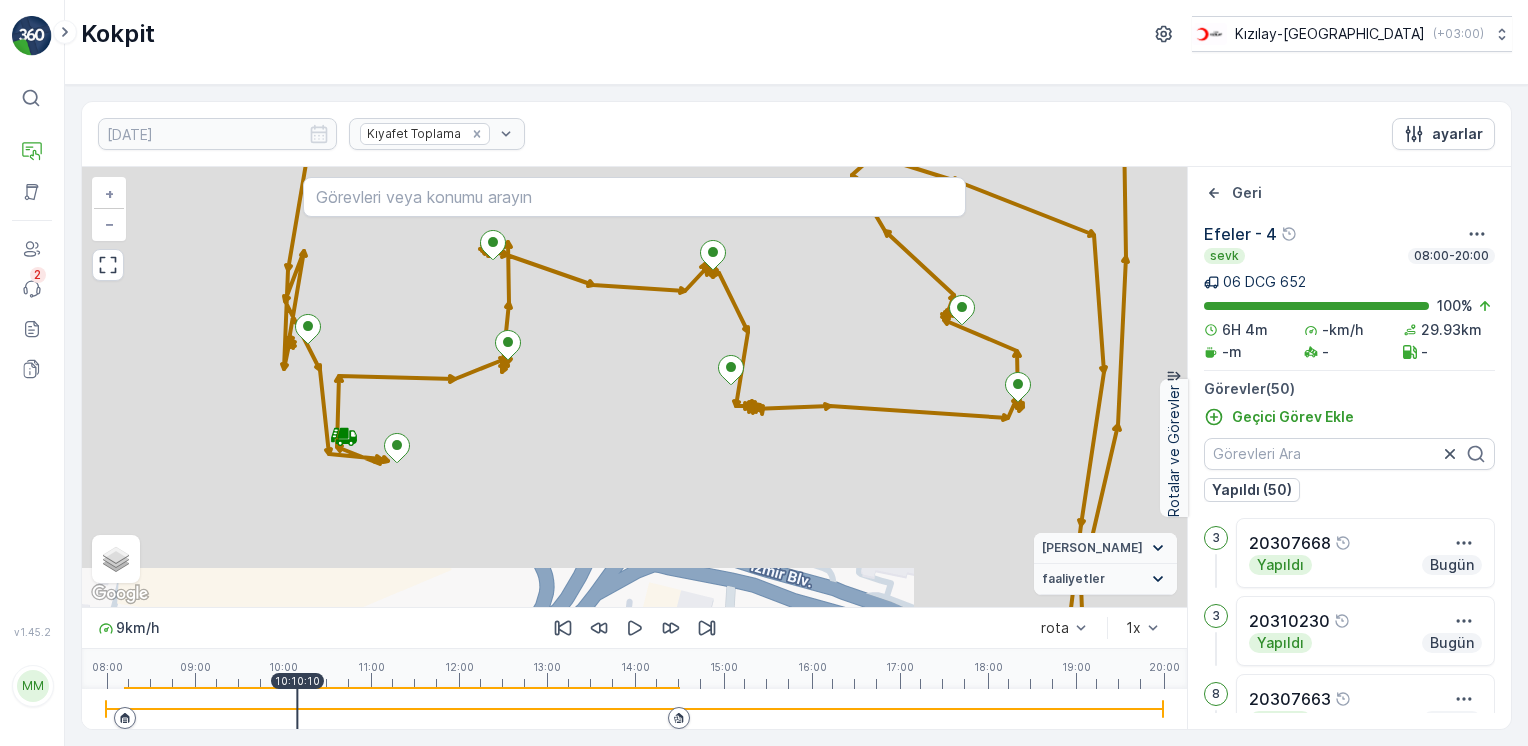click at bounding box center [297, 709] 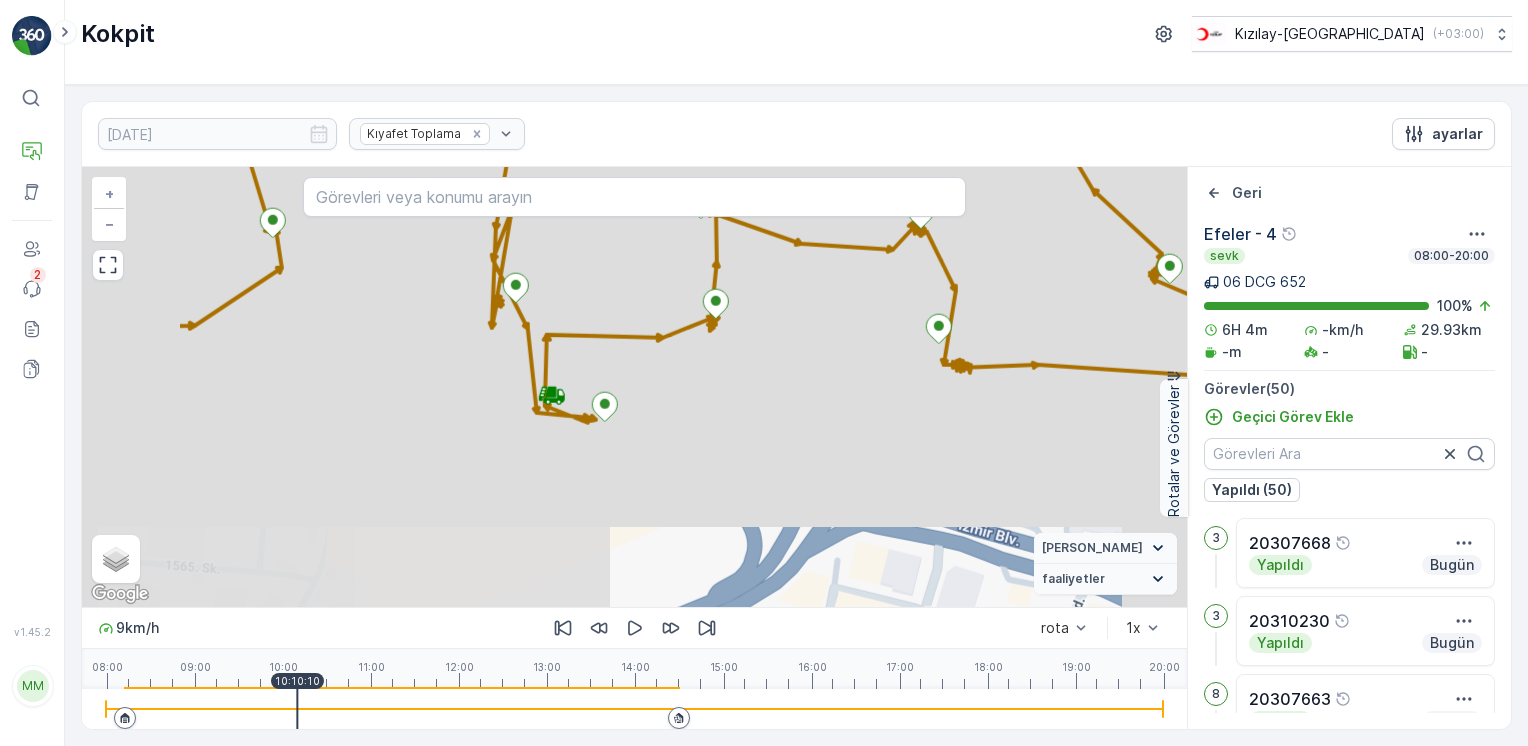 click at bounding box center [297, 709] 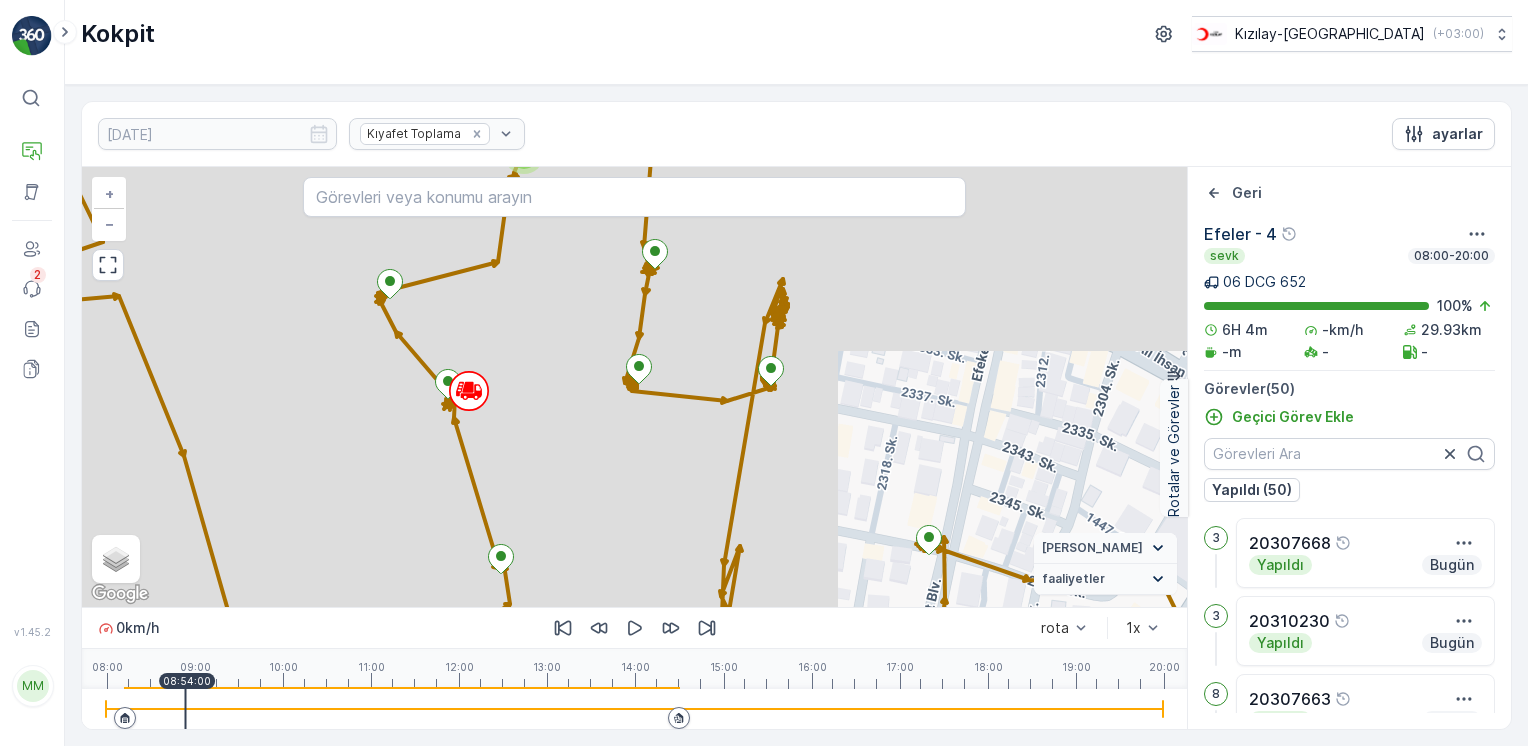drag, startPoint x: 185, startPoint y: 718, endPoint x: 166, endPoint y: 716, distance: 19.104973 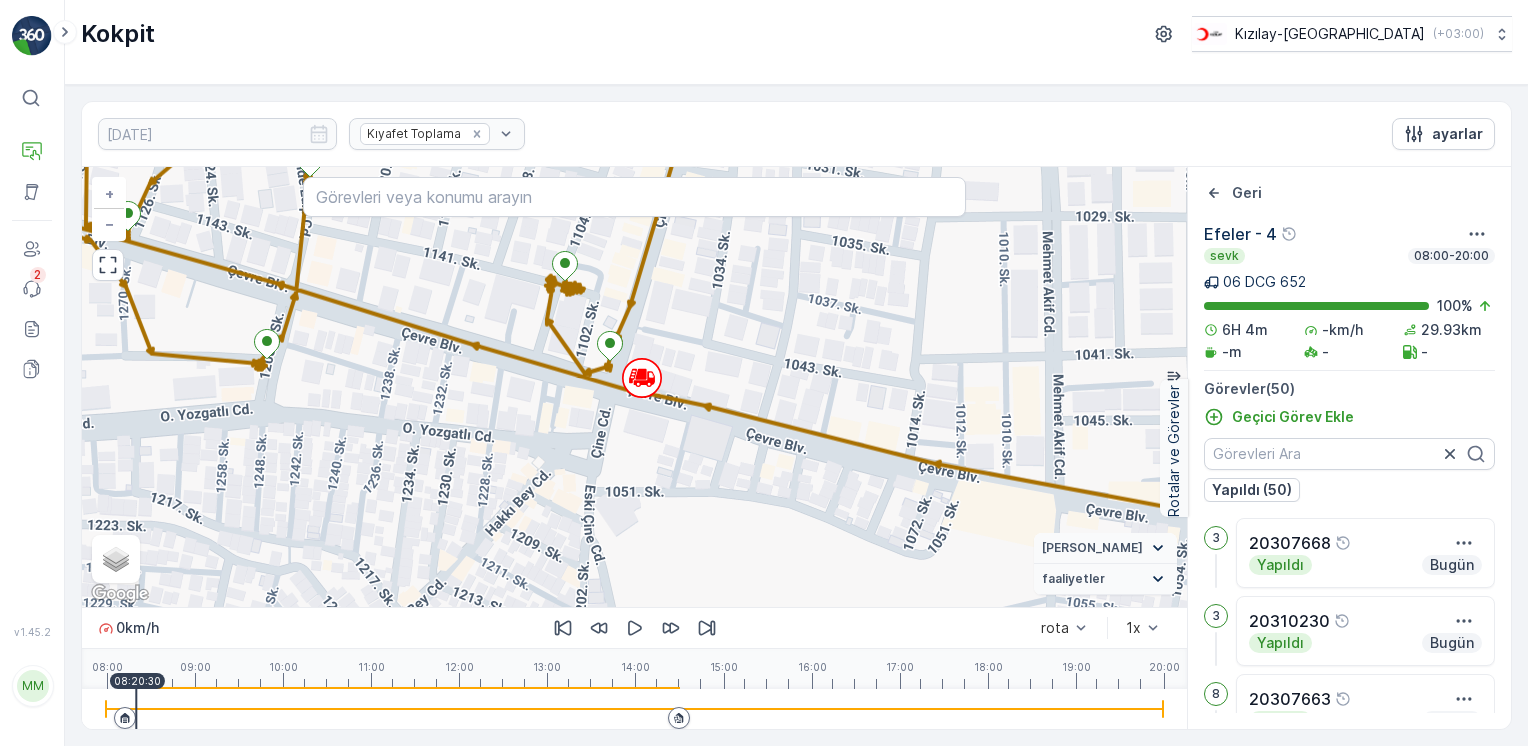 click at bounding box center [634, 709] 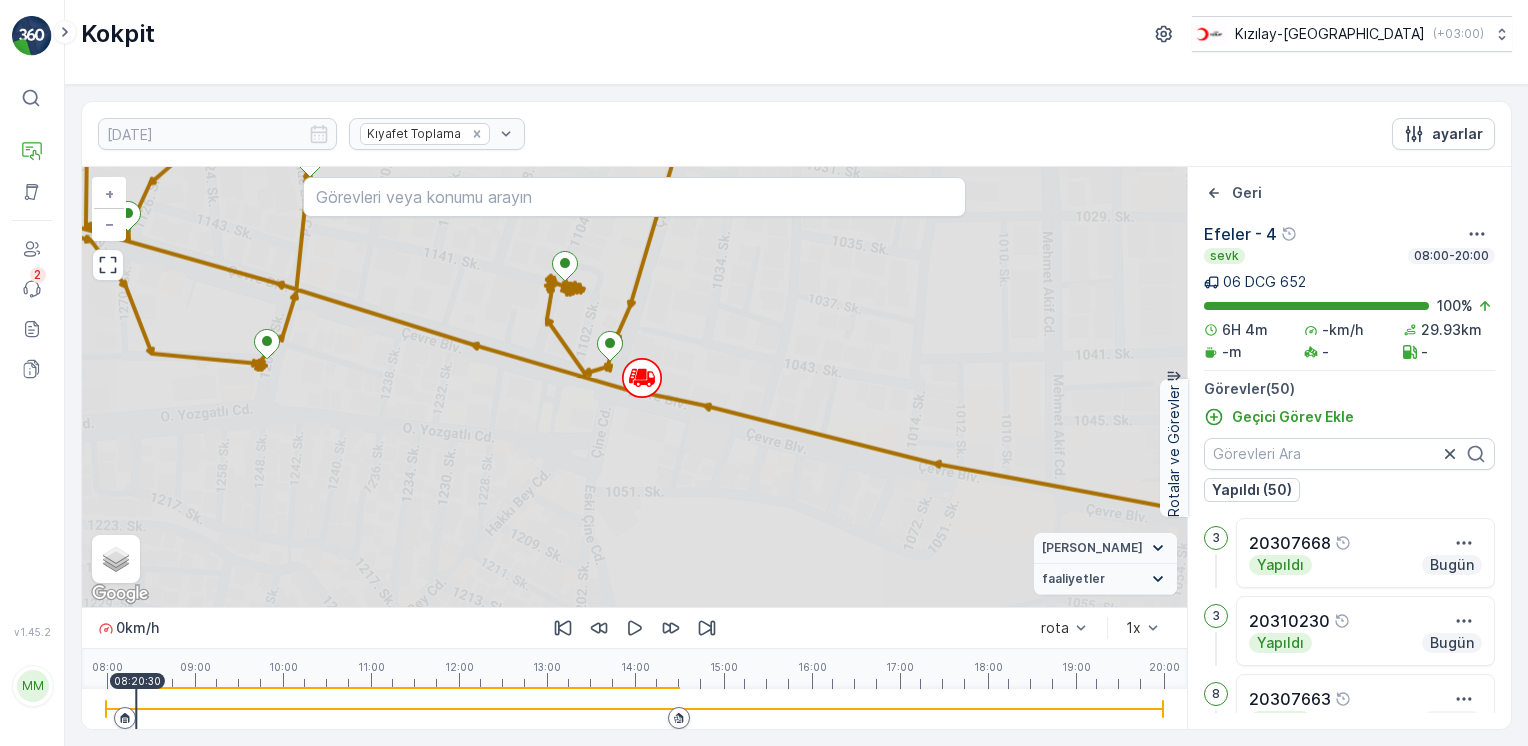 click at bounding box center [136, 709] 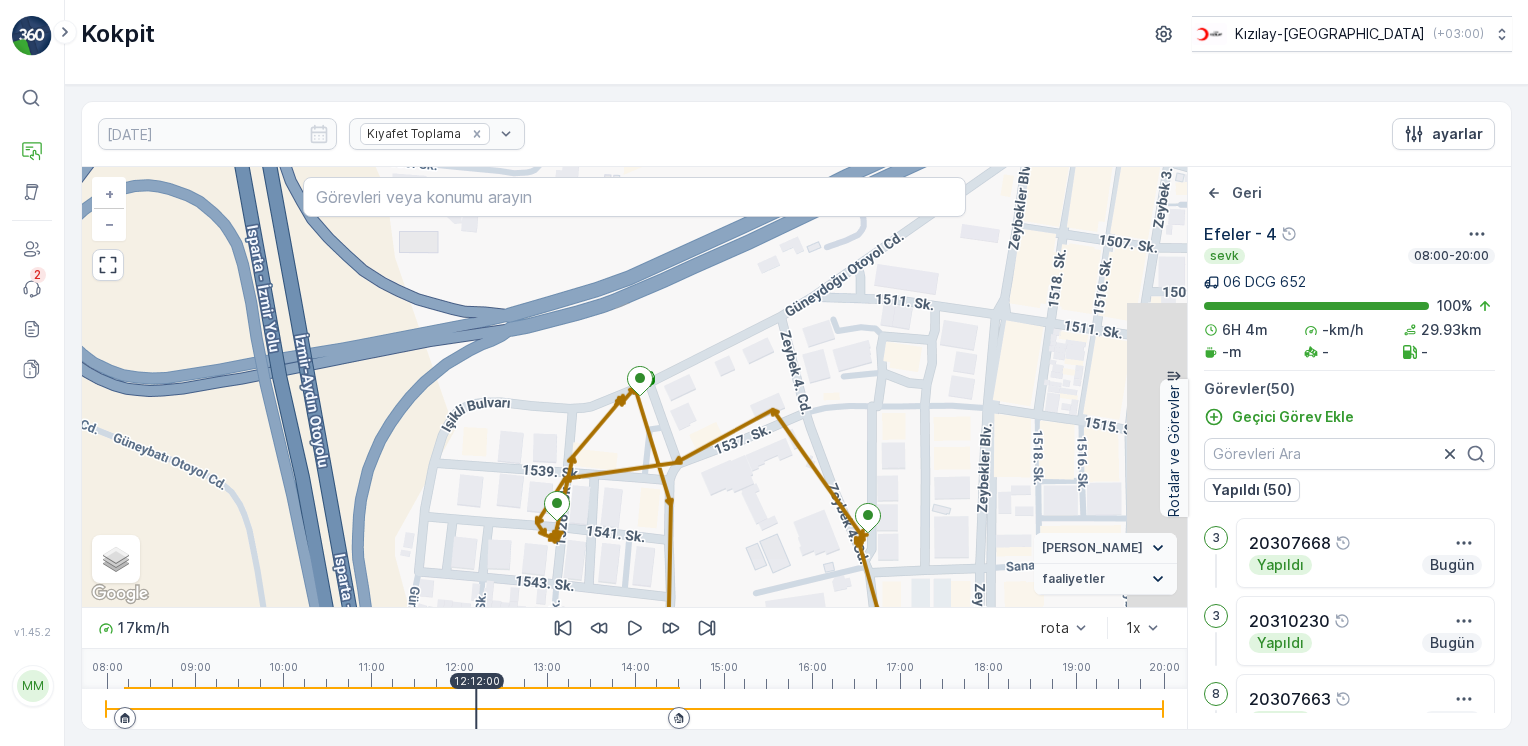 click at bounding box center [634, 709] 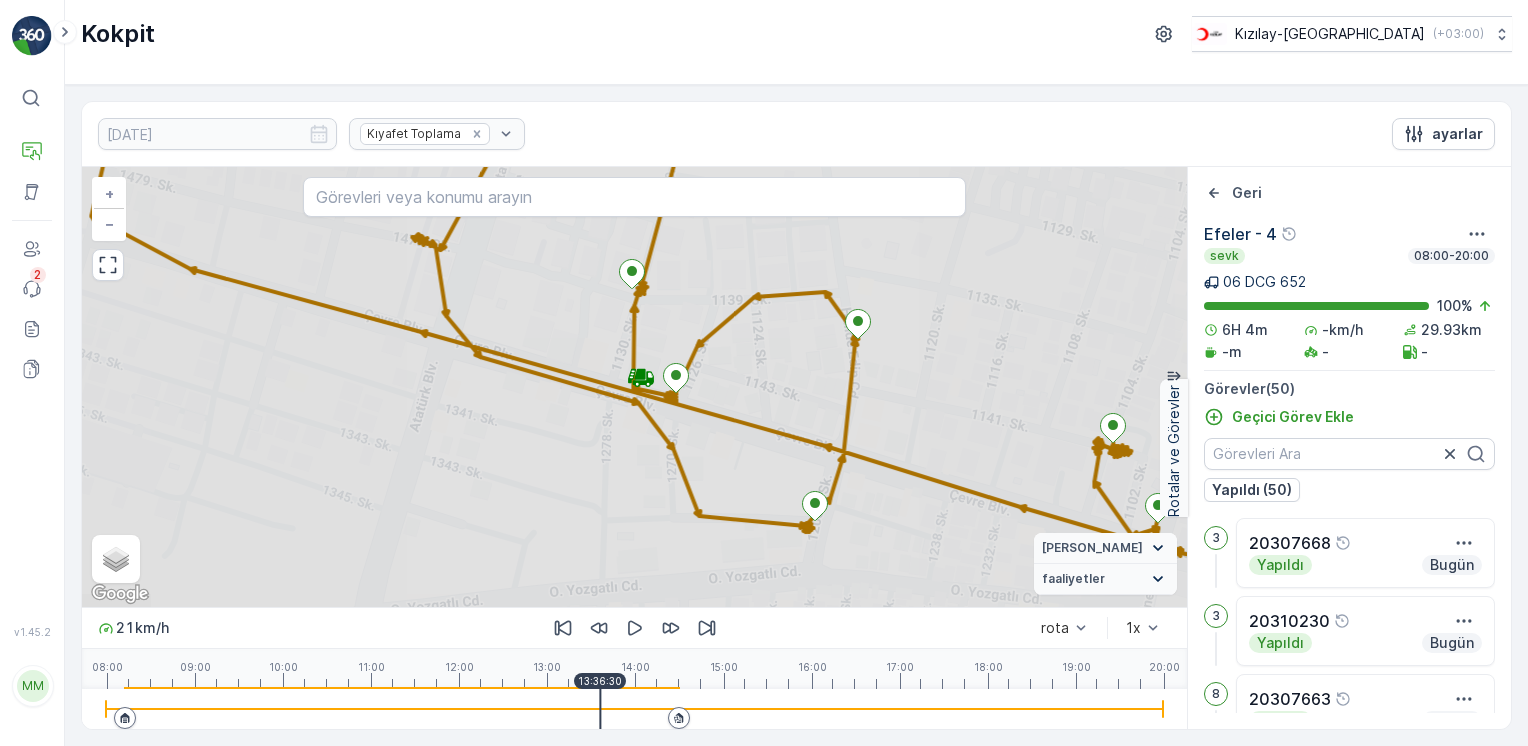 drag, startPoint x: 669, startPoint y: 717, endPoint x: 688, endPoint y: 718, distance: 19.026299 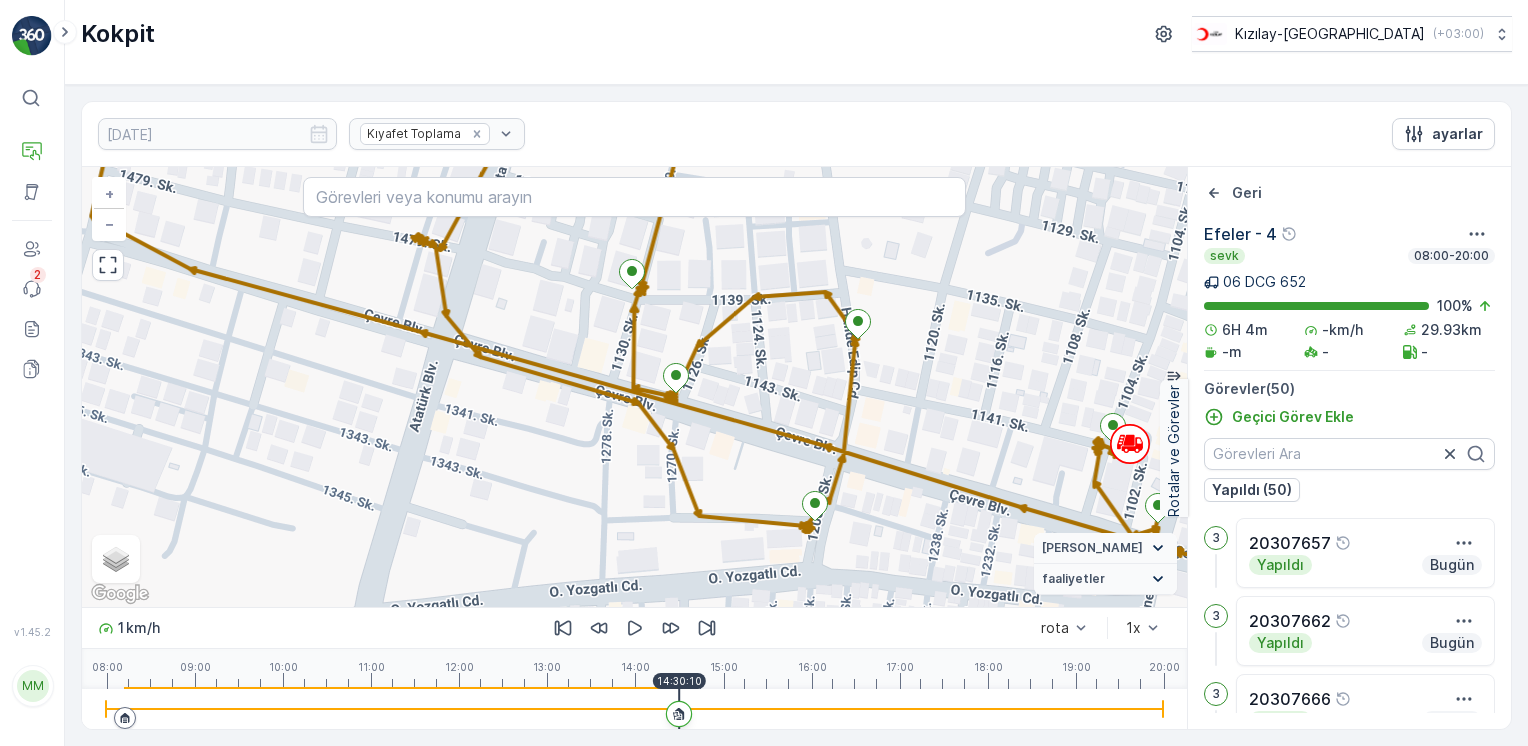 click 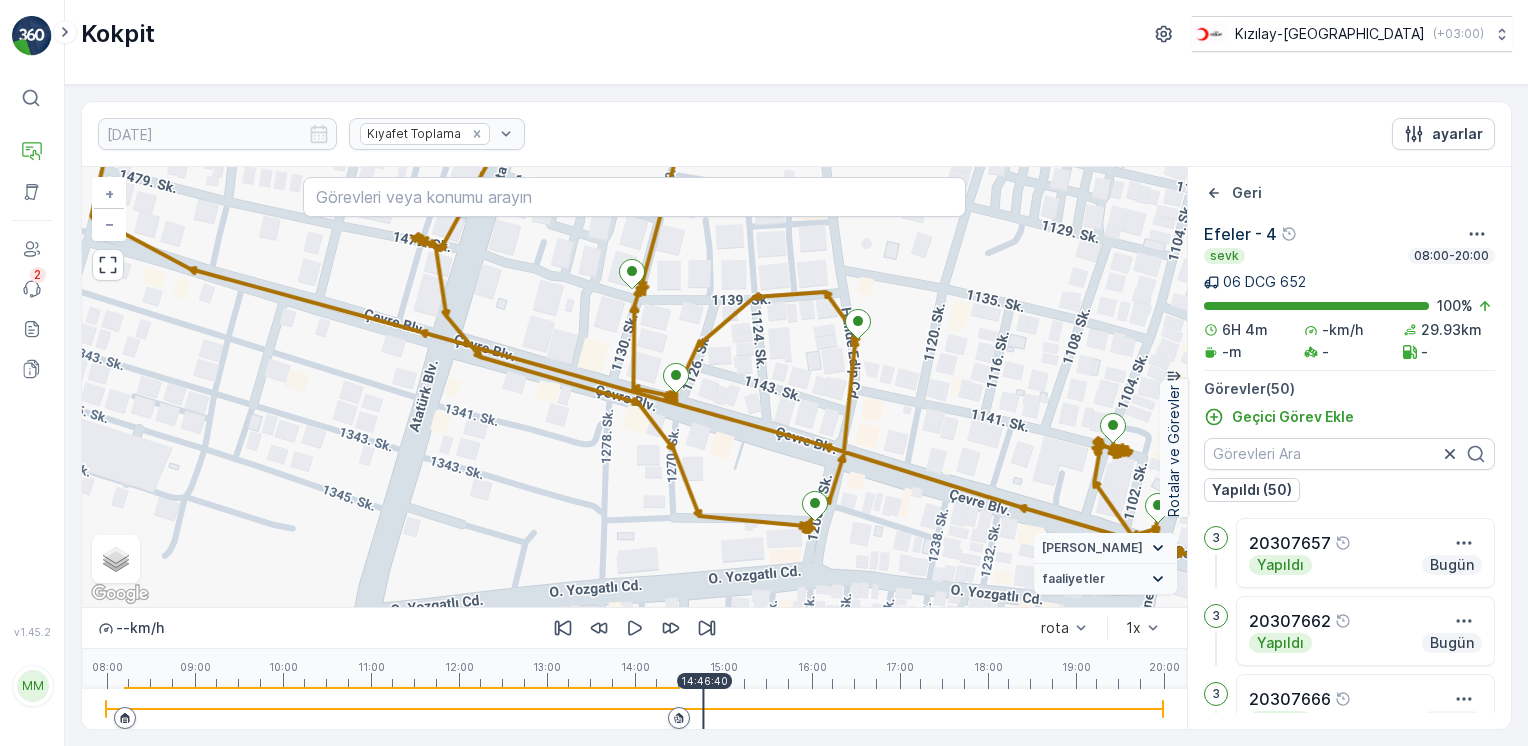 click 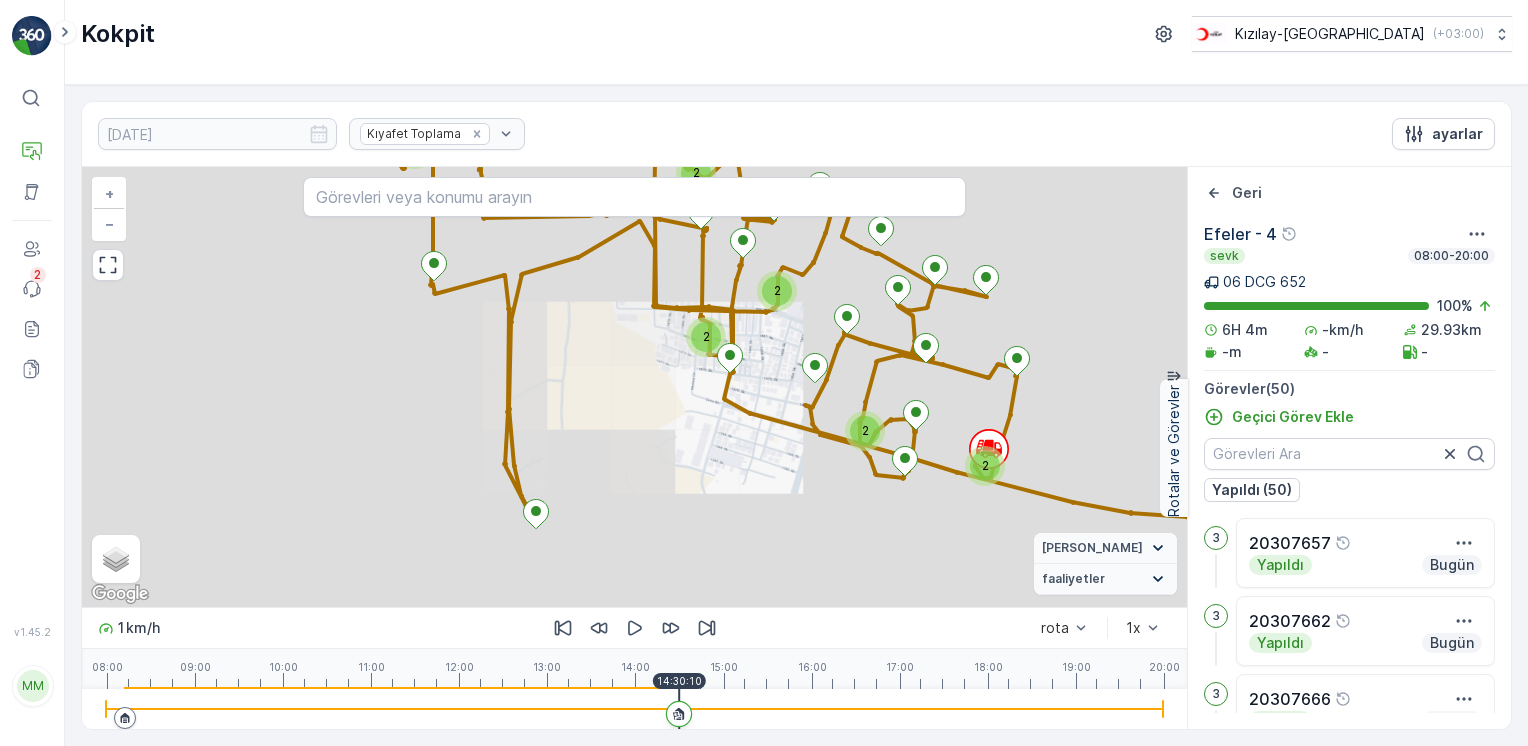 drag, startPoint x: 934, startPoint y: 453, endPoint x: 695, endPoint y: 429, distance: 240.202 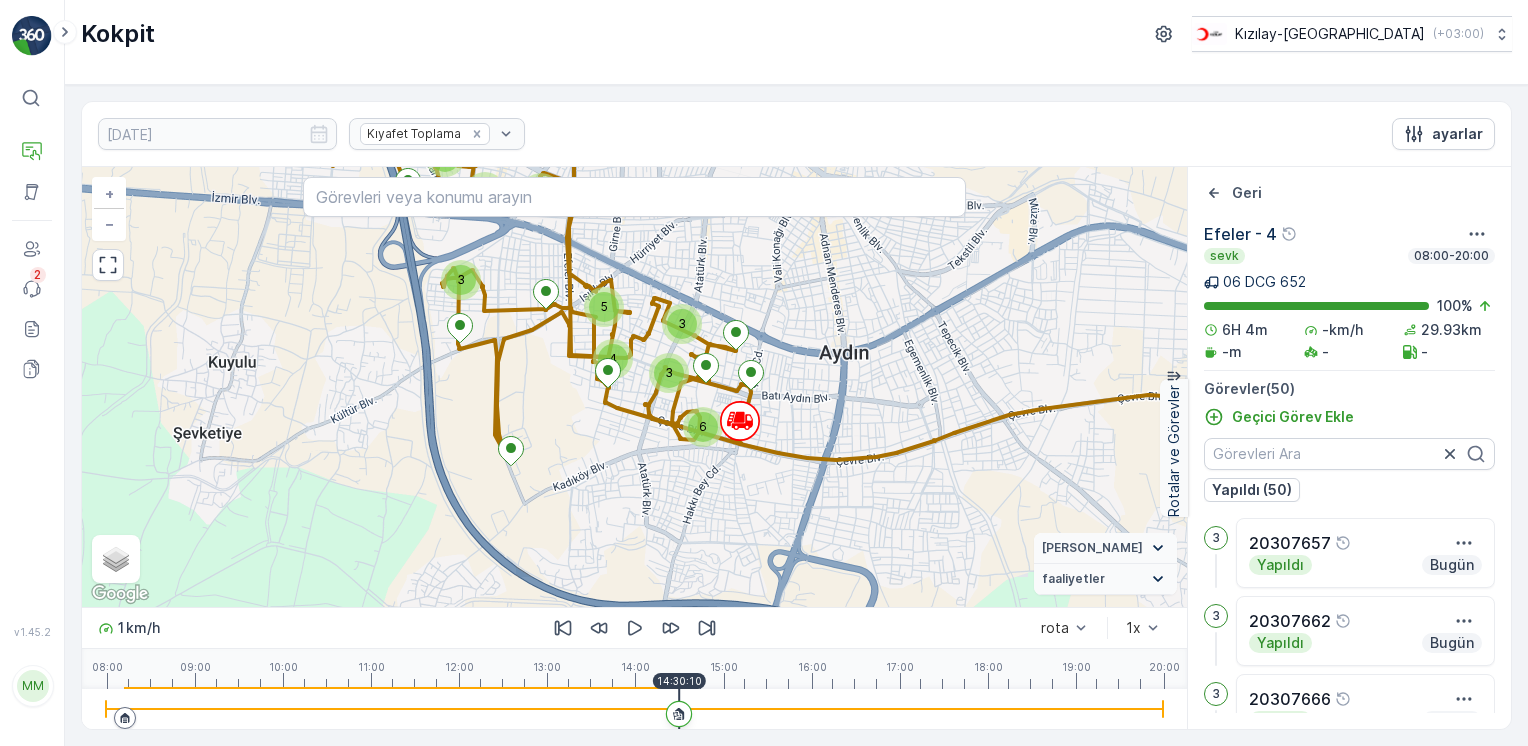 drag, startPoint x: 783, startPoint y: 302, endPoint x: 659, endPoint y: 390, distance: 152.05263 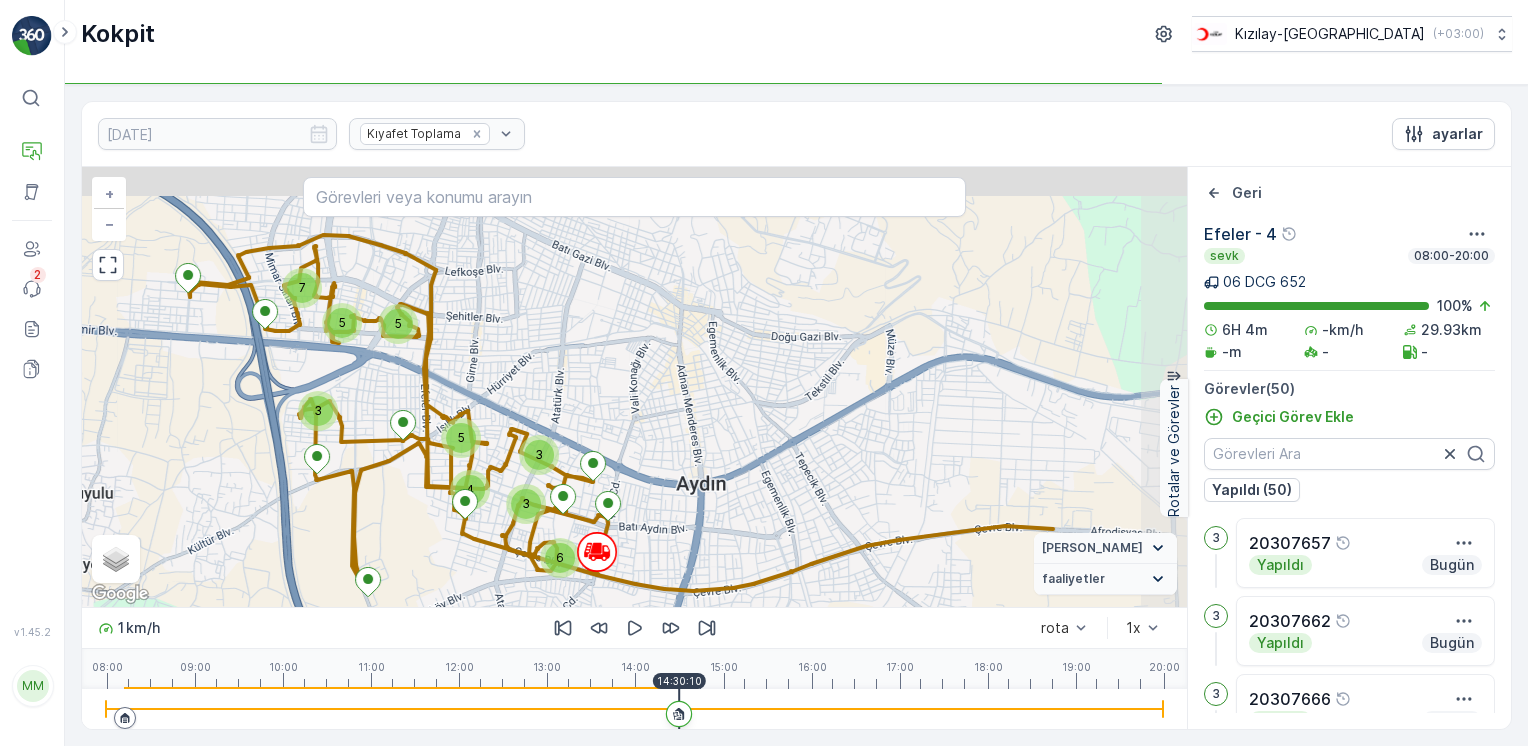 drag, startPoint x: 550, startPoint y: 322, endPoint x: 356, endPoint y: 419, distance: 216.89859 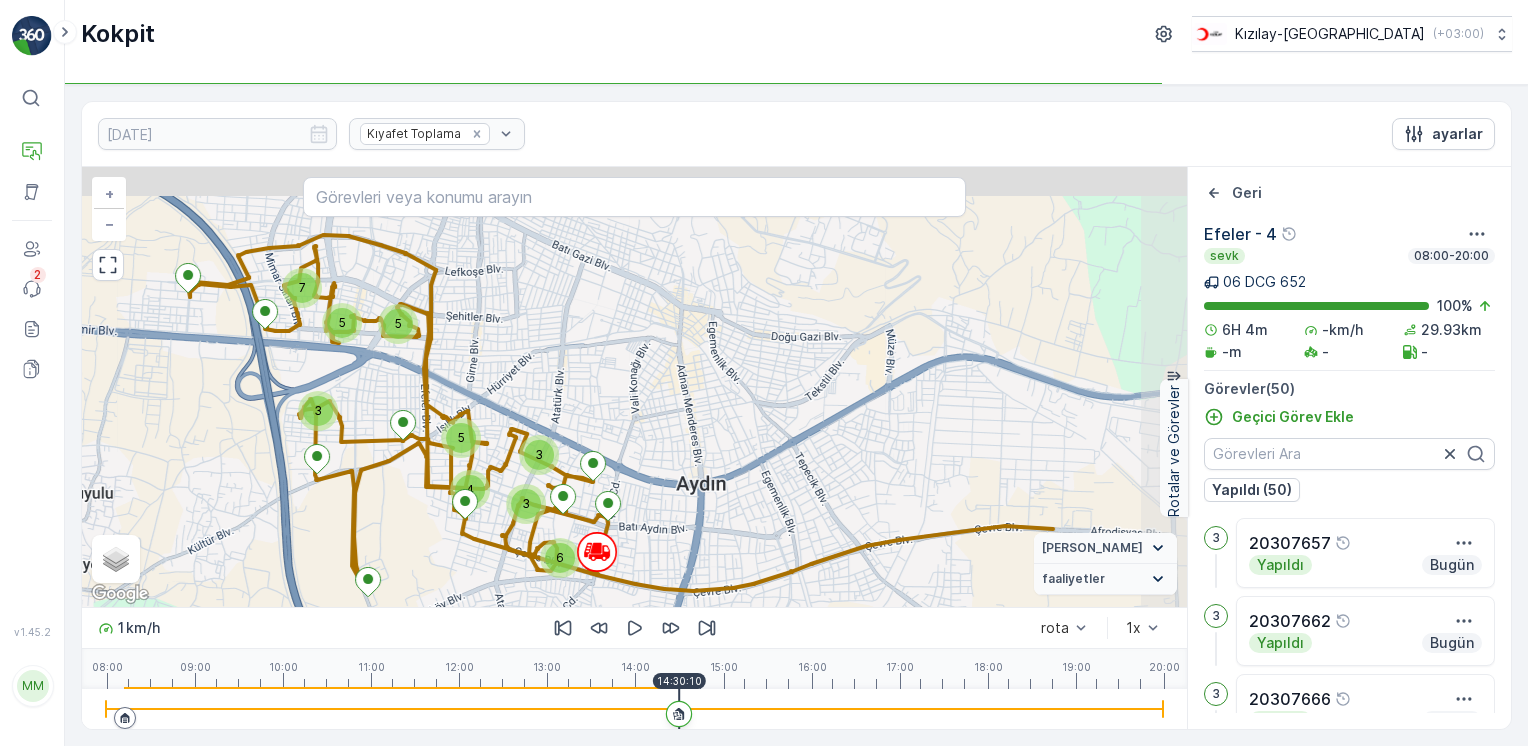 click on "3 6 3 4 5 3 7 5 5 + −  Uydu  Yol haritası  Arazi  Karışık  Leaflet Klavye kısayolları Harita Verileri Harita verileri ©2025 Harita verileri ©2025 500 m  Metrik ve emperyal birimler arasında geçiş yapmak için tıklayın Şartlar Harita hatası bildirin Vekil Durumu Hareket halinde Sabit faaliyetler Başlangıç noktası Bitiş noktası YAKIT İmha etmek mola hız sınırı Gezinmek için ok tuşlarına basın." at bounding box center (634, 387) 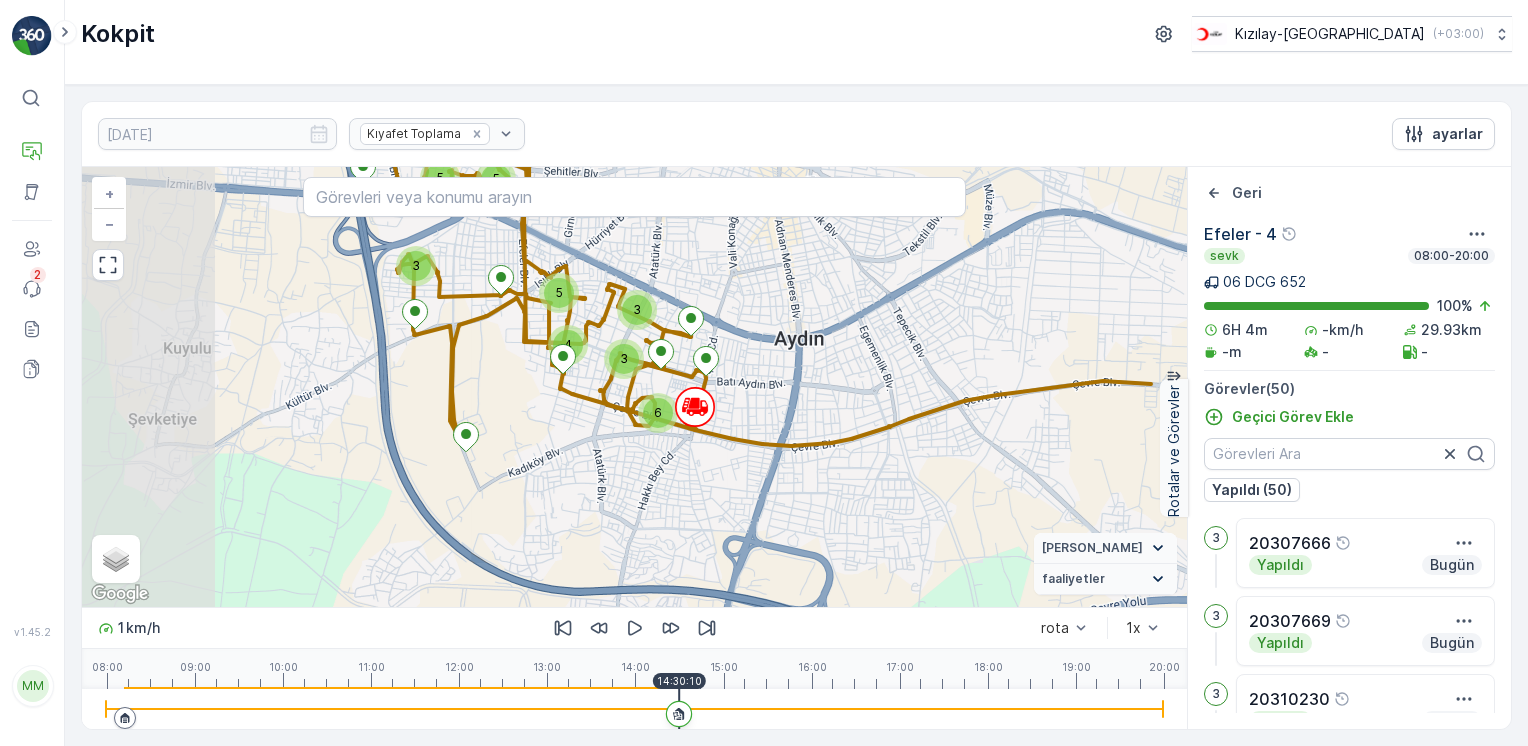 drag, startPoint x: 757, startPoint y: 502, endPoint x: 915, endPoint y: 490, distance: 158.45505 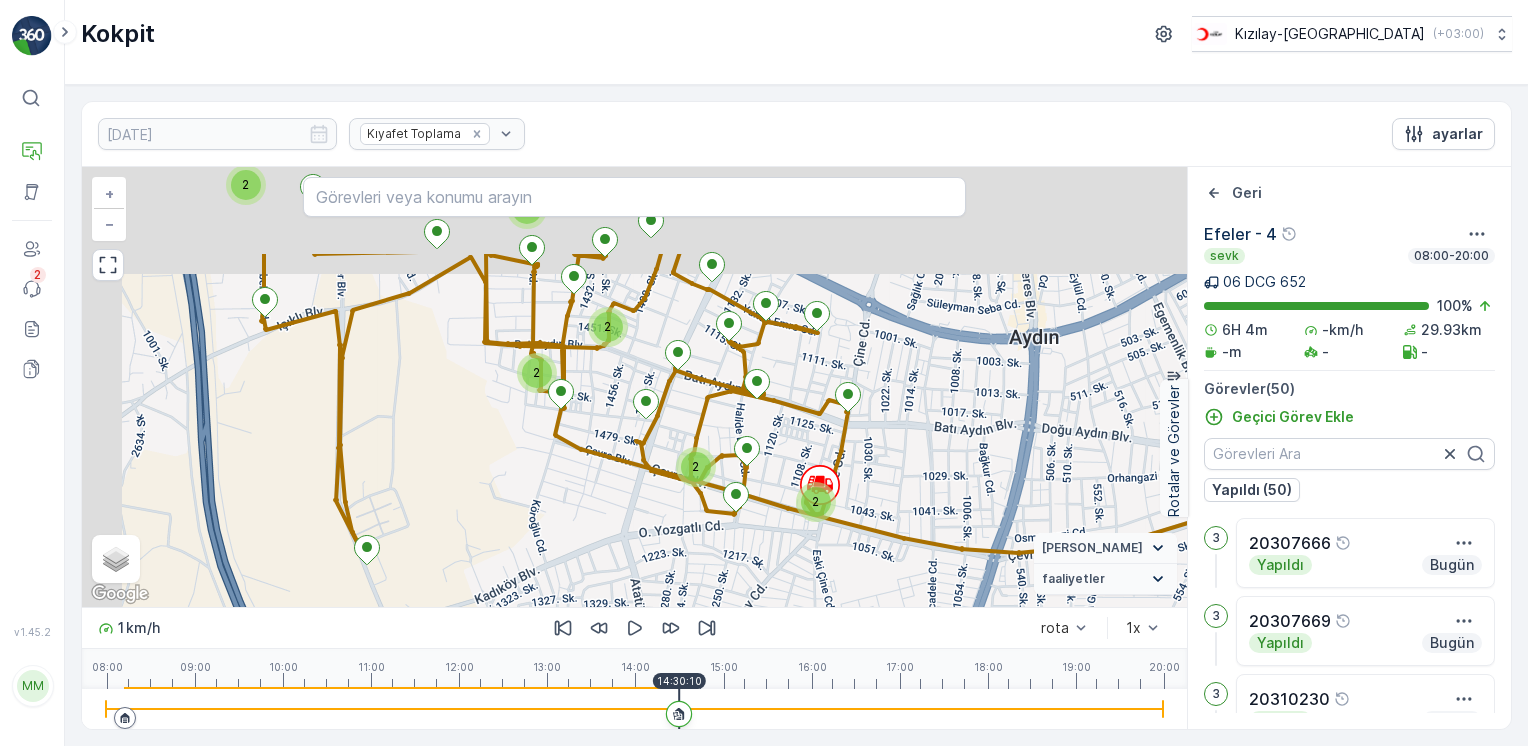 drag, startPoint x: 756, startPoint y: 371, endPoint x: 919, endPoint y: 502, distance: 209.11719 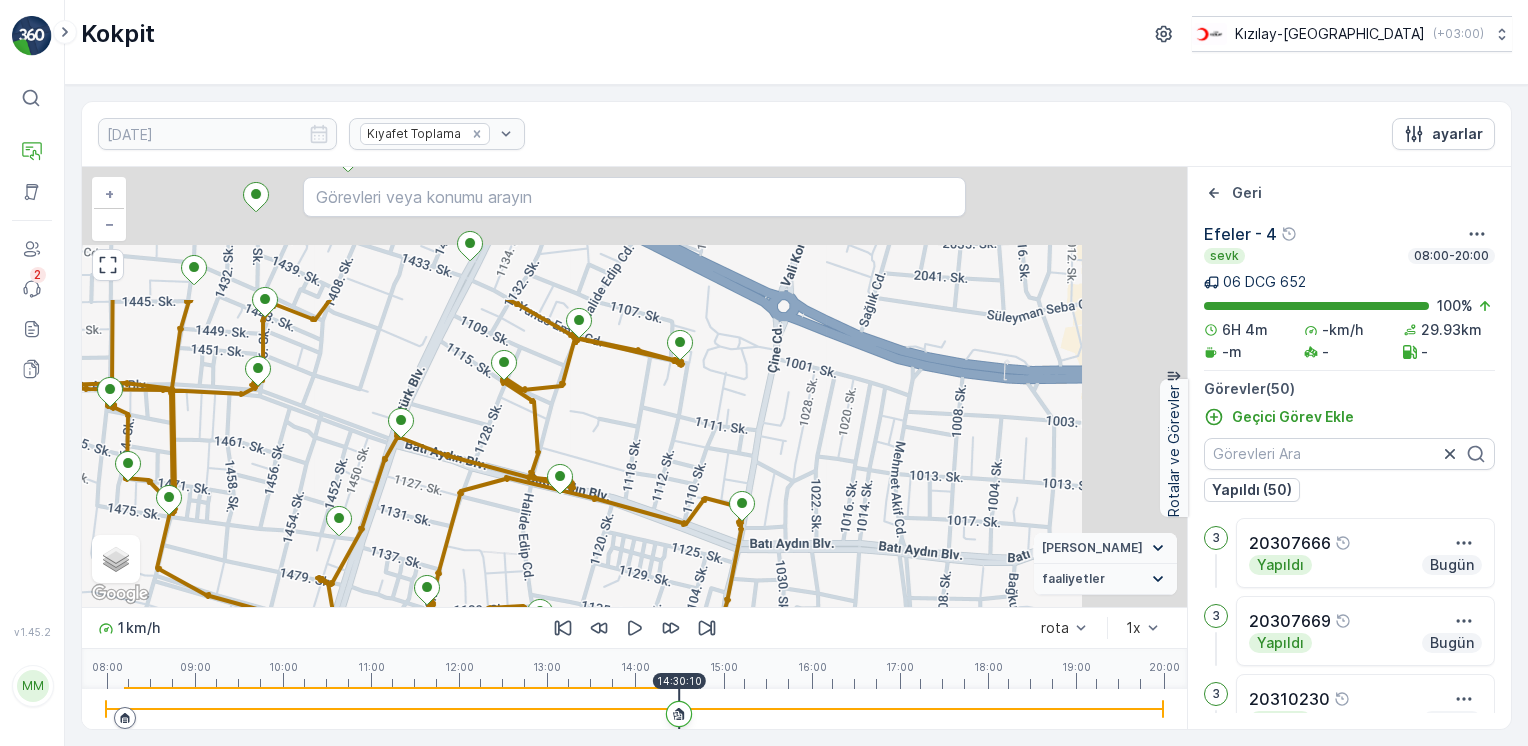 drag, startPoint x: 1017, startPoint y: 258, endPoint x: 844, endPoint y: 428, distance: 242.5469 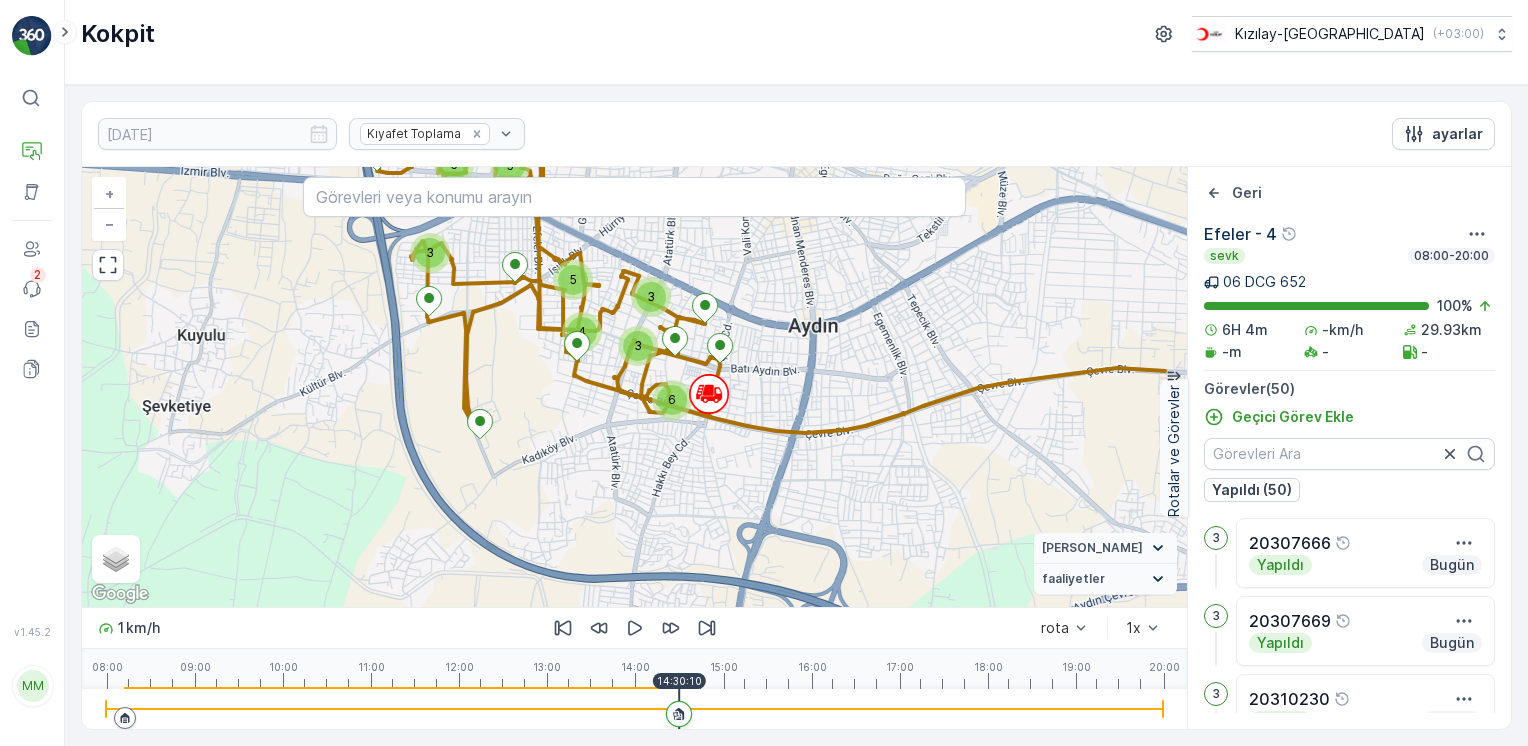 drag, startPoint x: 669, startPoint y: 463, endPoint x: 564, endPoint y: 417, distance: 114.6342 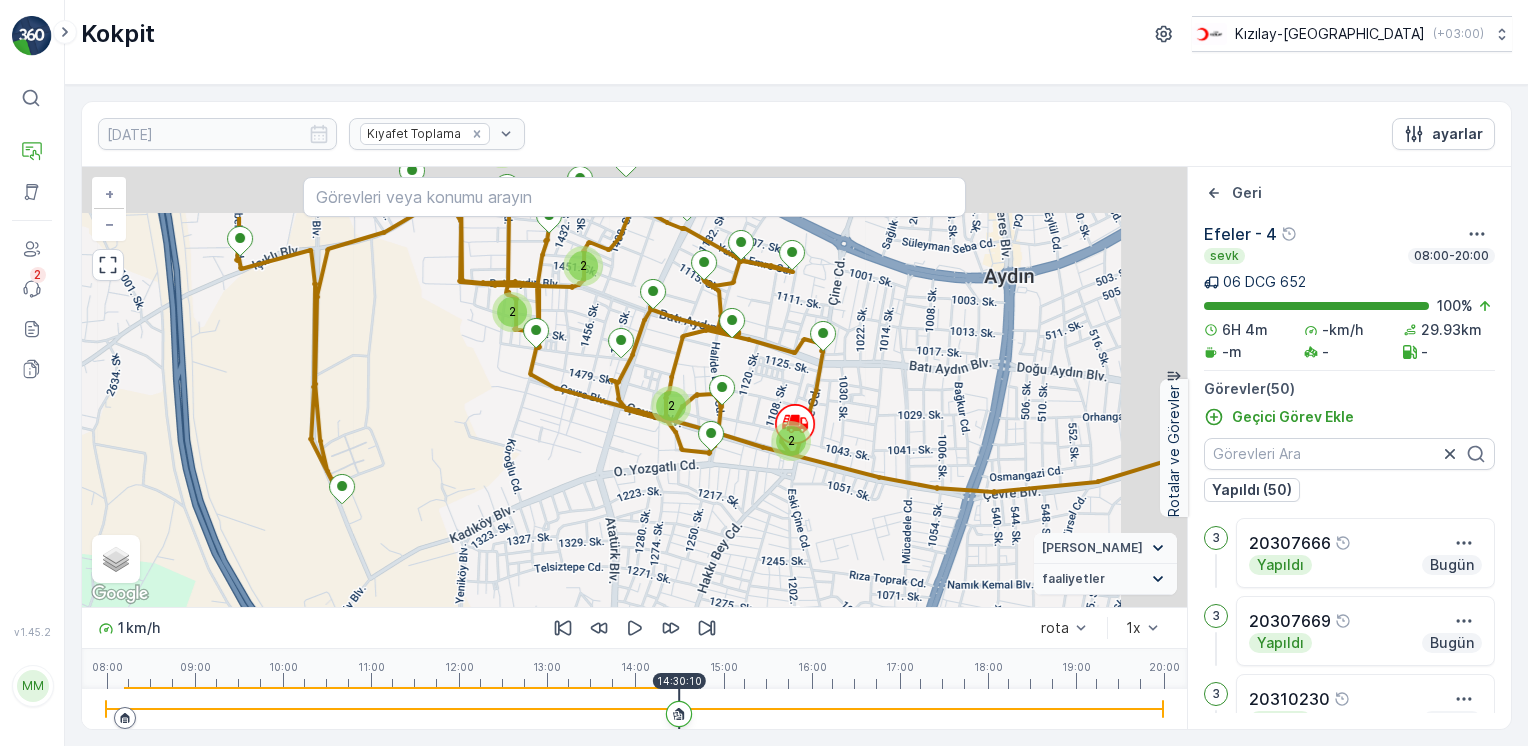 drag, startPoint x: 606, startPoint y: 374, endPoint x: 505, endPoint y: 492, distance: 155.32225 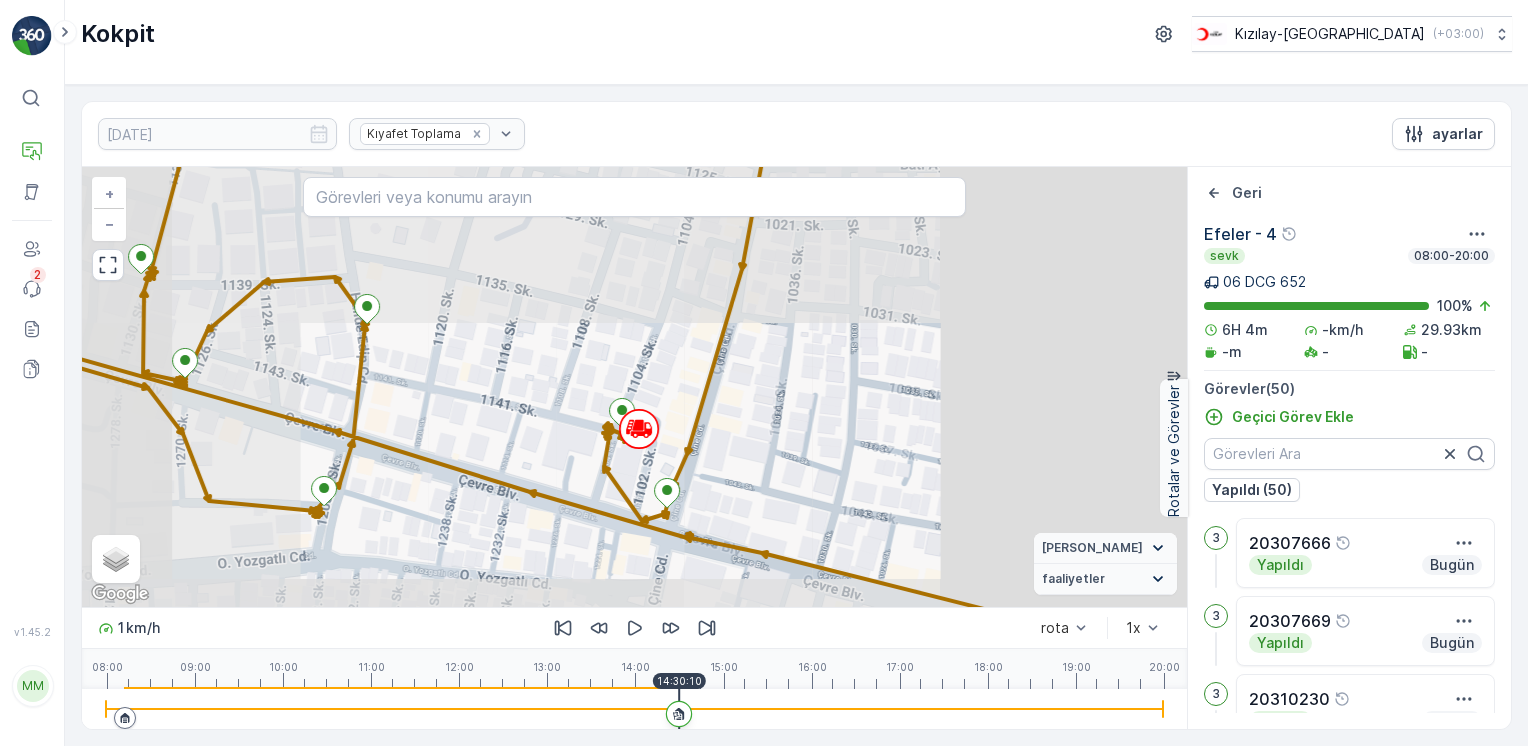 click on "2 + −  Uydu  Yol haritası  Arazi  Karışık  Leaflet Klavye kısayolları Harita Verileri Harita verileri ©2025 Harita verileri ©2025 50 m  Metrik ve emperyal birimler arasında geçiş yapmak için tıklayın Şartlar Harita hatası bildirin Vekil Durumu Hareket halinde Sabit faaliyetler Başlangıç noktası Bitiş noktası YAKIT İmha etmek mola hız sınırı Gezinmek için ok tuşlarına basın." at bounding box center (634, 387) 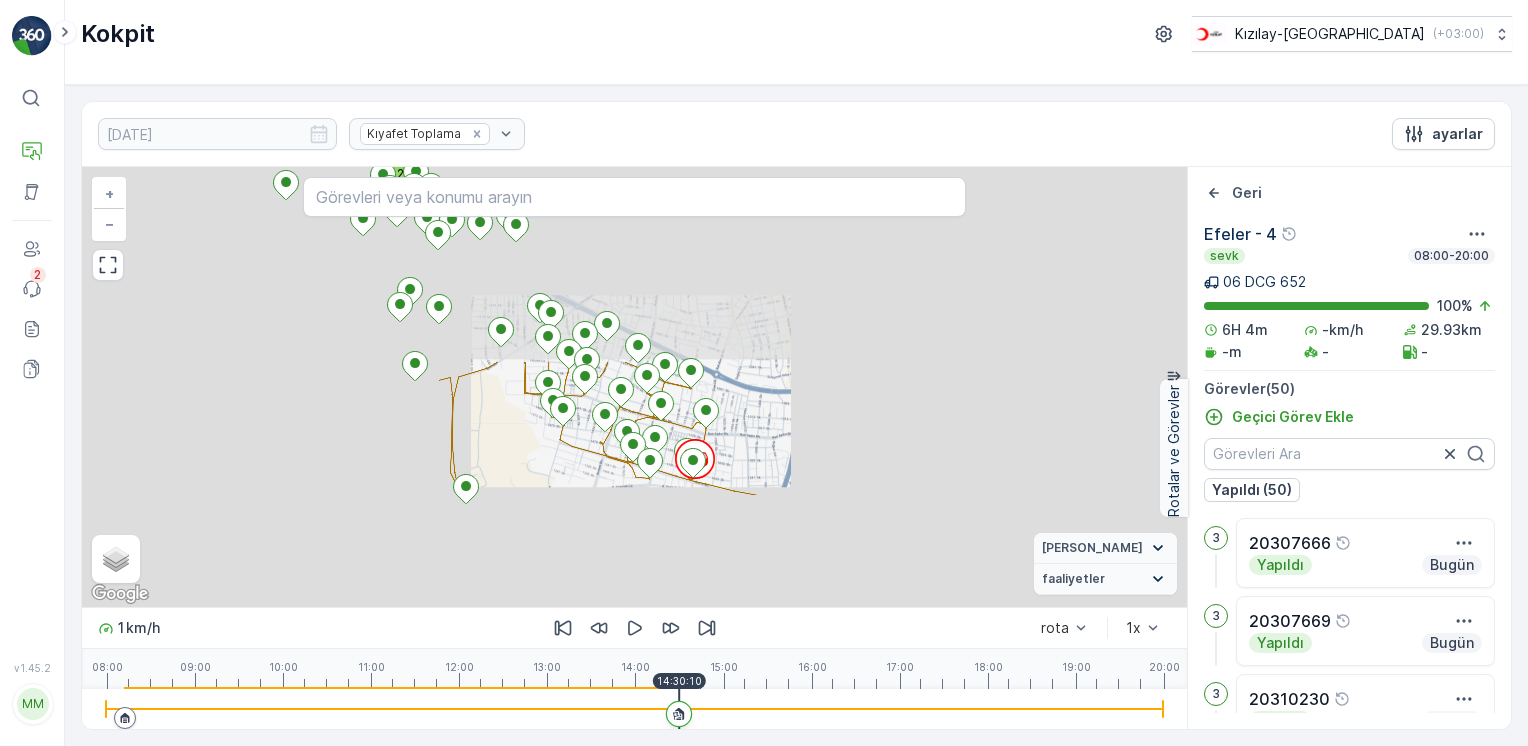 scroll, scrollTop: 0, scrollLeft: 0, axis: both 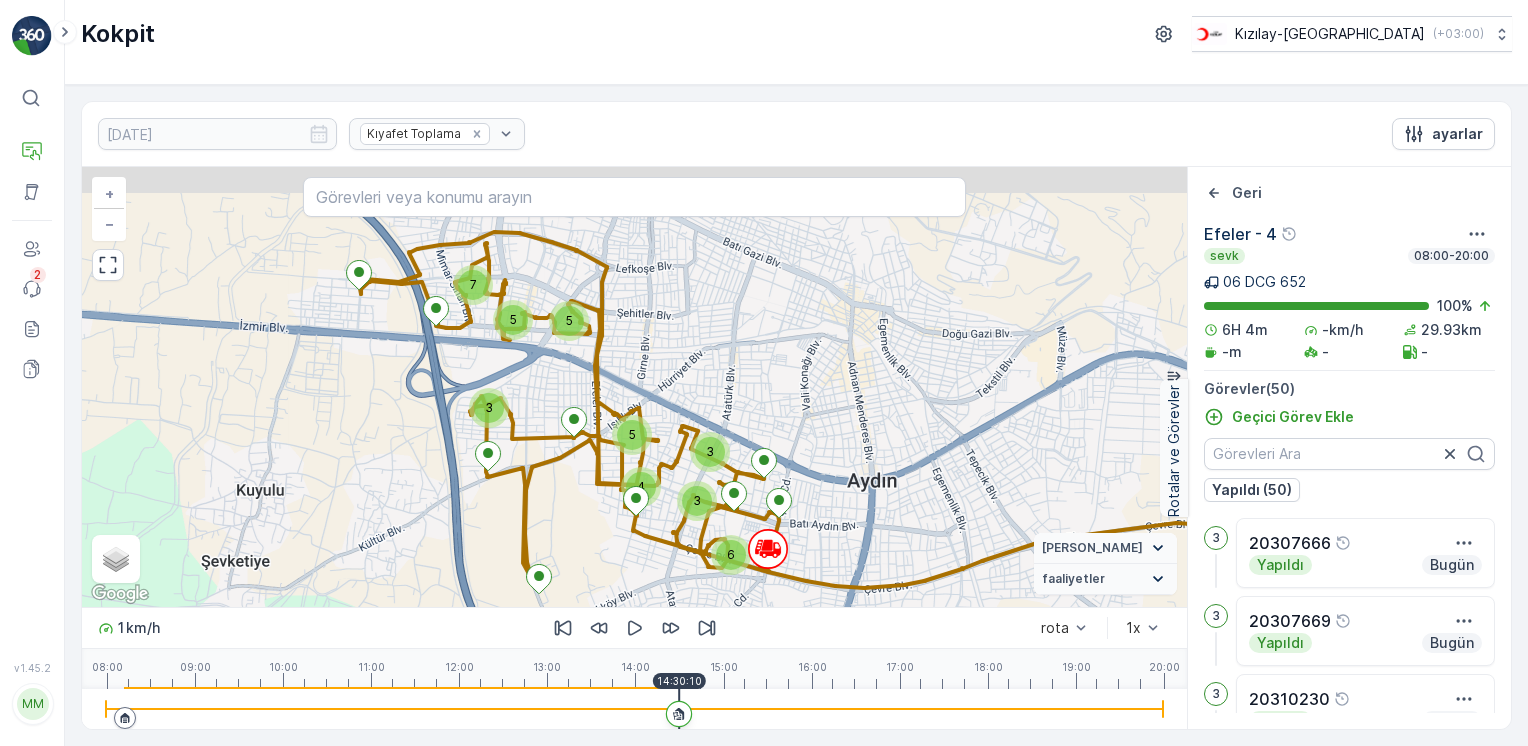 drag, startPoint x: 604, startPoint y: 414, endPoint x: 570, endPoint y: 484, distance: 77.820305 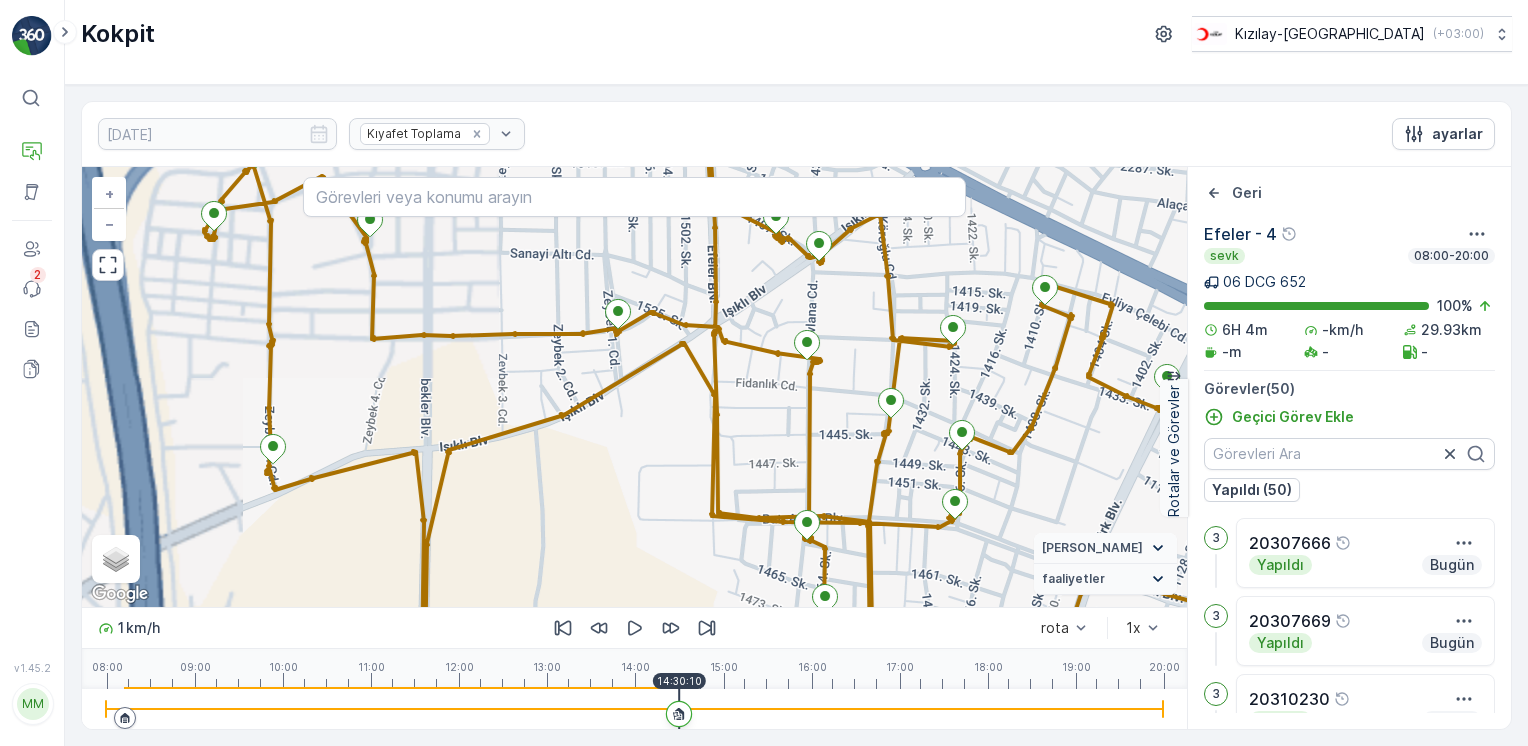 drag, startPoint x: 652, startPoint y: 493, endPoint x: 414, endPoint y: 262, distance: 331.67 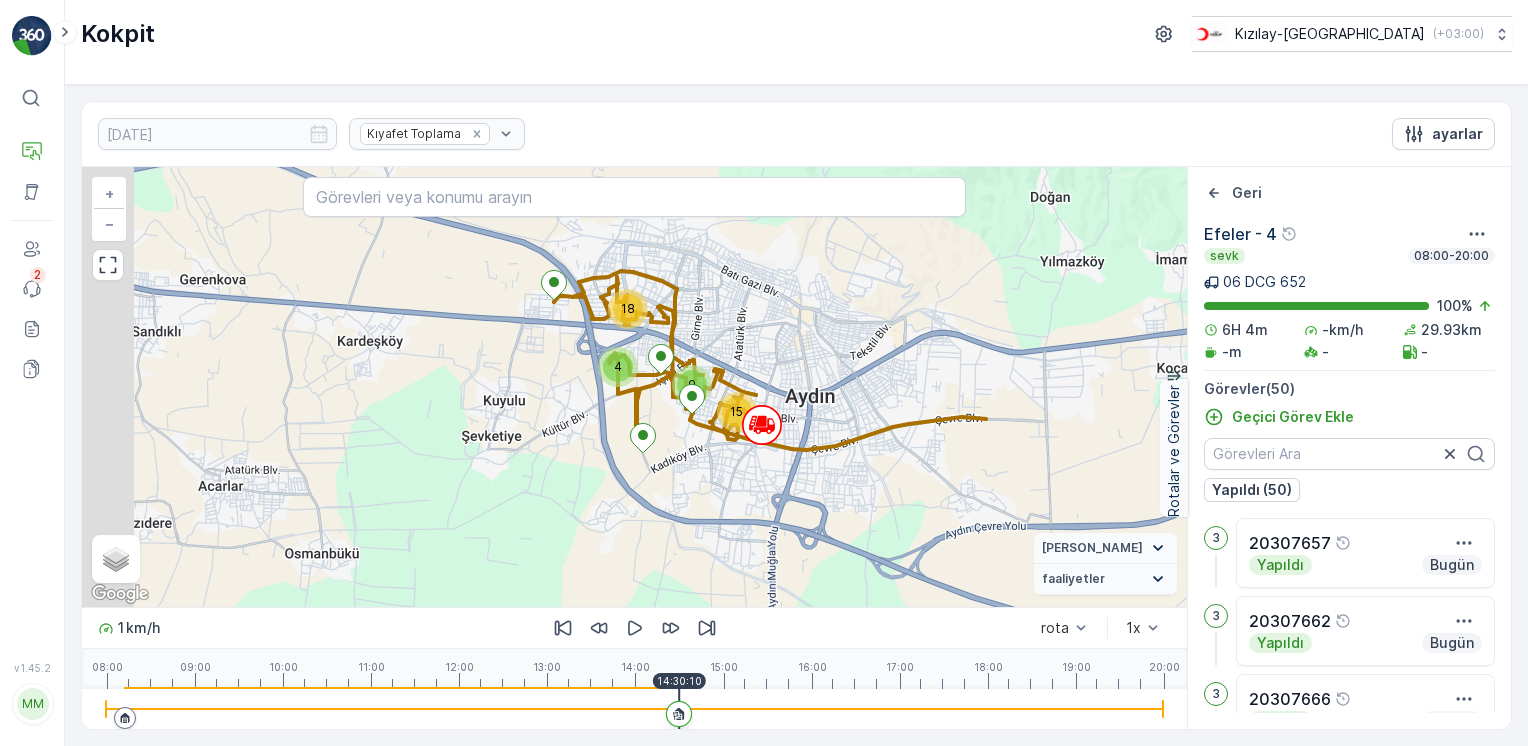 drag, startPoint x: 811, startPoint y: 449, endPoint x: 744, endPoint y: 437, distance: 68.06615 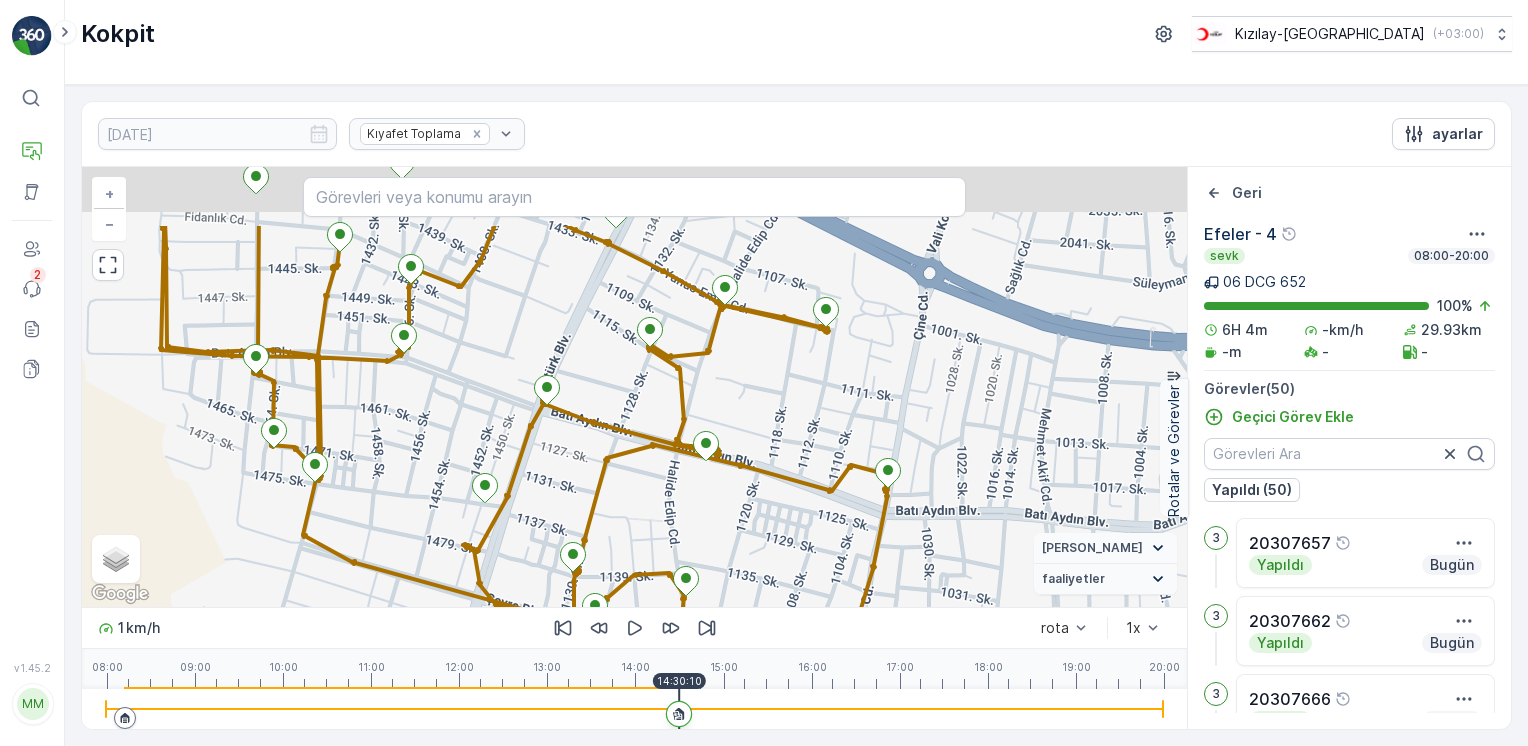 drag, startPoint x: 764, startPoint y: 343, endPoint x: 773, endPoint y: 446, distance: 103.392456 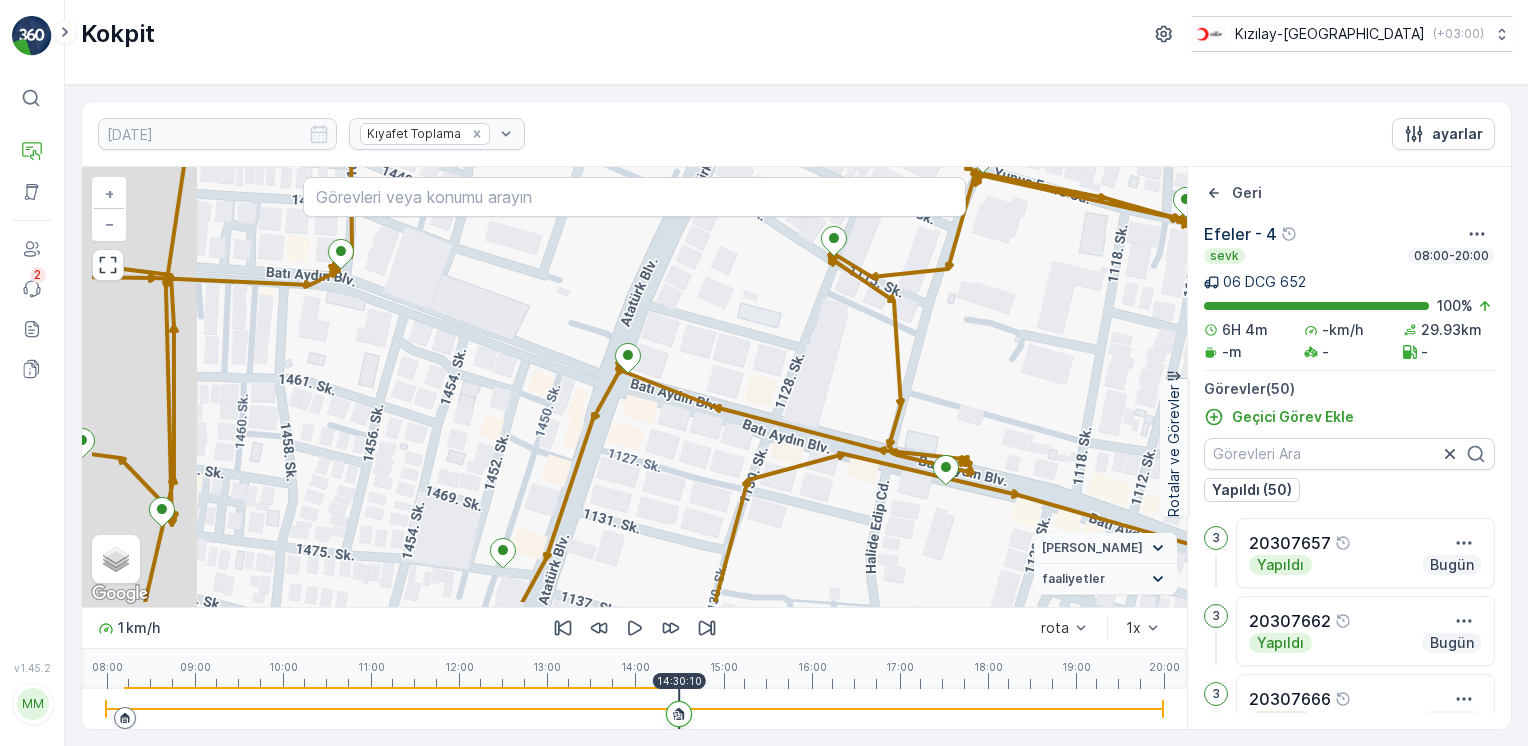 drag, startPoint x: 587, startPoint y: 369, endPoint x: 716, endPoint y: 317, distance: 139.0863 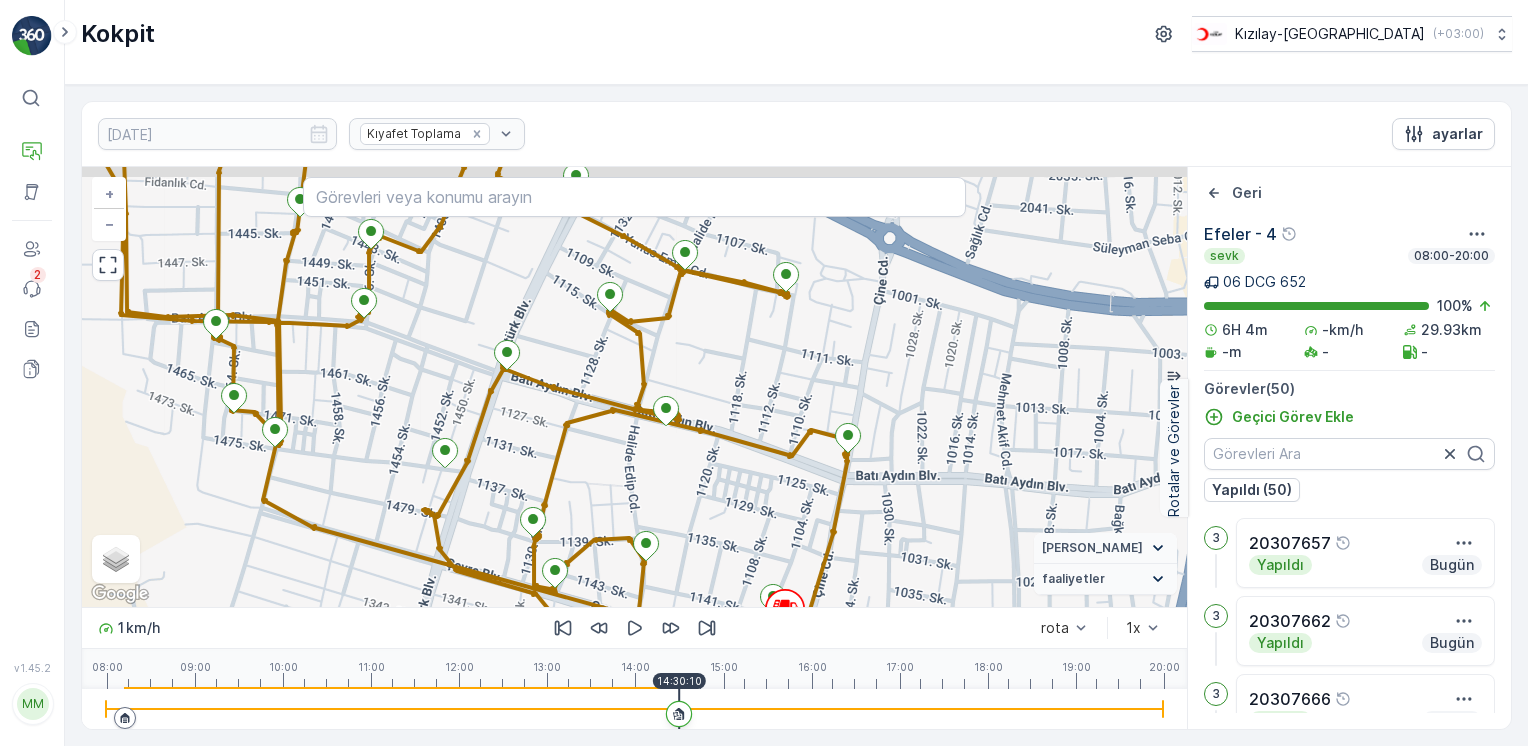 drag, startPoint x: 716, startPoint y: 317, endPoint x: 540, endPoint y: 346, distance: 178.3732 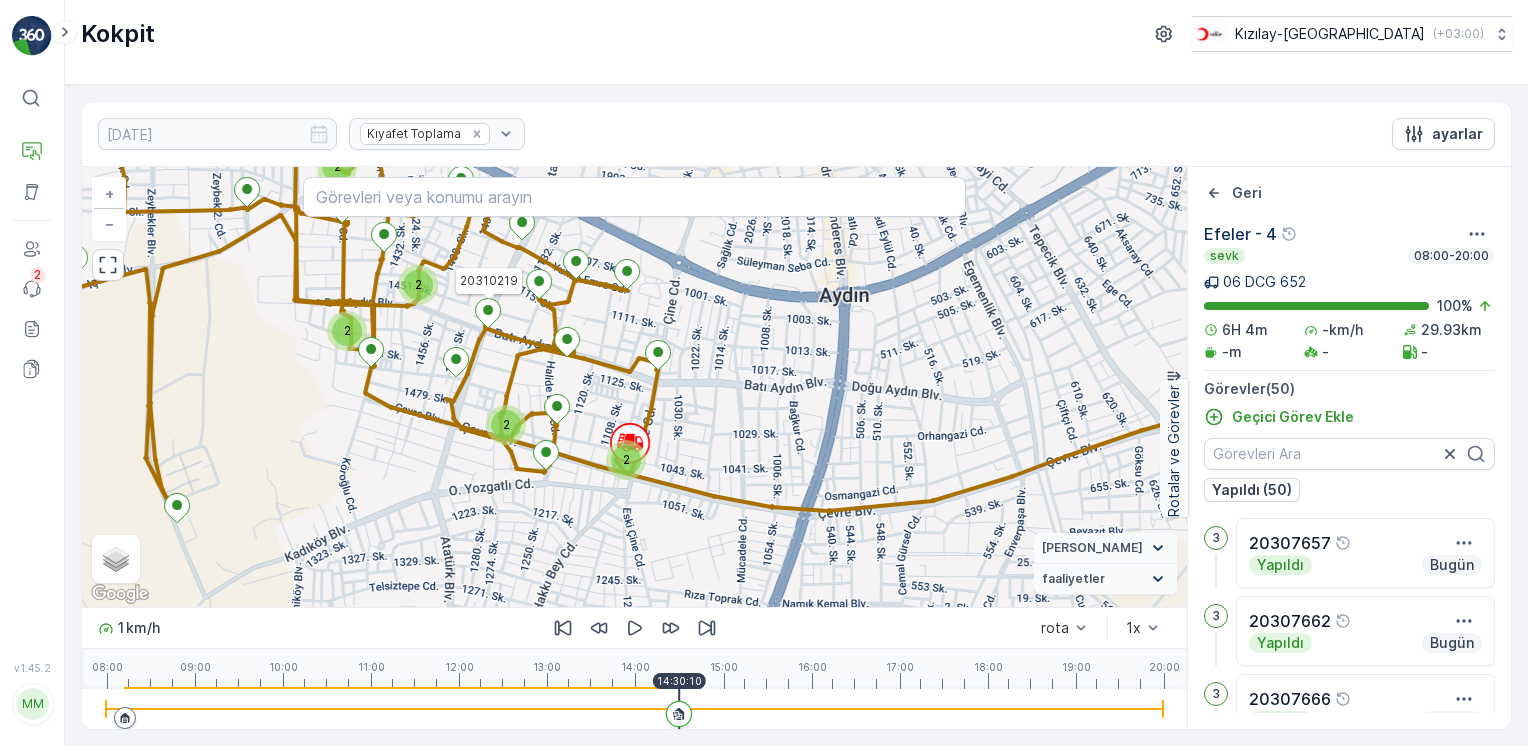 drag, startPoint x: 664, startPoint y: 356, endPoint x: 608, endPoint y: 330, distance: 61.741398 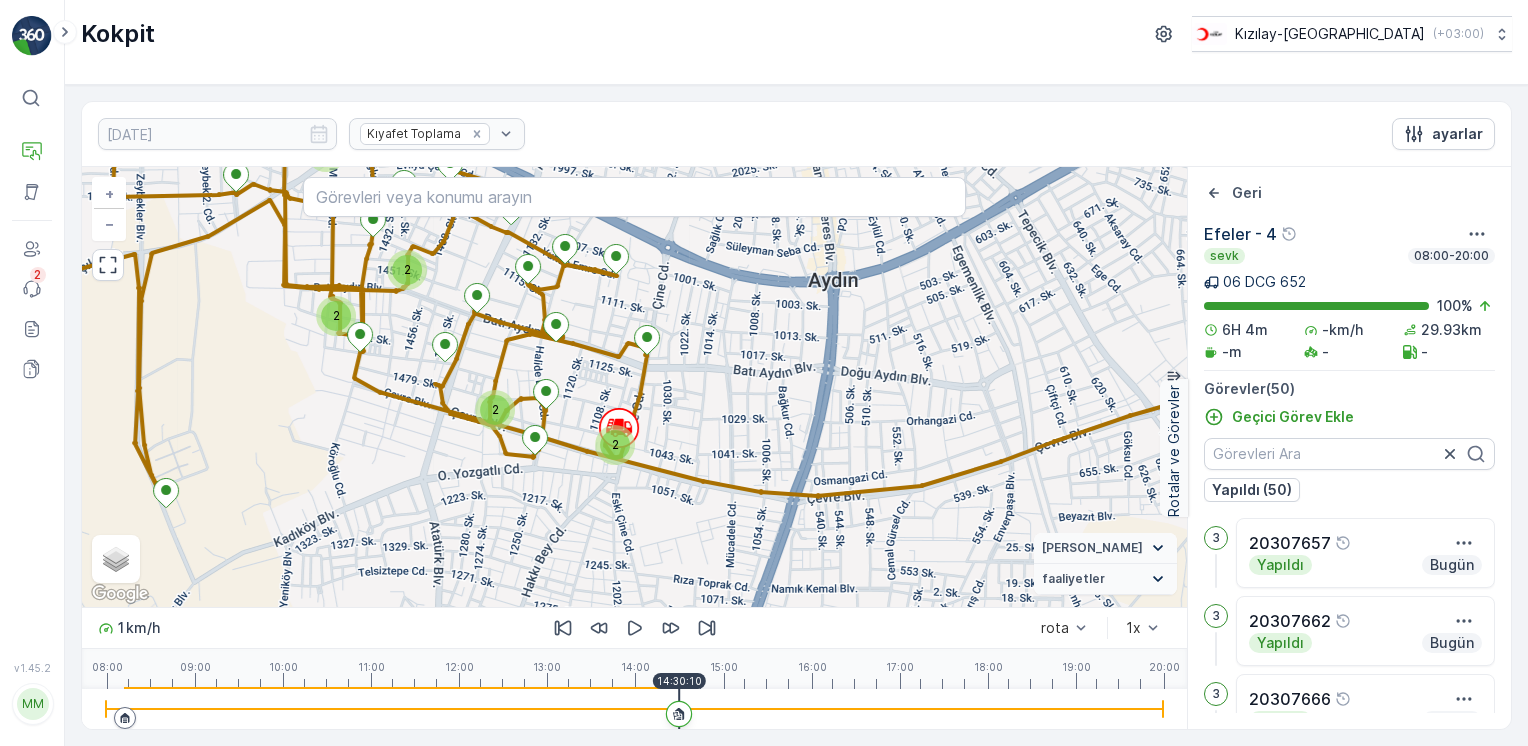 drag, startPoint x: 587, startPoint y: 349, endPoint x: 573, endPoint y: 390, distance: 43.32436 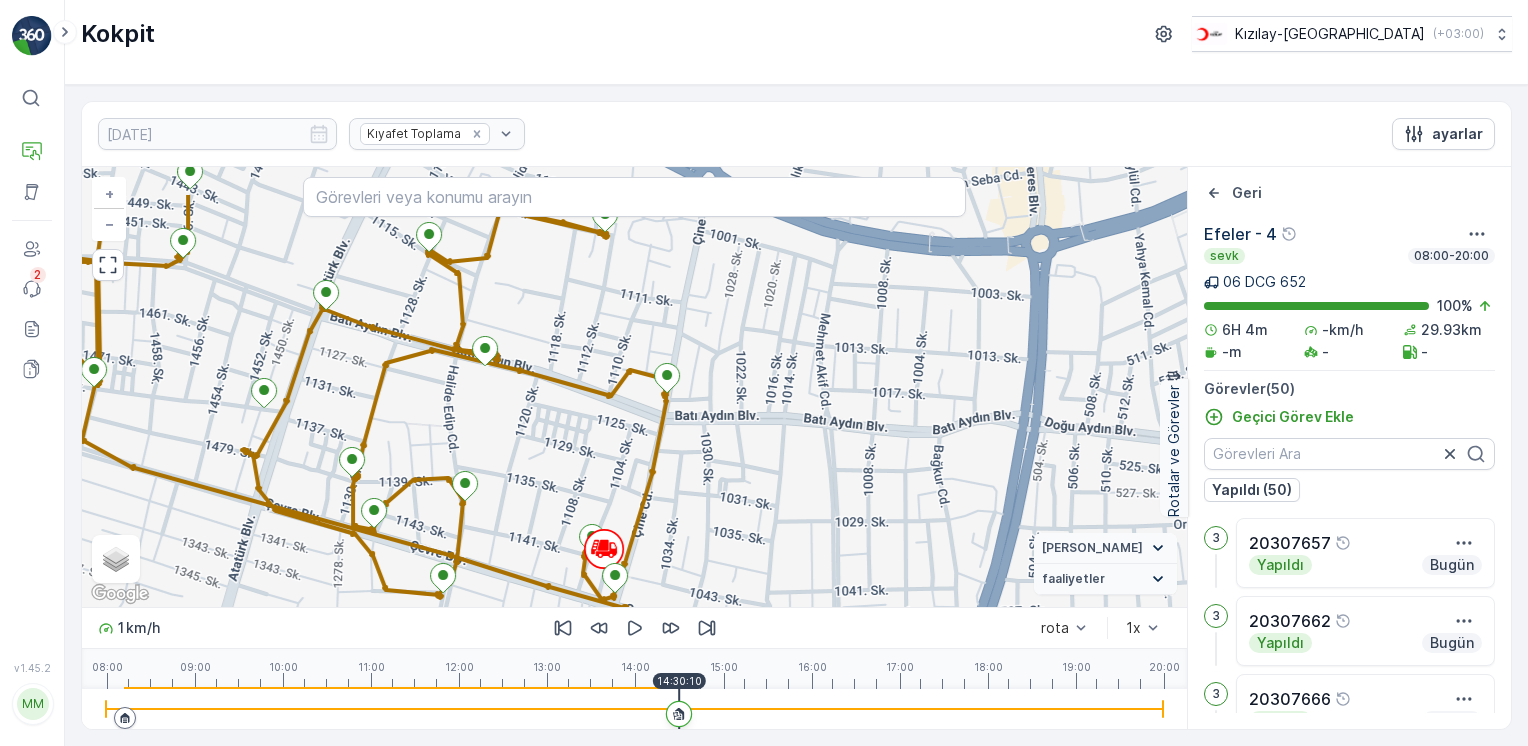 drag, startPoint x: 617, startPoint y: 378, endPoint x: 563, endPoint y: 450, distance: 90 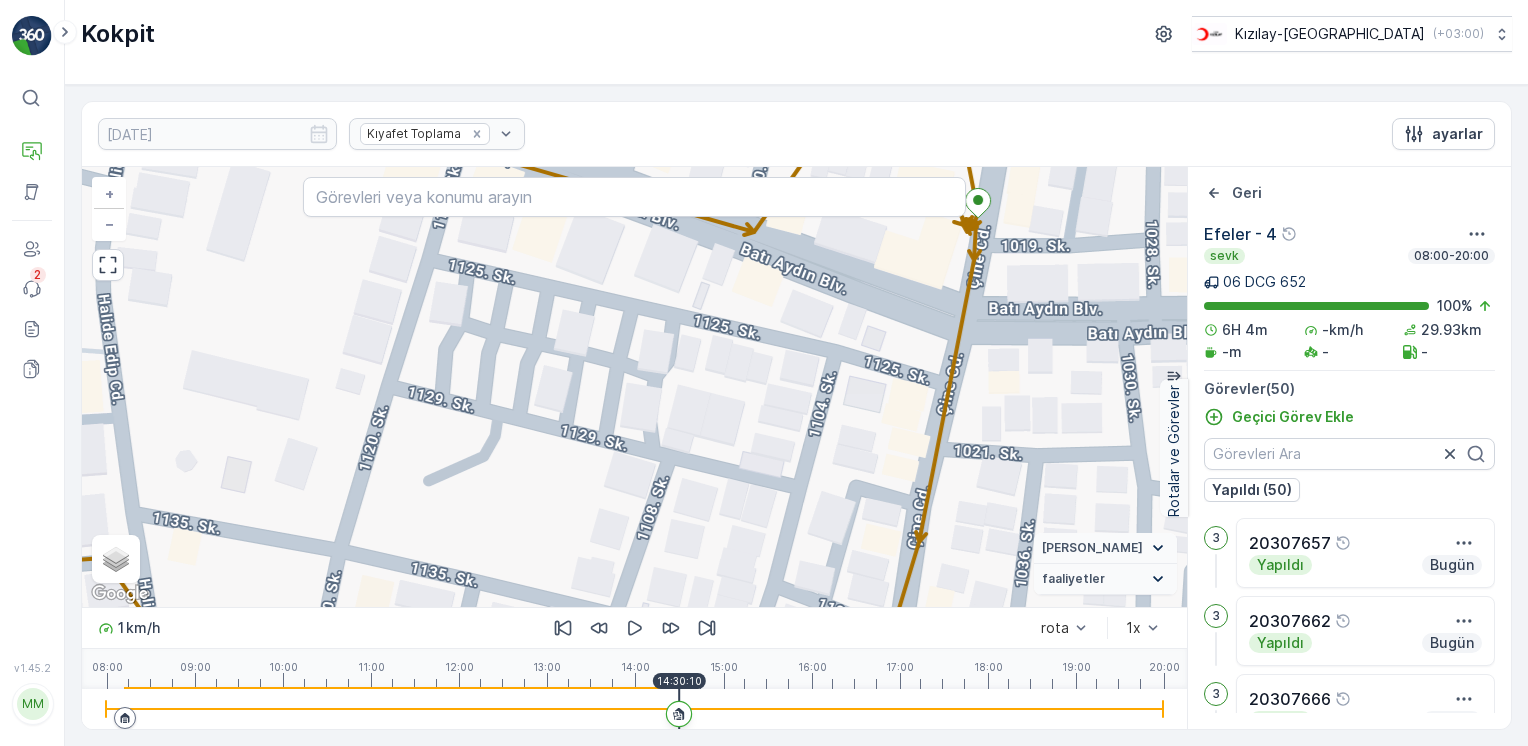 drag, startPoint x: 617, startPoint y: 396, endPoint x: 430, endPoint y: 497, distance: 212.53235 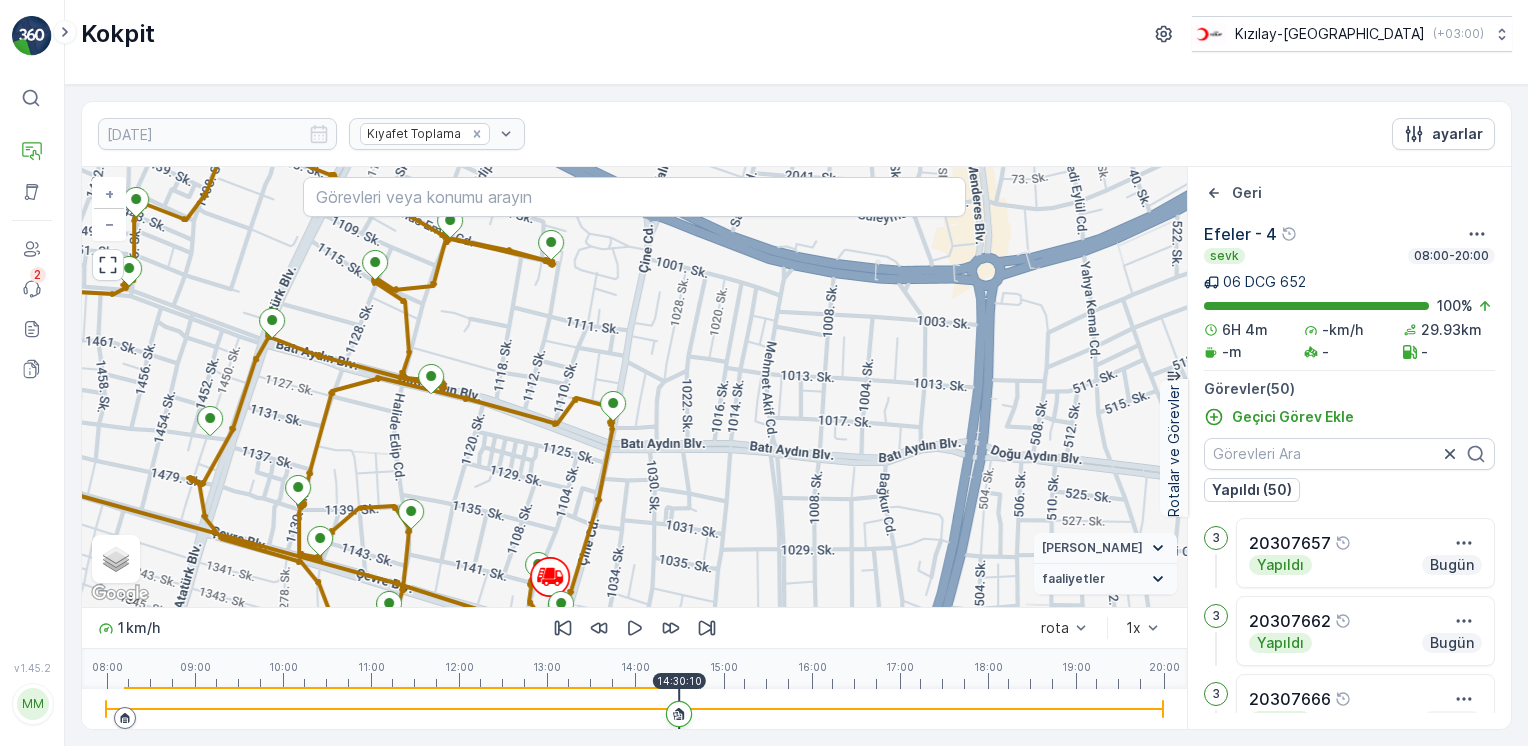drag, startPoint x: 526, startPoint y: 460, endPoint x: 769, endPoint y: 402, distance: 249.82594 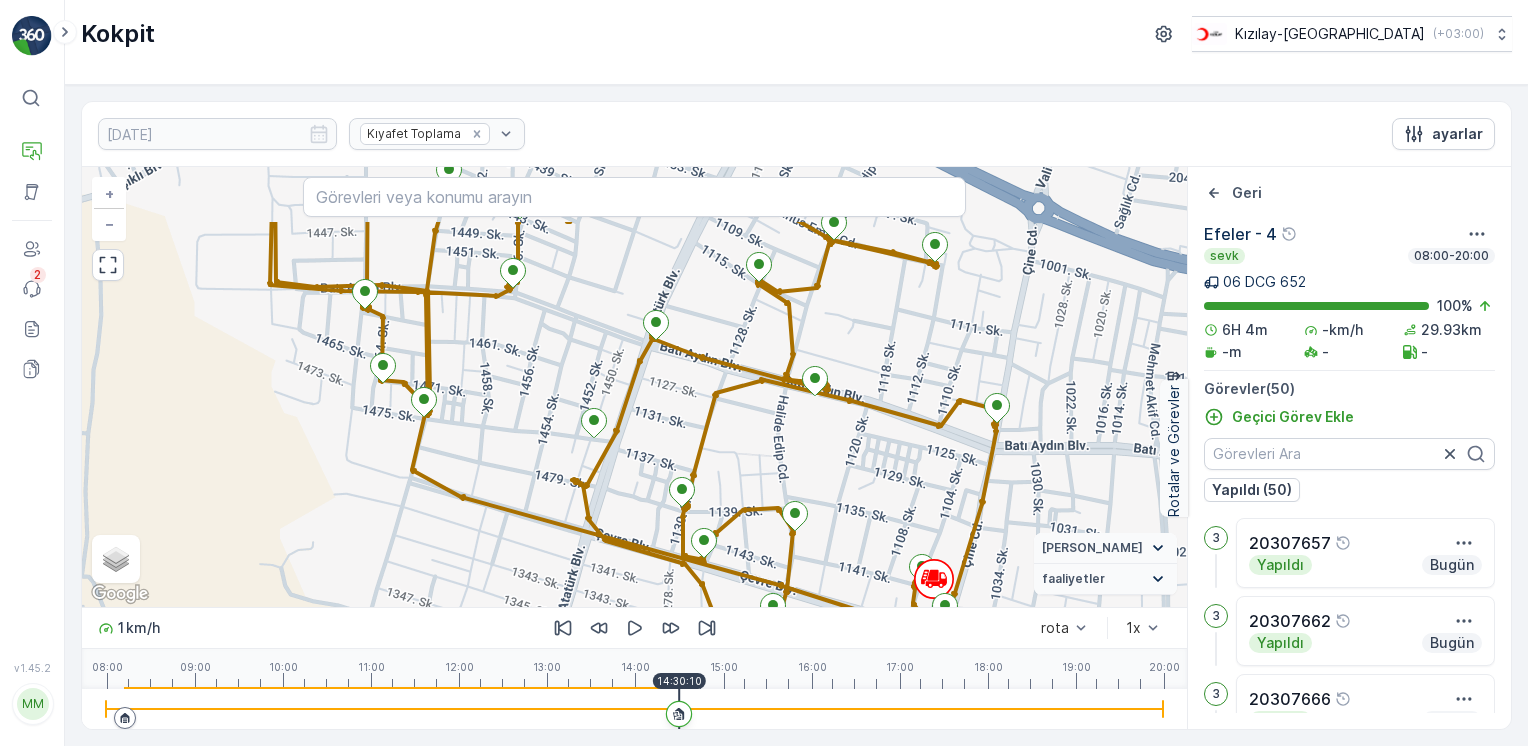 drag, startPoint x: 657, startPoint y: 351, endPoint x: 665, endPoint y: 450, distance: 99.32271 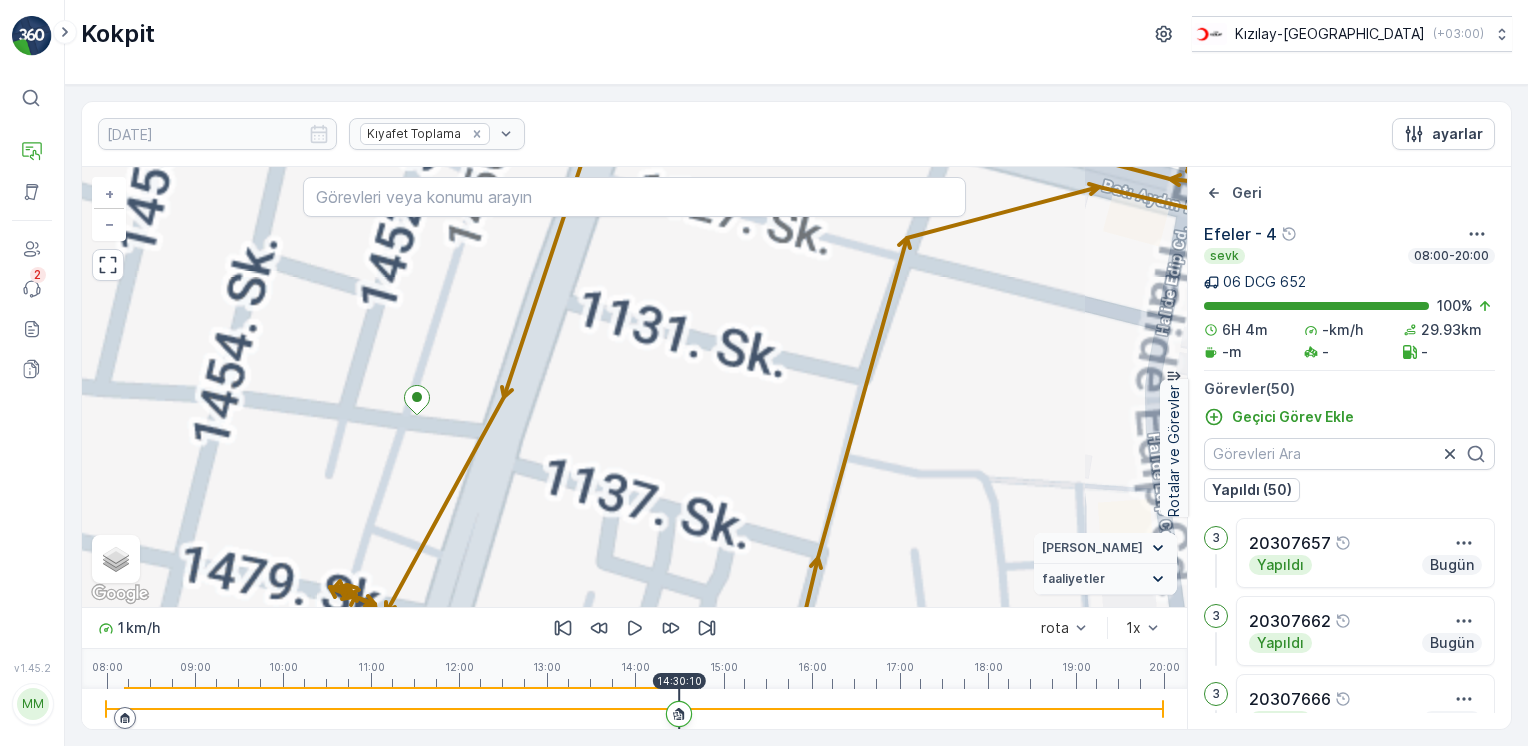 click on "2 2 + −  Uydu  Yol haritası  Arazi  Karışık  Leaflet Klavye kısayolları Harita Verileri Harita verileri ©2025 Harita verileri ©2025 20 m  Metrik ve emperyal birimler arasında geçiş yapmak için tıklayın Şartlar Harita hatası bildirin Vekil Durumu Hareket halinde Sabit faaliyetler Başlangıç noktası Bitiş noktası YAKIT İmha etmek mola hız sınırı Gezinmek için ok tuşlarına basın." at bounding box center (634, 387) 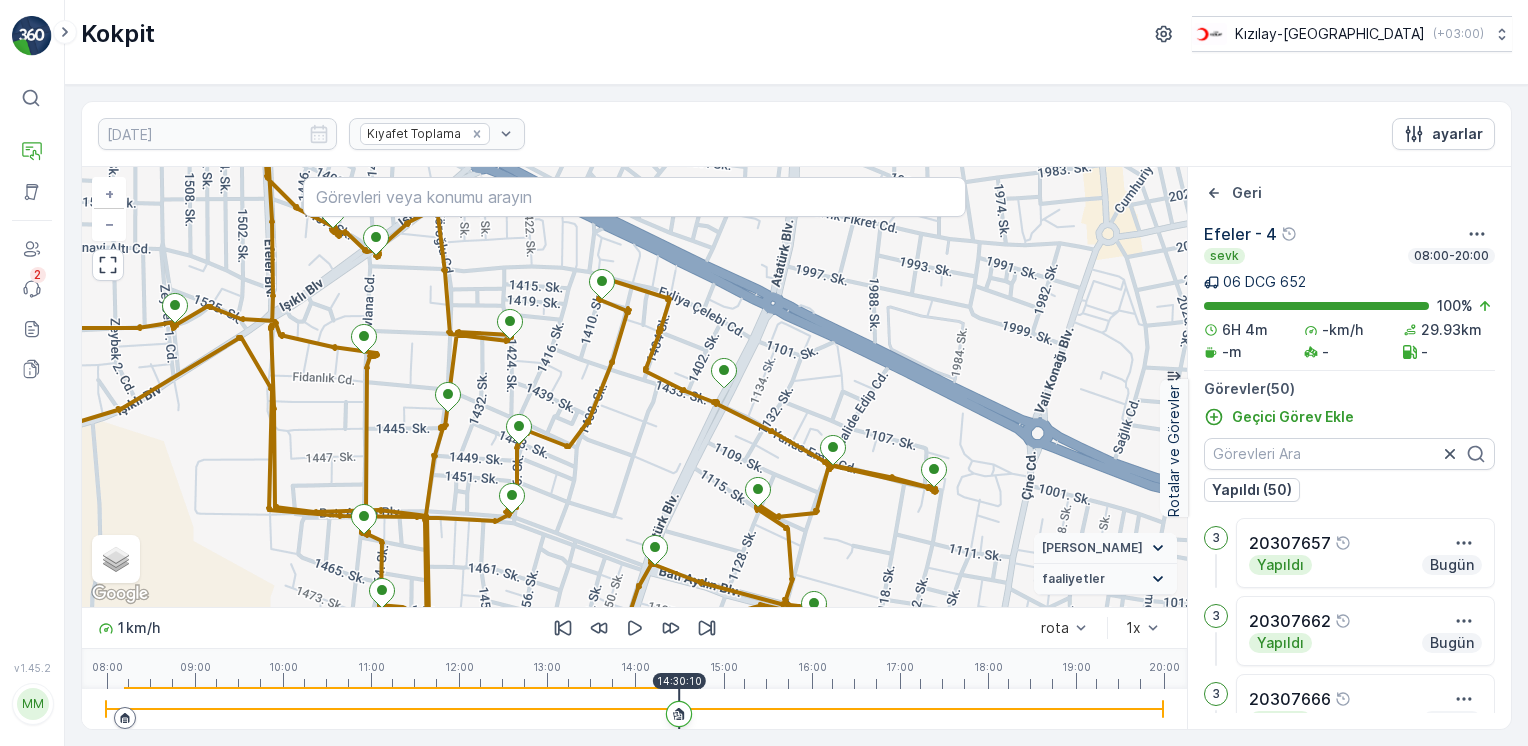 drag, startPoint x: 652, startPoint y: 467, endPoint x: 692, endPoint y: 379, distance: 96.66437 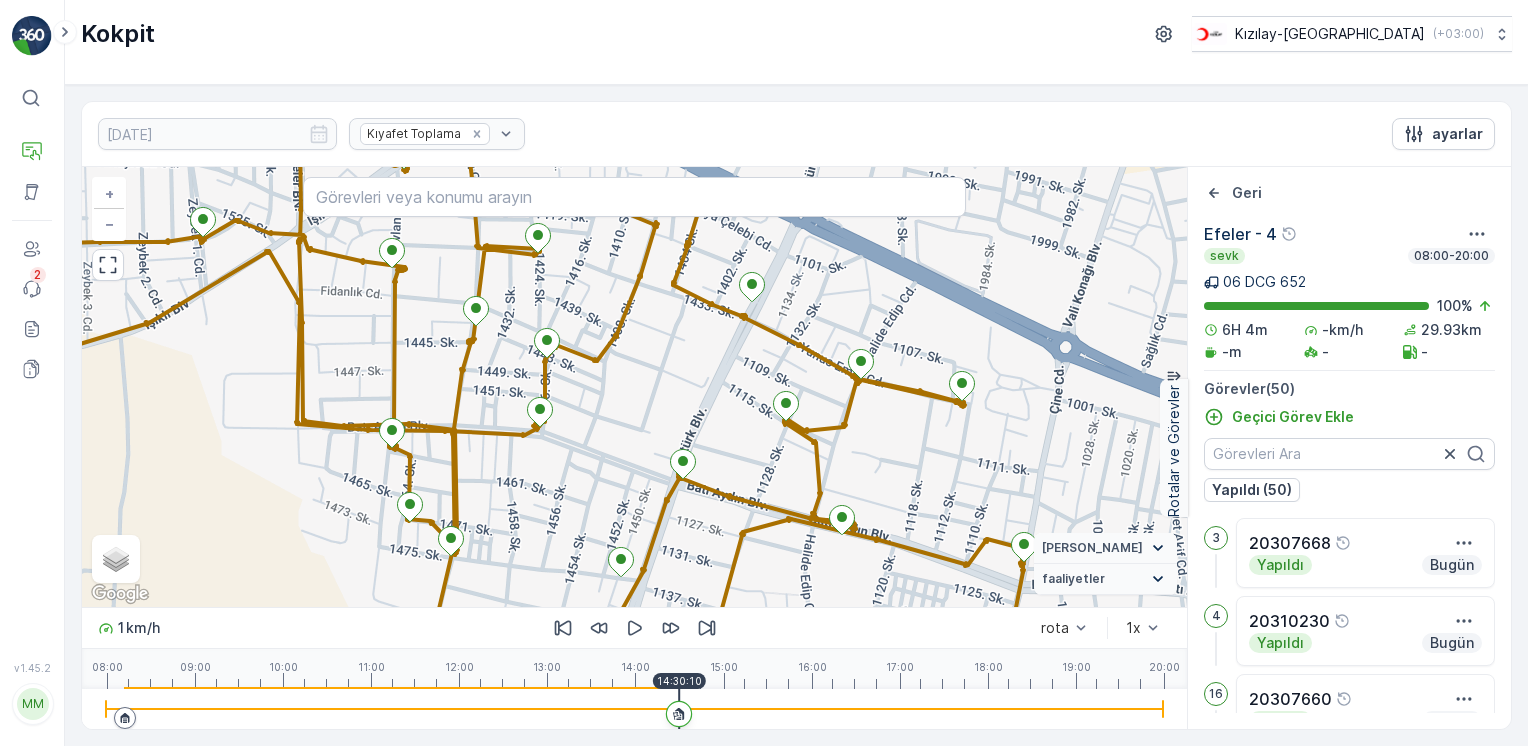 drag, startPoint x: 748, startPoint y: 434, endPoint x: 624, endPoint y: 284, distance: 194.61757 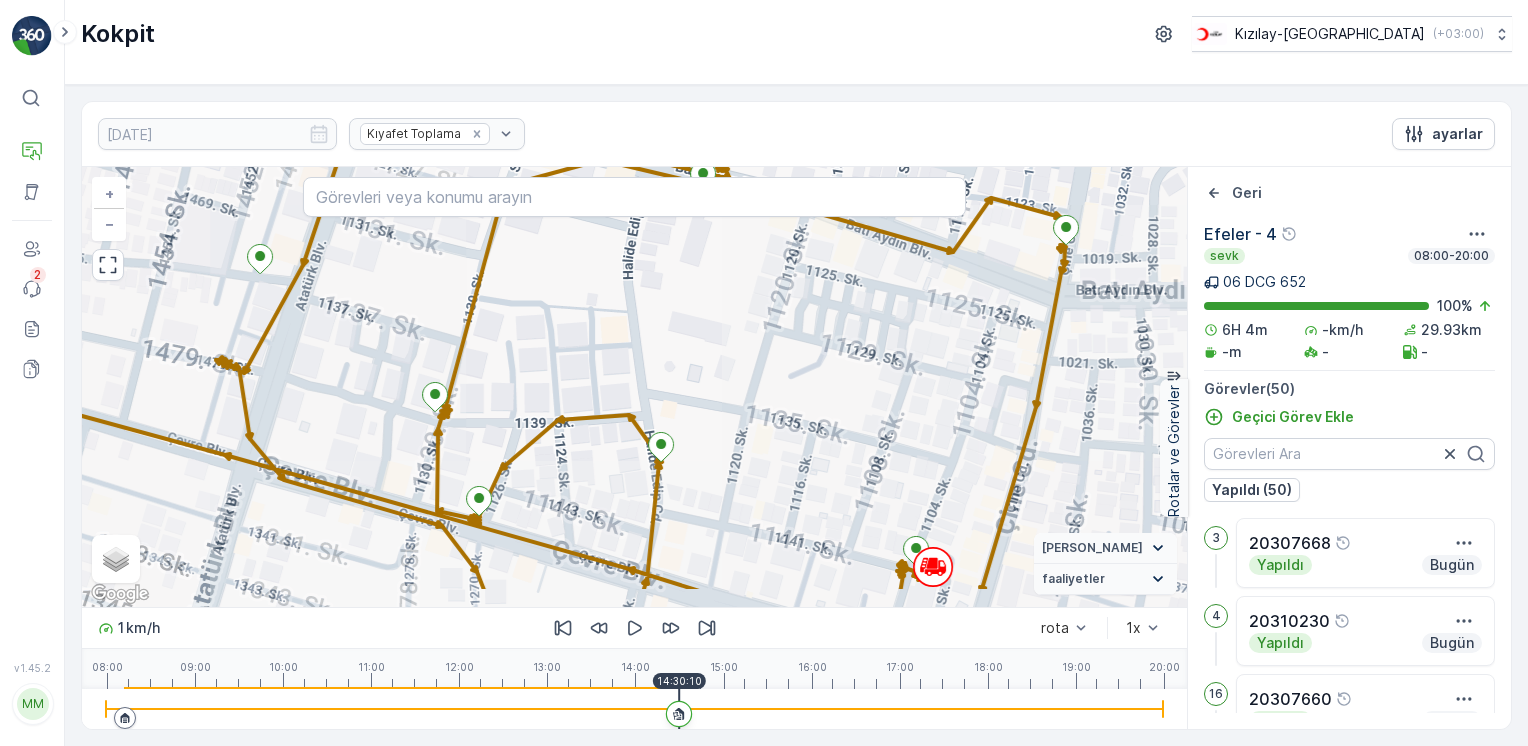 drag, startPoint x: 819, startPoint y: 431, endPoint x: 736, endPoint y: 358, distance: 110.535065 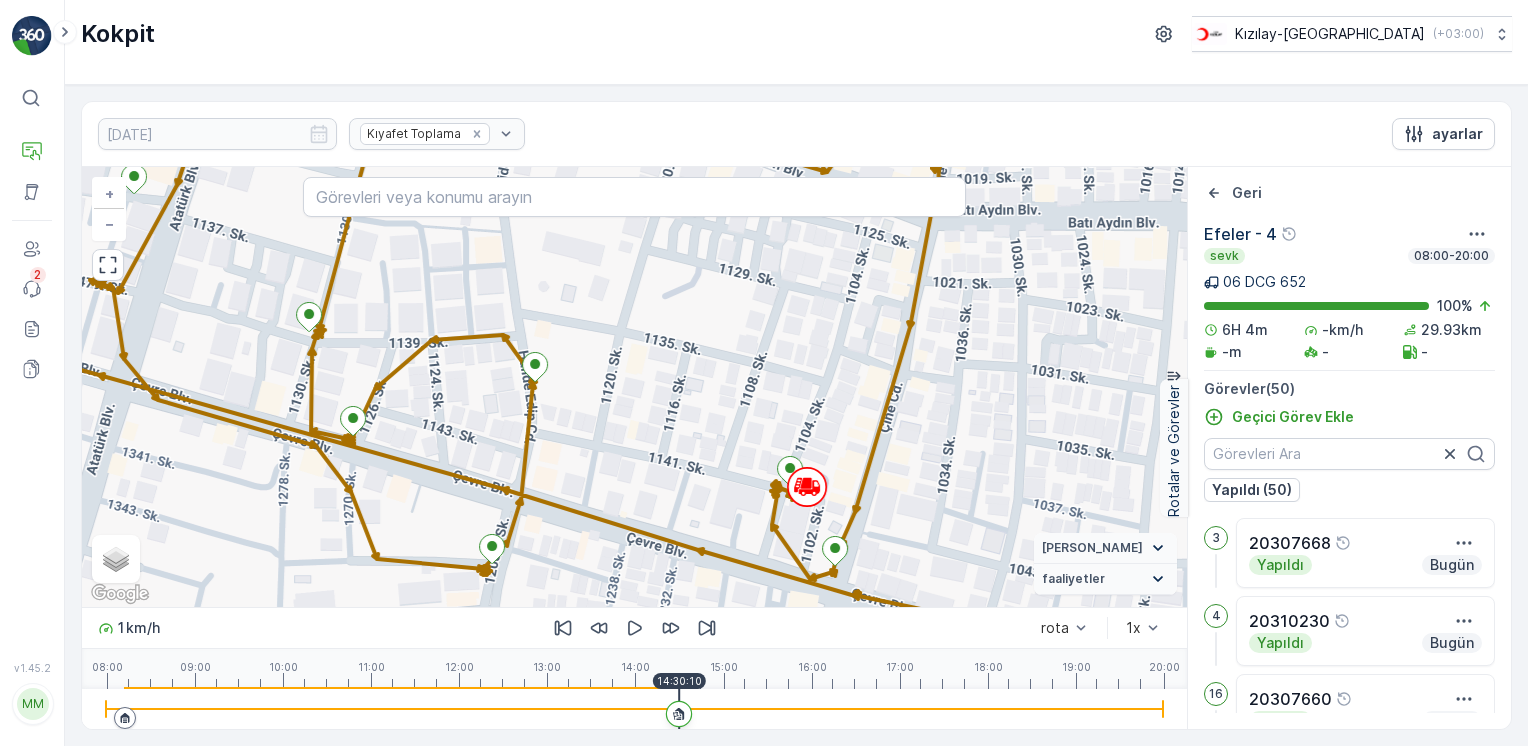 drag, startPoint x: 741, startPoint y: 423, endPoint x: 625, endPoint y: 392, distance: 120.070816 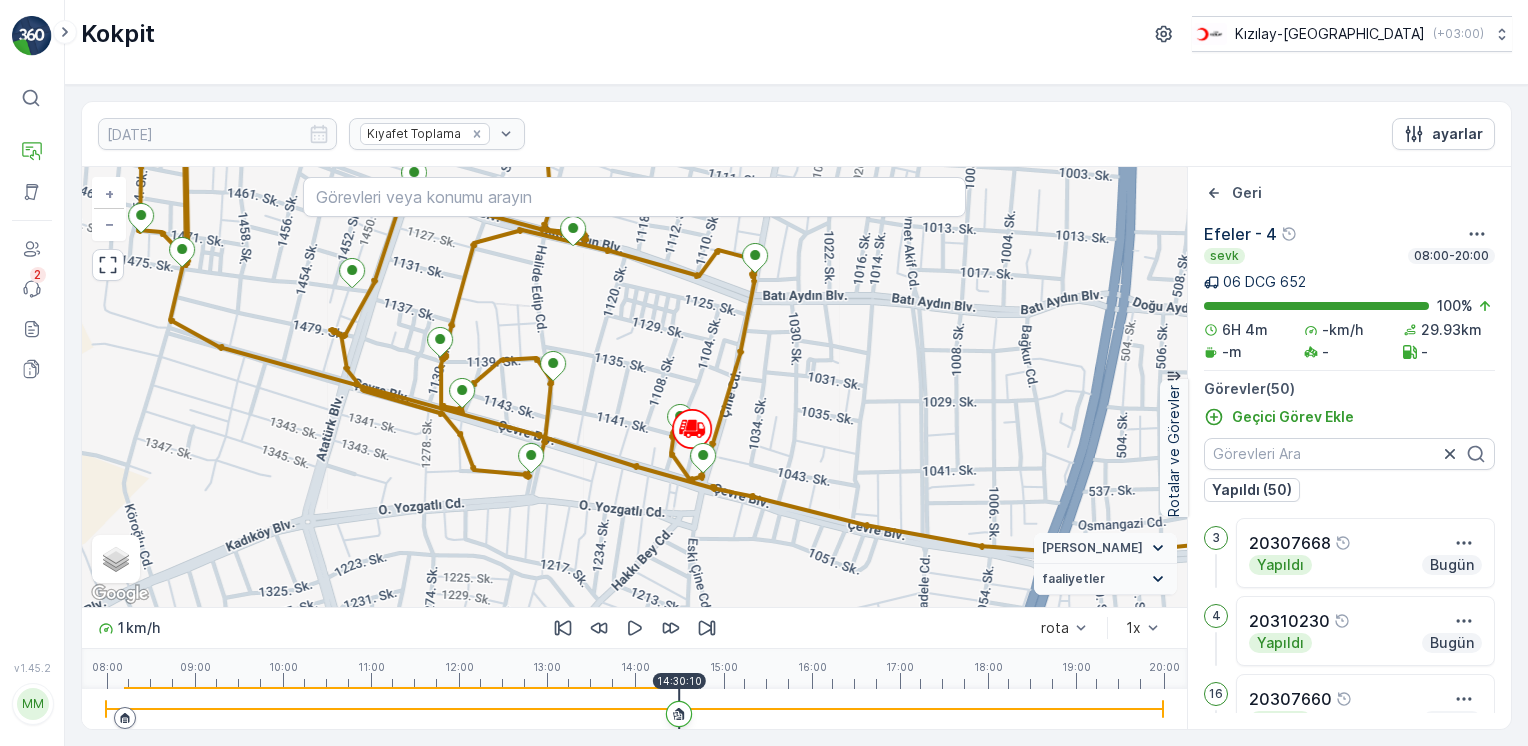 drag, startPoint x: 707, startPoint y: 326, endPoint x: 644, endPoint y: 379, distance: 82.32861 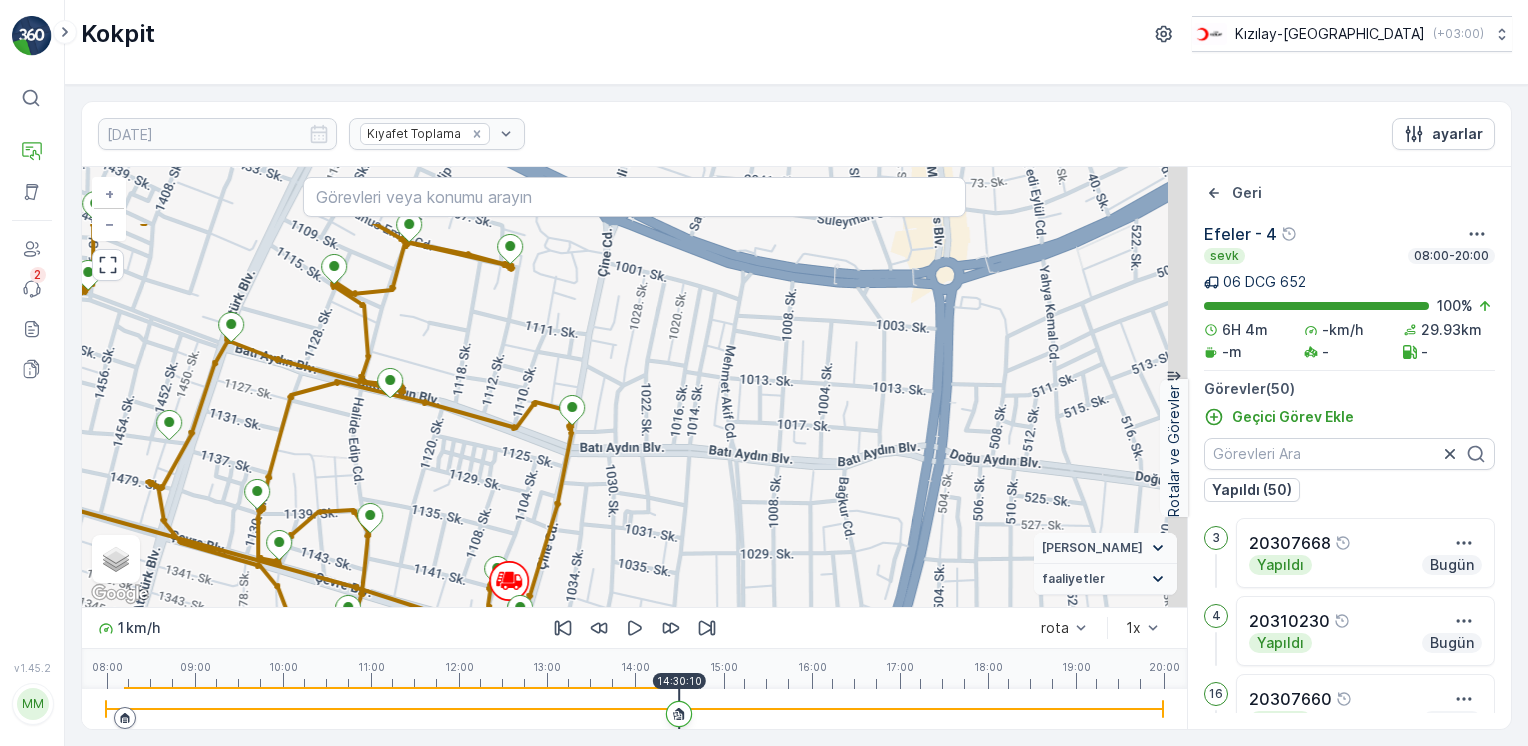 drag, startPoint x: 635, startPoint y: 375, endPoint x: 515, endPoint y: 477, distance: 157.49286 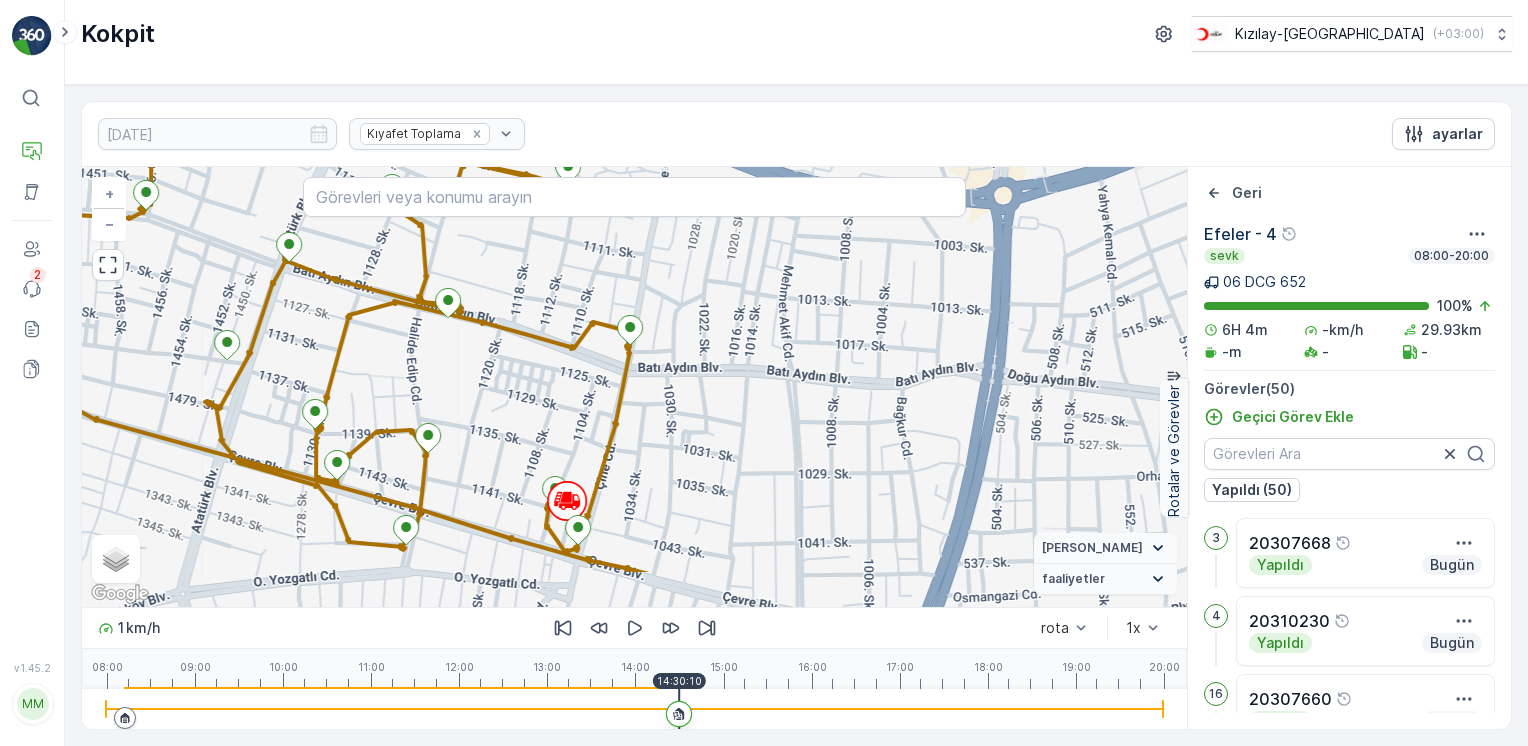 drag, startPoint x: 496, startPoint y: 477, endPoint x: 585, endPoint y: 370, distance: 139.17615 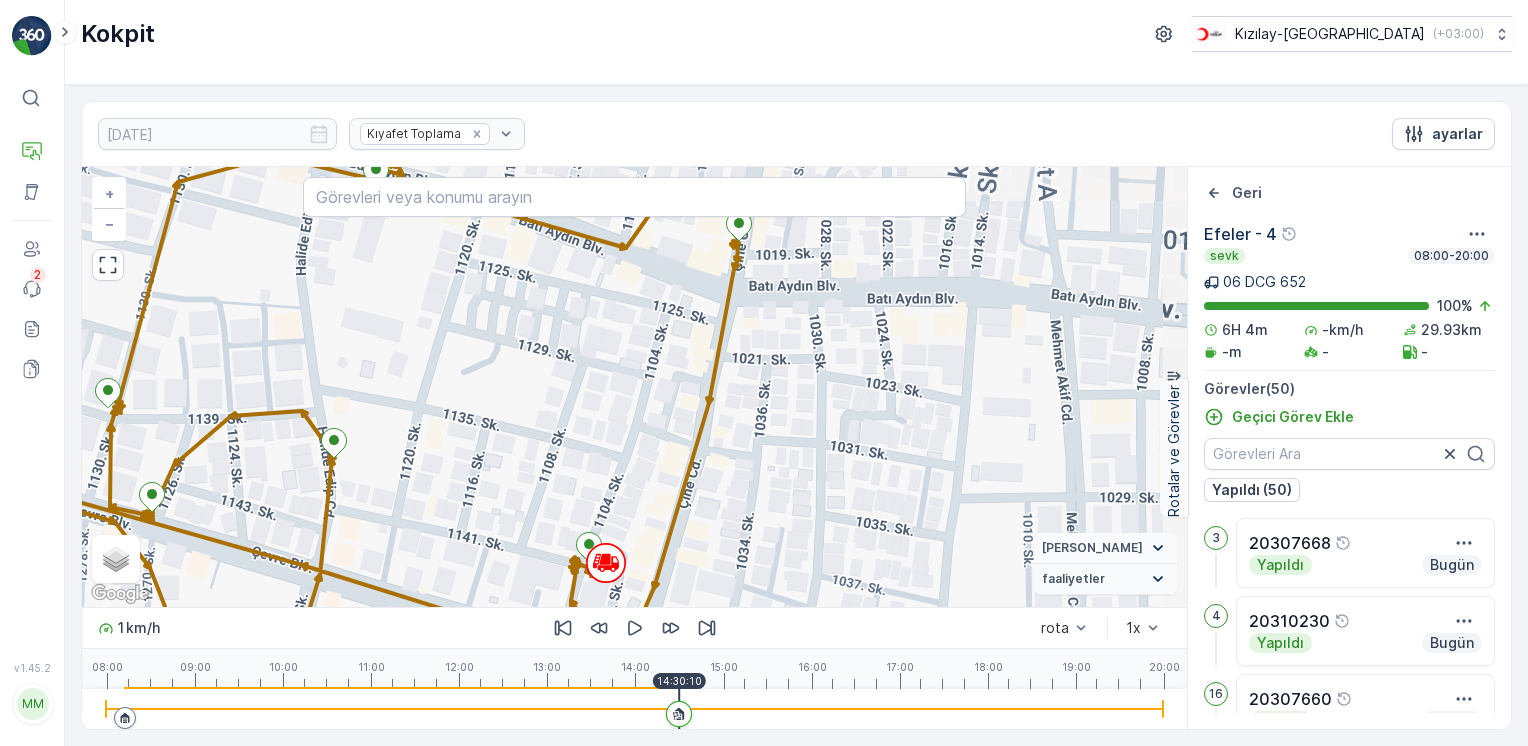 drag, startPoint x: 580, startPoint y: 410, endPoint x: 520, endPoint y: 195, distance: 223.21515 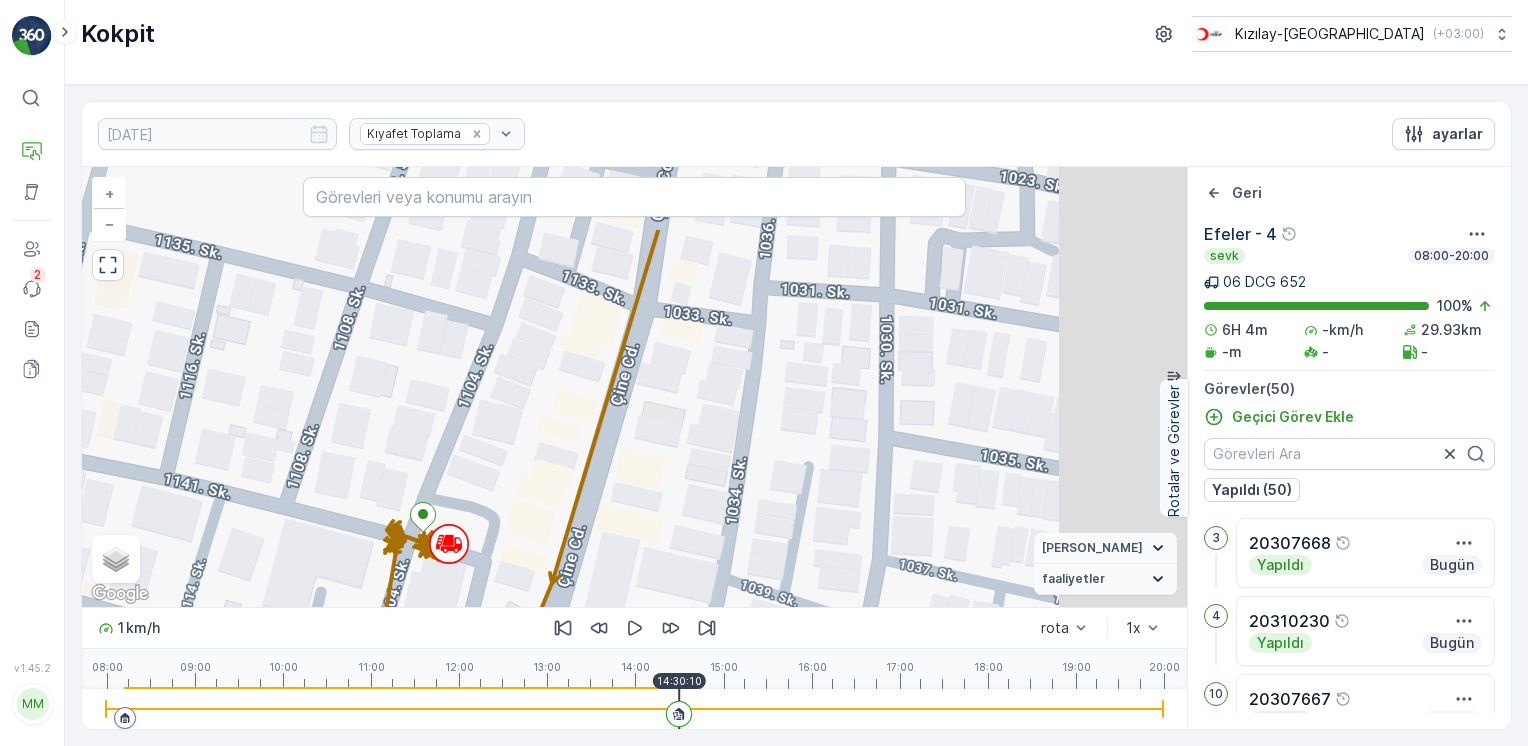 drag, startPoint x: 572, startPoint y: 322, endPoint x: 367, endPoint y: 434, distance: 233.60008 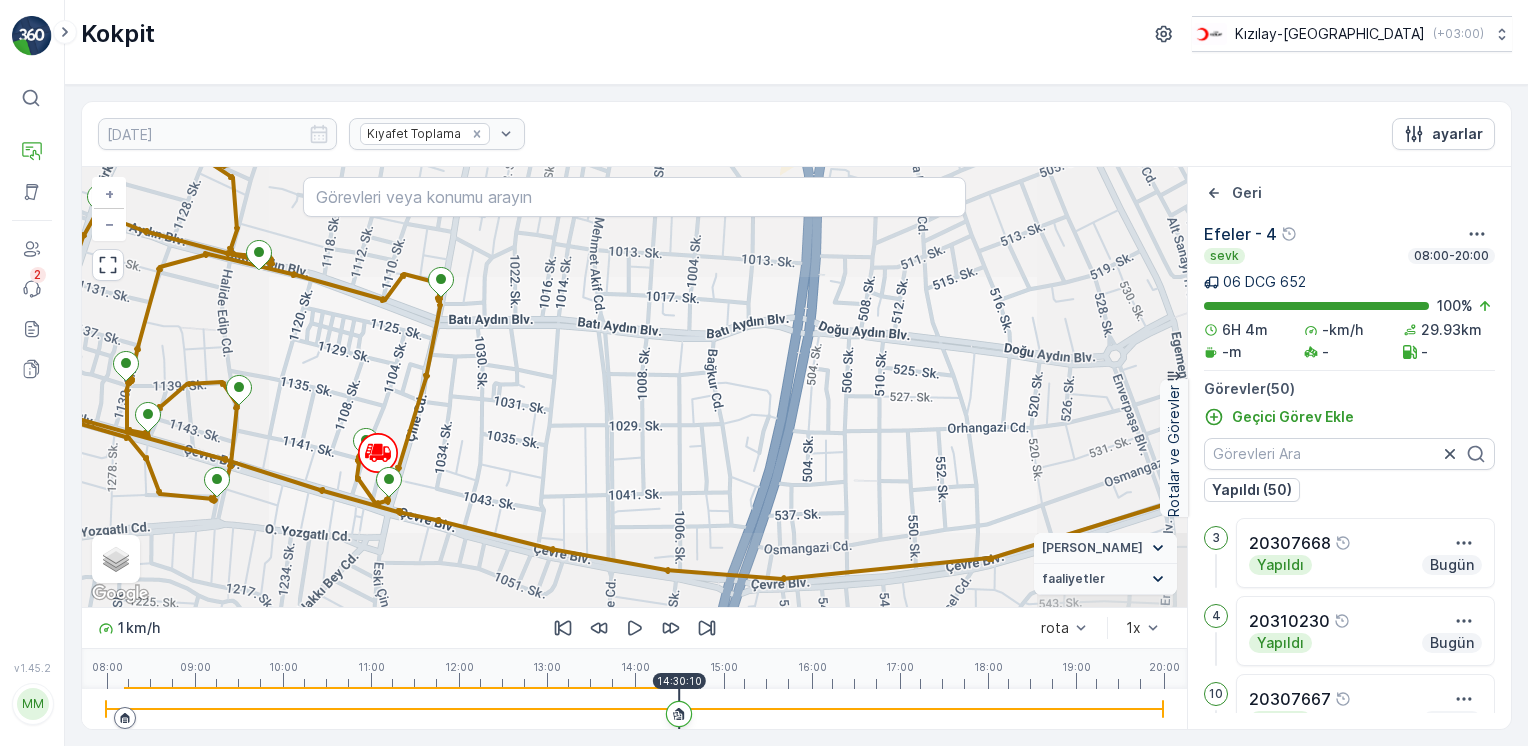drag, startPoint x: 327, startPoint y: 370, endPoint x: 814, endPoint y: 435, distance: 491.31863 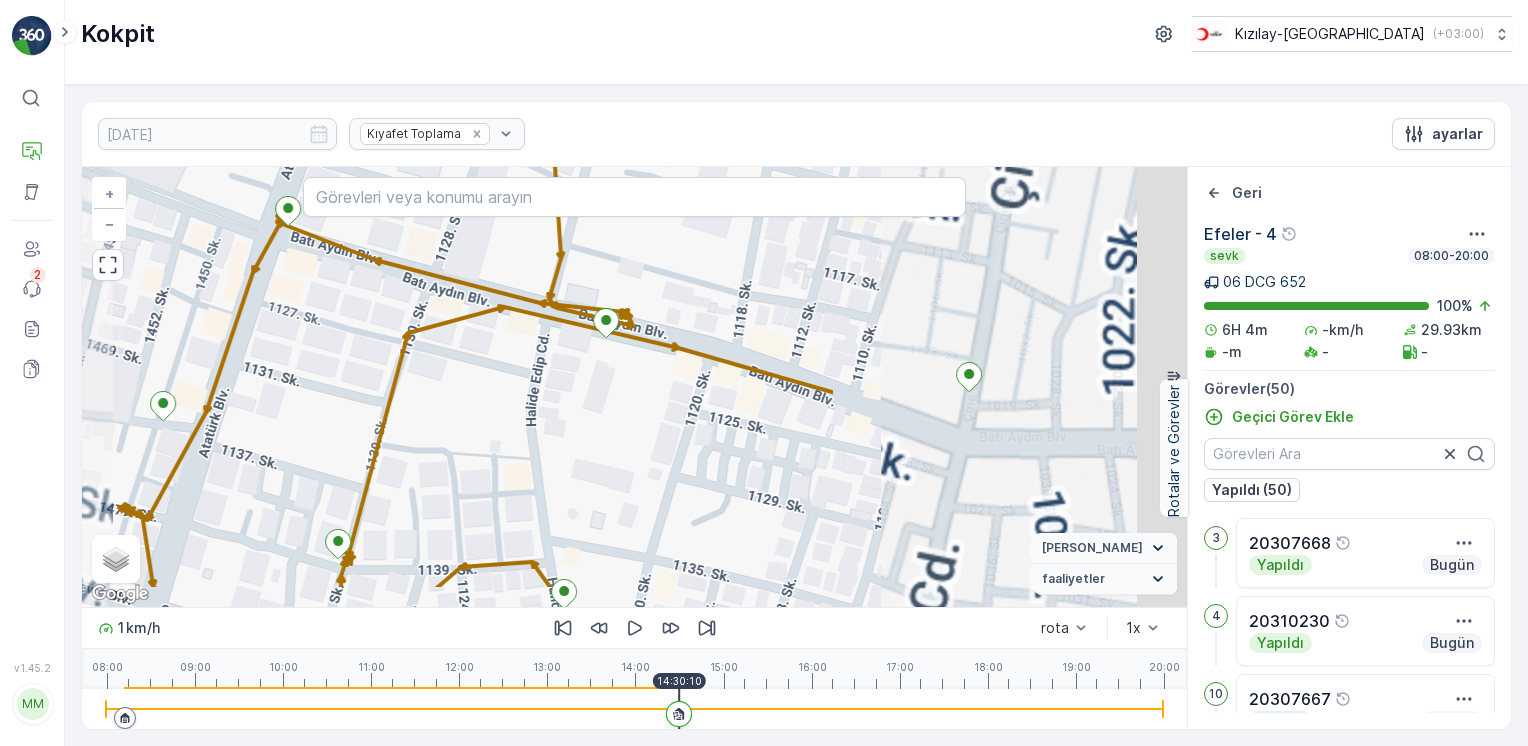 drag, startPoint x: 840, startPoint y: 413, endPoint x: 305, endPoint y: 347, distance: 539.05566 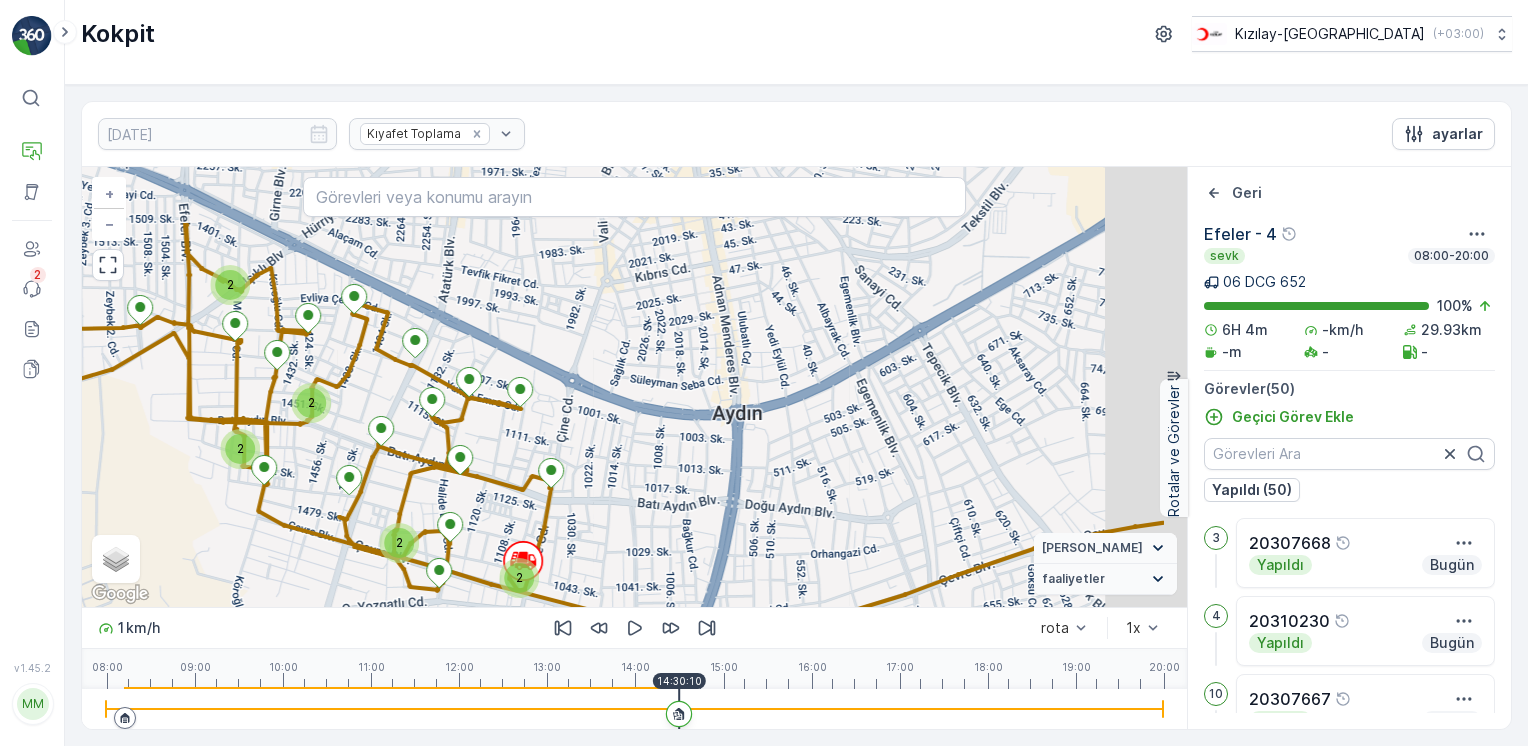 drag, startPoint x: 506, startPoint y: 526, endPoint x: 483, endPoint y: 510, distance: 28.01785 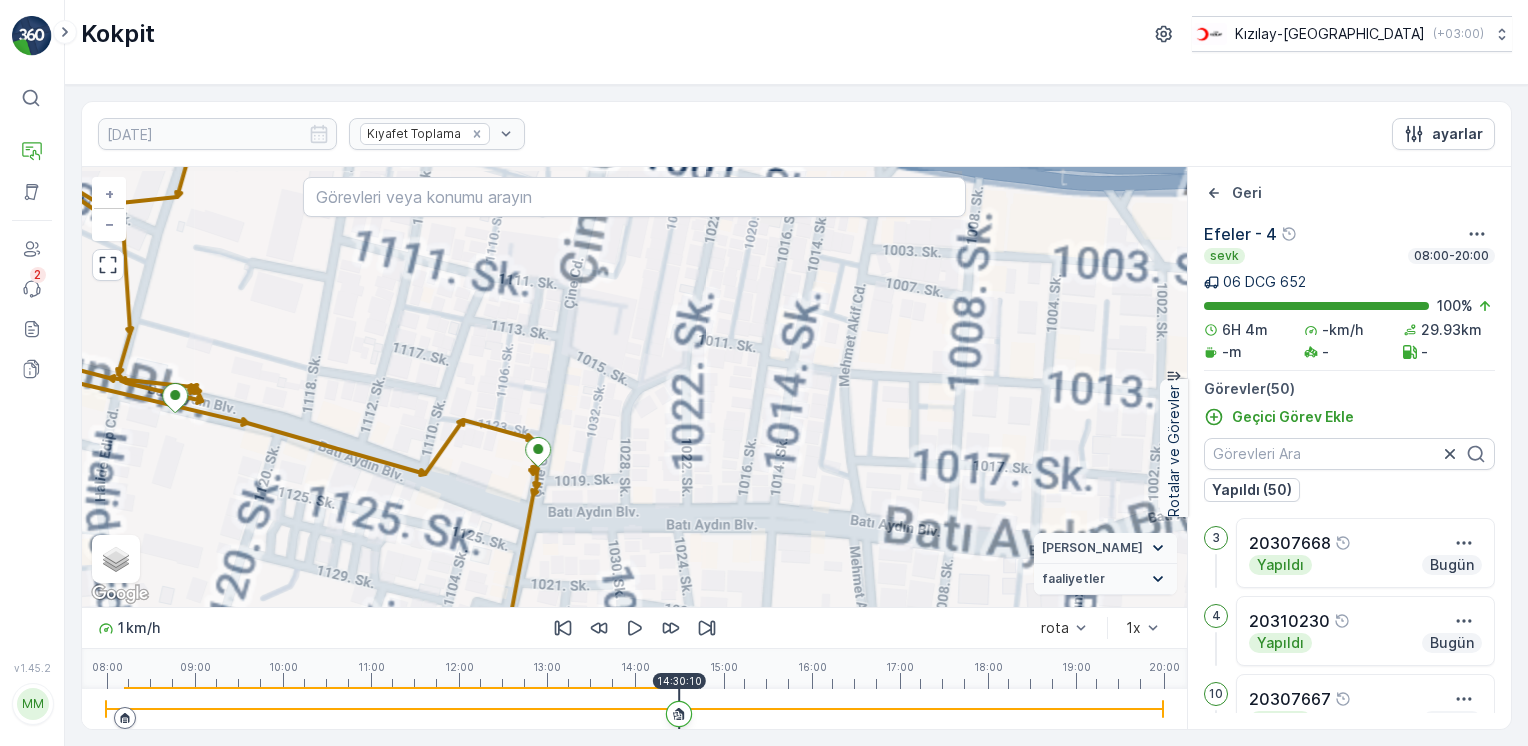 drag, startPoint x: 642, startPoint y: 537, endPoint x: 834, endPoint y: 269, distance: 329.67862 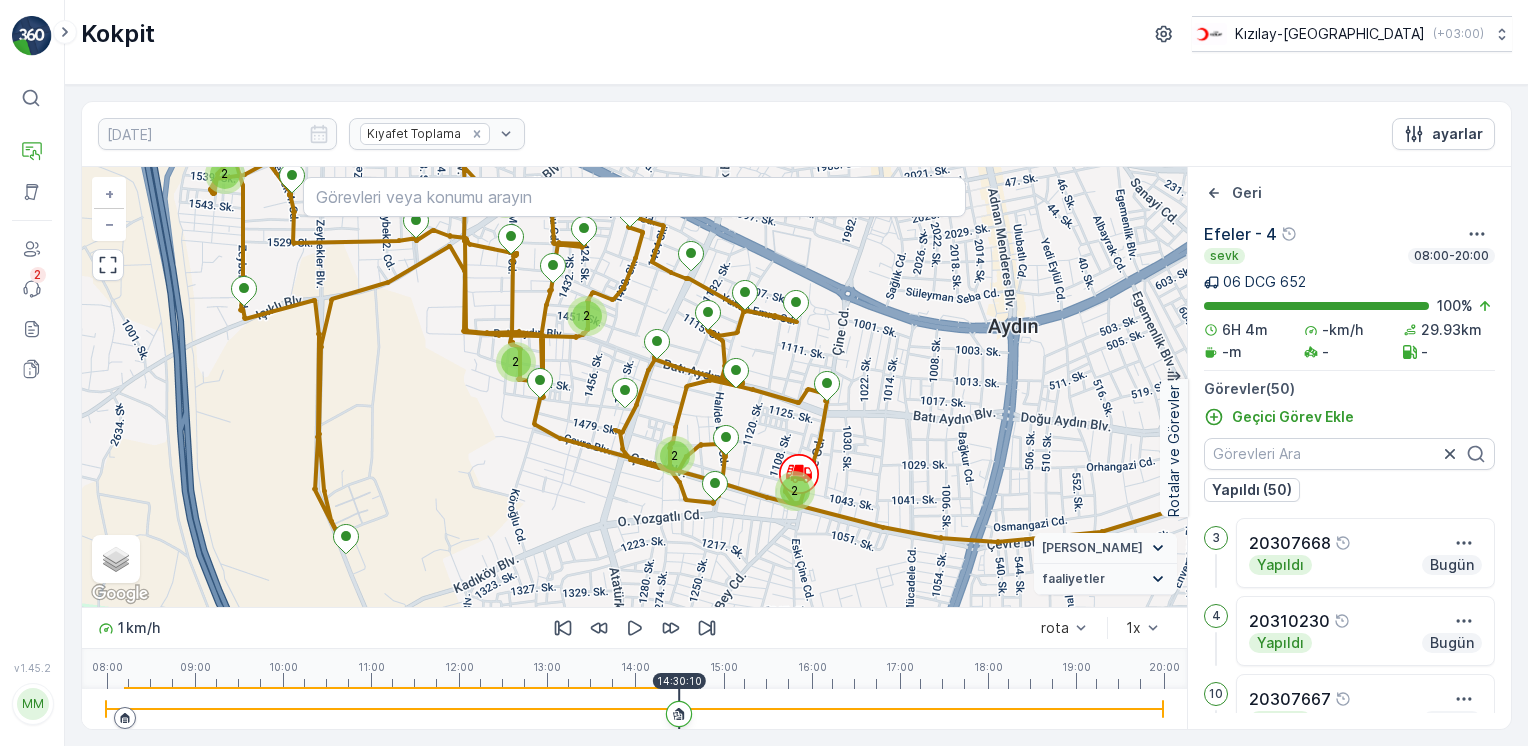 drag, startPoint x: 672, startPoint y: 374, endPoint x: 788, endPoint y: 484, distance: 159.86244 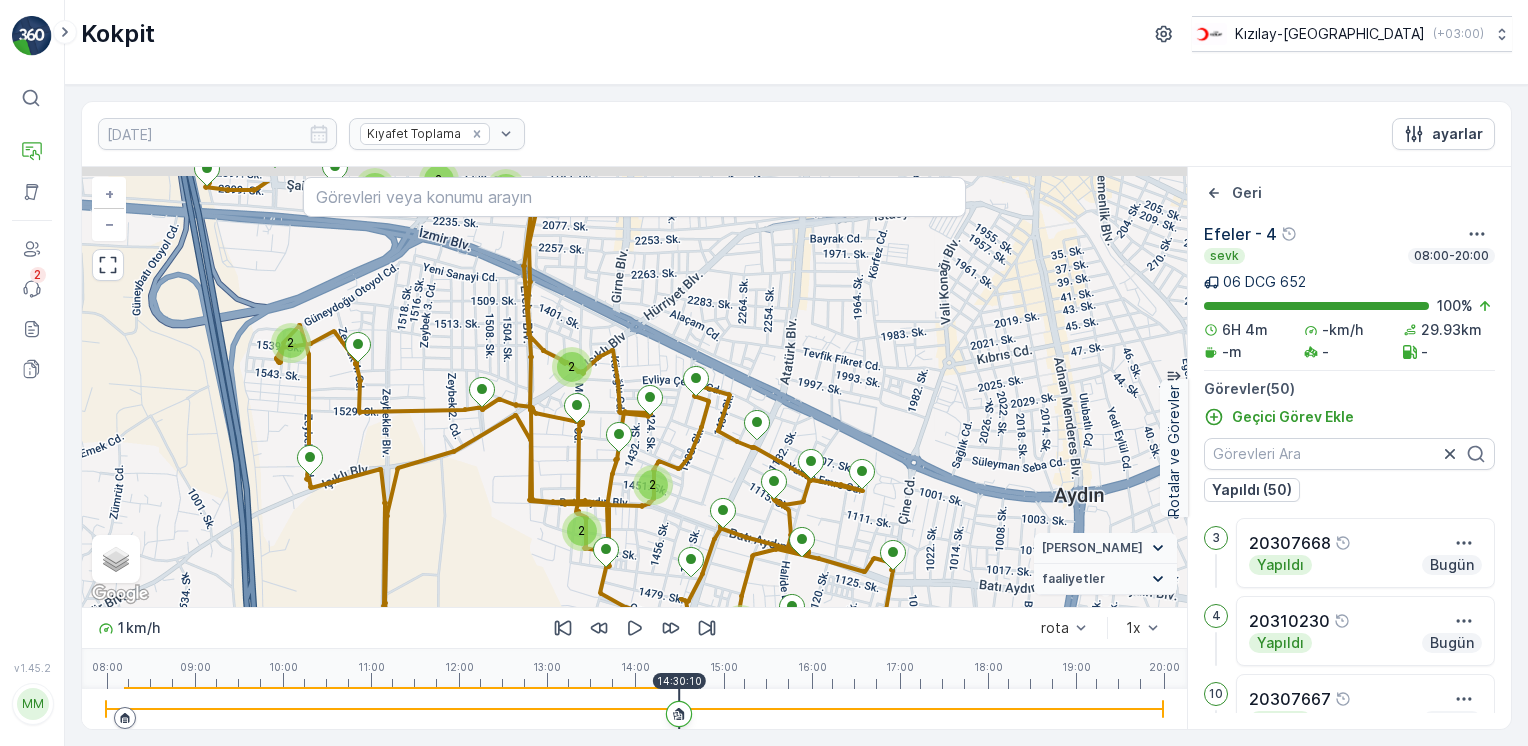 drag, startPoint x: 654, startPoint y: 477, endPoint x: 624, endPoint y: 508, distance: 43.13931 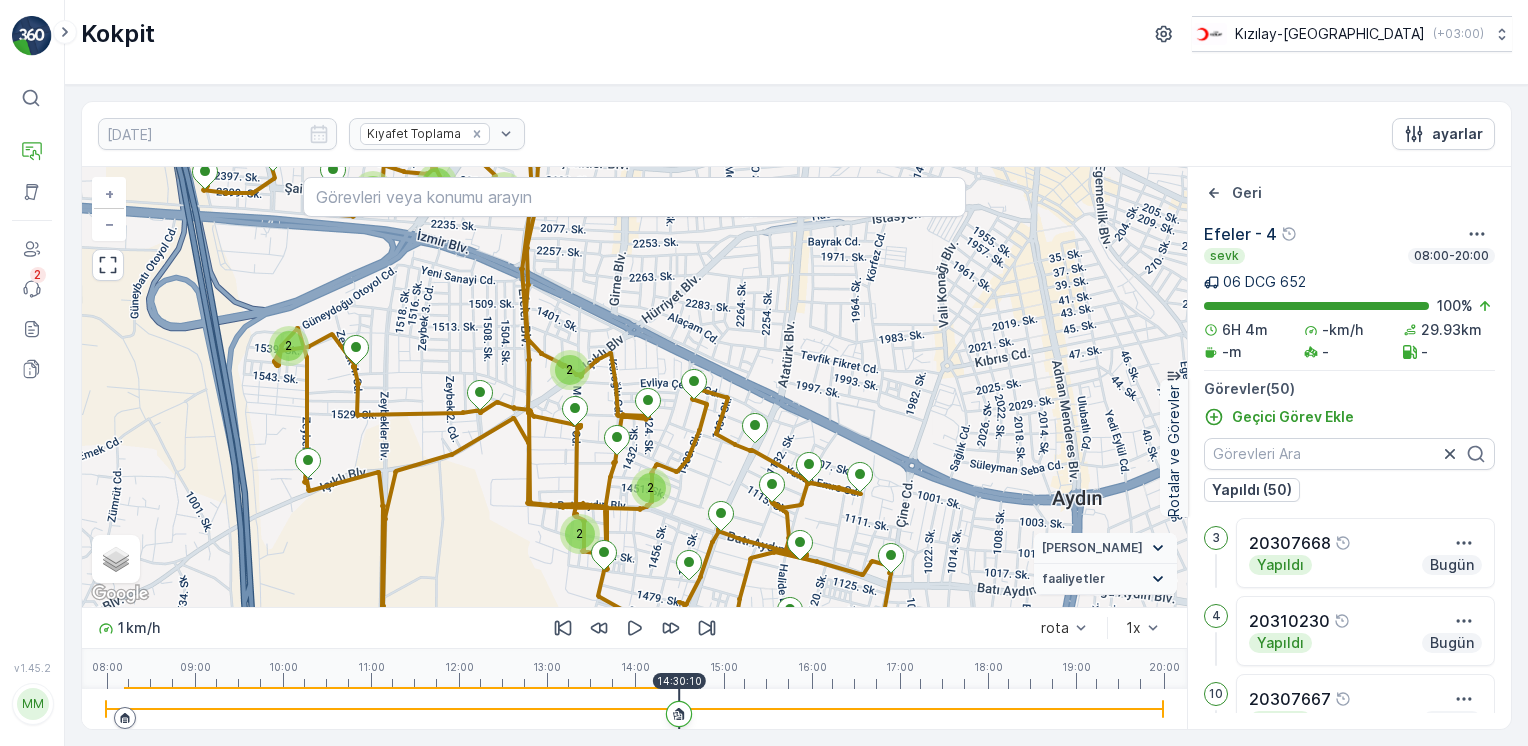drag, startPoint x: 707, startPoint y: 486, endPoint x: 752, endPoint y: 378, distance: 117 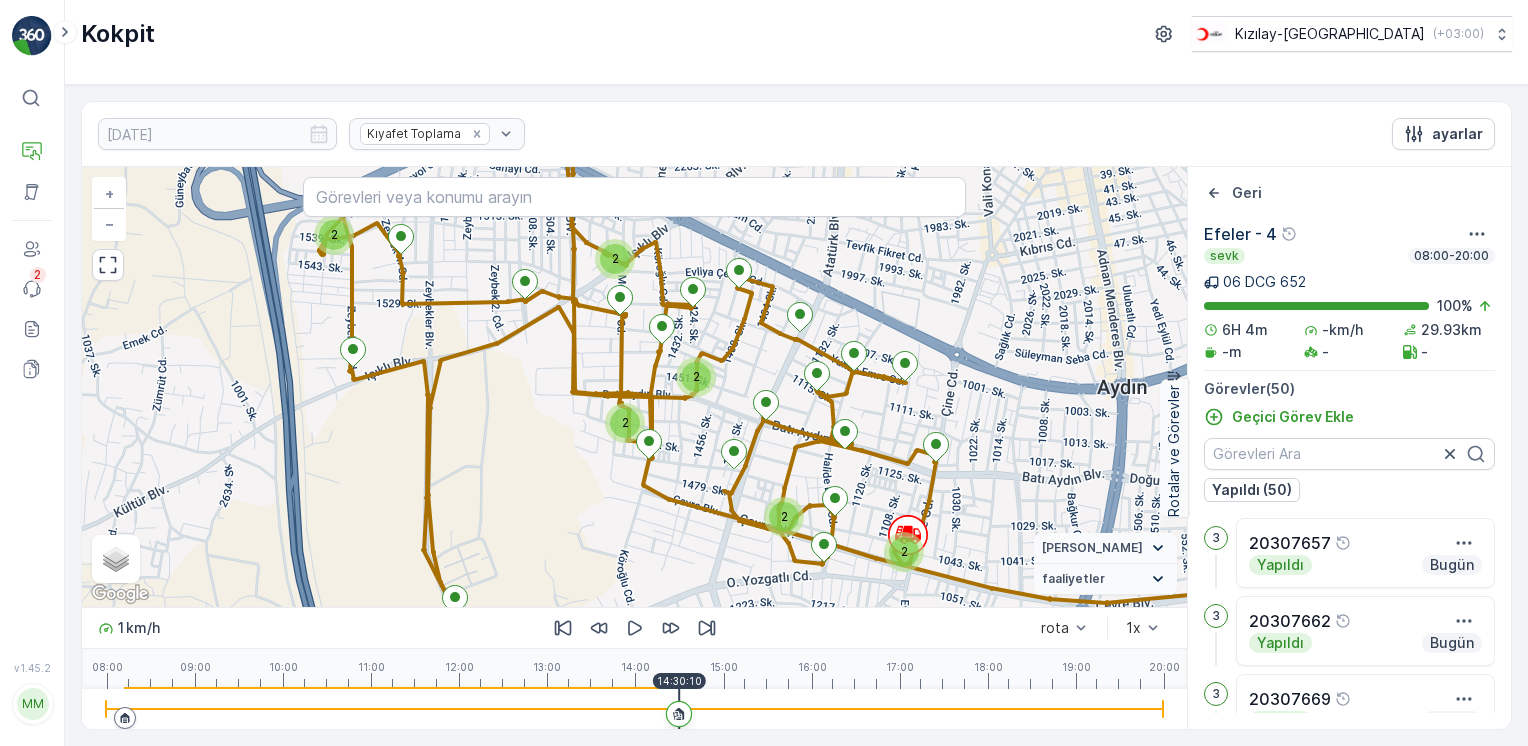 scroll, scrollTop: 0, scrollLeft: 0, axis: both 